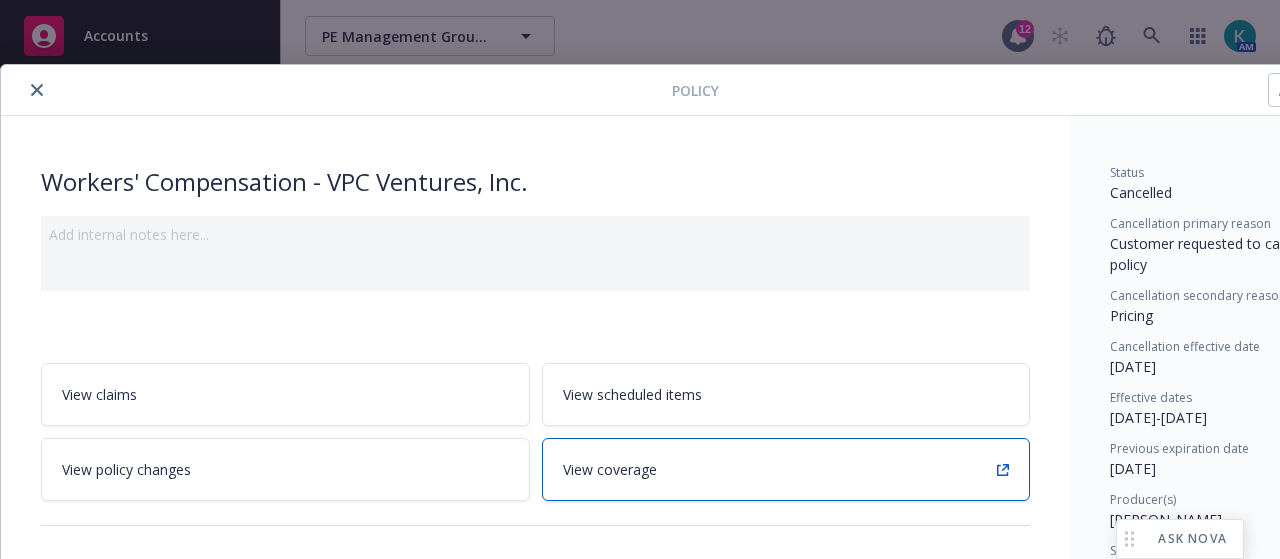 scroll, scrollTop: 0, scrollLeft: 0, axis: both 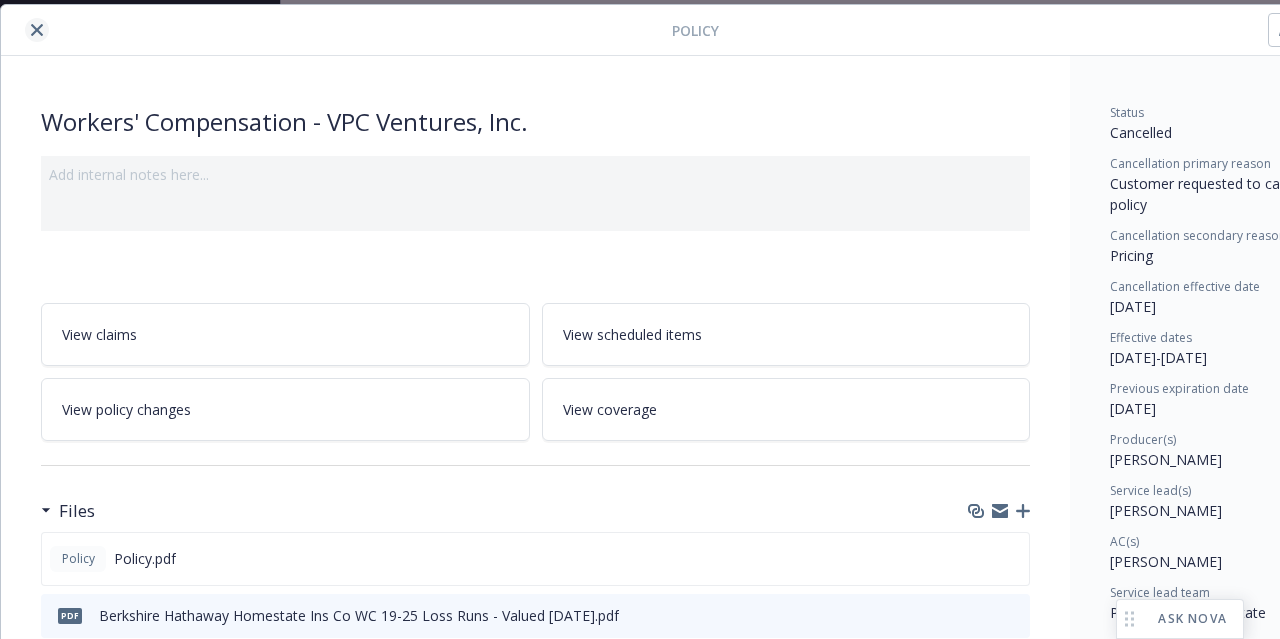 click 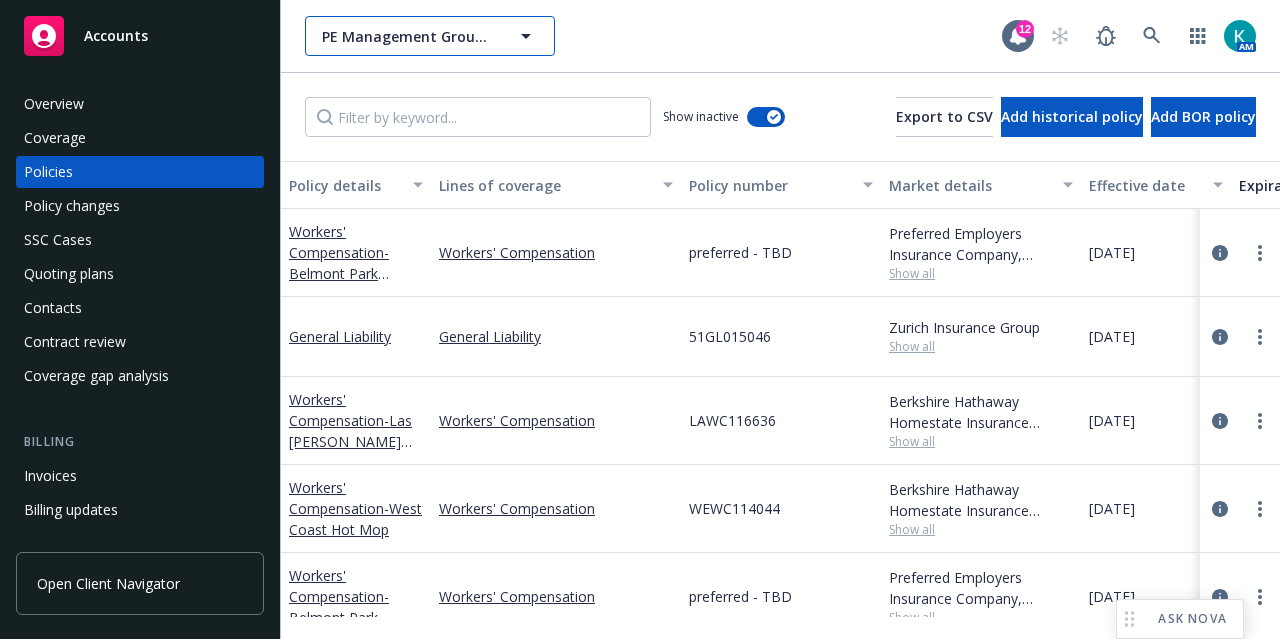 click on "PE Management Group, Inc." at bounding box center [408, 36] 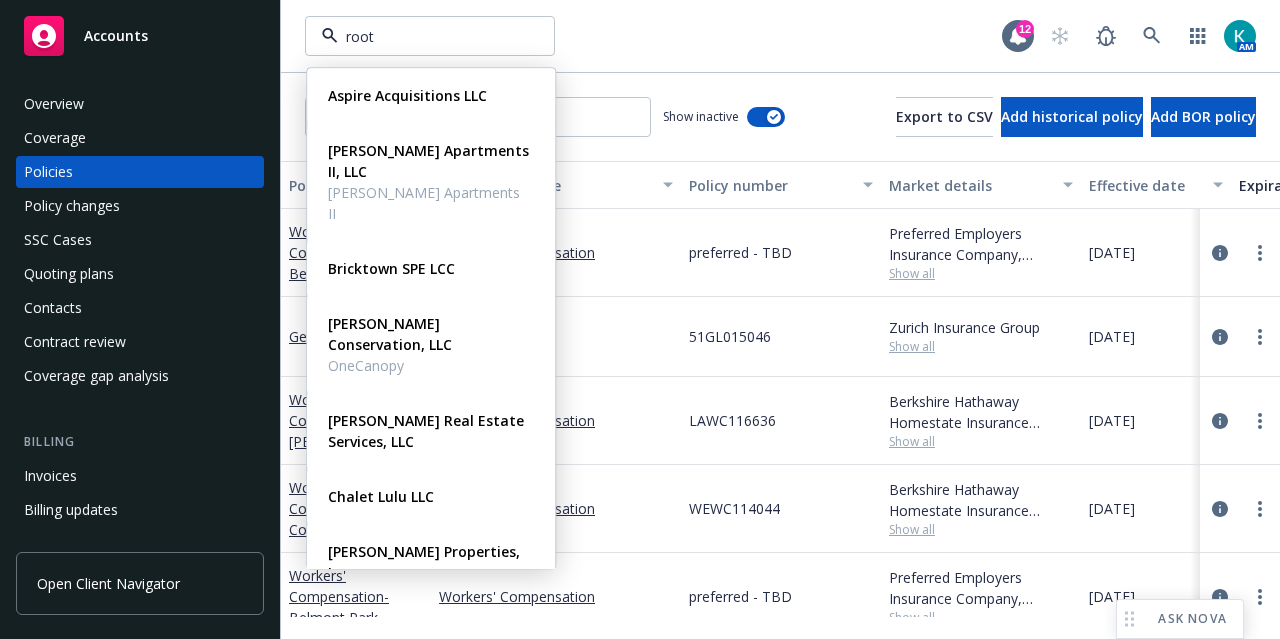 type on "roots" 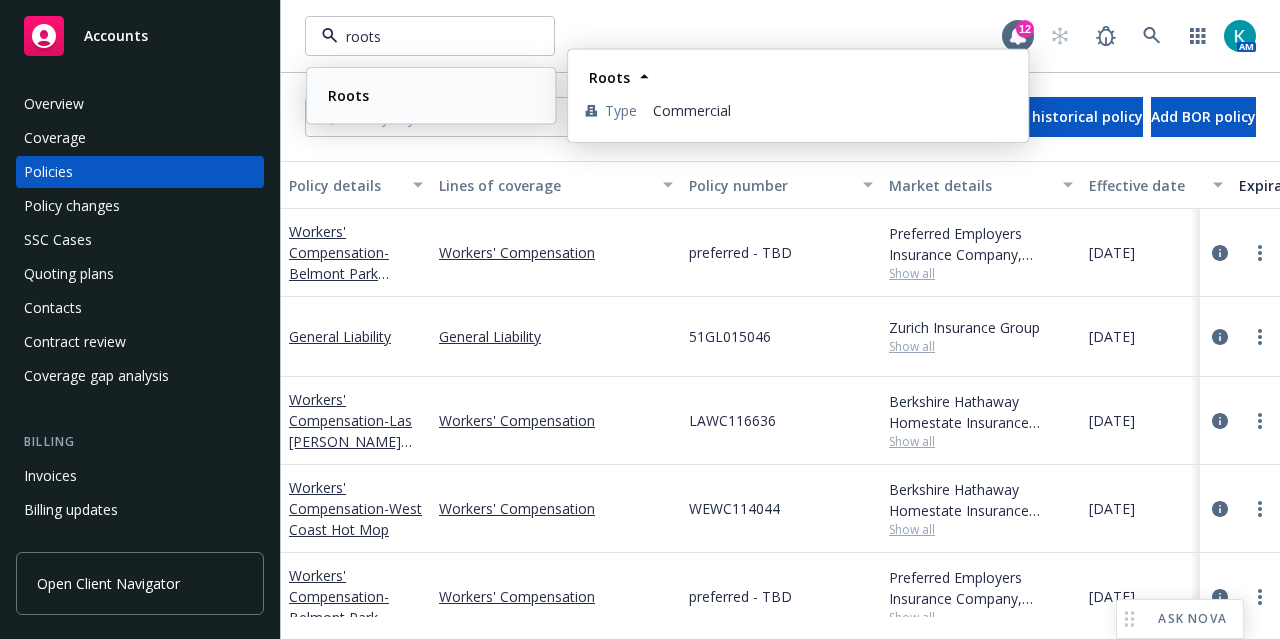 click on "Roots" at bounding box center [431, 95] 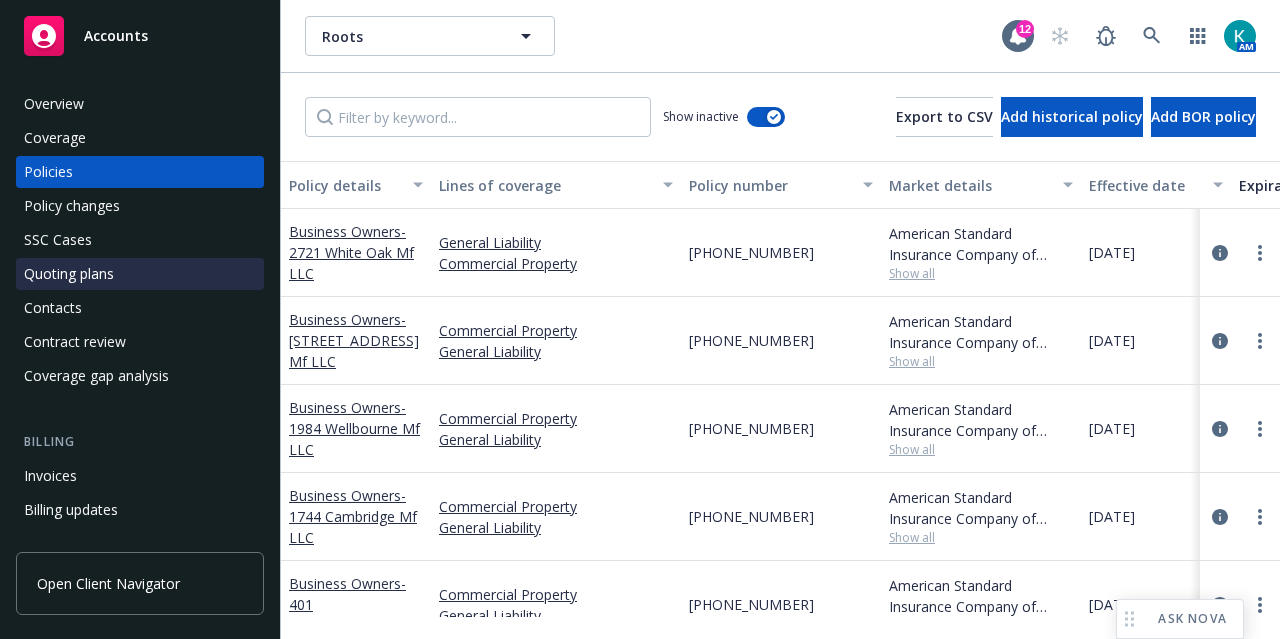 click on "Quoting plans" at bounding box center [140, 274] 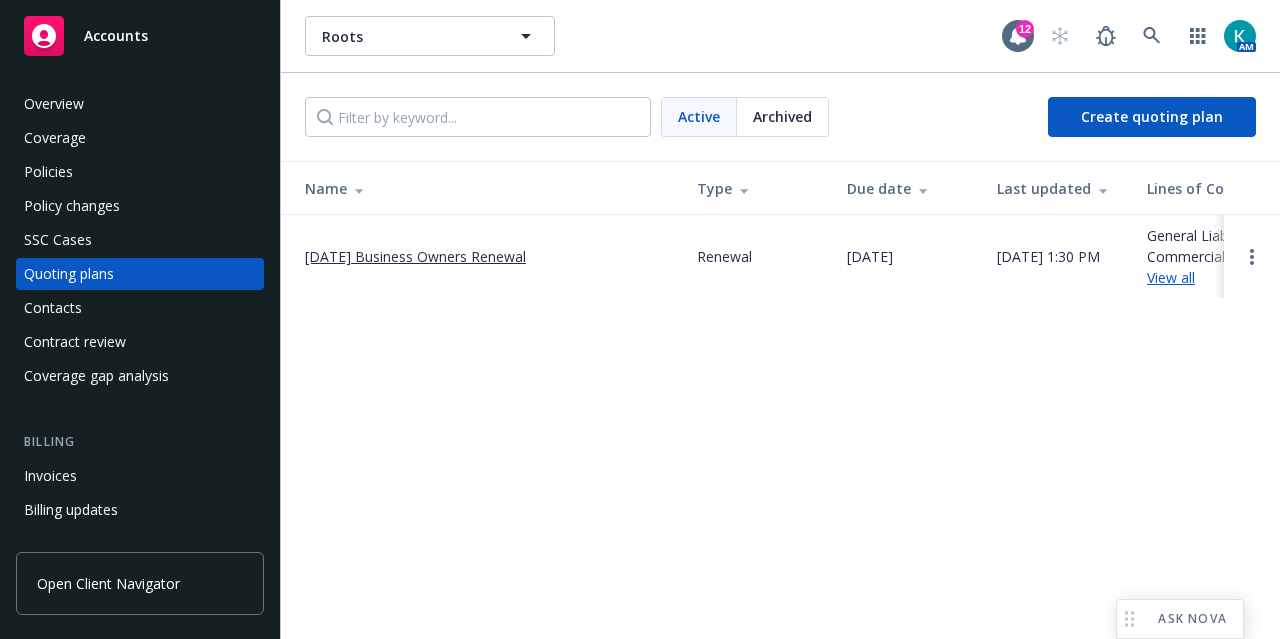 click on "[DATE] Business Owners Renewal" at bounding box center (415, 256) 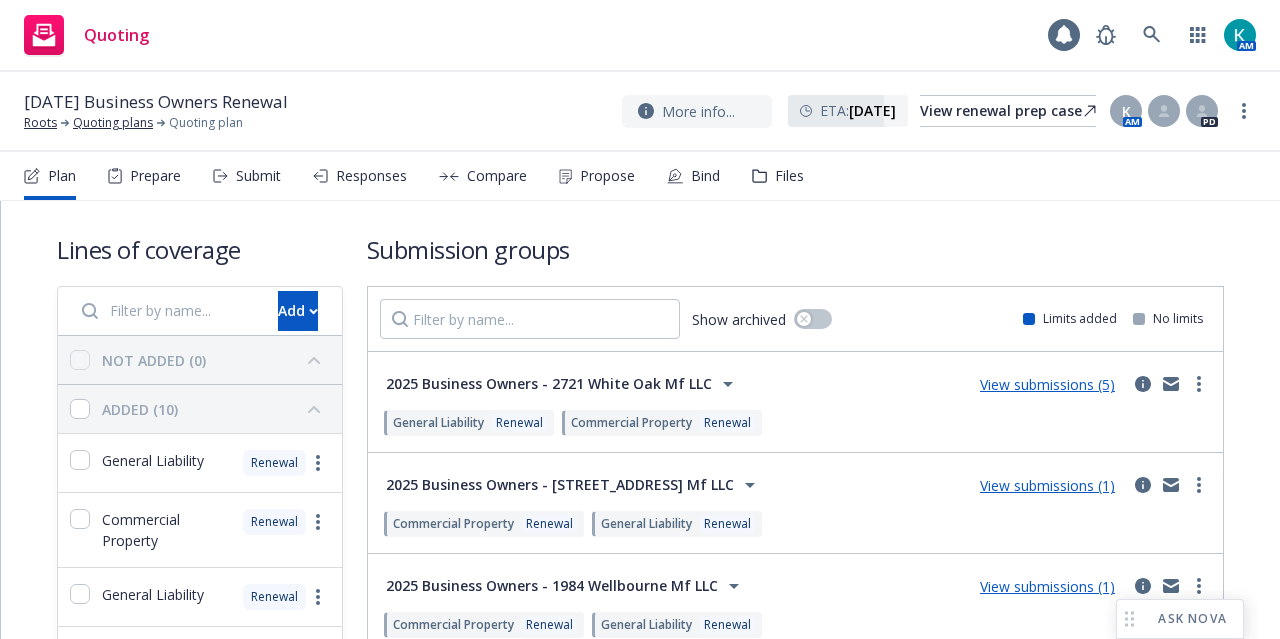 scroll, scrollTop: 0, scrollLeft: 0, axis: both 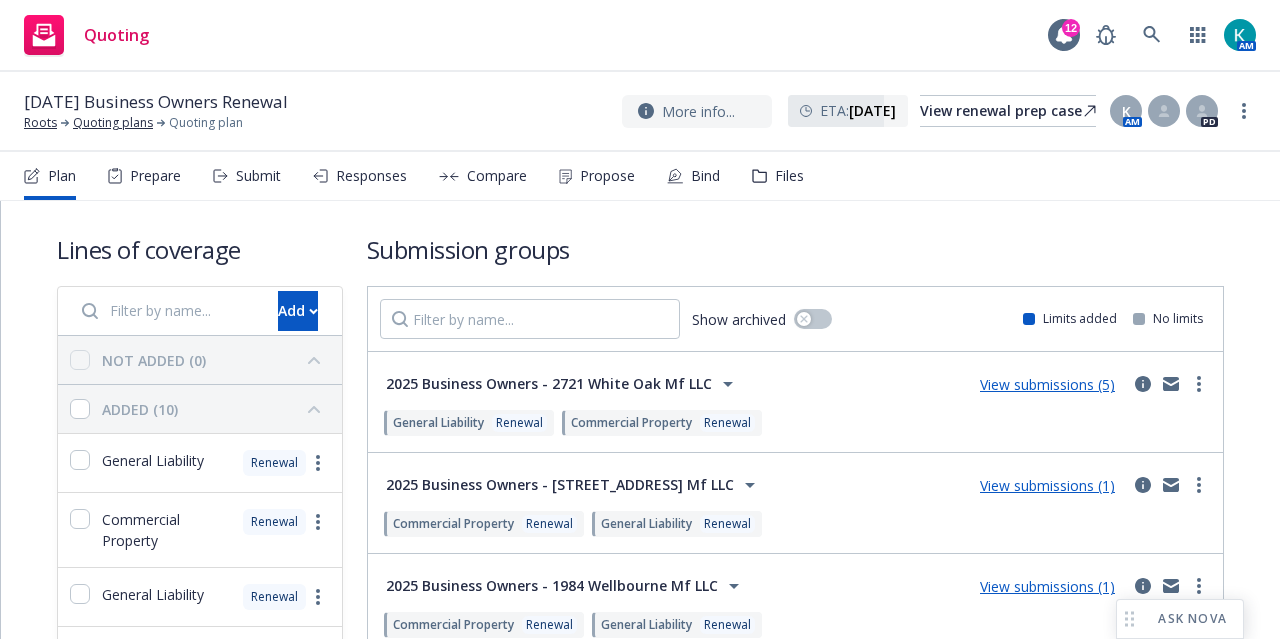 click on "Quoting 12 AM" at bounding box center [640, 36] 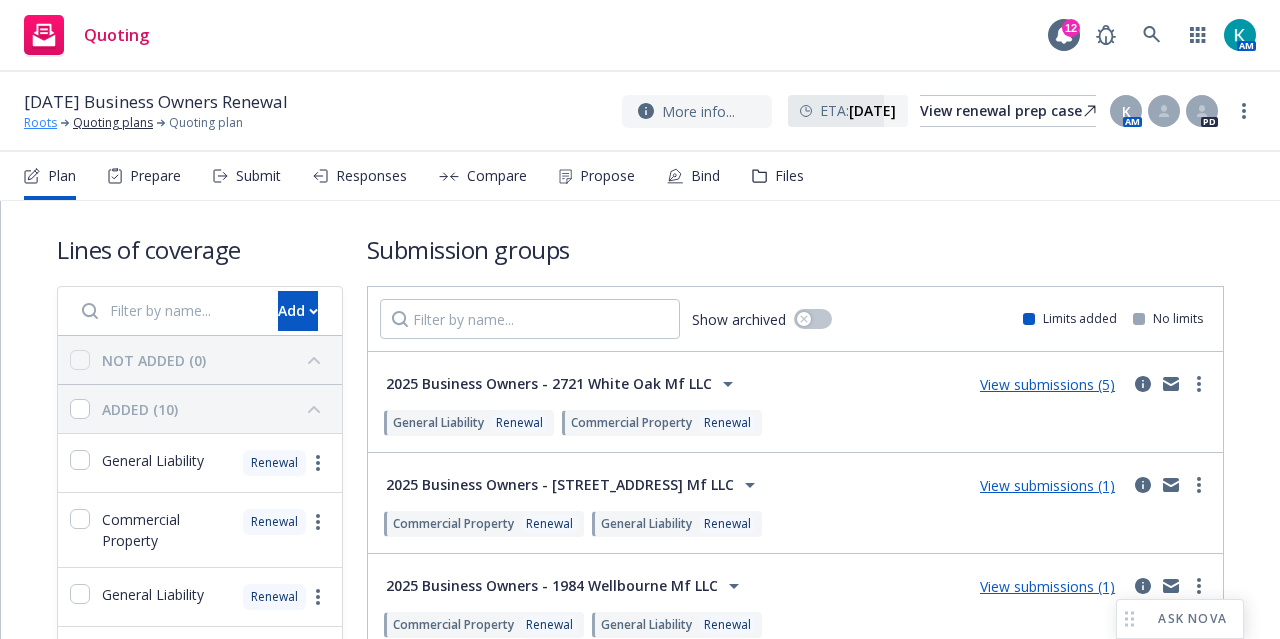 click on "Roots" at bounding box center (40, 123) 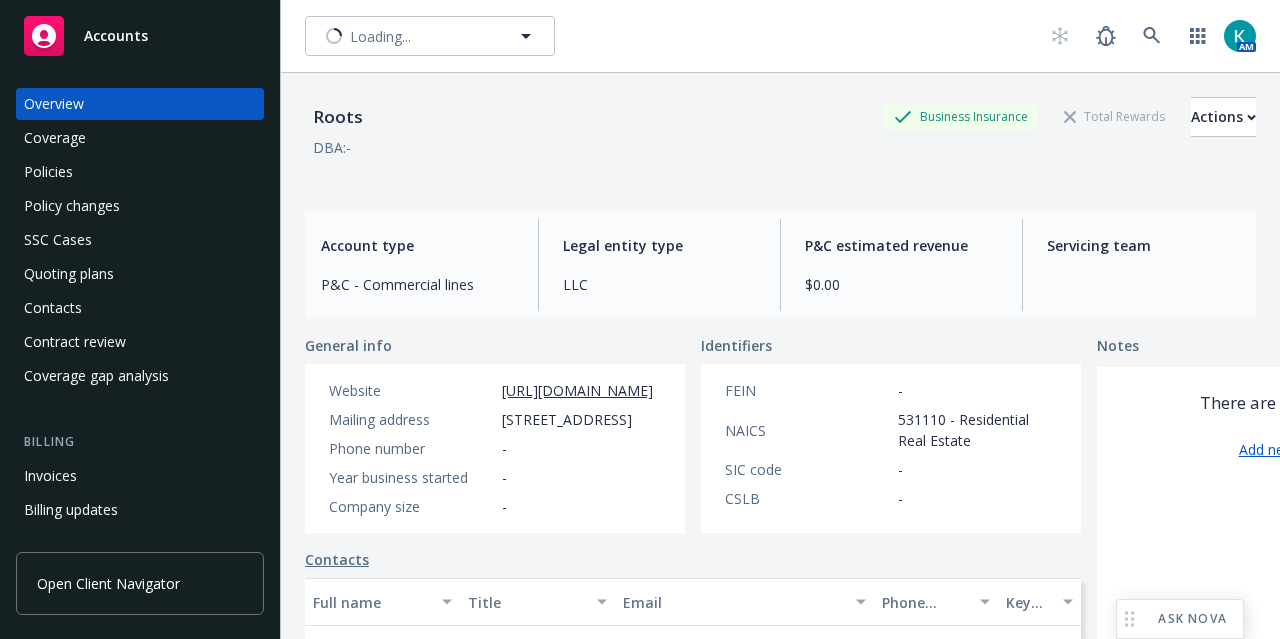 scroll, scrollTop: 0, scrollLeft: 0, axis: both 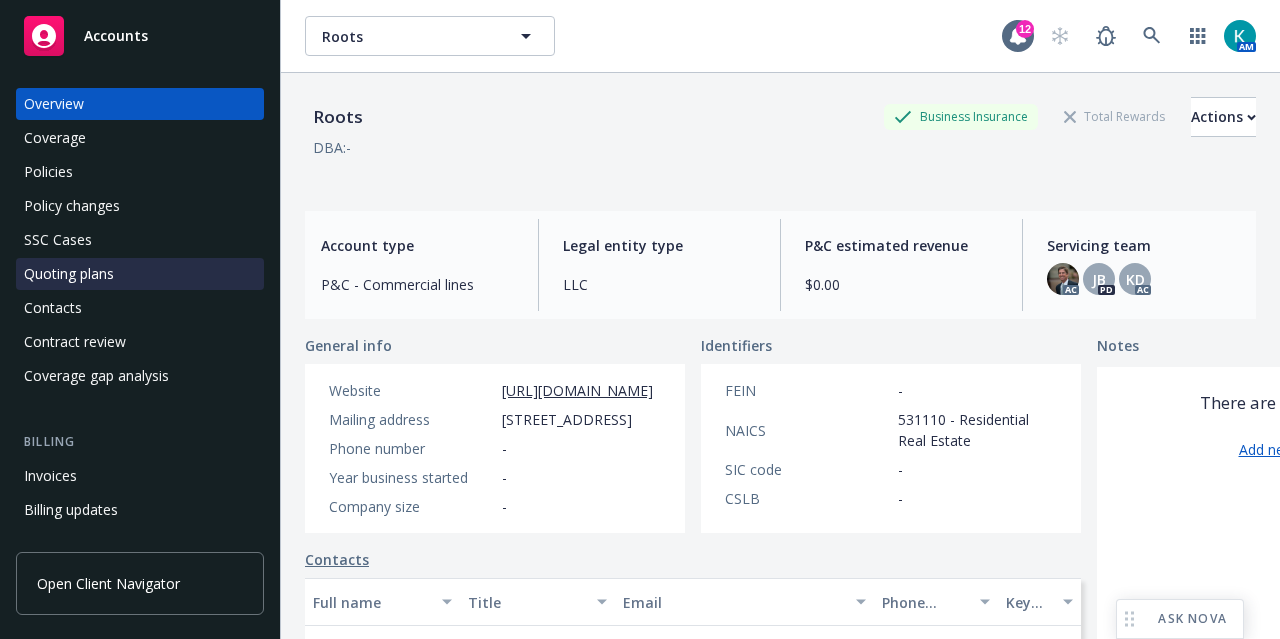 click on "Quoting plans" at bounding box center [69, 274] 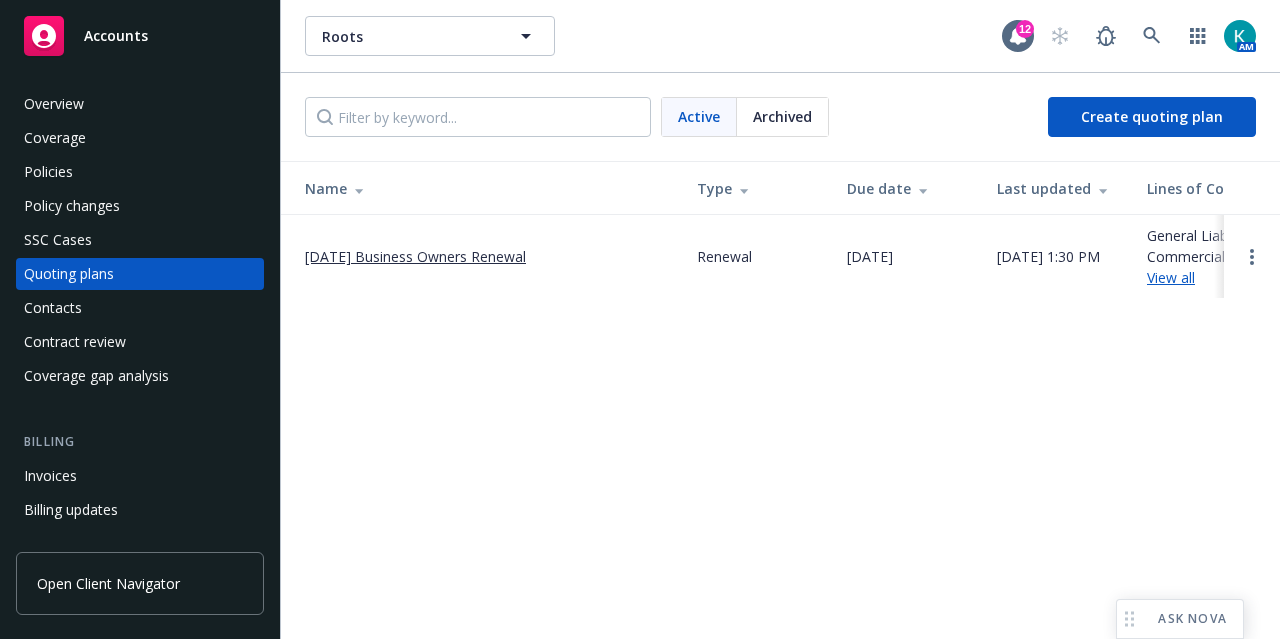 click on "07/24/25 Business Owners Renewal" at bounding box center (415, 256) 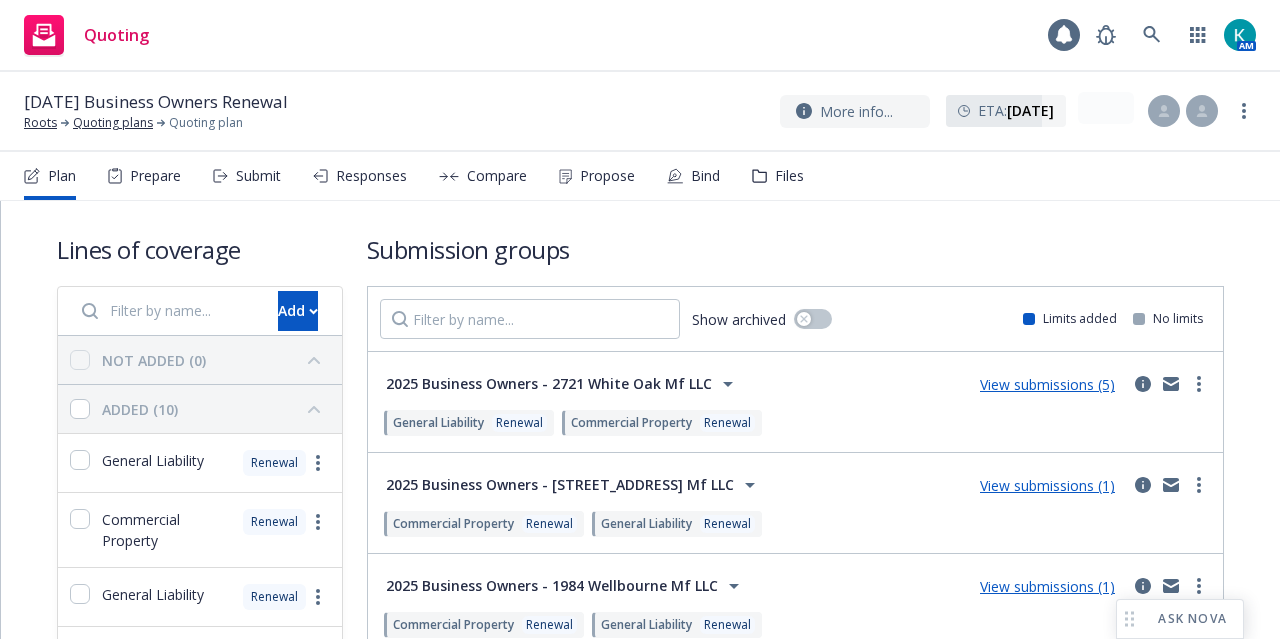 scroll, scrollTop: 0, scrollLeft: 0, axis: both 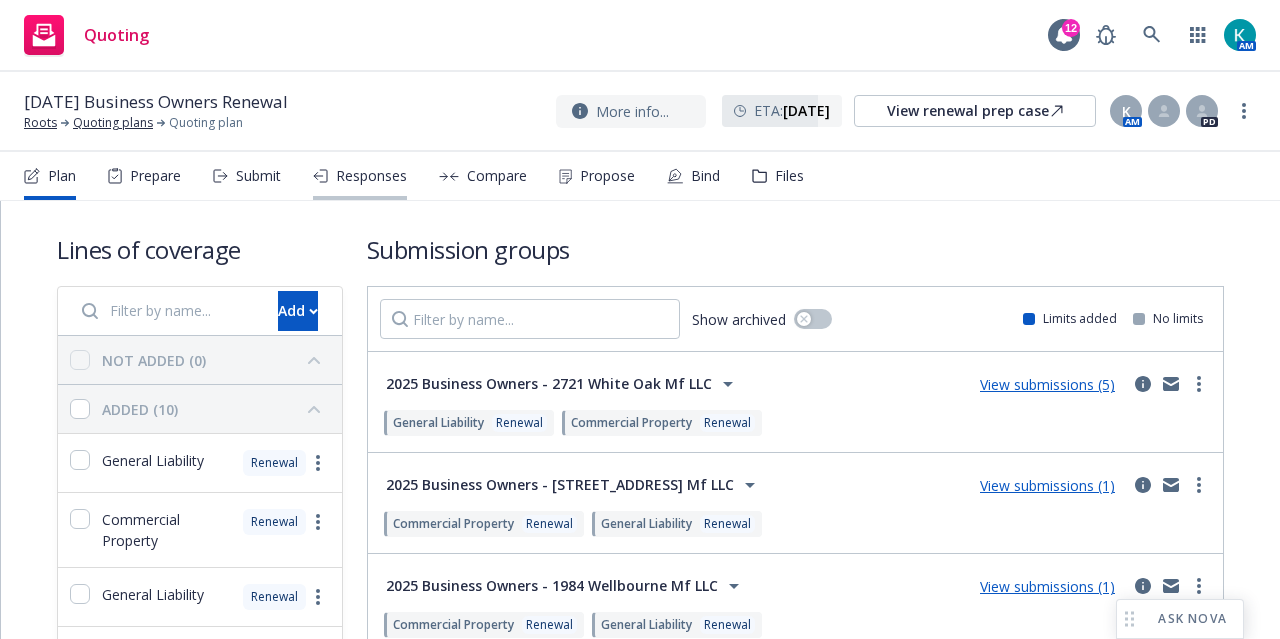 click on "Responses" at bounding box center [371, 176] 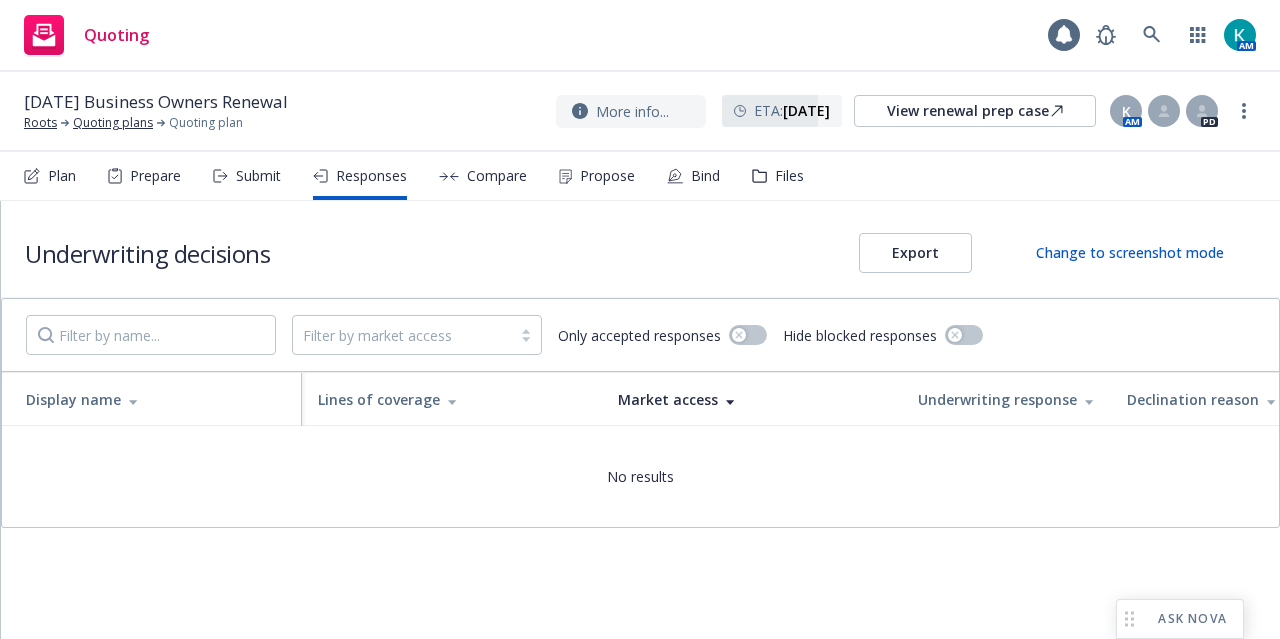 click on "Plan Prepare Submit Responses Compare Propose Bind Files" at bounding box center [414, 176] 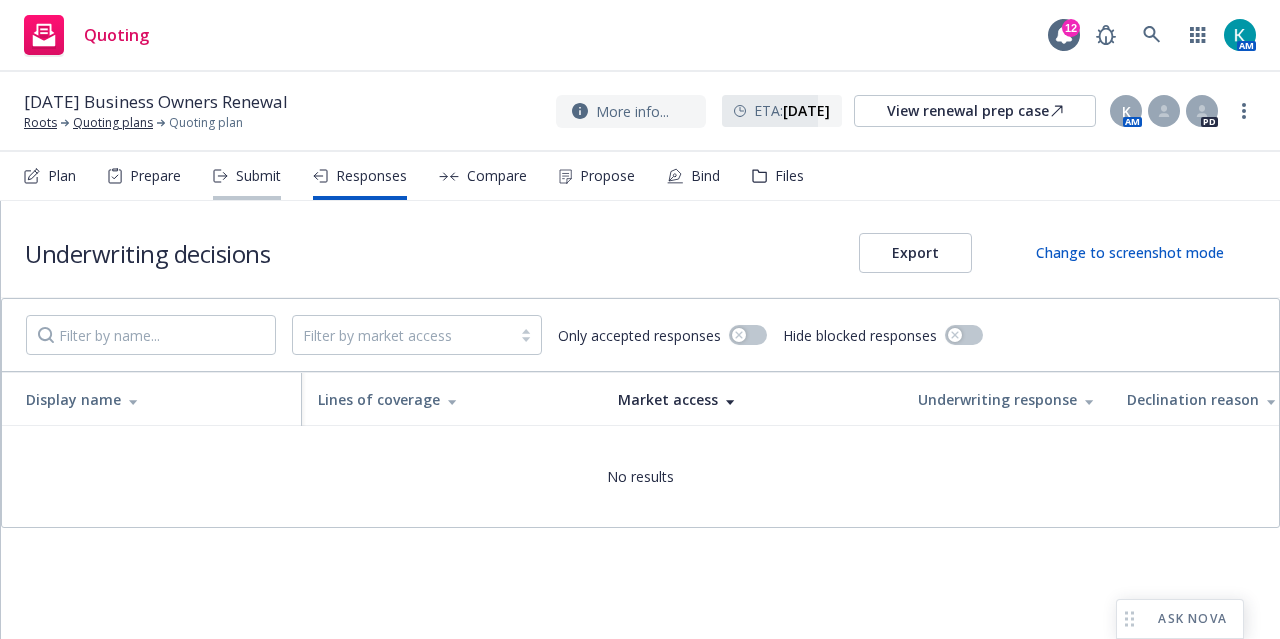 click on "Submit" at bounding box center [247, 176] 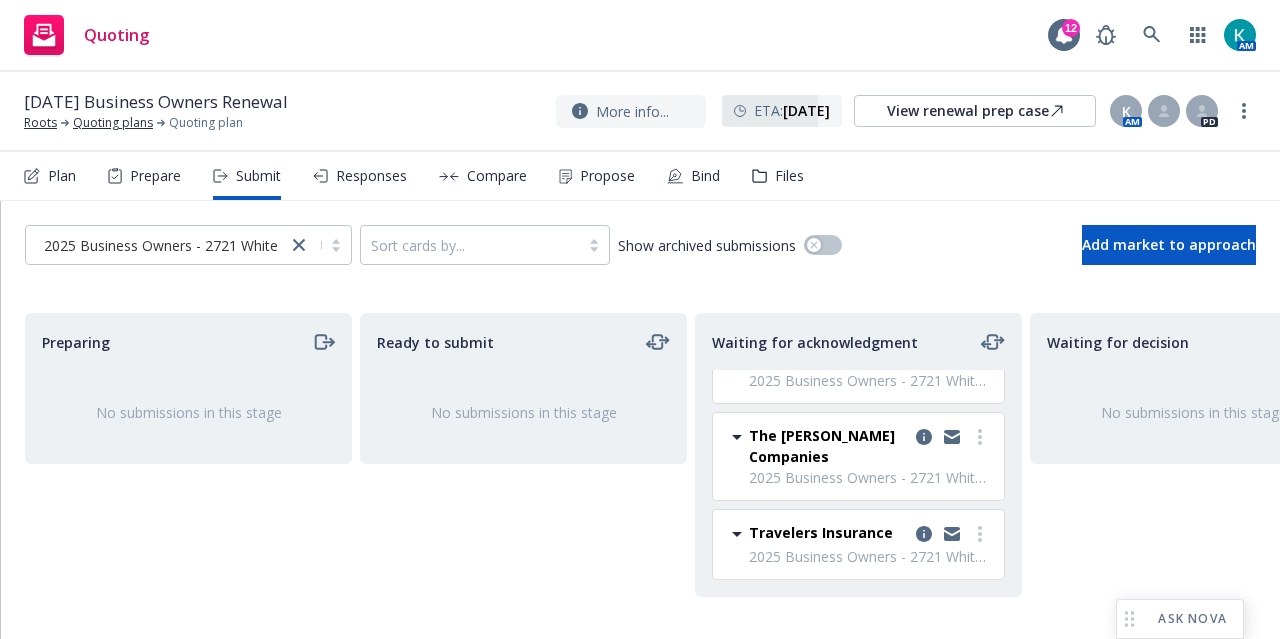 scroll, scrollTop: 252, scrollLeft: 0, axis: vertical 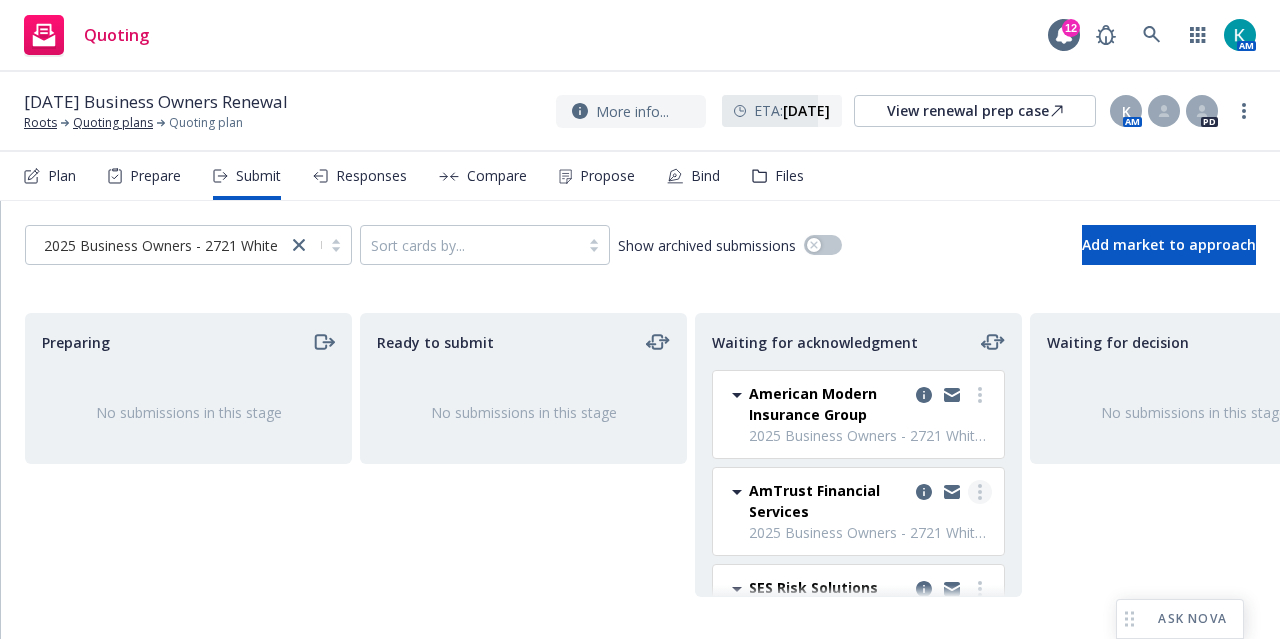 click at bounding box center (980, 492) 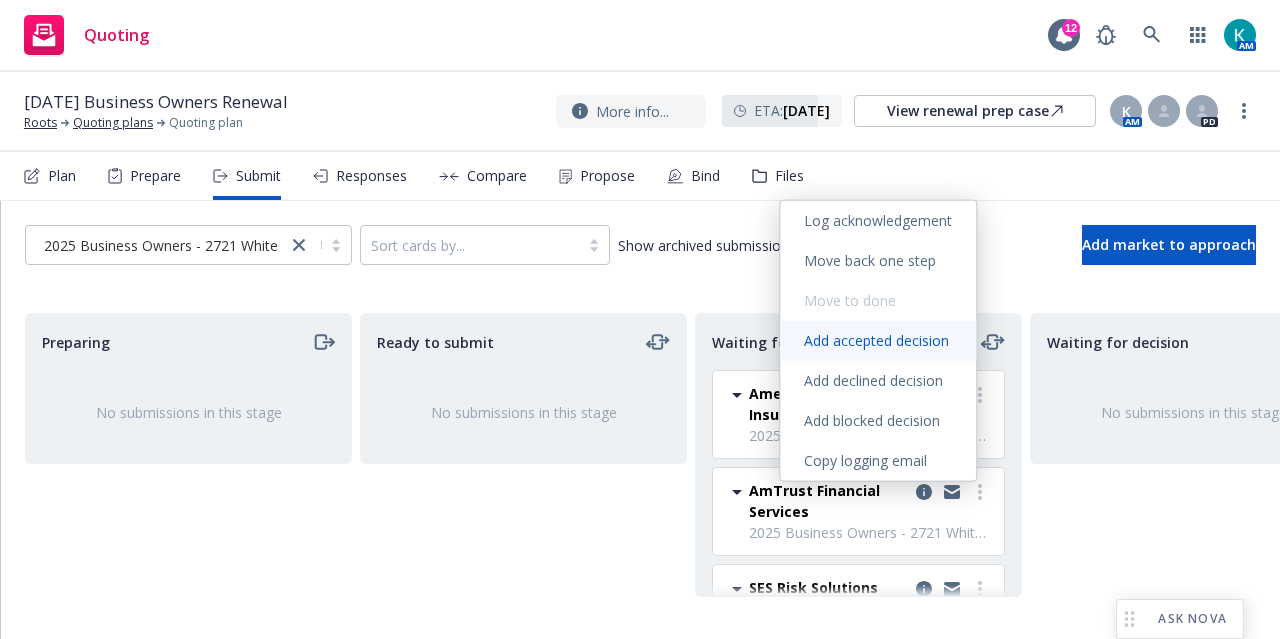 click on "Add accepted decision" at bounding box center (878, 341) 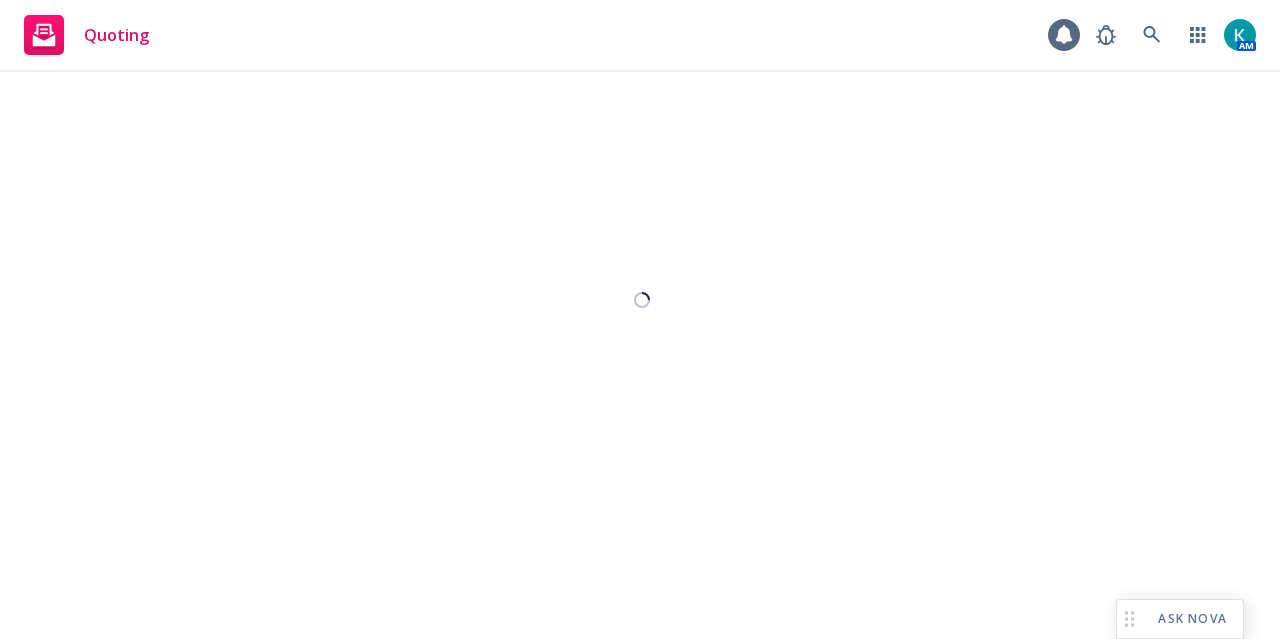 select on "12" 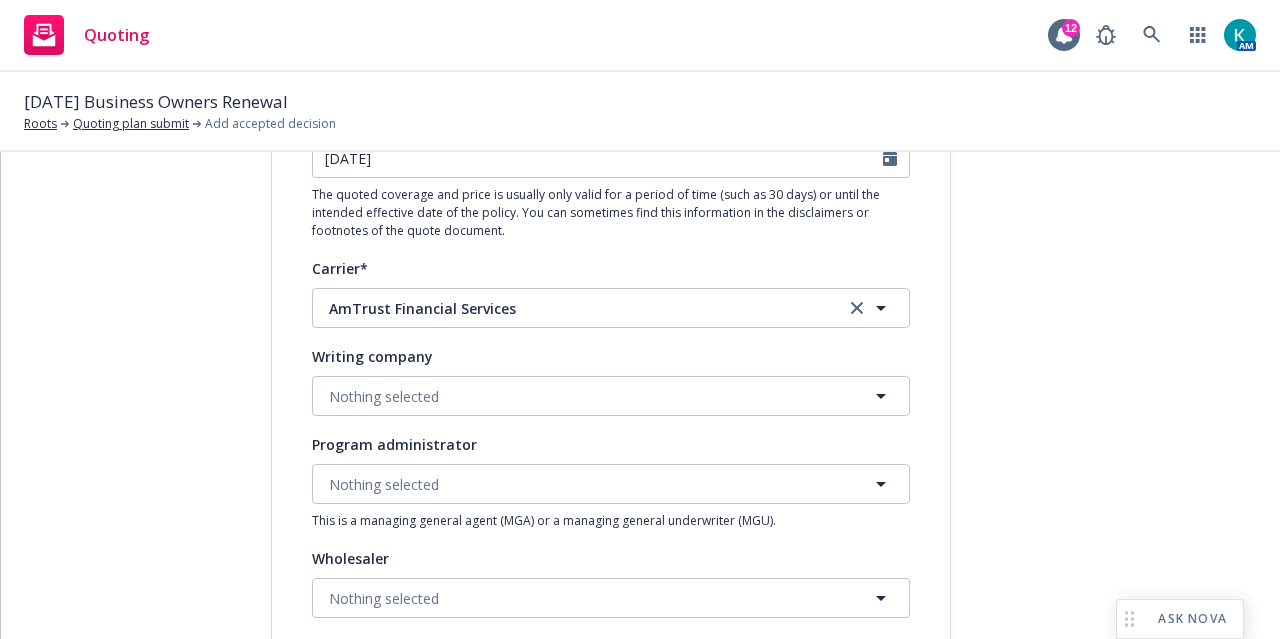 scroll, scrollTop: 309, scrollLeft: 0, axis: vertical 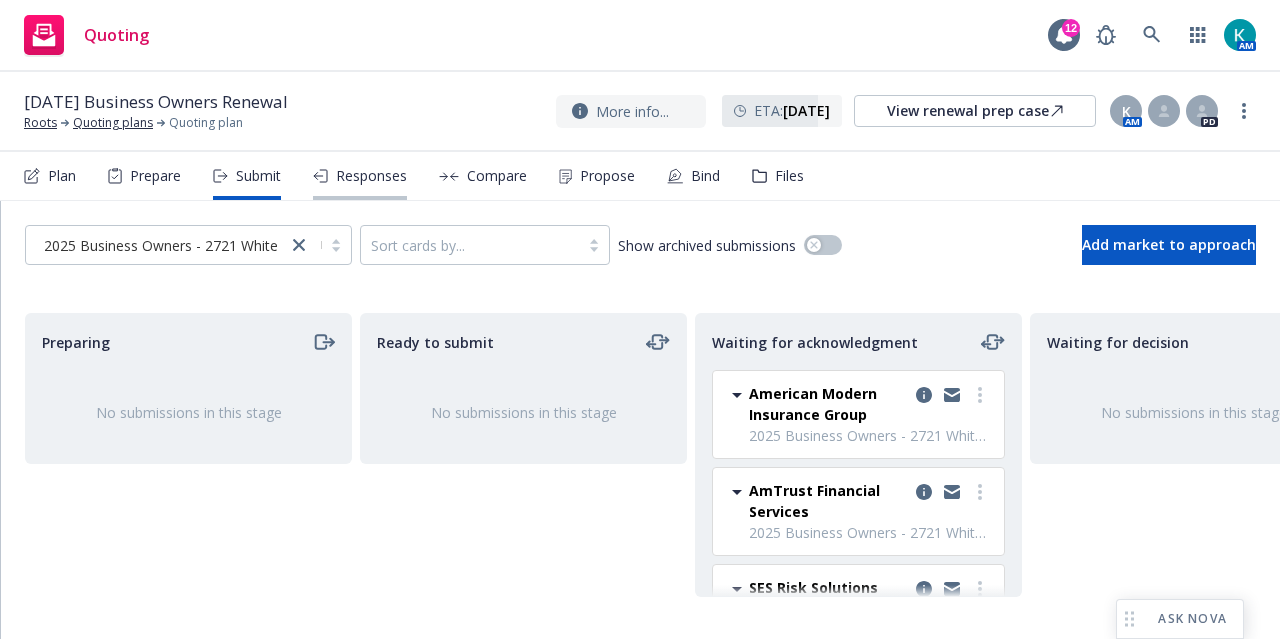 click on "Responses" at bounding box center (360, 176) 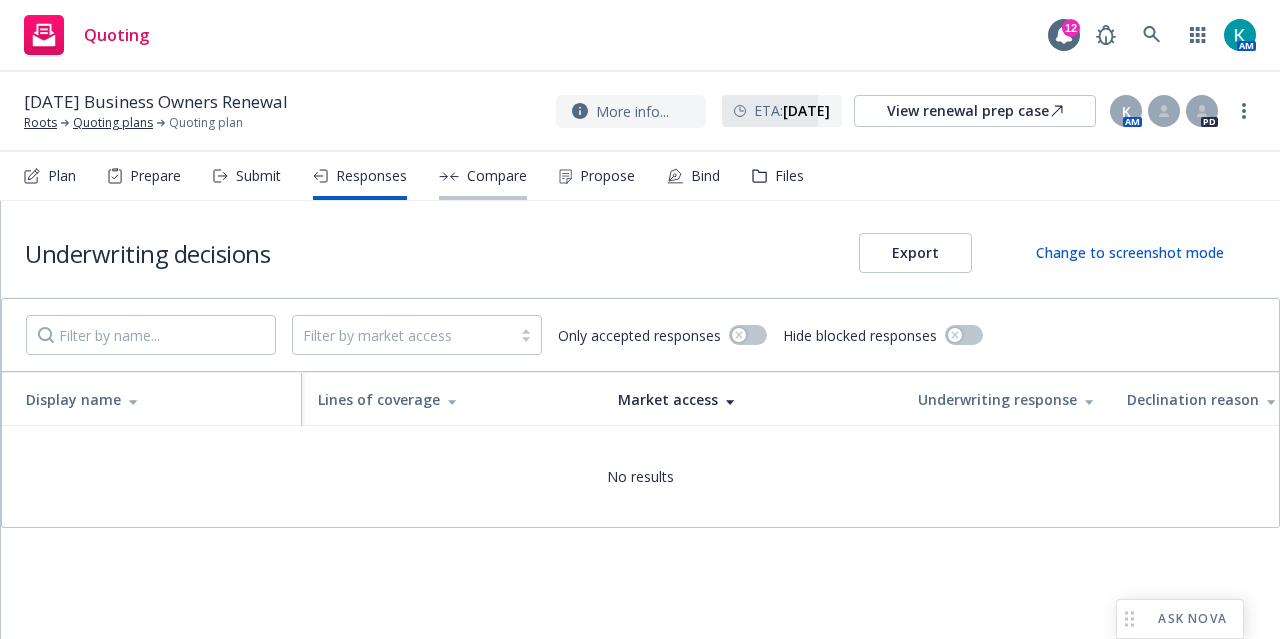 click on "Compare" at bounding box center [483, 176] 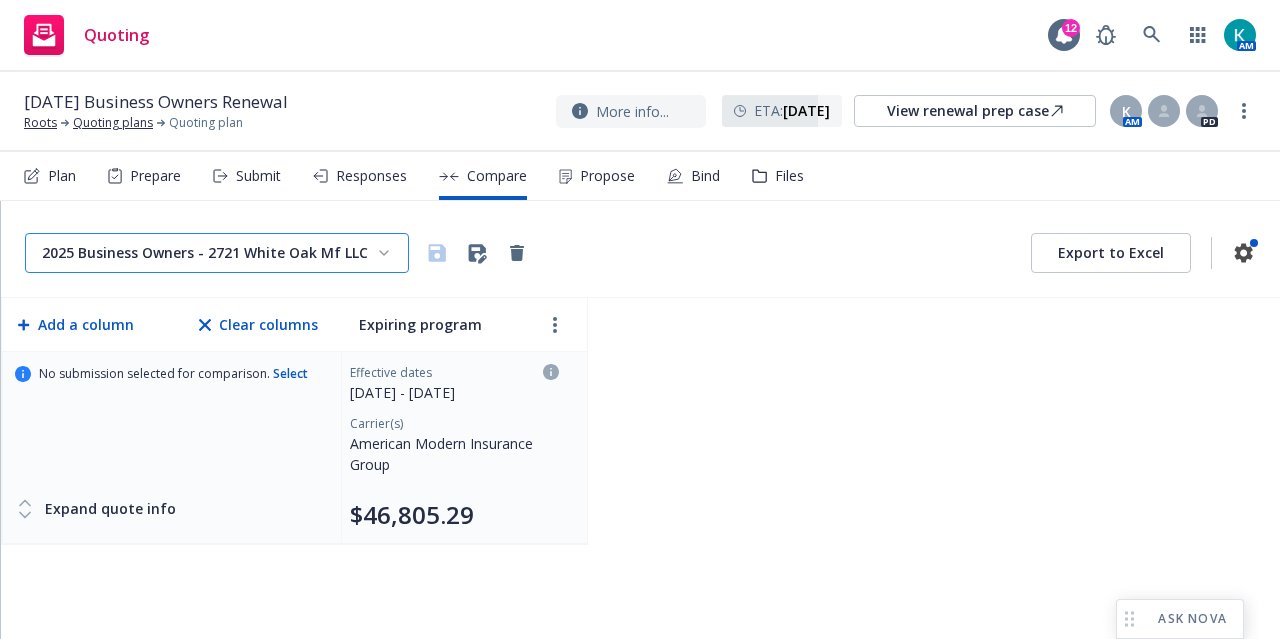 click on "Quoting 12 AM 07/24/25 Business Owners Renewal Roots Quoting plans Quoting plan More info... ETA :  July 24, 2025 View renewal prep case K AM PD Plan Prepare Submit Responses Compare Propose Bind Files 2025 Business Owners - 2721 White Oak Mf LLC Export to Excel Add a column Clear columns Expiring program No submission selected for comparison.   Select Expand quote info Effective dates 07/24/2024 - 07/24/2025 Carrier(s) American Modern Insurance Group $46,805.29   Roots | 07/24/25 Business Owners Renewal | Compare ASK NOVA" at bounding box center (640, 319) 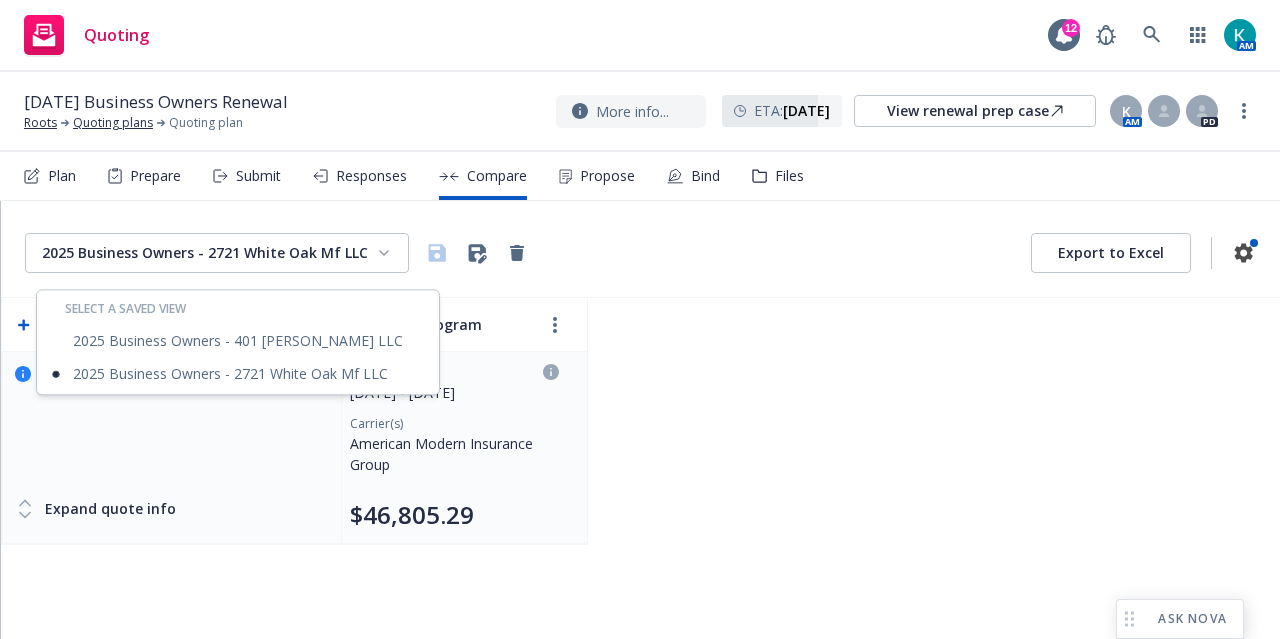 click on "Quoting 12 AM 07/24/25 Business Owners Renewal Roots Quoting plans Quoting plan More info... ETA :  July 24, 2025 View renewal prep case K AM PD Plan Prepare Submit Responses Compare Propose Bind Files 2025 Business Owners - 2721 White Oak Mf LLC Export to Excel Add a column Clear columns Expiring program No submission selected for comparison.   Select Expand quote info Effective dates 07/24/2024 - 07/24/2025 Carrier(s) American Modern Insurance Group $46,805.29   Roots | 07/24/25 Business Owners Renewal | Compare ASK NOVA Select a saved view 2025 Business Owners - 401 Clifton Mf LLC 2025 Business Owners - 2721 White Oak Mf LLC" at bounding box center (640, 319) 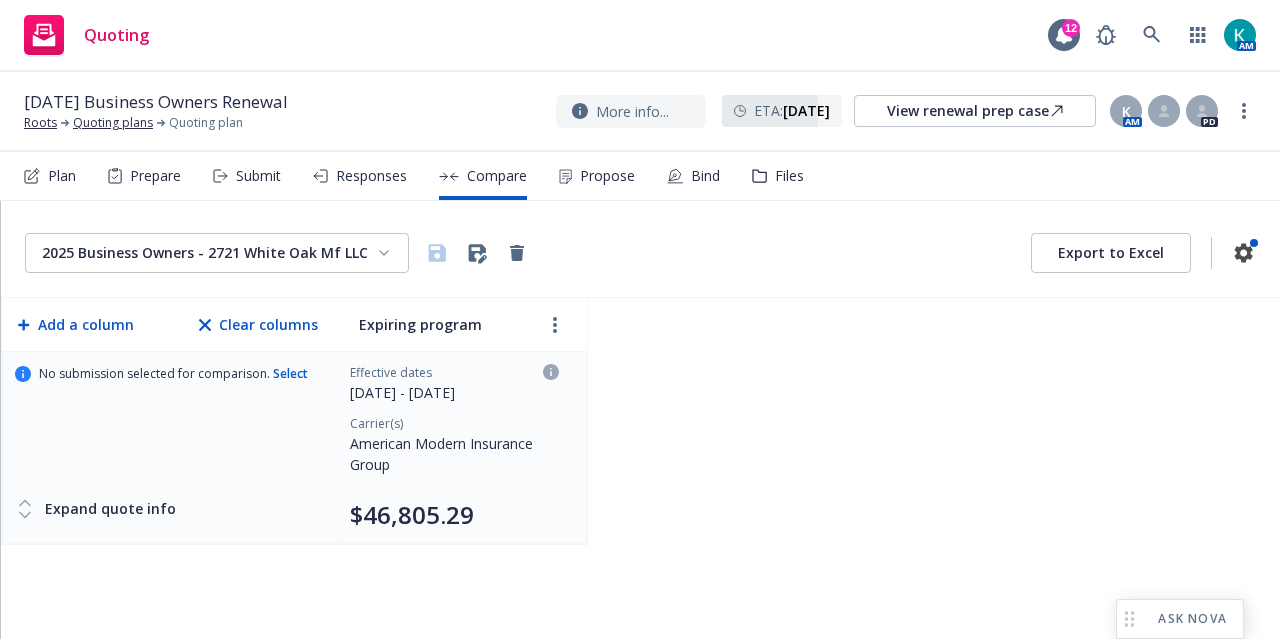 click on "2025 Business Owners - 2721 White Oak Mf LLC Export to Excel Add a column Clear columns Expiring program No submission selected for comparison.   Select Expand quote info Effective dates 07/24/2024 - 07/24/2025 Carrier(s) American Modern Insurance Group $46,805.29" at bounding box center (640, 420) 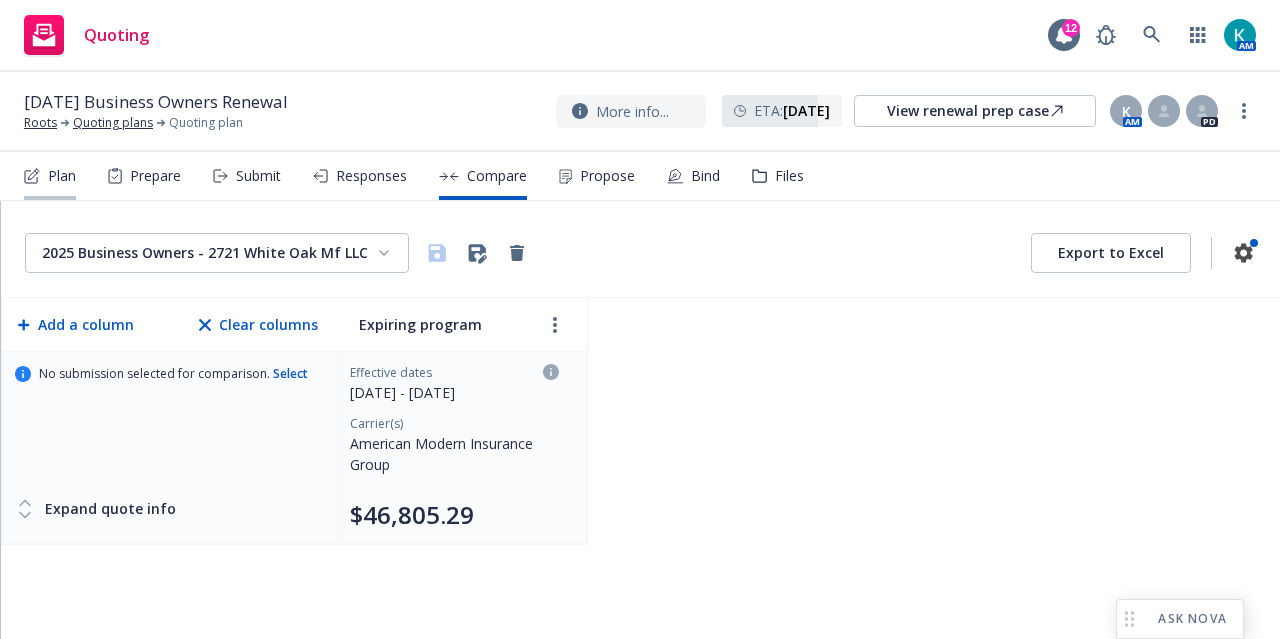 click on "Plan" at bounding box center [62, 176] 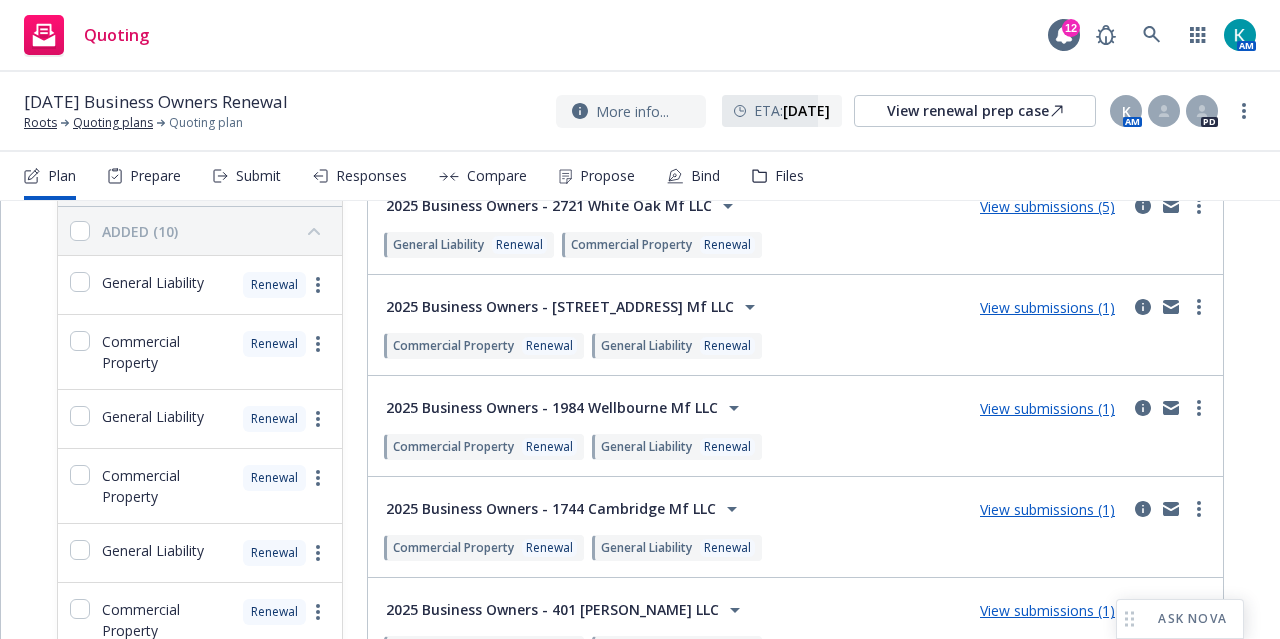 scroll, scrollTop: 192, scrollLeft: 0, axis: vertical 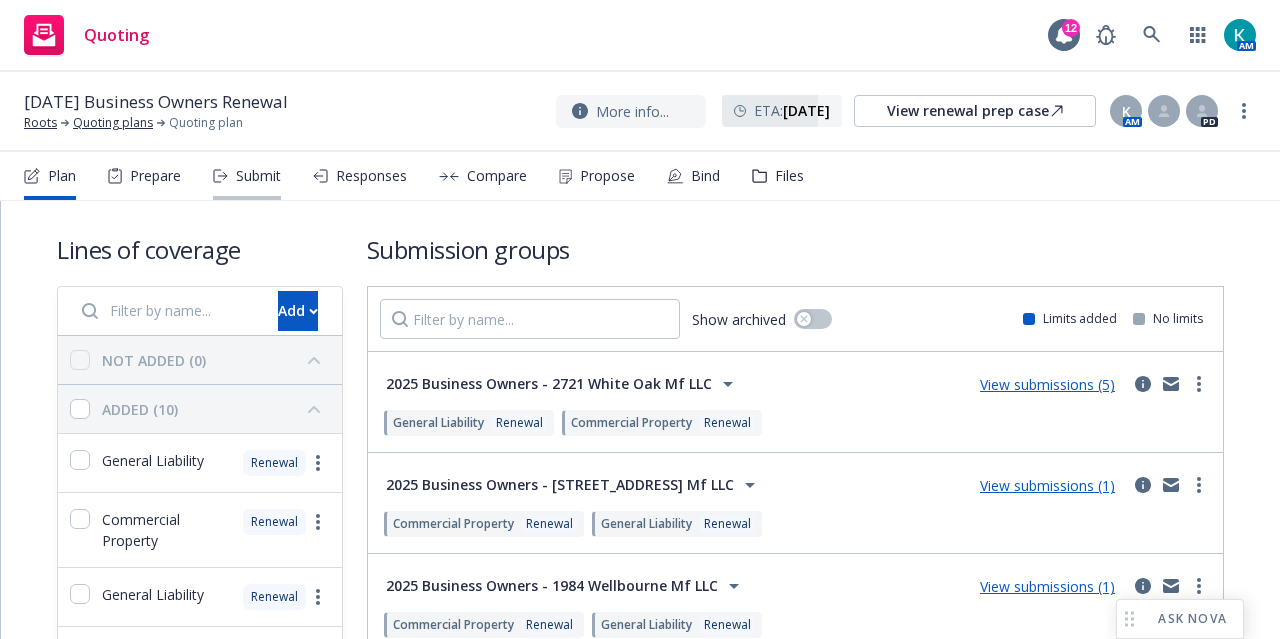 click on "Submit" at bounding box center [258, 176] 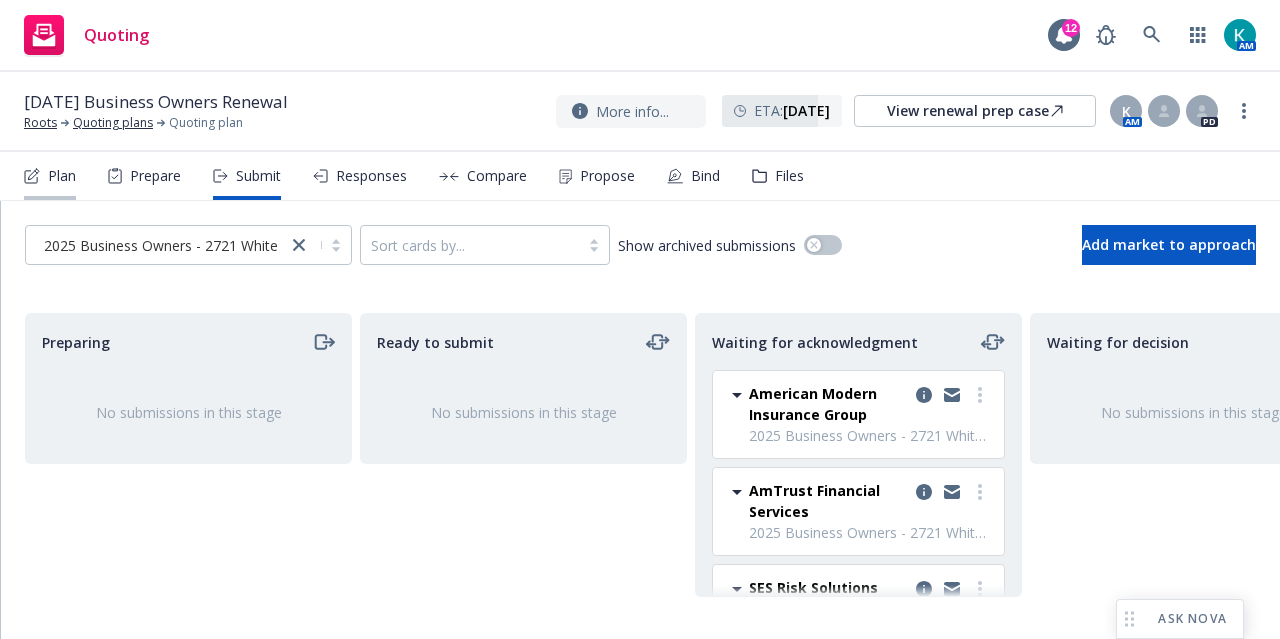 click on "Plan" at bounding box center [50, 176] 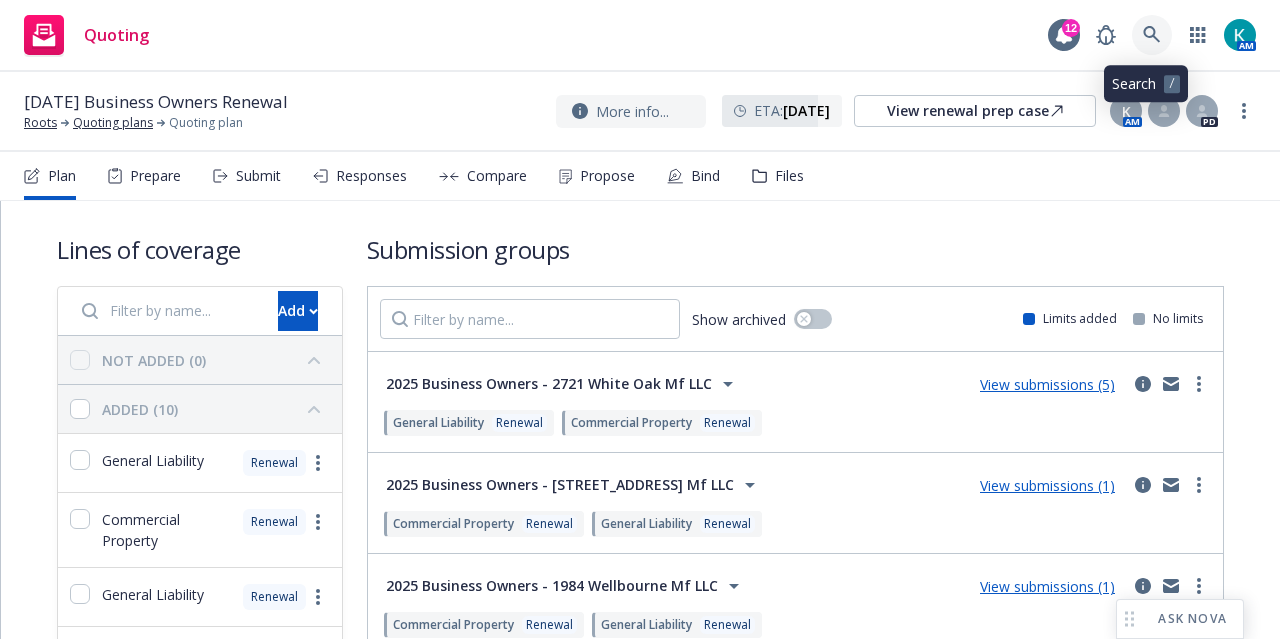 click 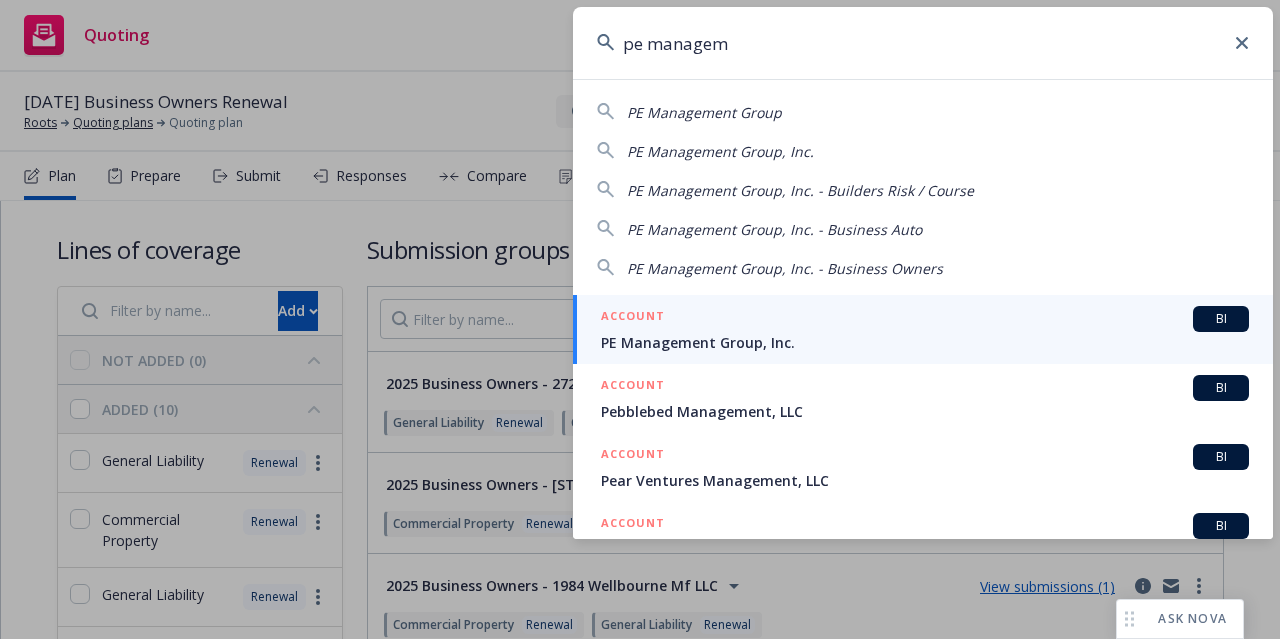 type on "pe managem" 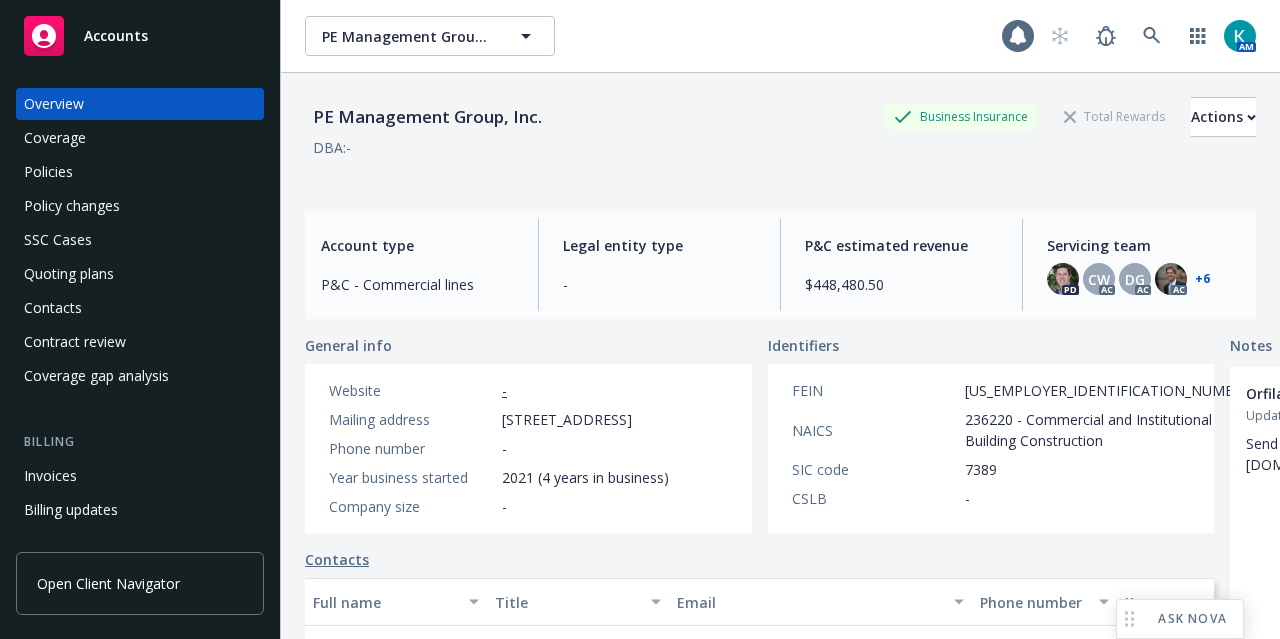scroll, scrollTop: 0, scrollLeft: 0, axis: both 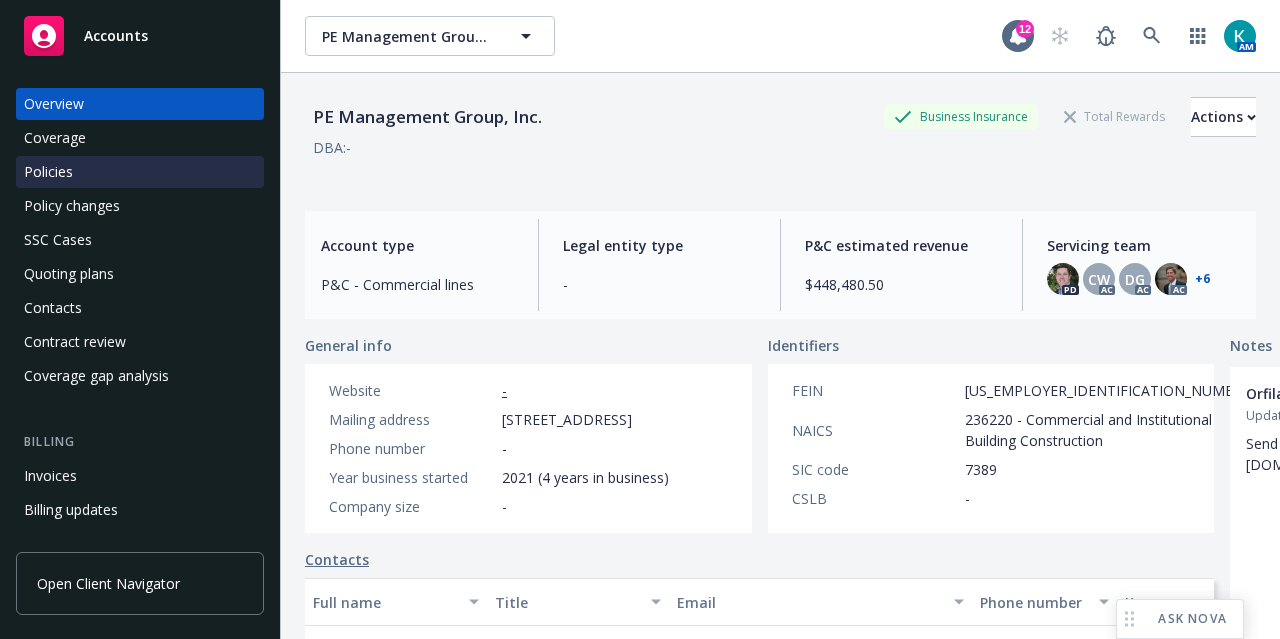 click on "Policies" at bounding box center [140, 172] 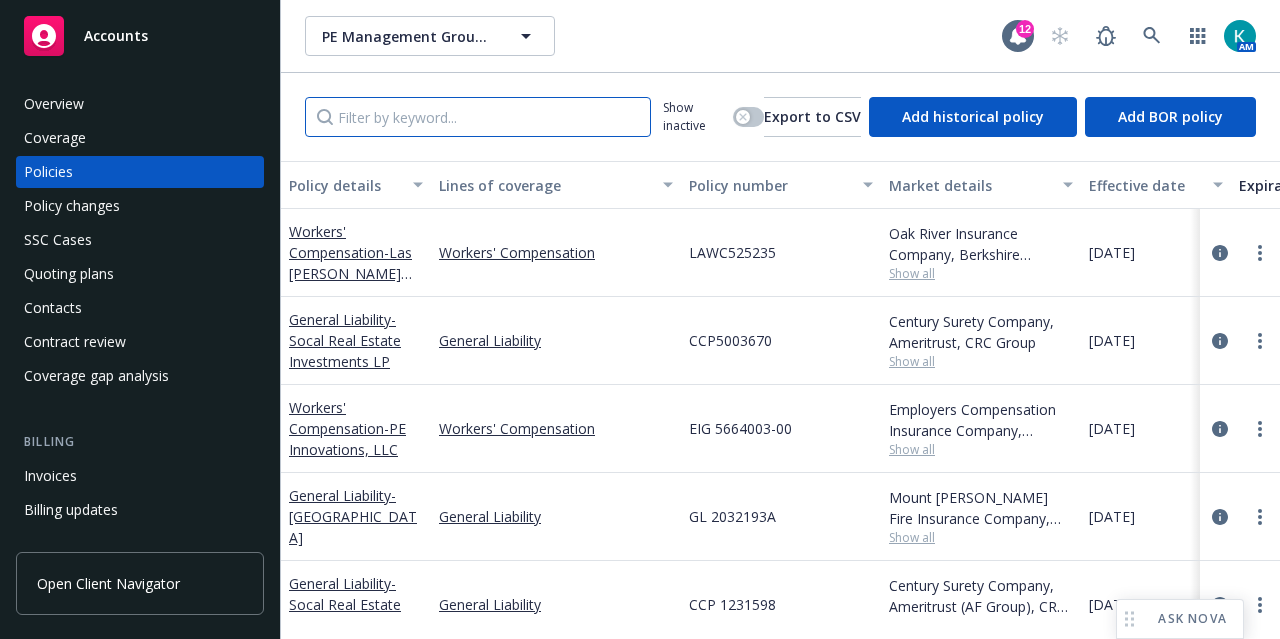 click at bounding box center (478, 117) 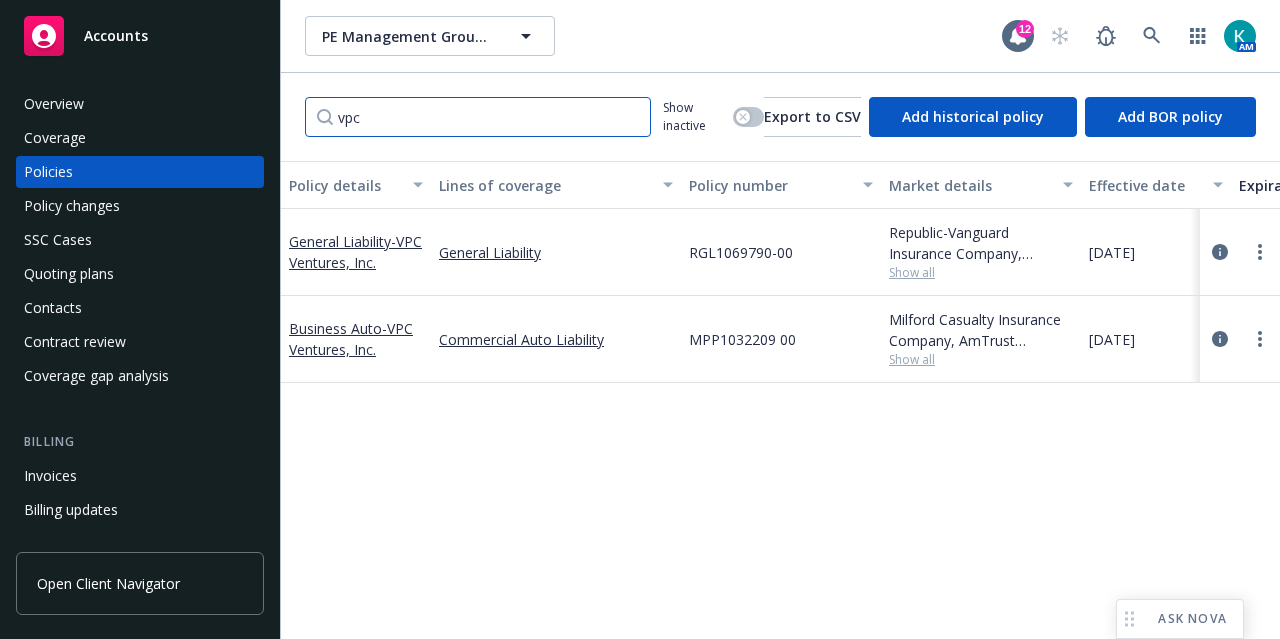 type on "vpc" 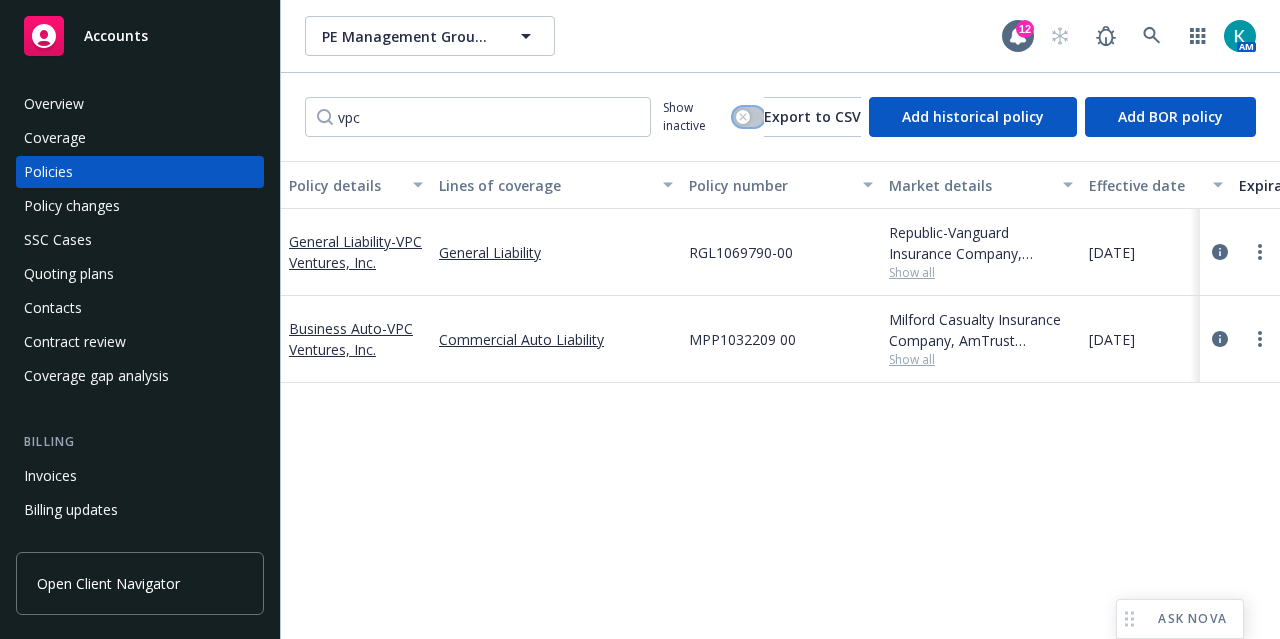 click 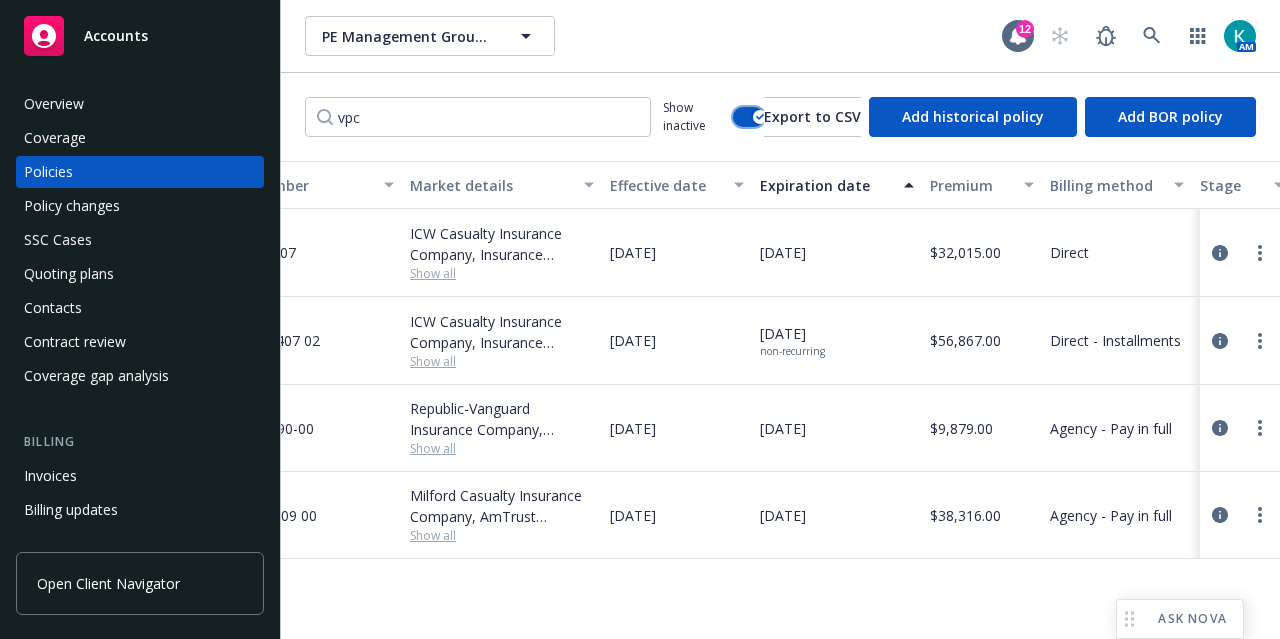scroll, scrollTop: 0, scrollLeft: 0, axis: both 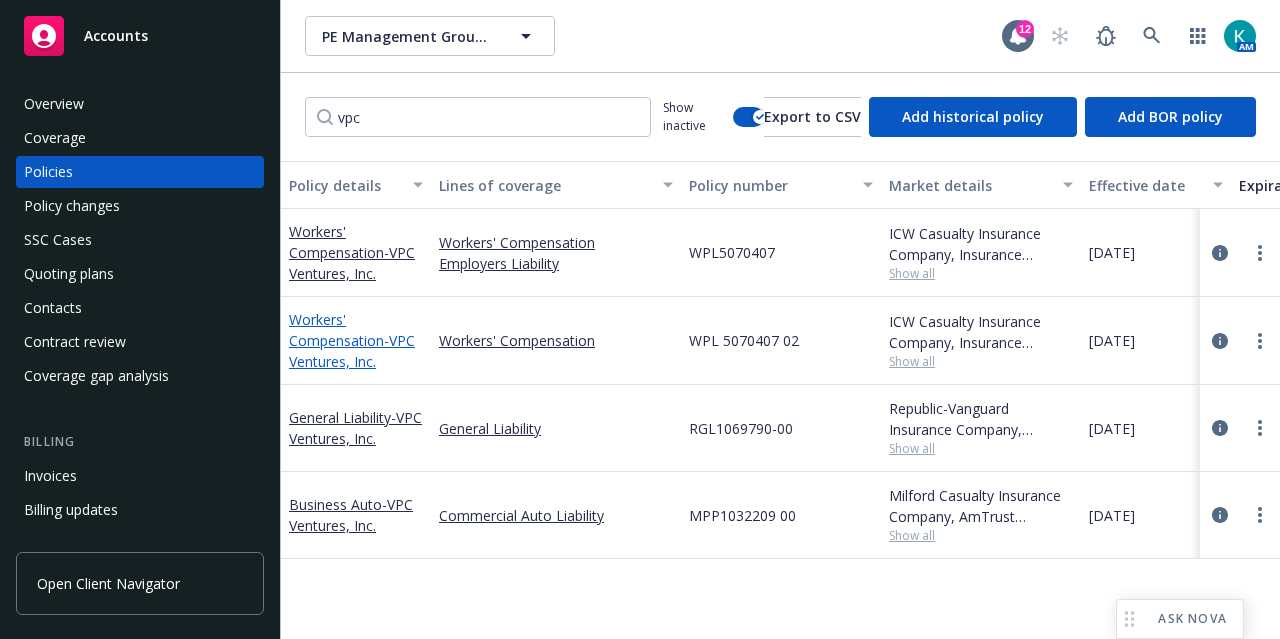 click on "Workers' Compensation  -  VPC Ventures, Inc." at bounding box center [352, 340] 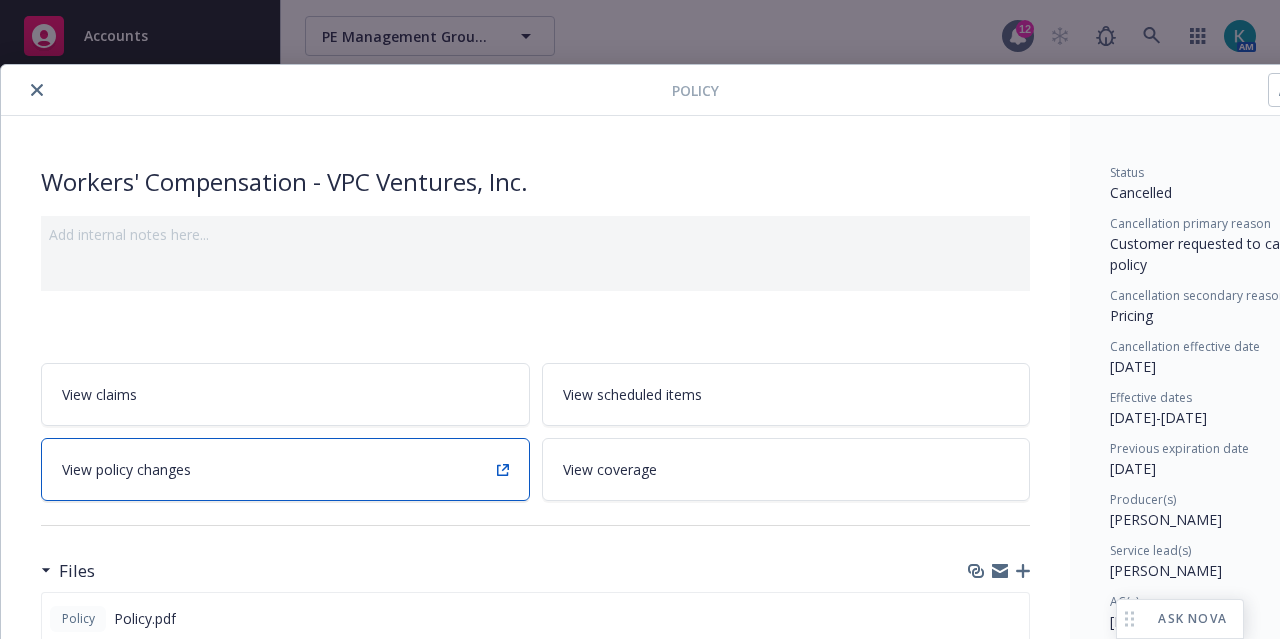 click on "View policy changes" at bounding box center [285, 469] 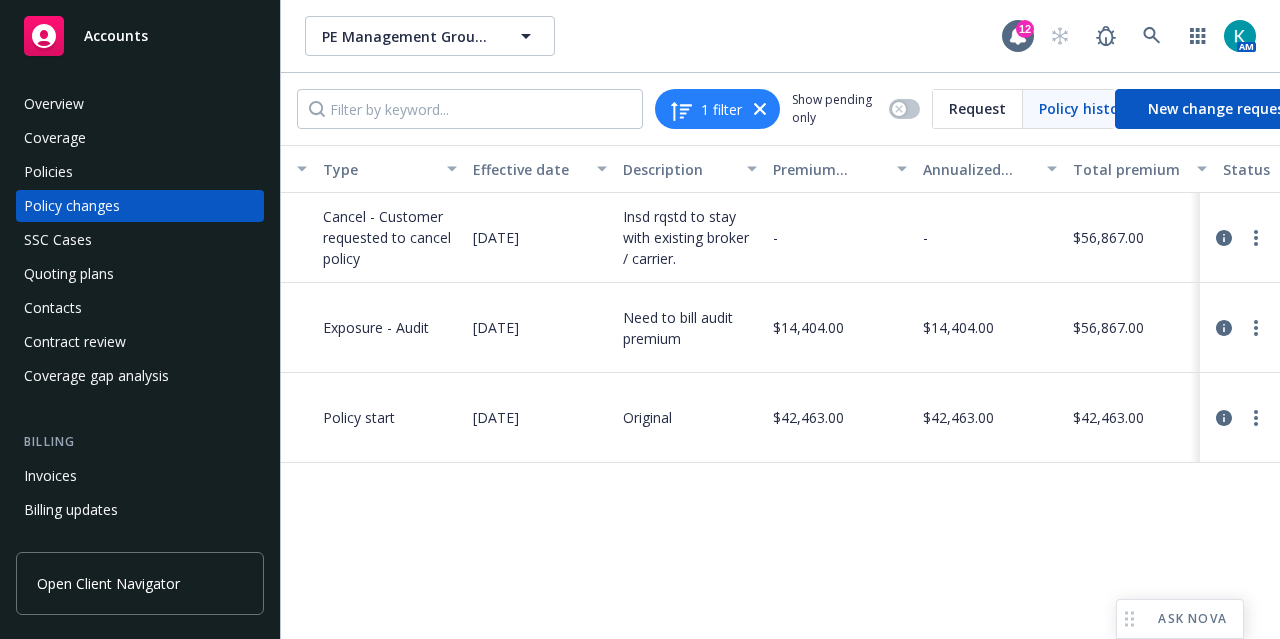 scroll, scrollTop: 0, scrollLeft: 0, axis: both 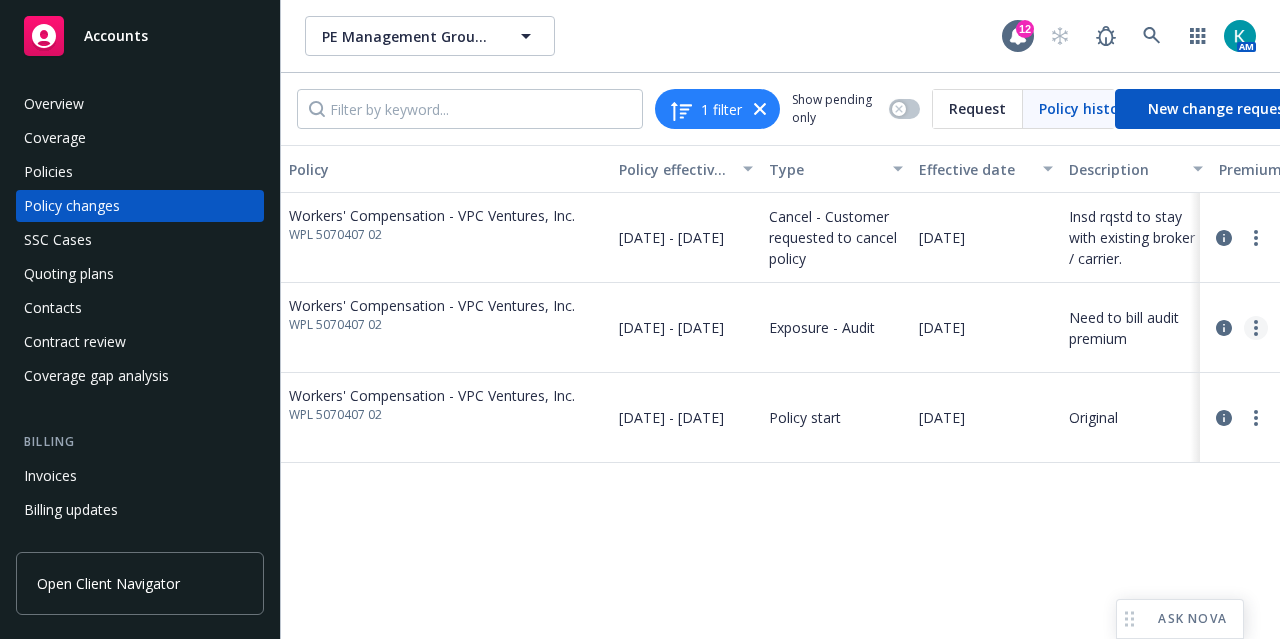 click at bounding box center (1256, 328) 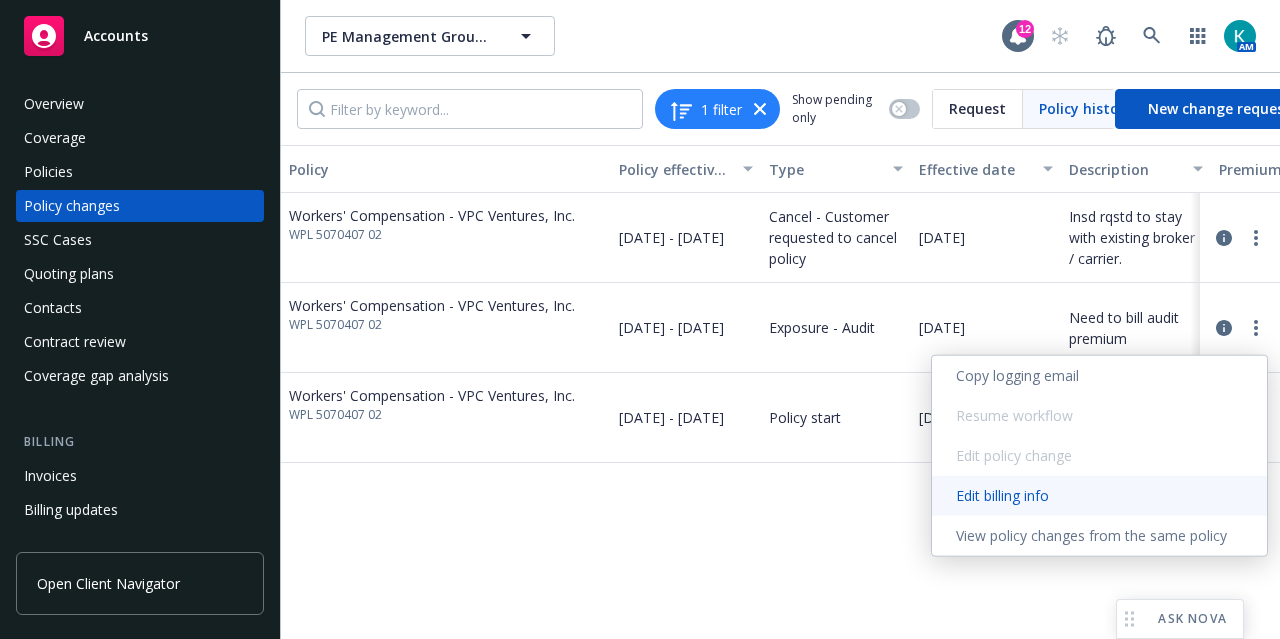 click on "Edit billing info" at bounding box center [1099, 496] 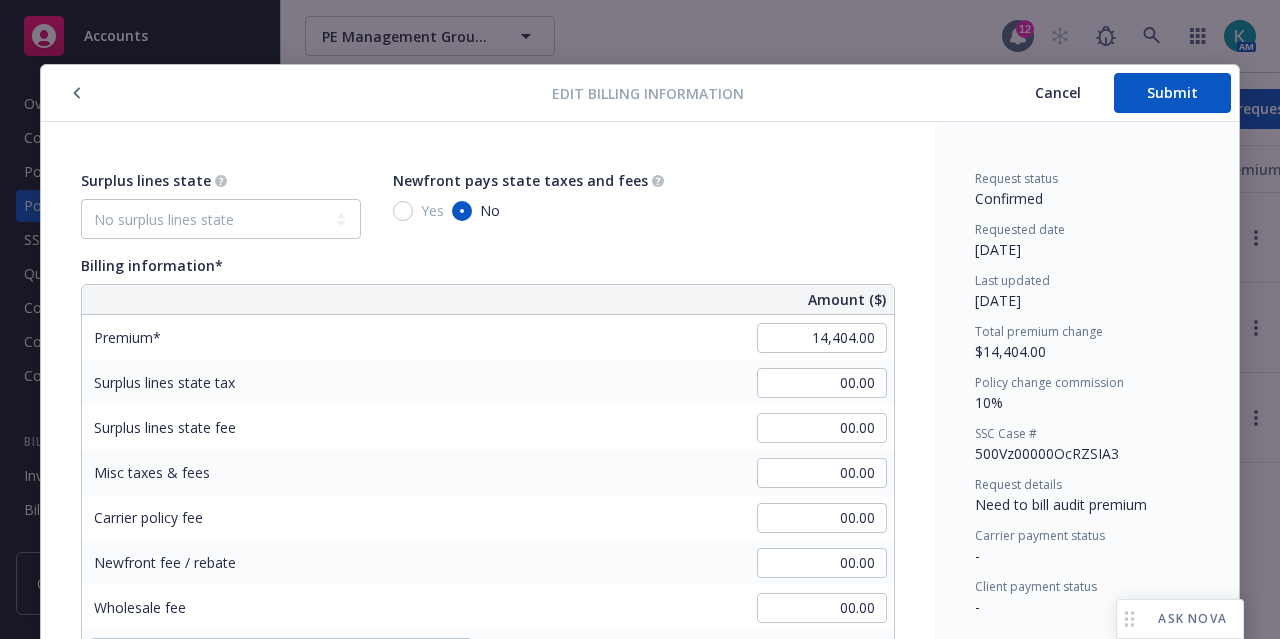 scroll, scrollTop: 60, scrollLeft: 0, axis: vertical 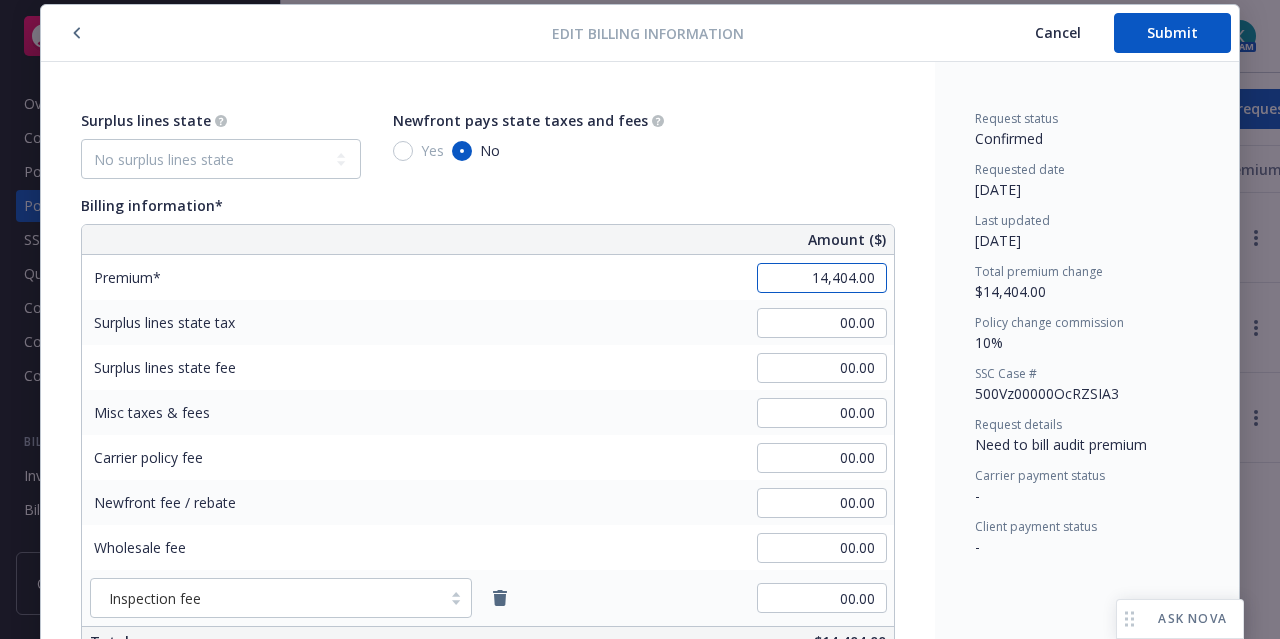 click on "14,404.00" at bounding box center (822, 278) 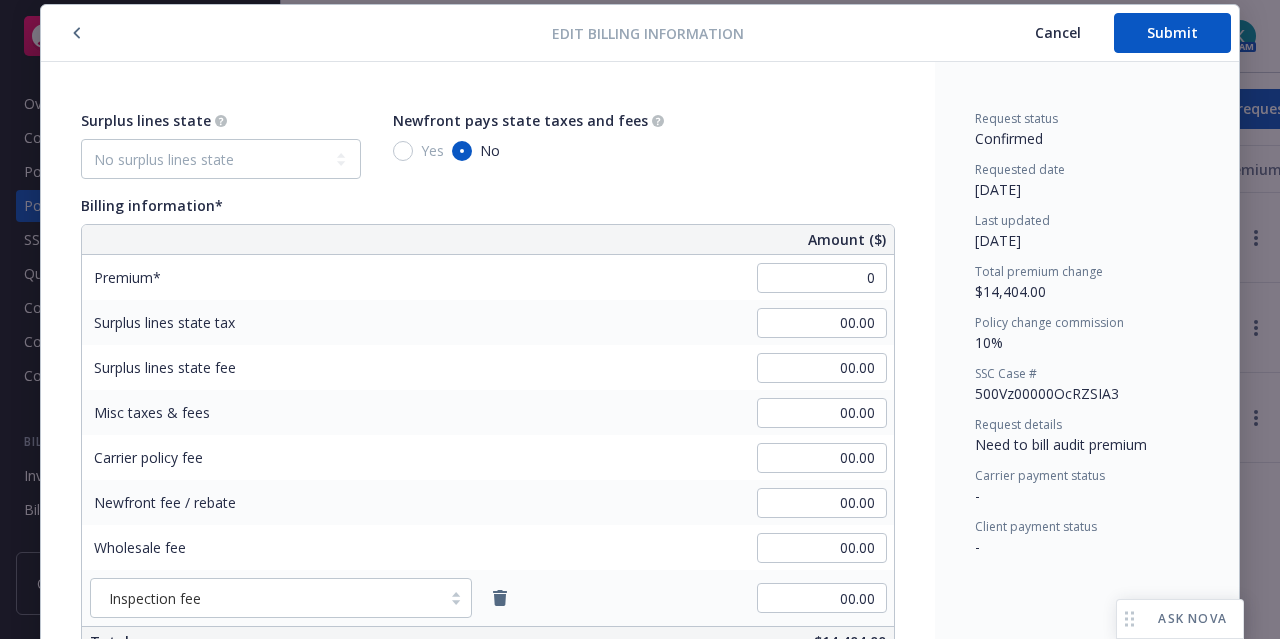 type on "00.00" 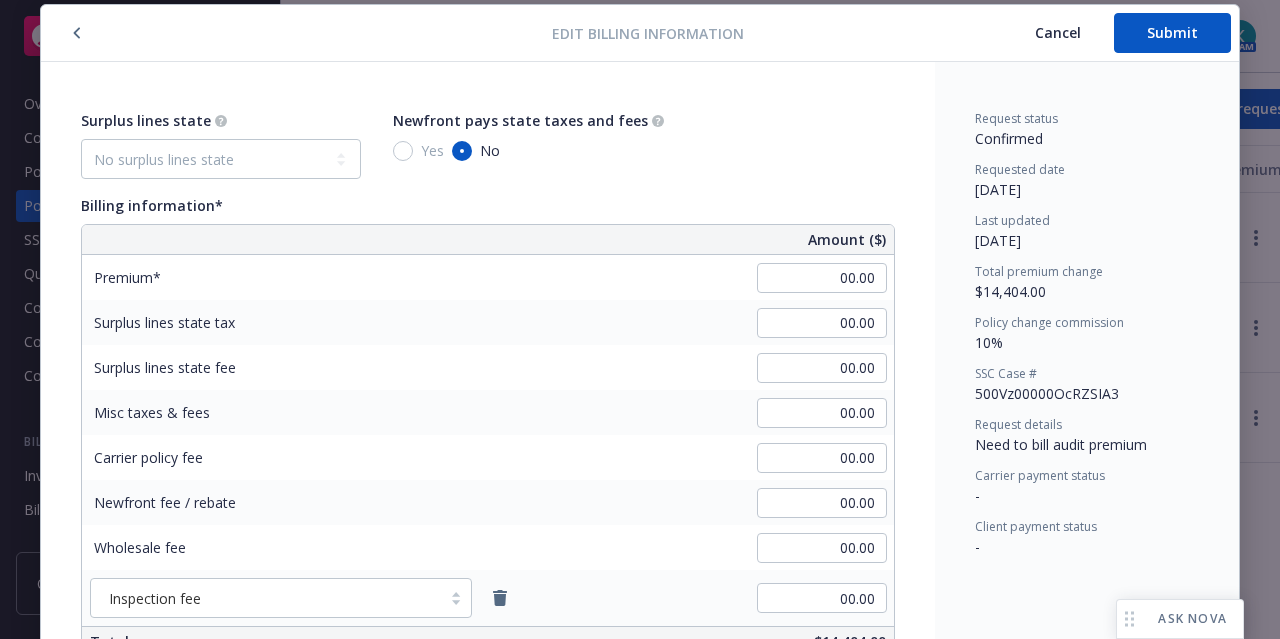 click on "Surplus lines state fee 00.00" at bounding box center (488, 367) 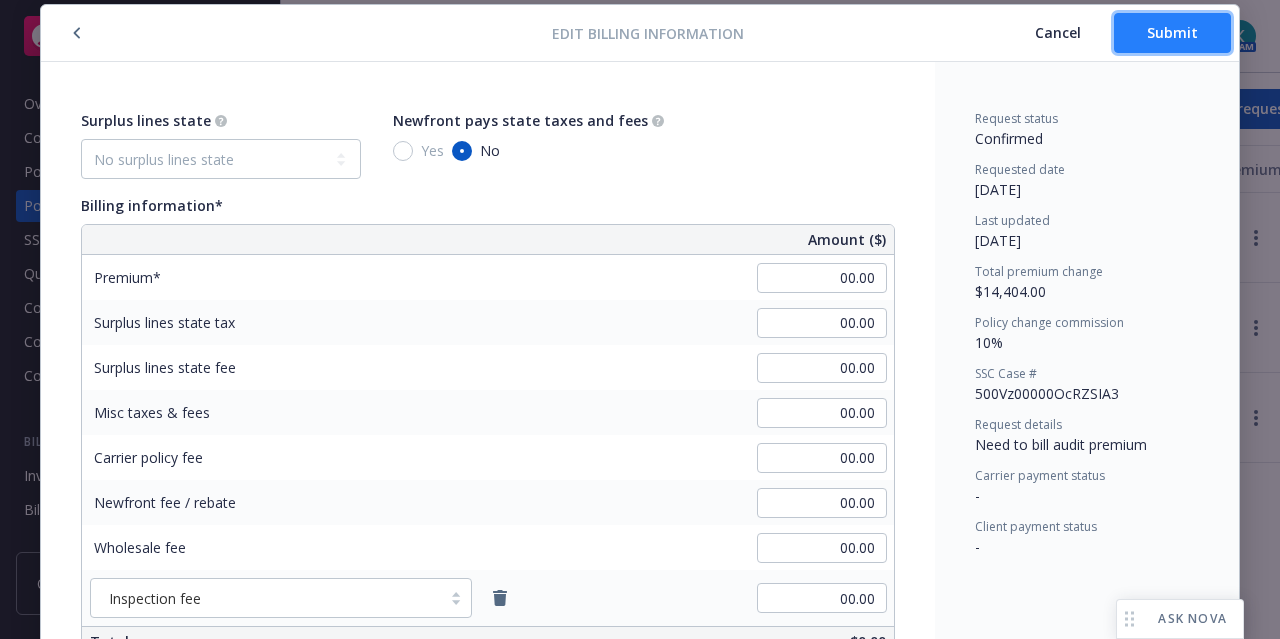 click on "Submit" at bounding box center [1172, 32] 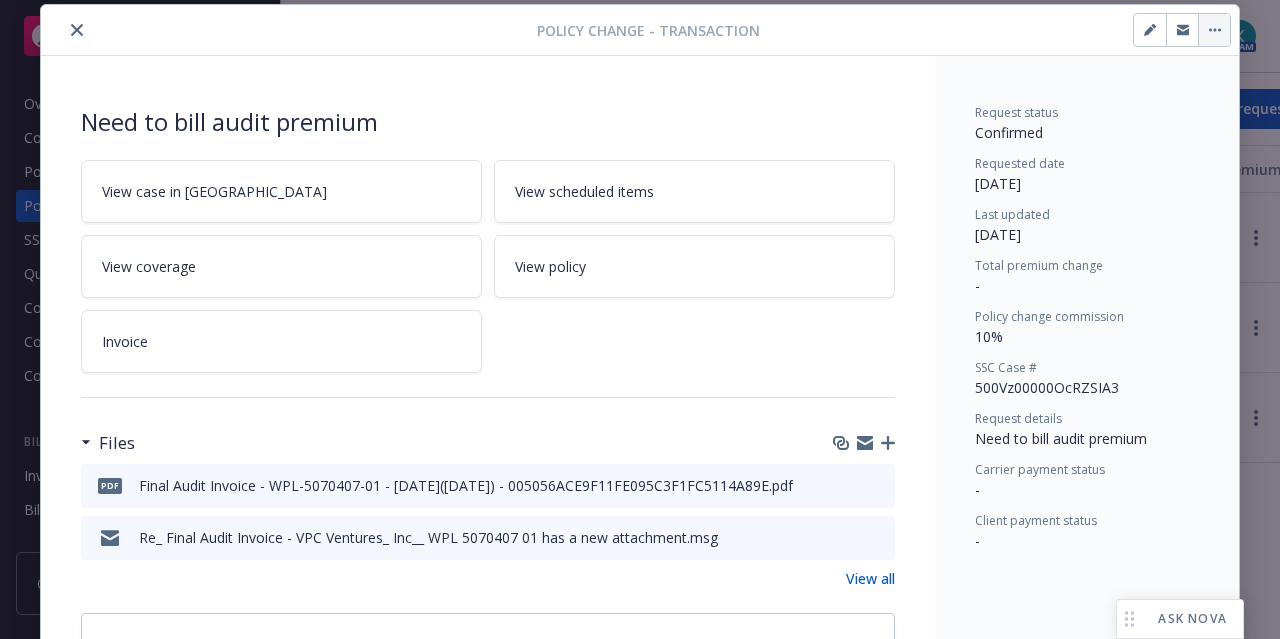 click at bounding box center [1214, 30] 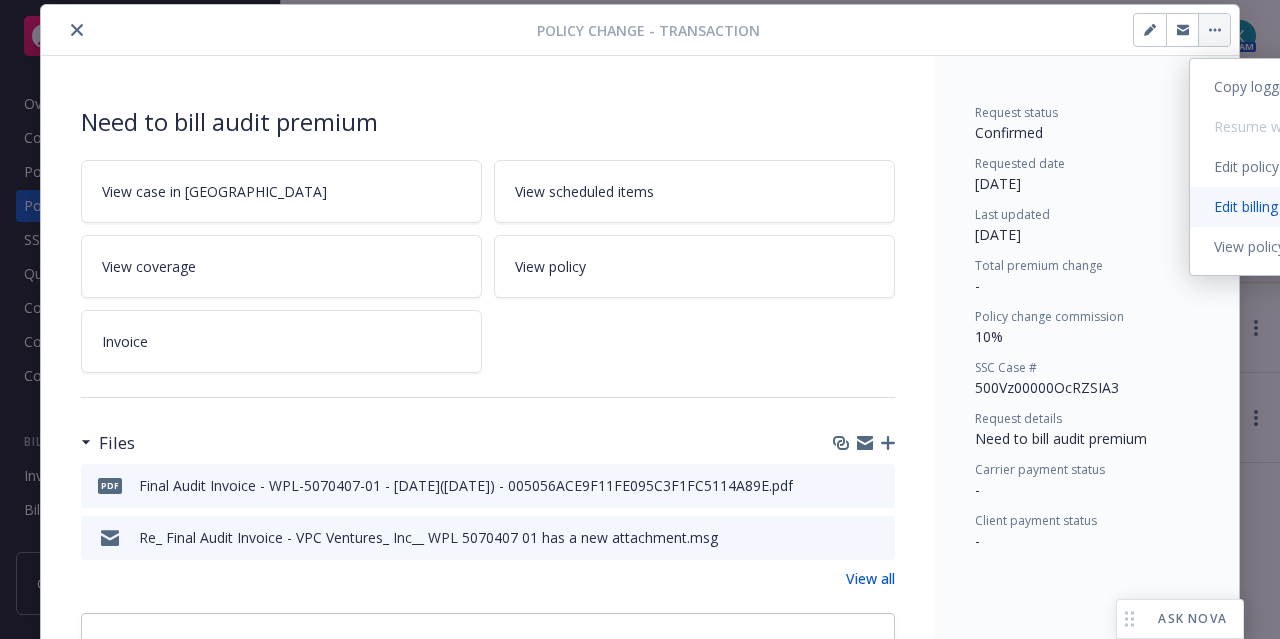 click on "Edit billing info" at bounding box center [1357, 207] 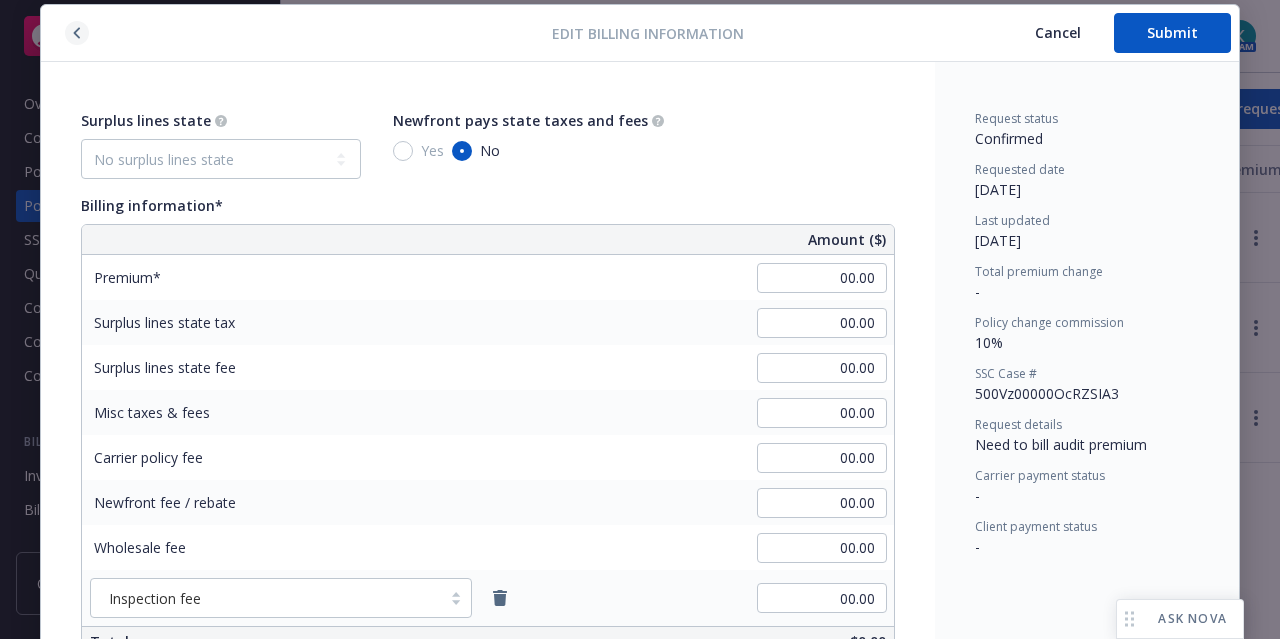 click at bounding box center [77, 33] 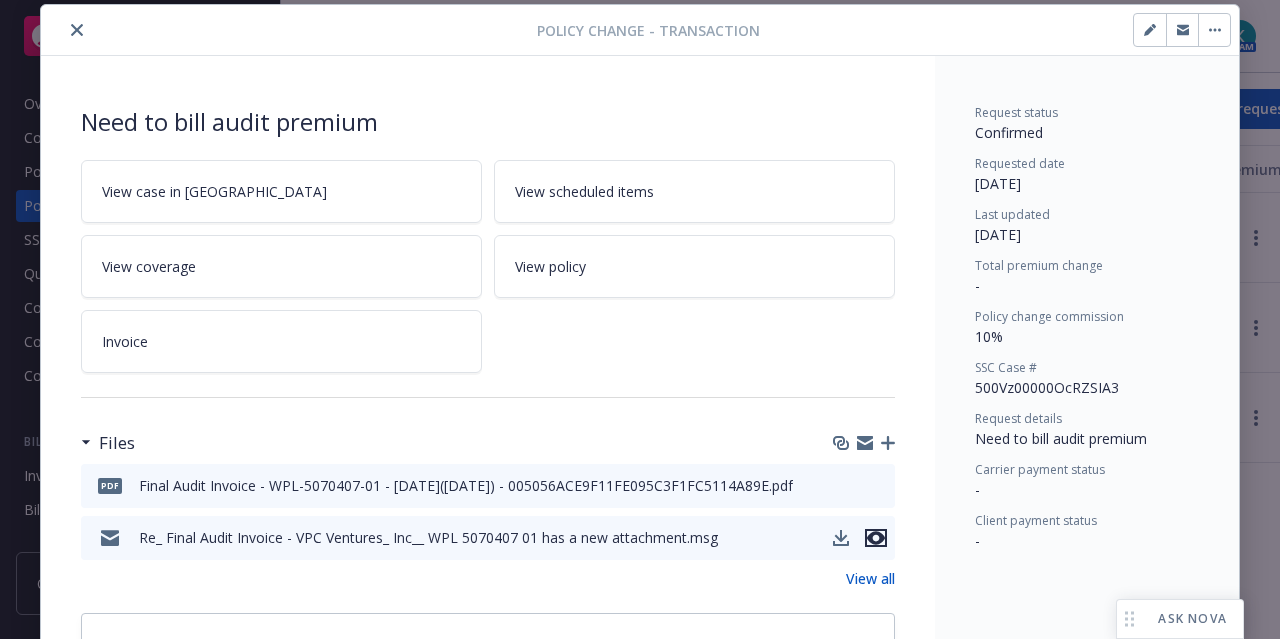 click 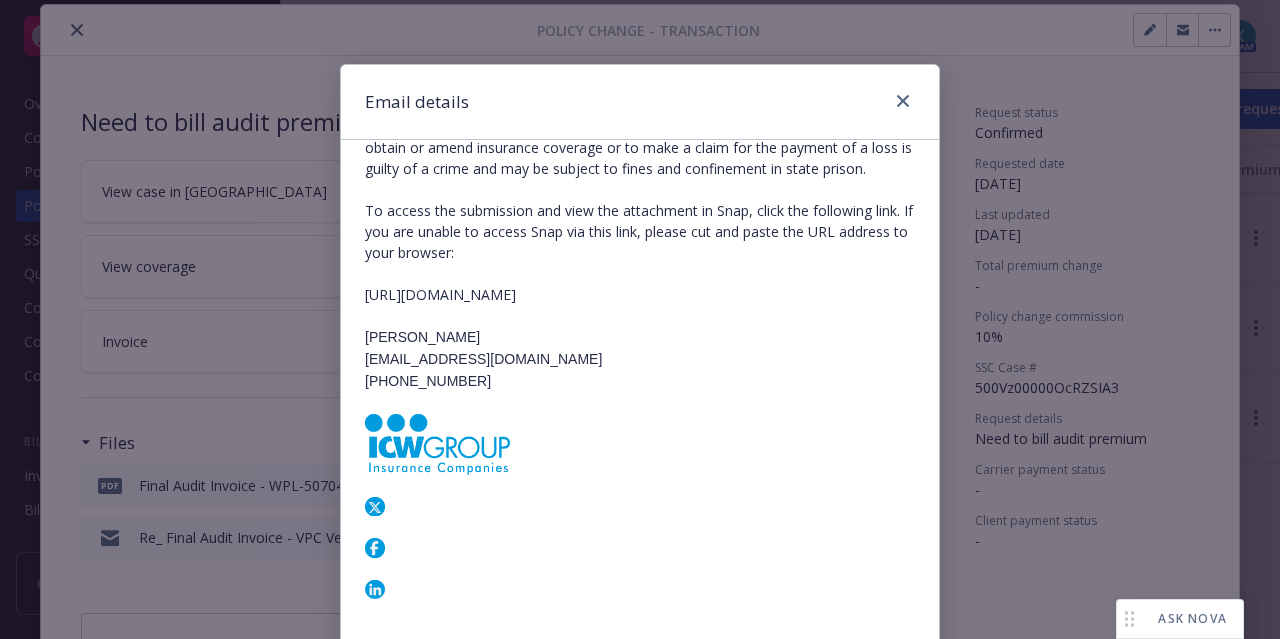 scroll, scrollTop: 0, scrollLeft: 0, axis: both 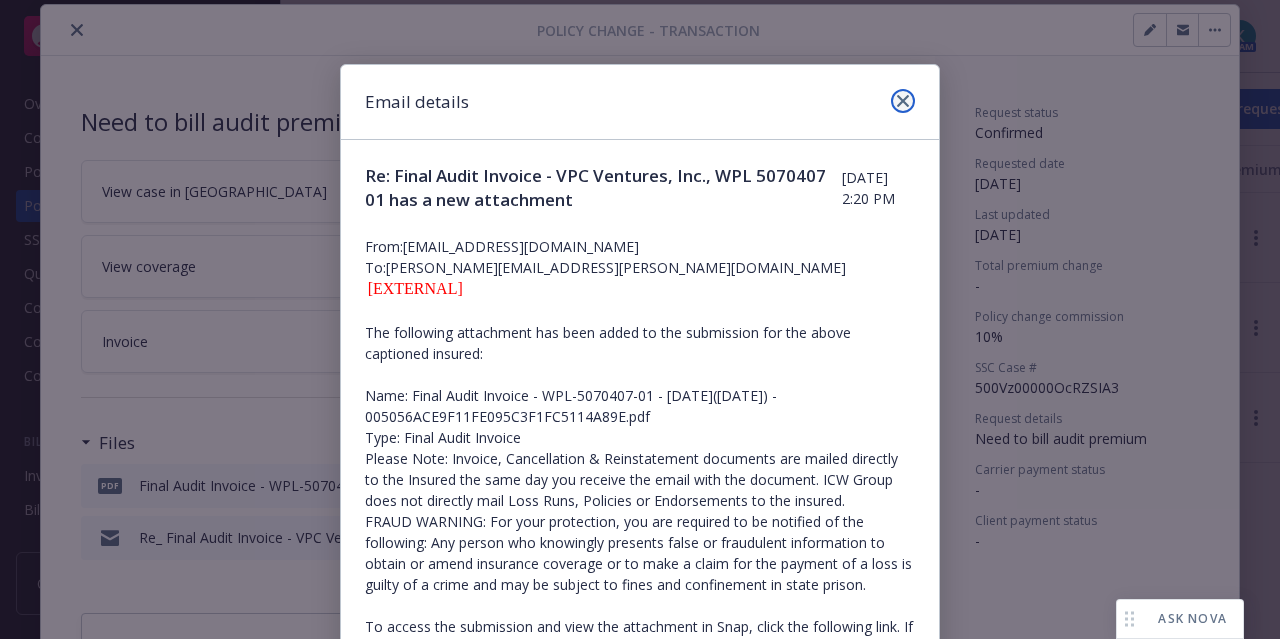 click 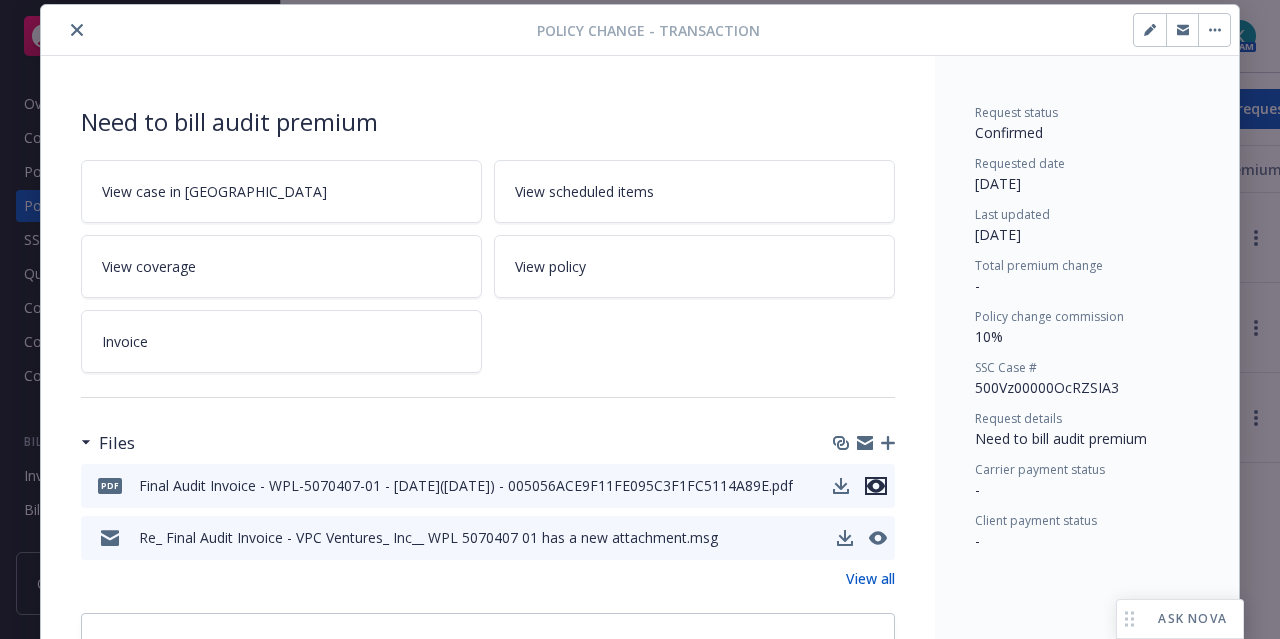 click 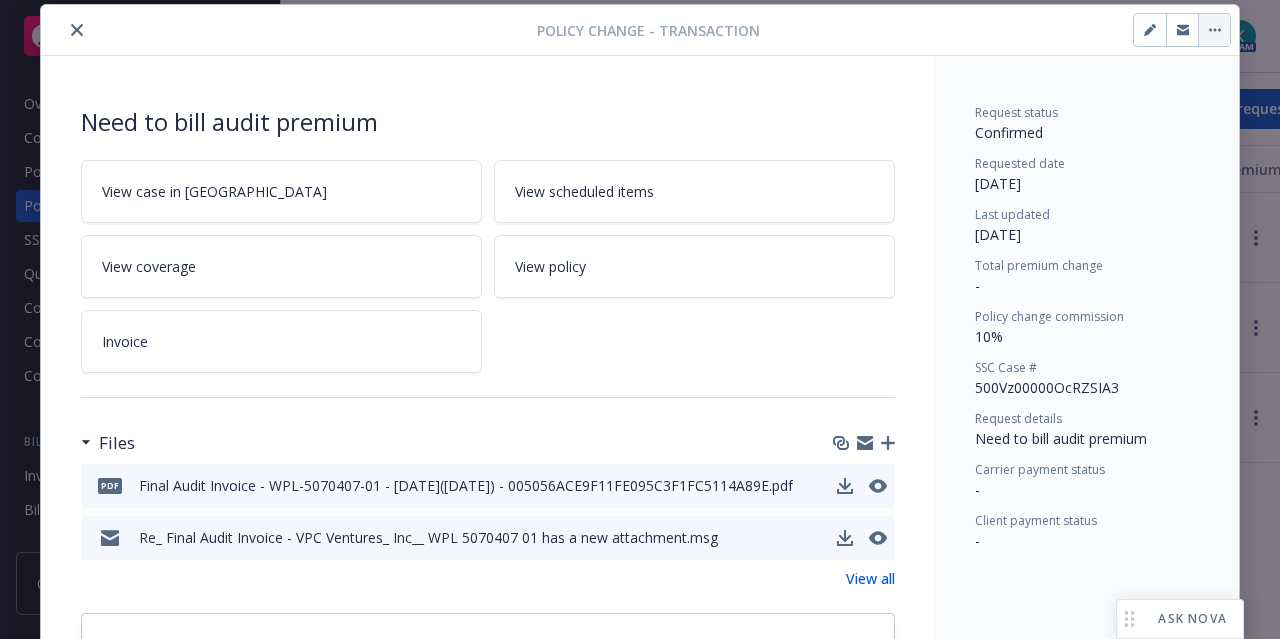 click at bounding box center [1214, 30] 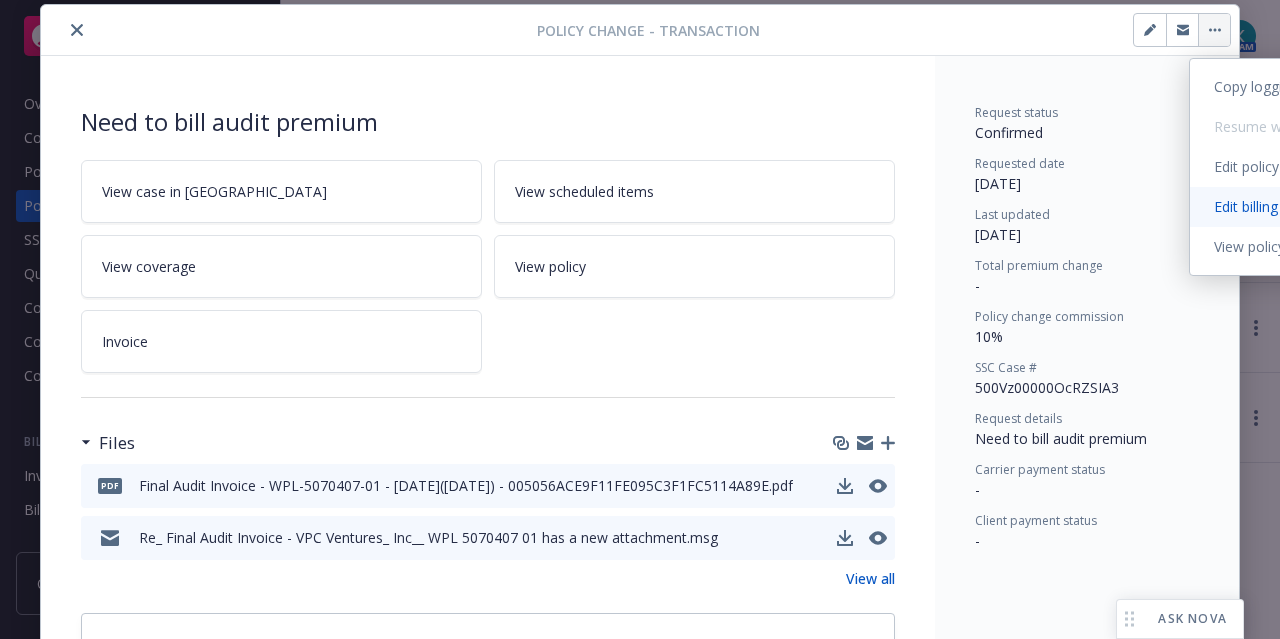 click on "Edit billing info" at bounding box center (1357, 207) 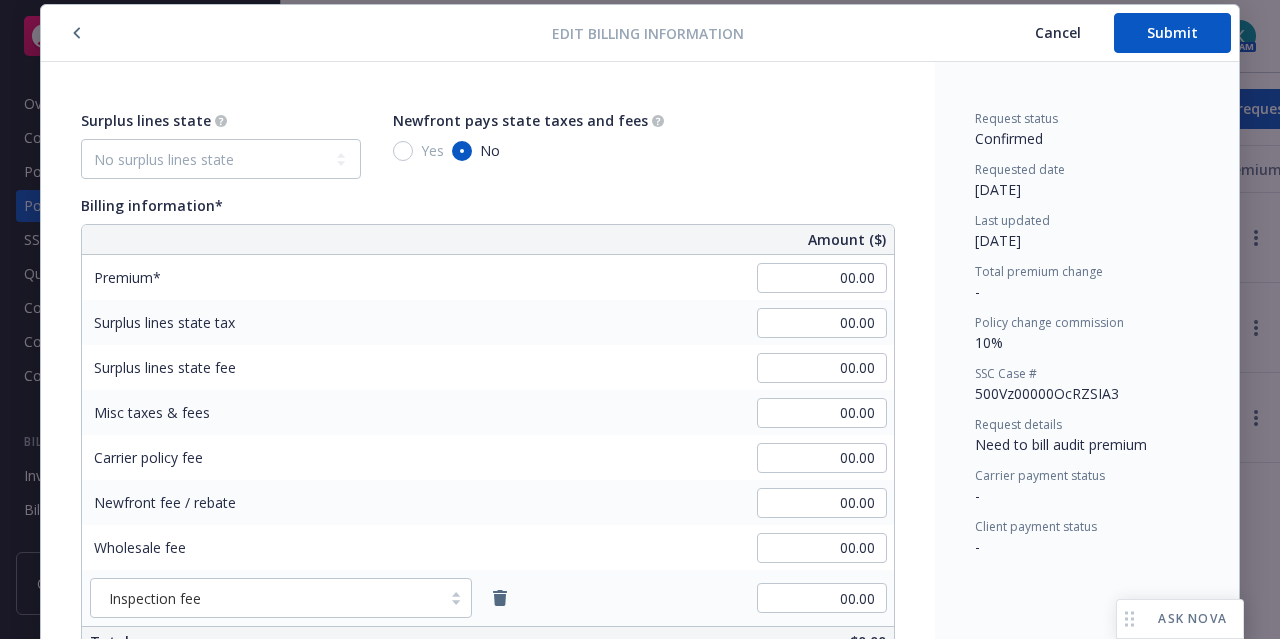 click on "00.00" at bounding box center [822, 278] 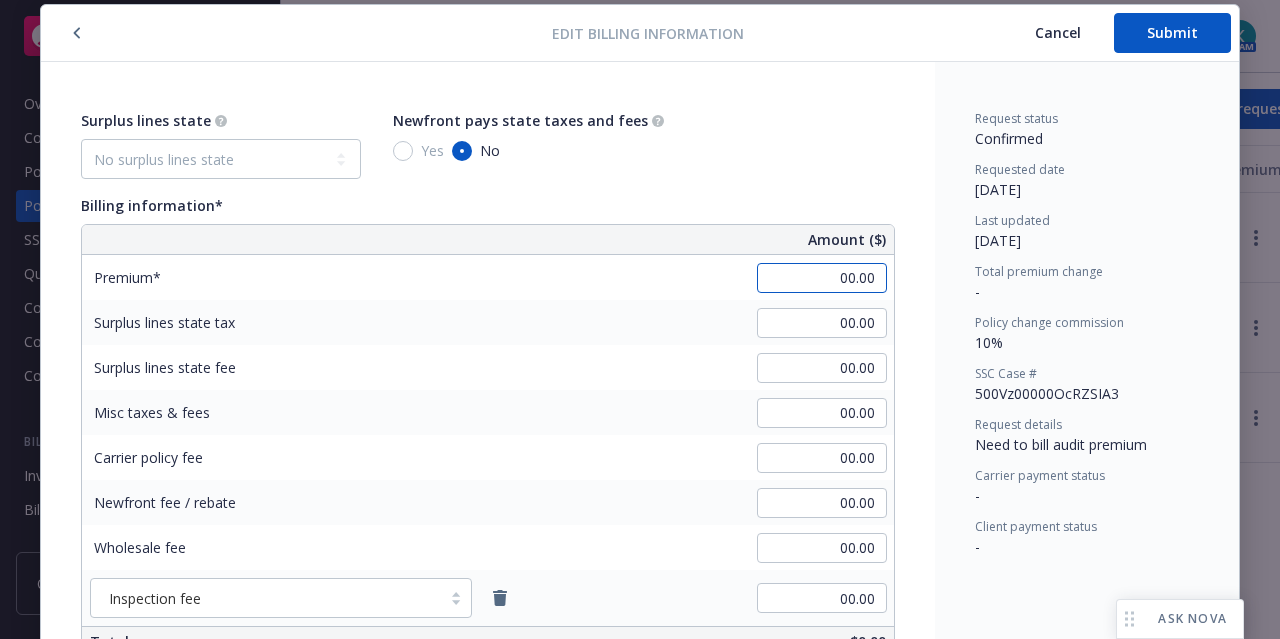 click on "00.00" at bounding box center (822, 278) 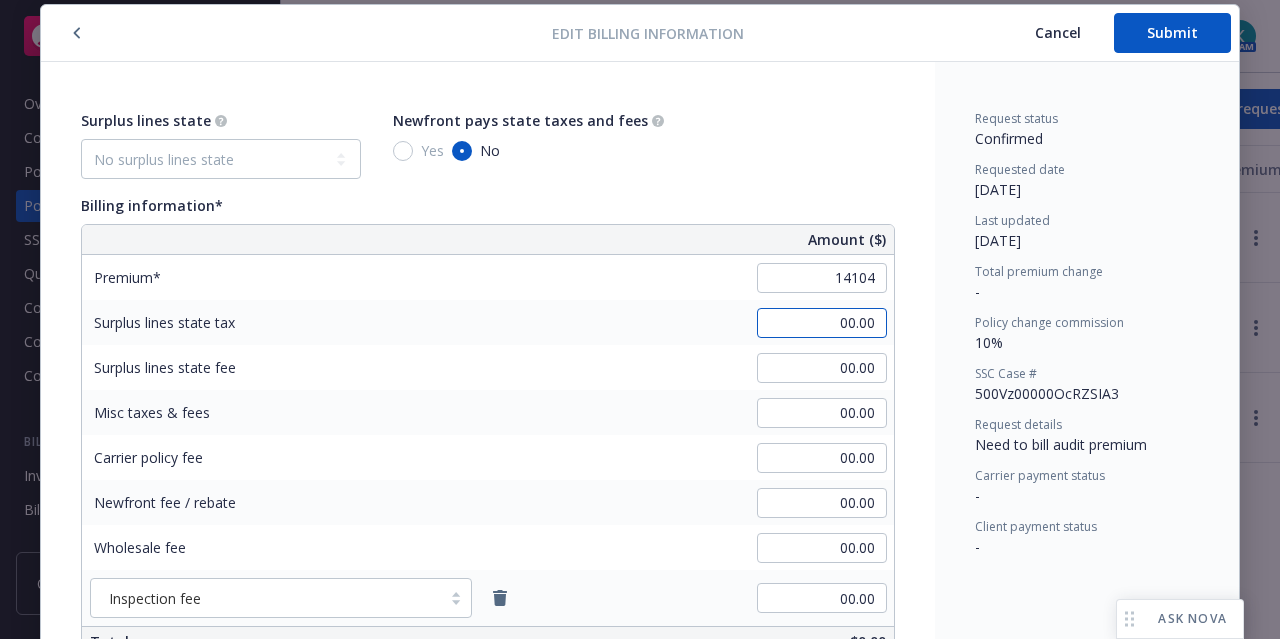 type on "14,104.00" 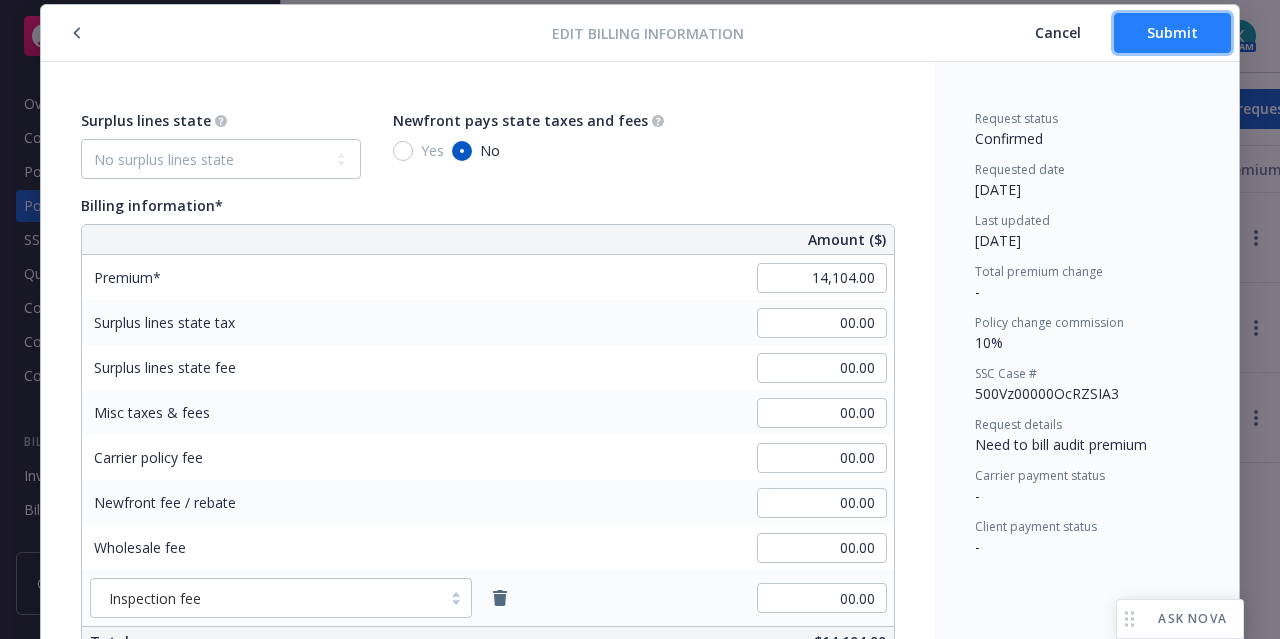 click on "Submit" at bounding box center [1172, 33] 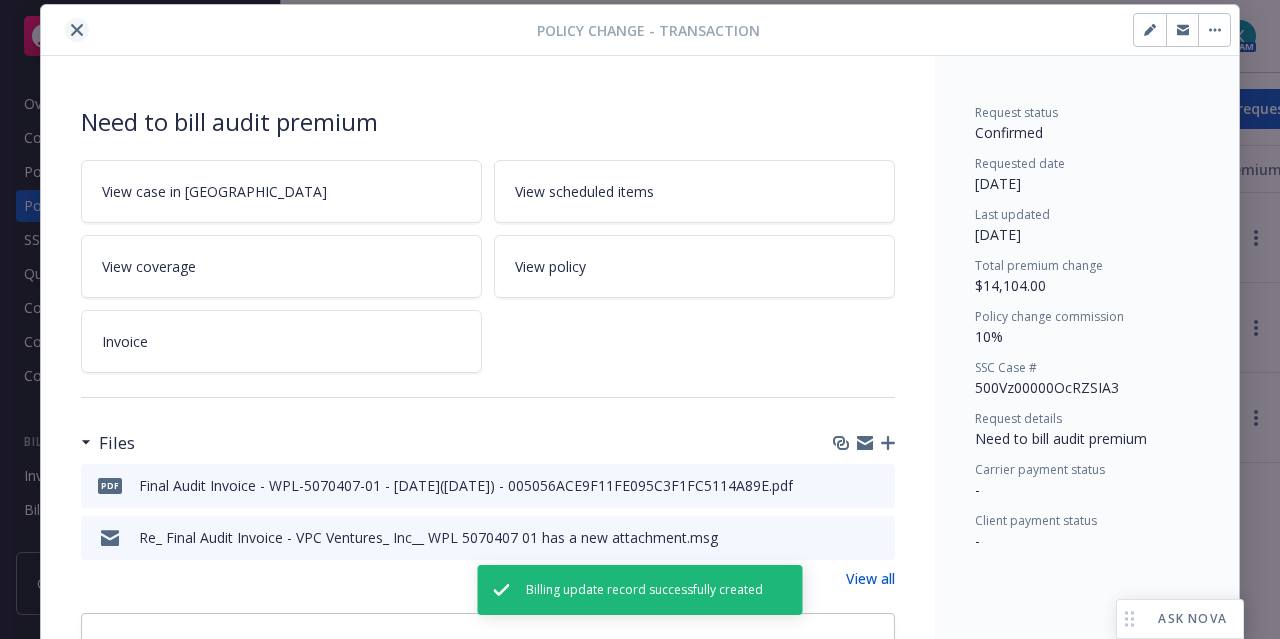 click at bounding box center (77, 30) 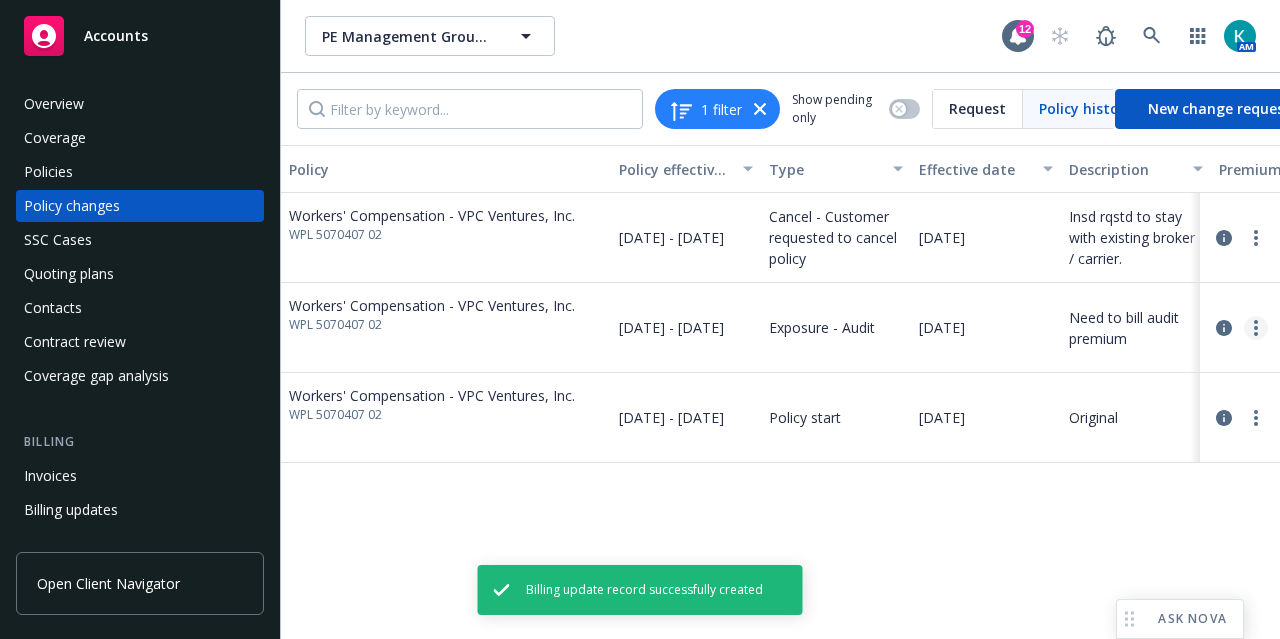 click at bounding box center (1256, 328) 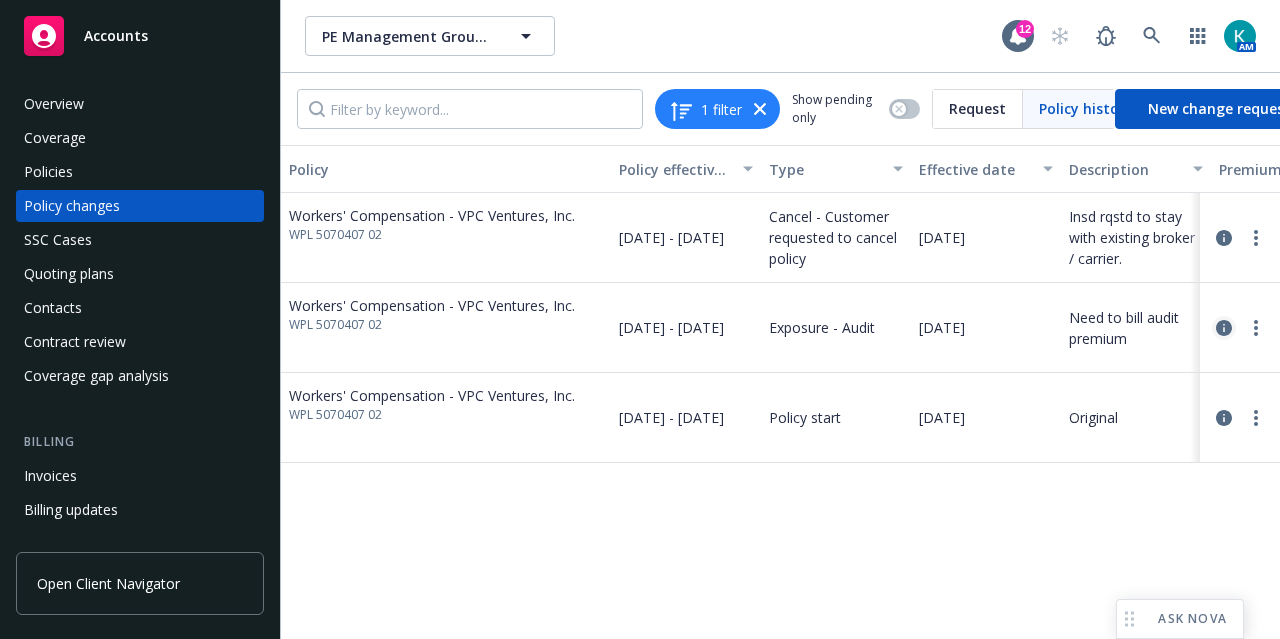 click 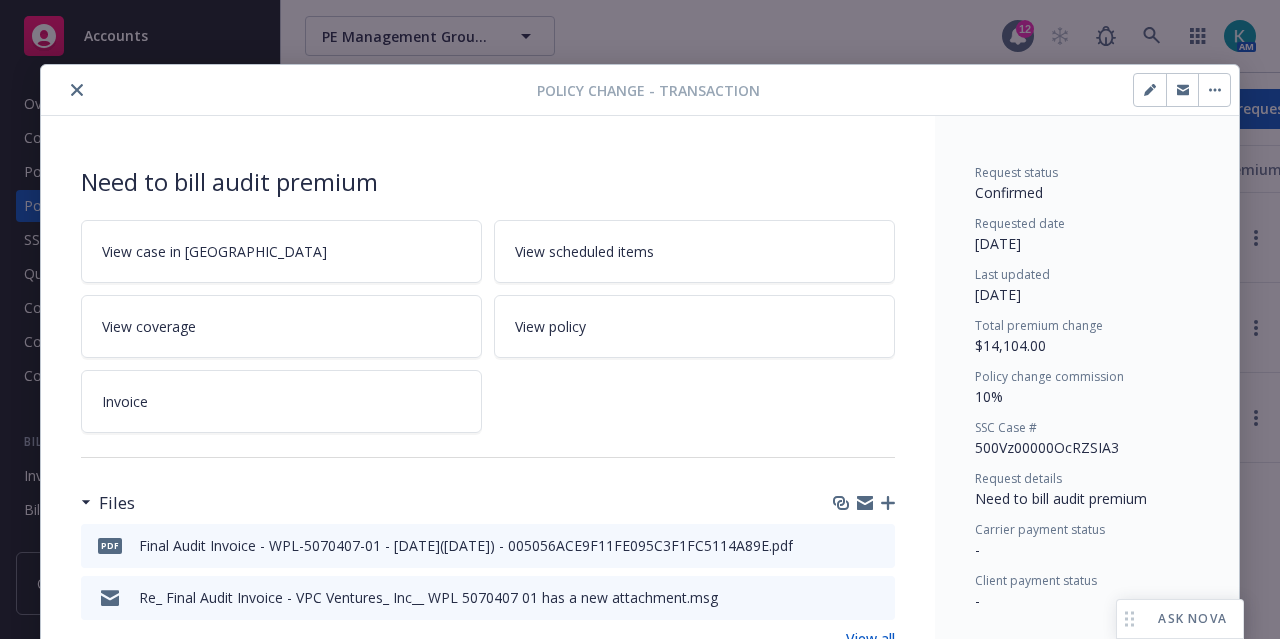 scroll, scrollTop: 60, scrollLeft: 0, axis: vertical 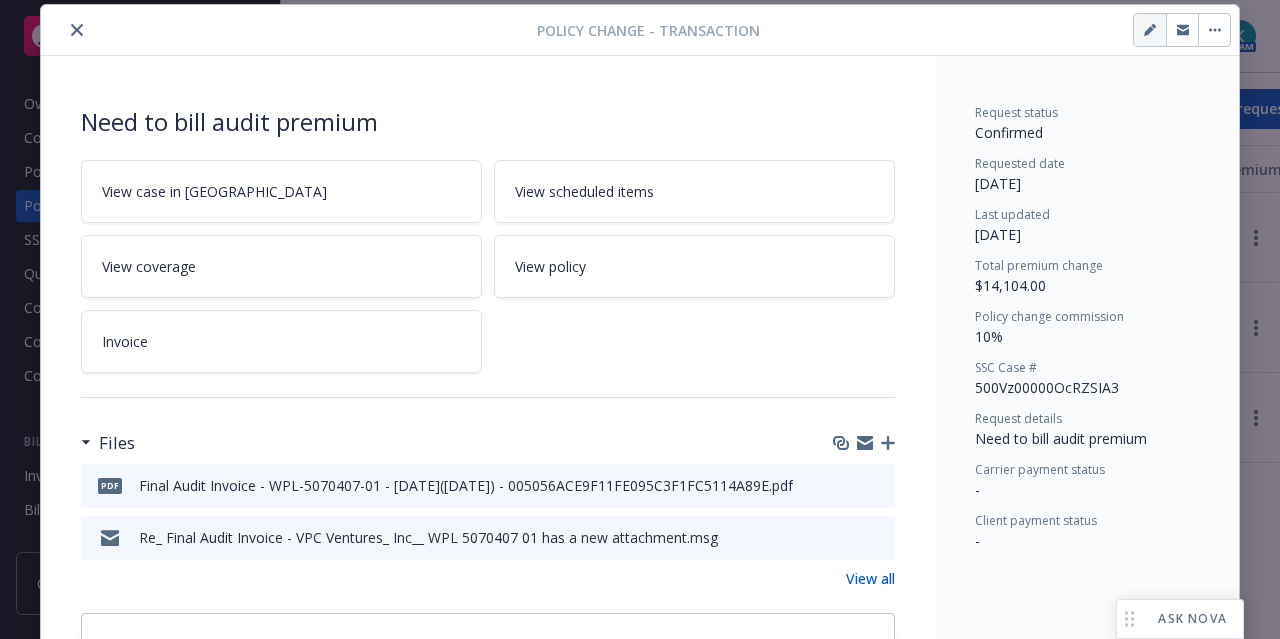 click at bounding box center (1150, 30) 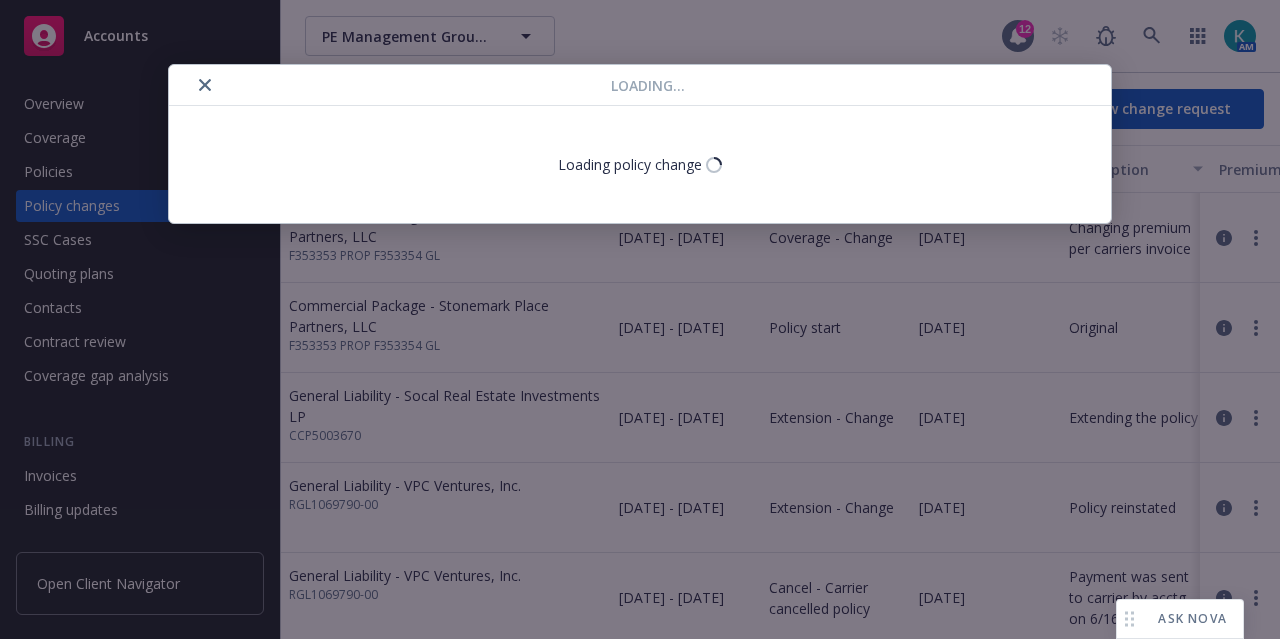 select on "ACCEPTED" 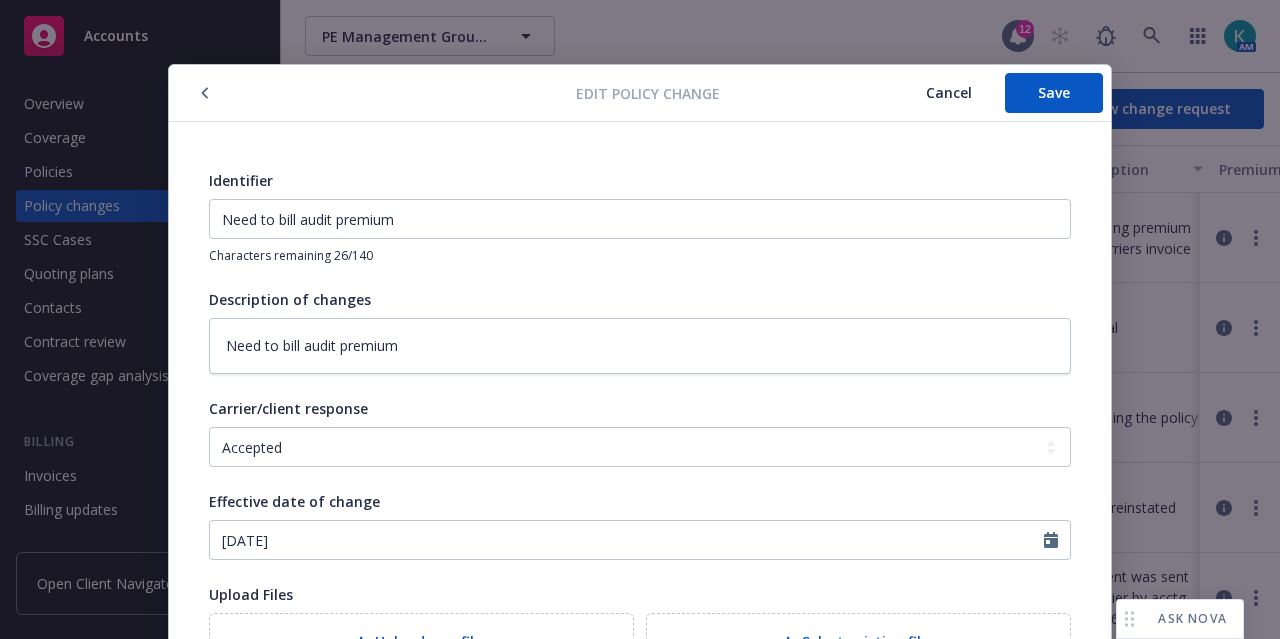 scroll, scrollTop: 60, scrollLeft: 0, axis: vertical 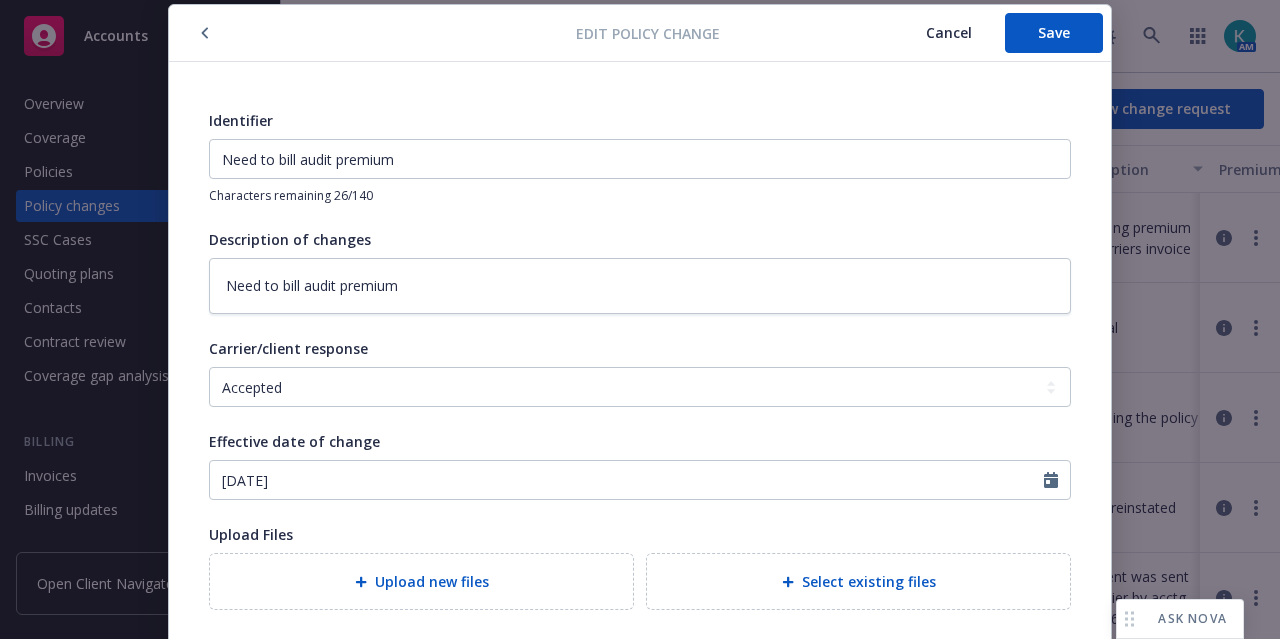 click on "Cancel" at bounding box center [949, 32] 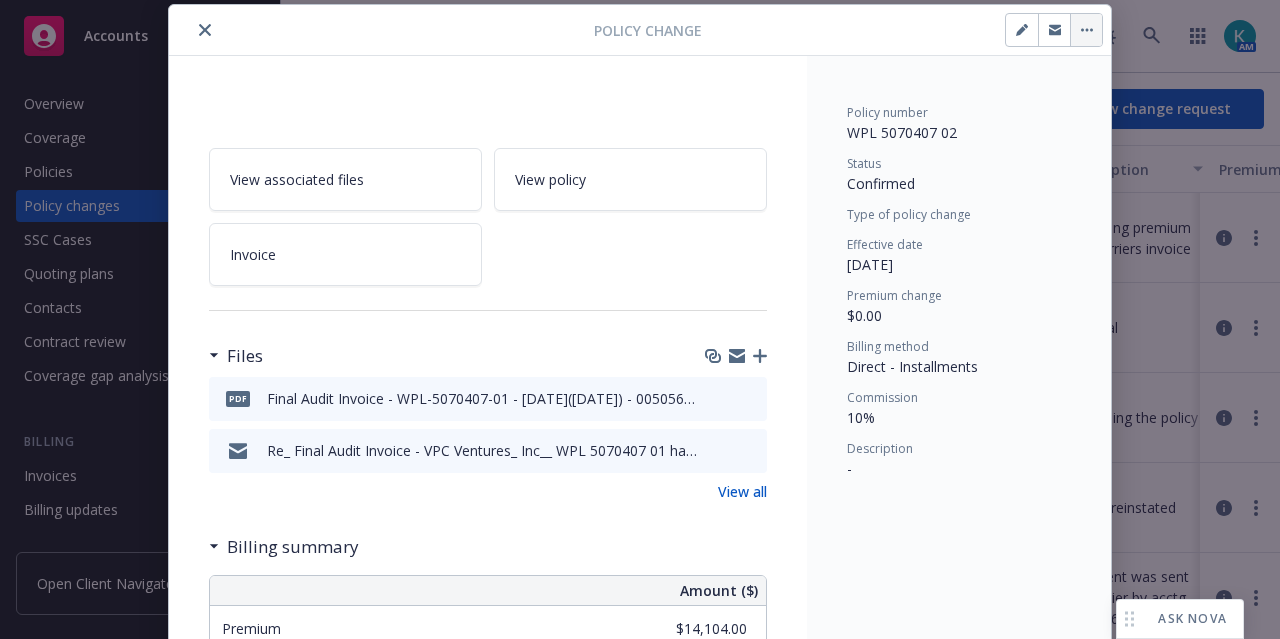 click at bounding box center (1086, 30) 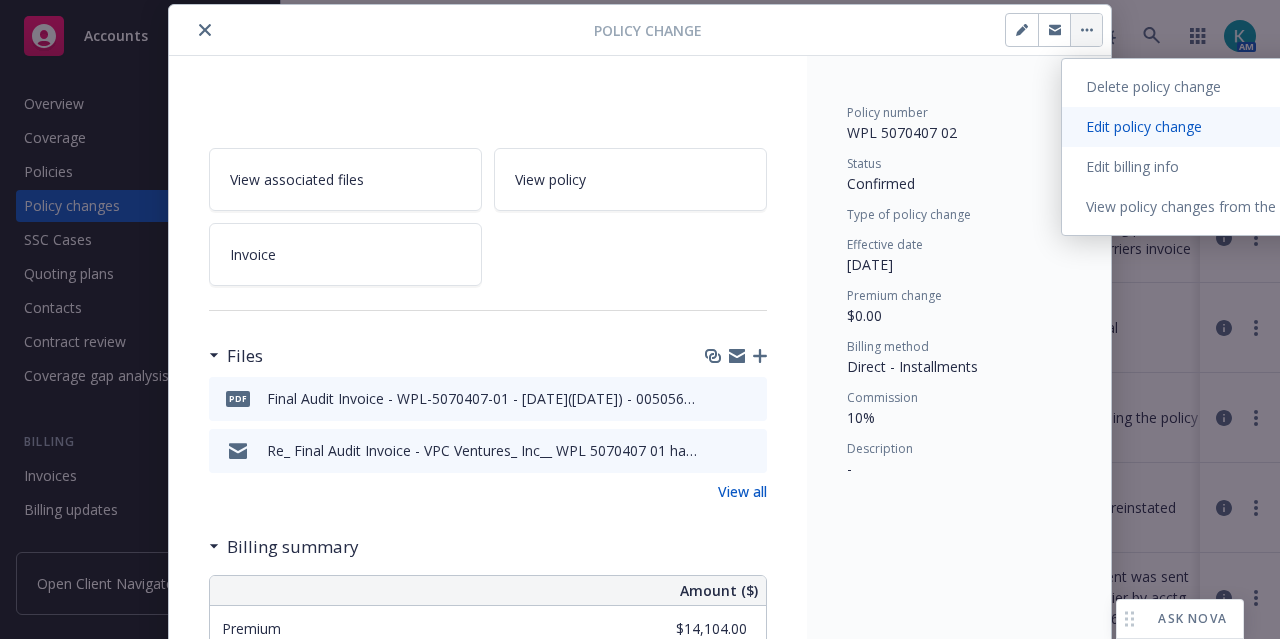 click on "Edit policy change" at bounding box center [1229, 127] 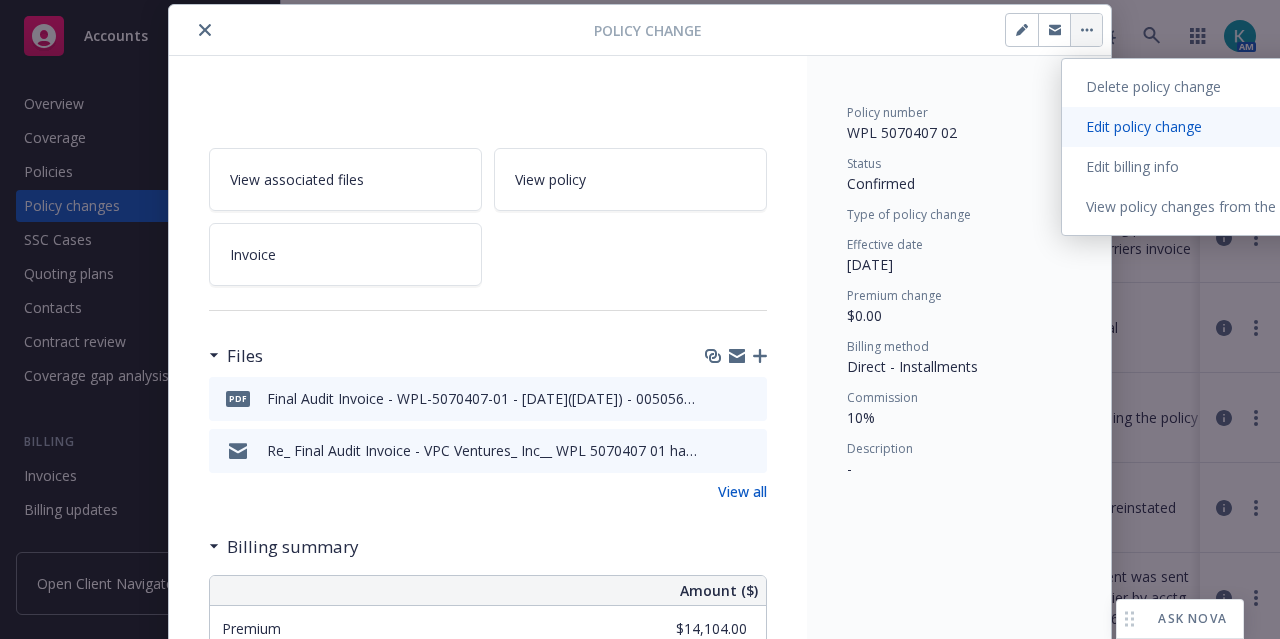 type on "x" 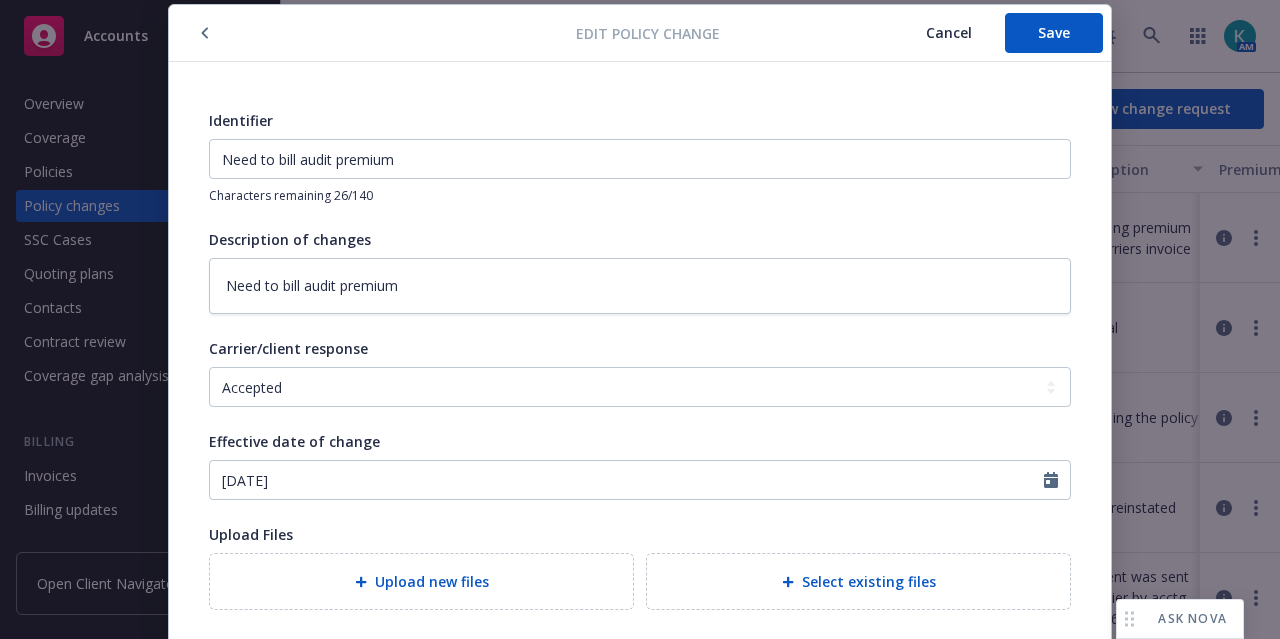click on "Cancel" at bounding box center [949, 32] 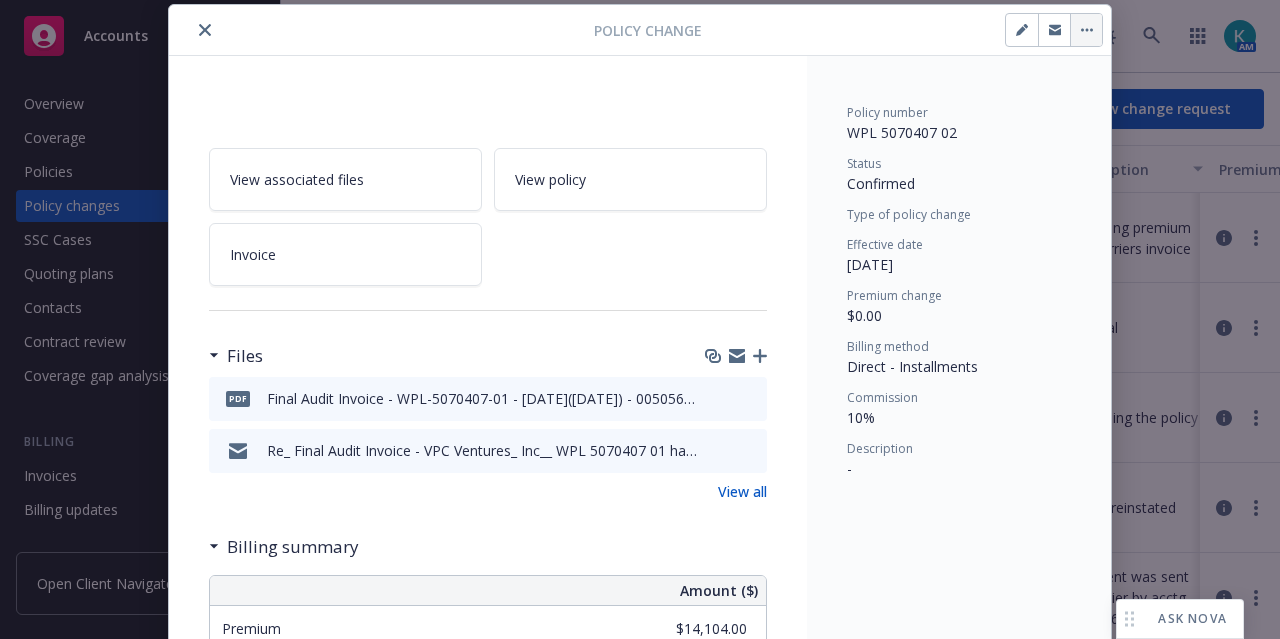 click at bounding box center [1086, 30] 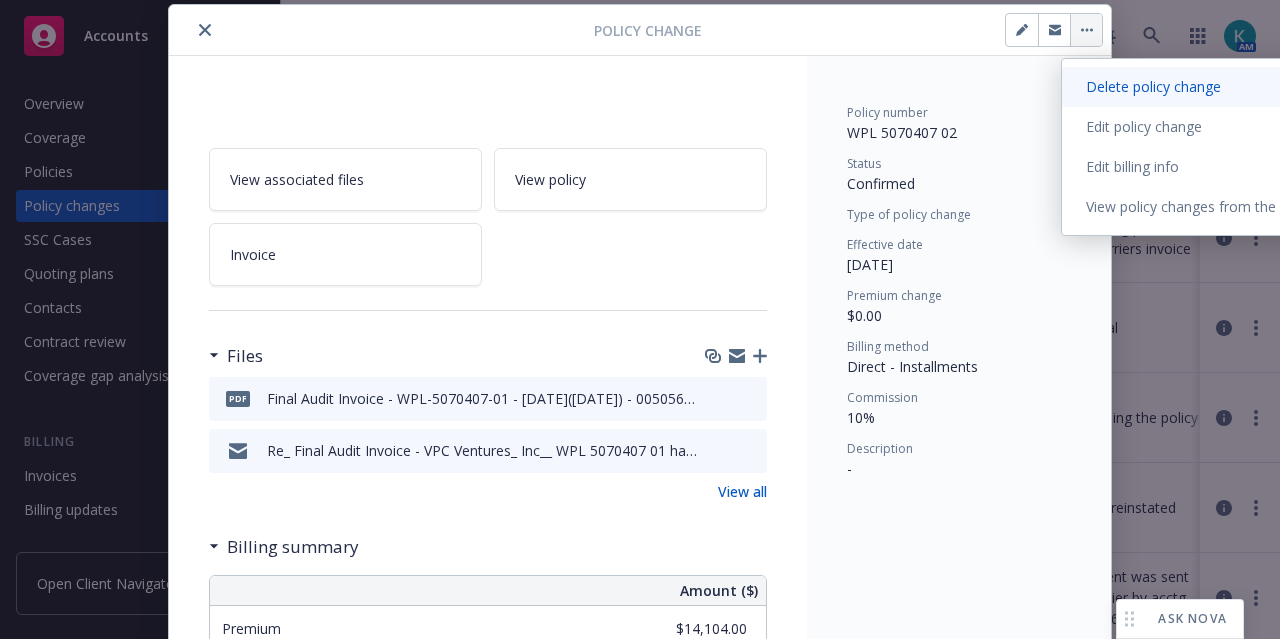 click on "Delete policy change" at bounding box center (1229, 87) 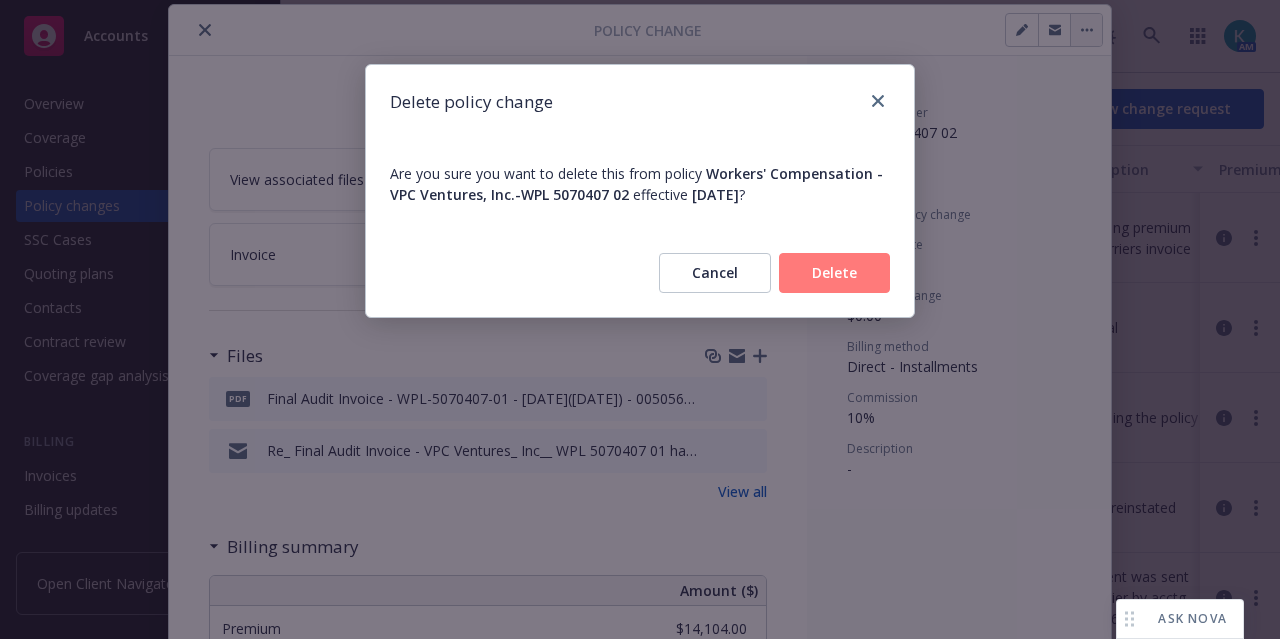 click on "Delete" at bounding box center (834, 273) 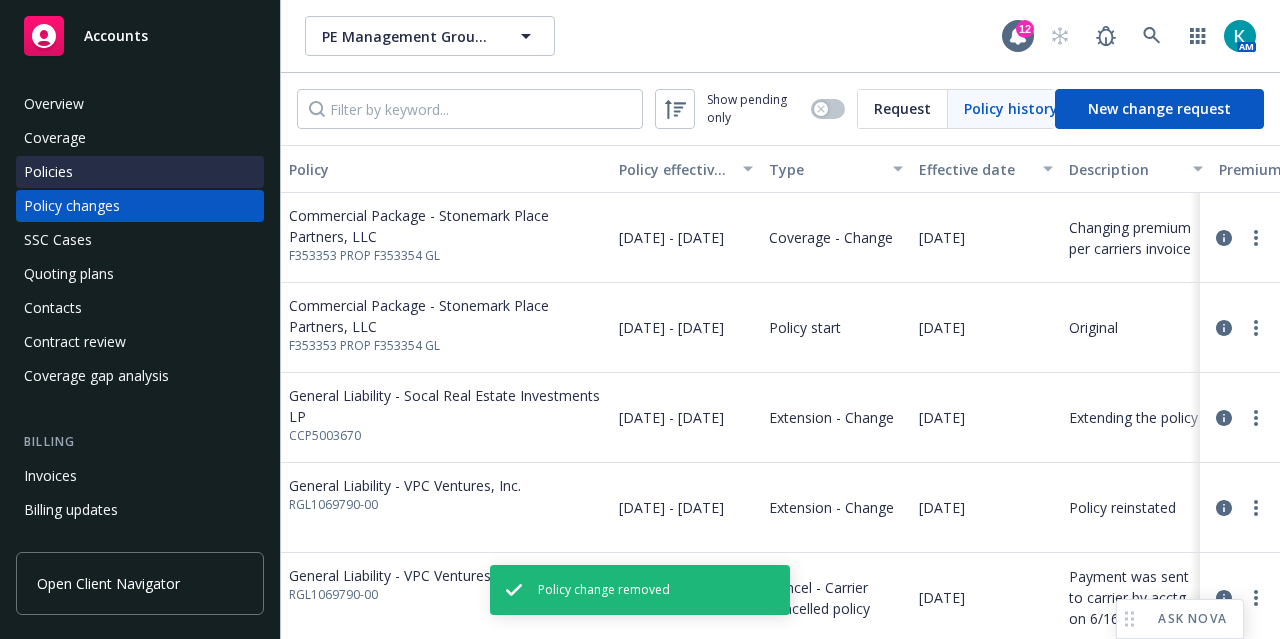 click on "Policies" at bounding box center (140, 172) 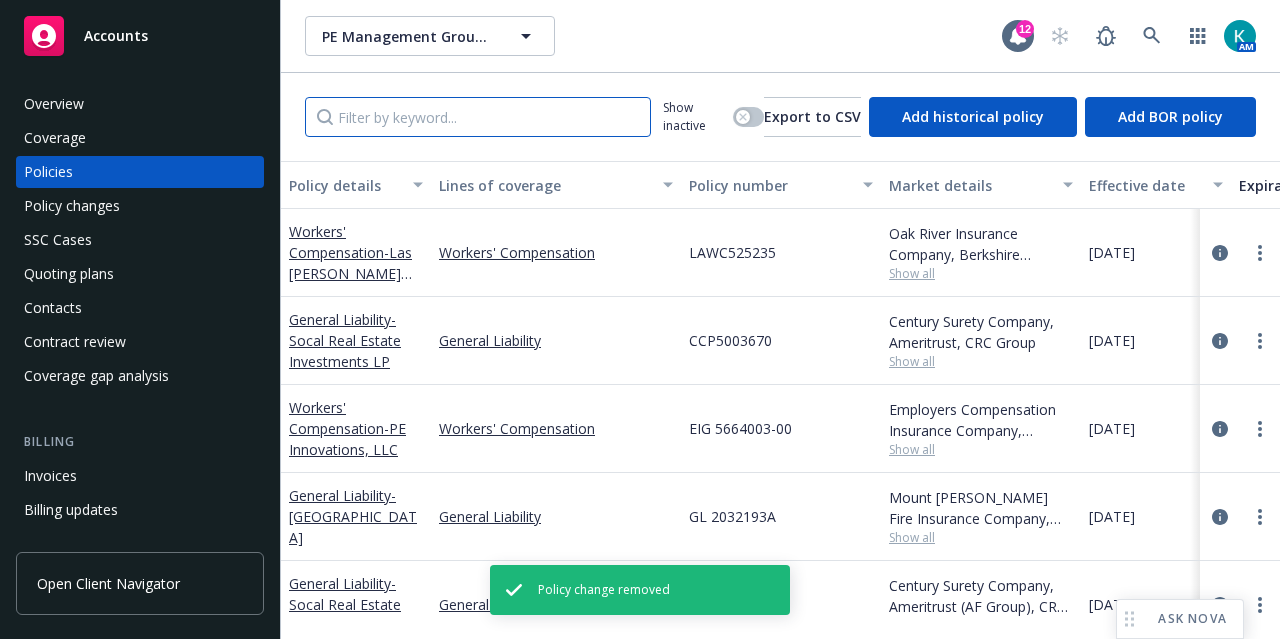 click at bounding box center [478, 117] 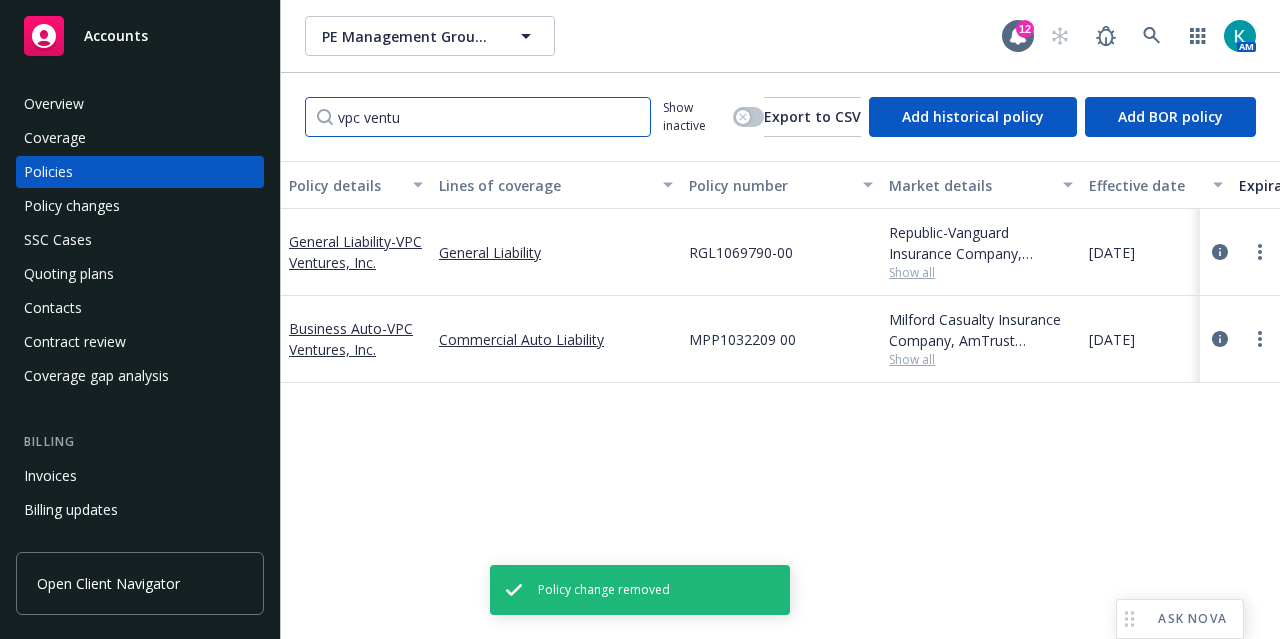type on "vpc ventu" 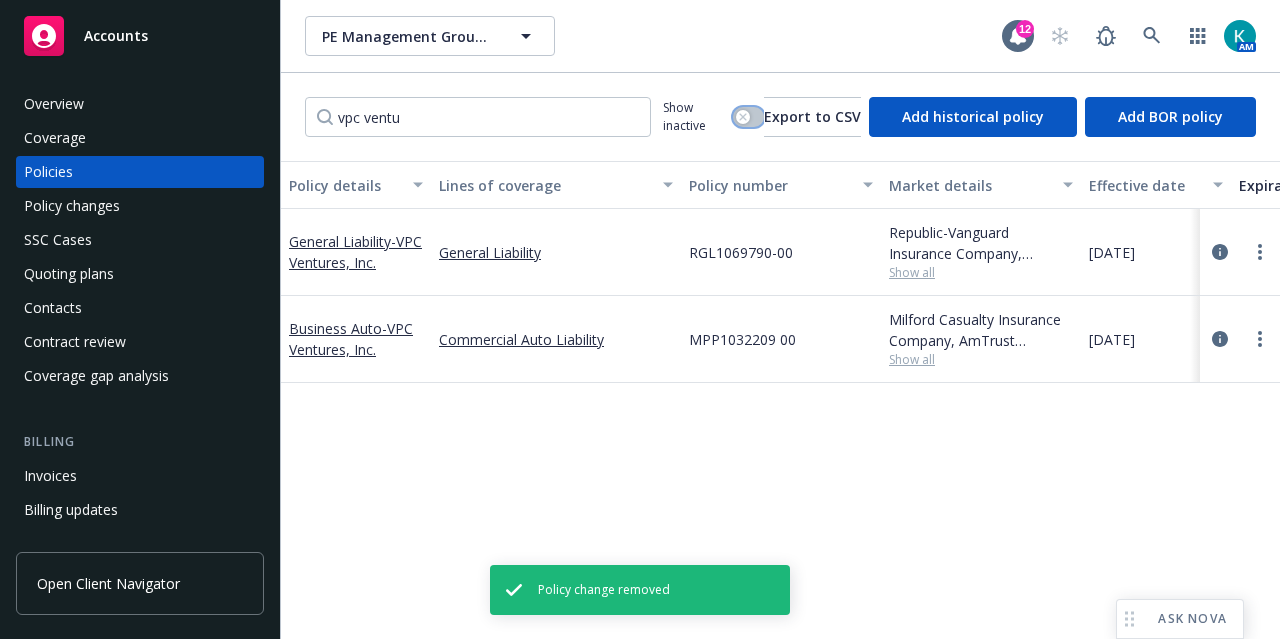 click at bounding box center (748, 117) 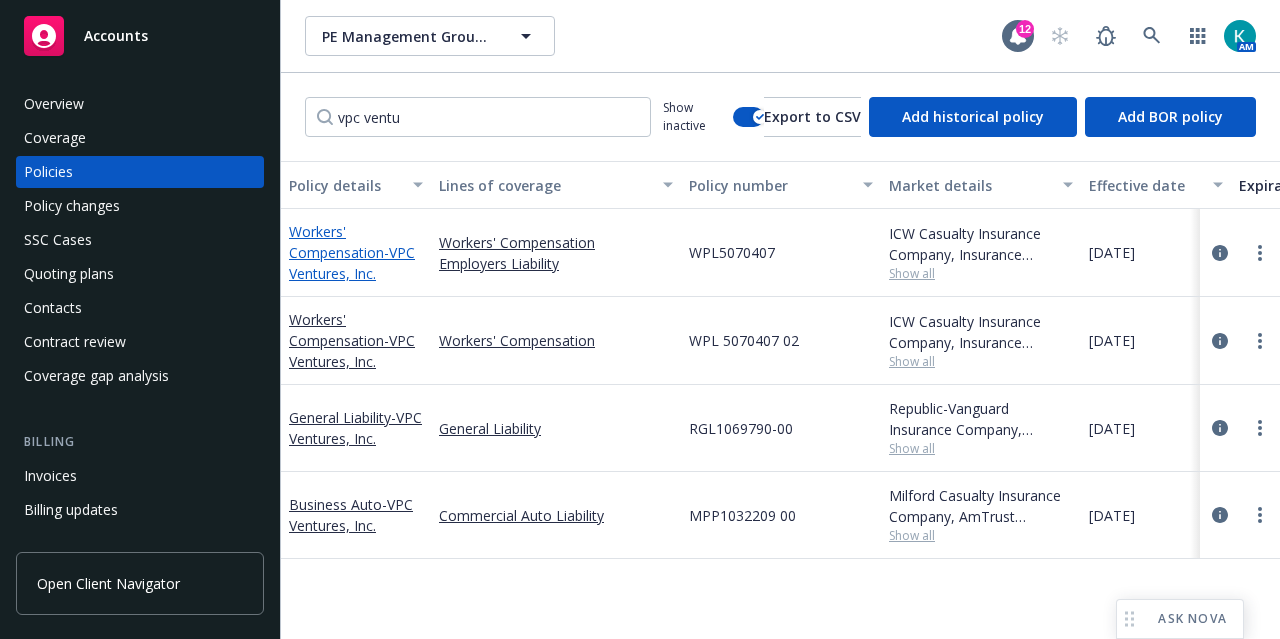 click on "Workers' Compensation  -  VPC Ventures, Inc." at bounding box center (352, 252) 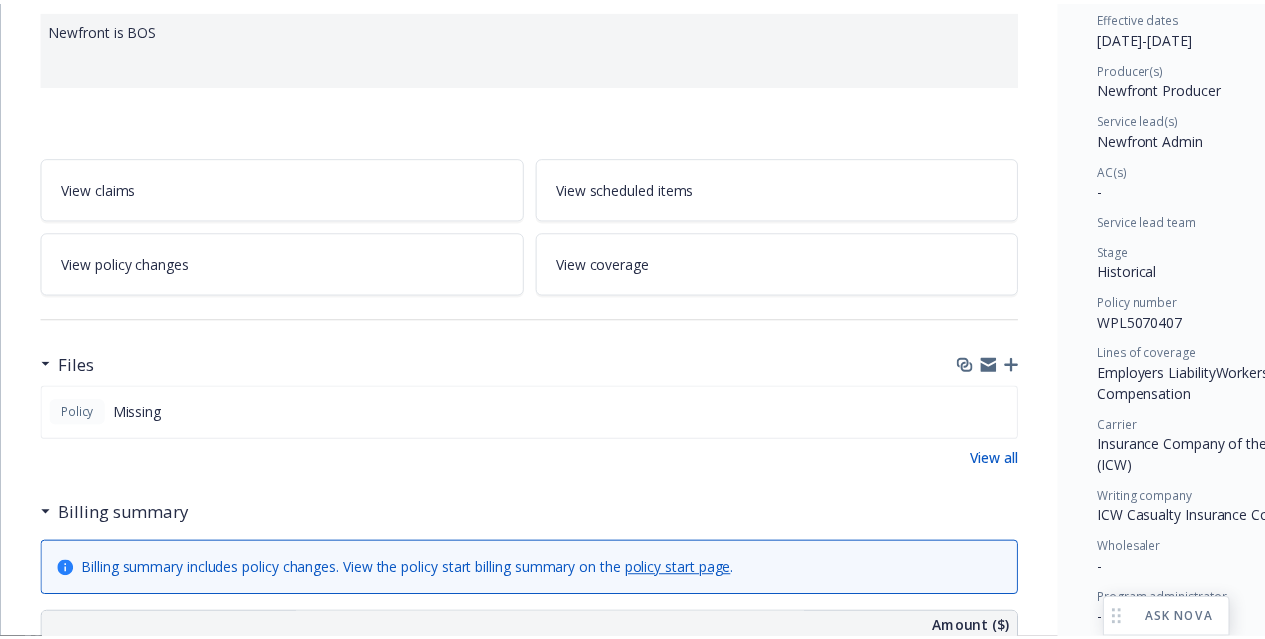 scroll, scrollTop: 248, scrollLeft: 0, axis: vertical 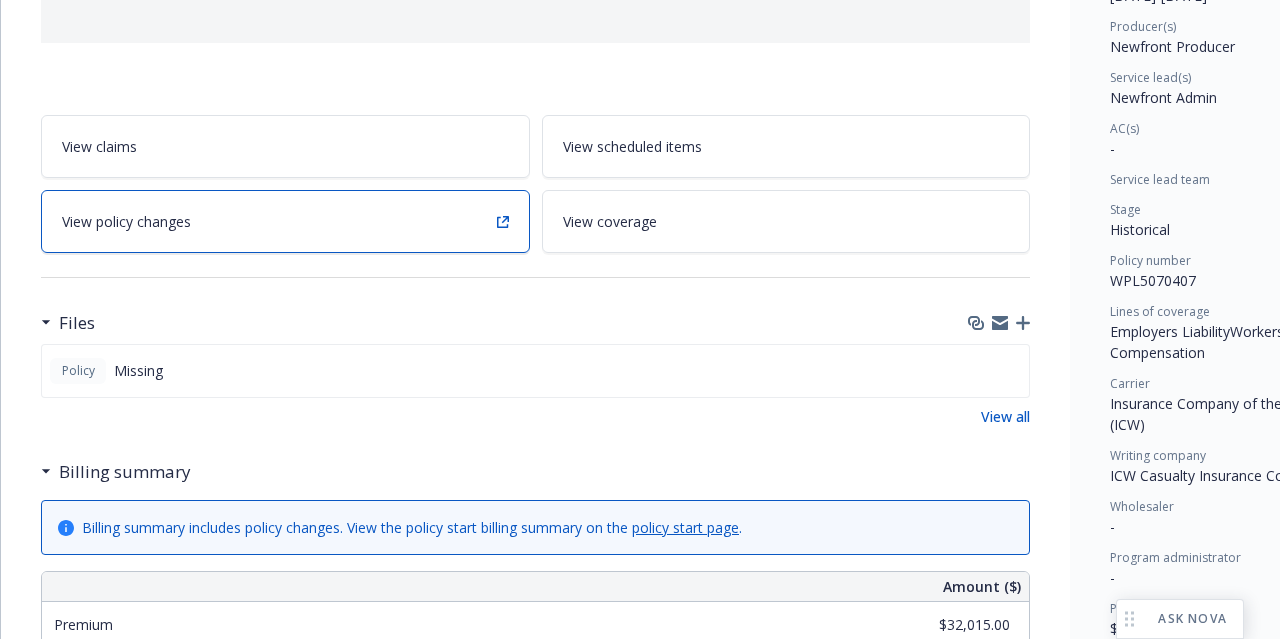 click on "View policy changes" at bounding box center [285, 221] 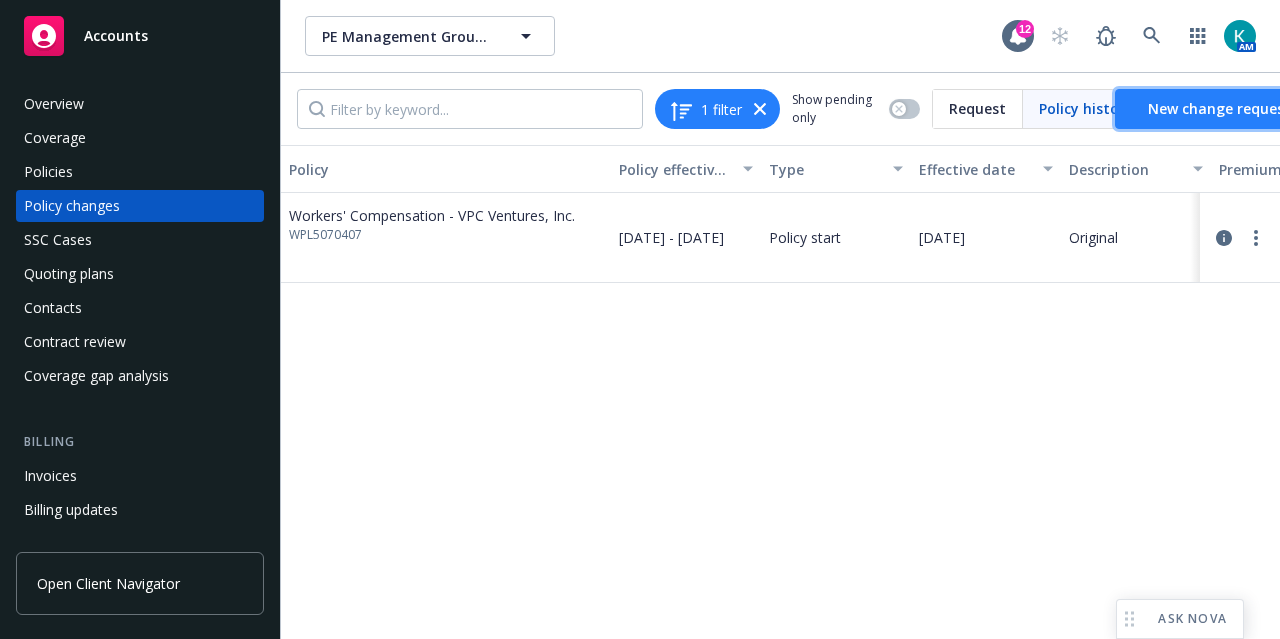 click on "New change request" at bounding box center [1219, 108] 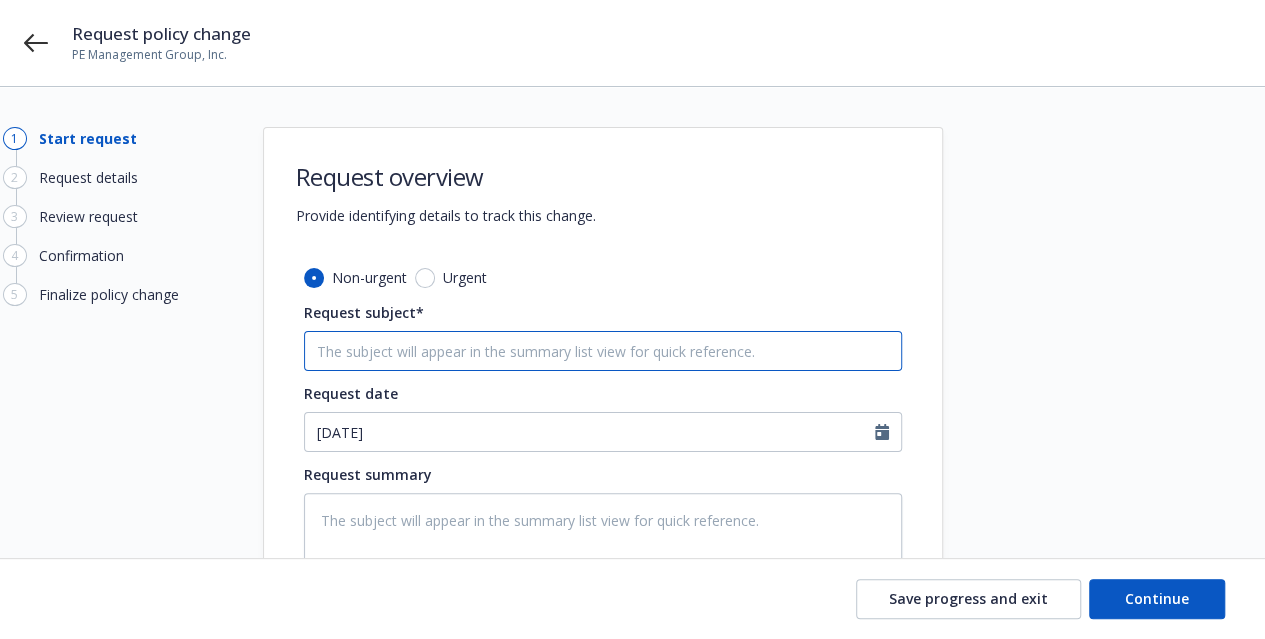click on "Request subject*" at bounding box center [603, 351] 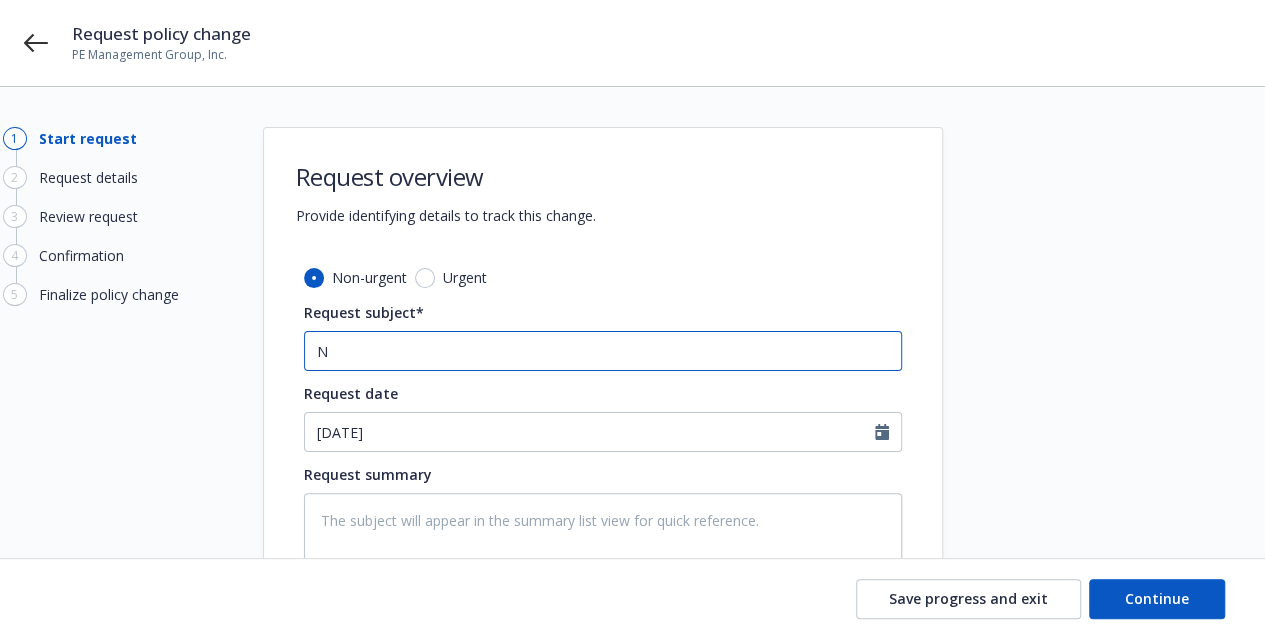 type on "x" 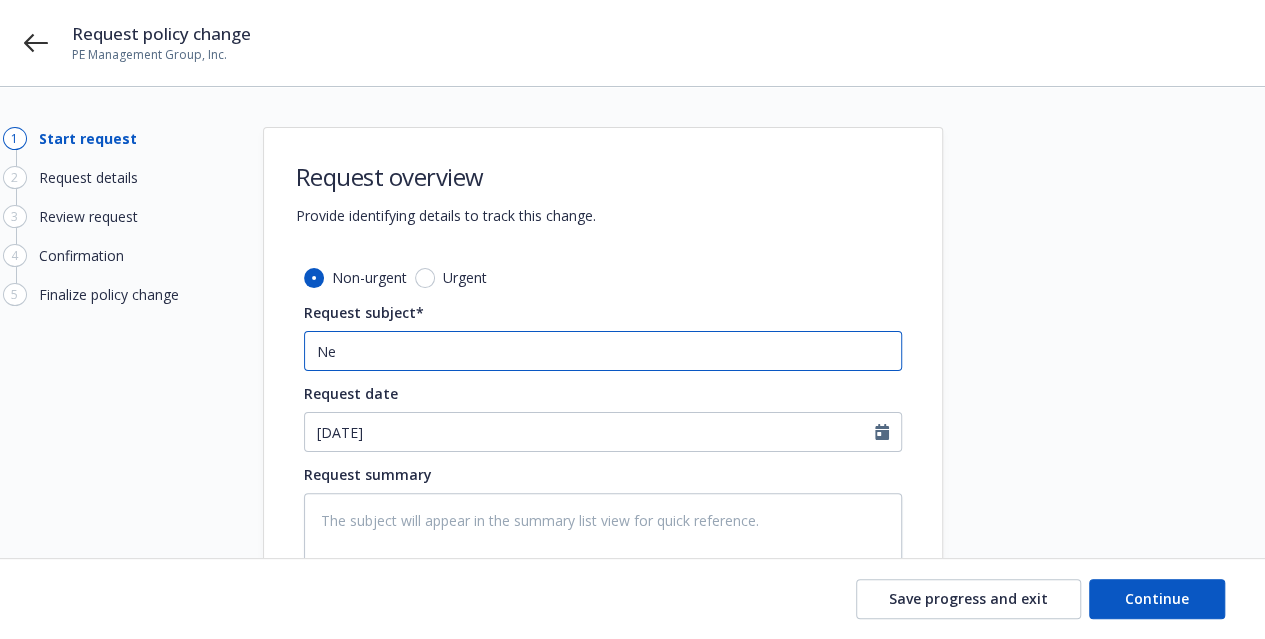 type on "x" 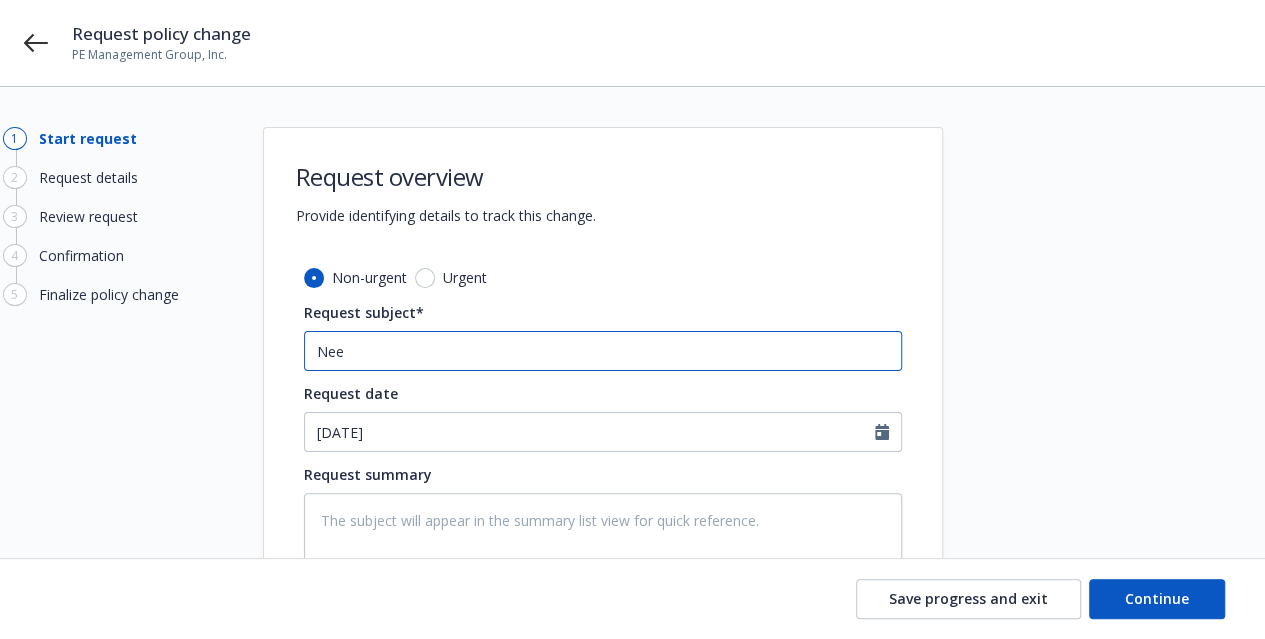 type on "x" 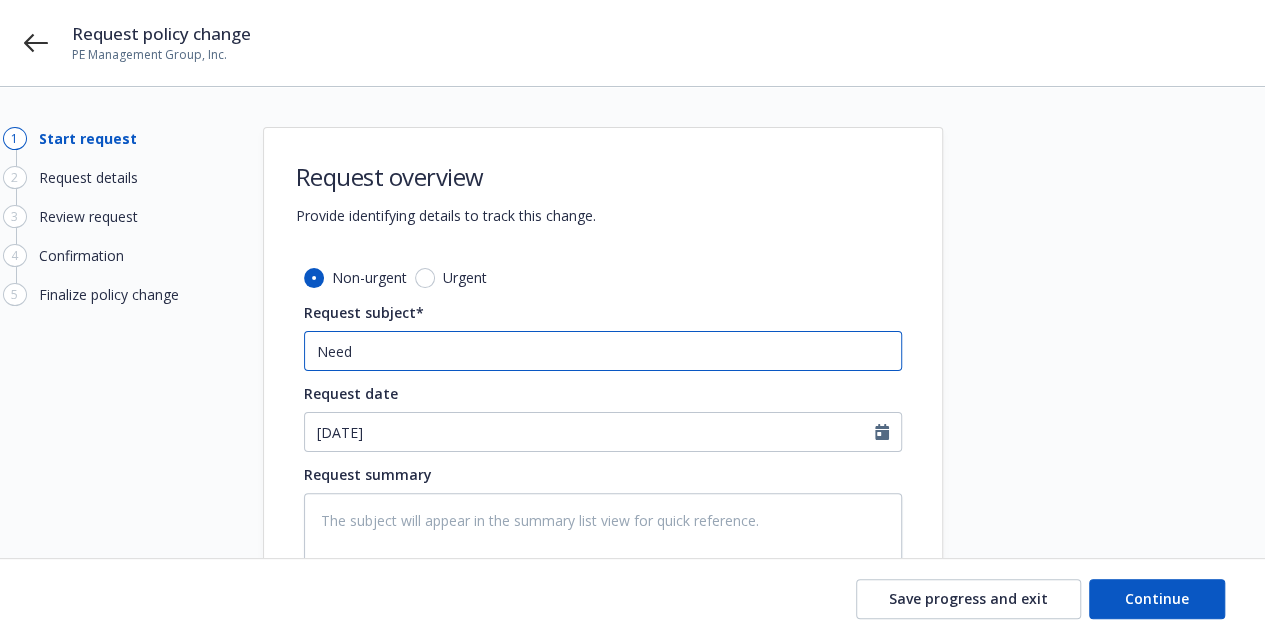 type on "x" 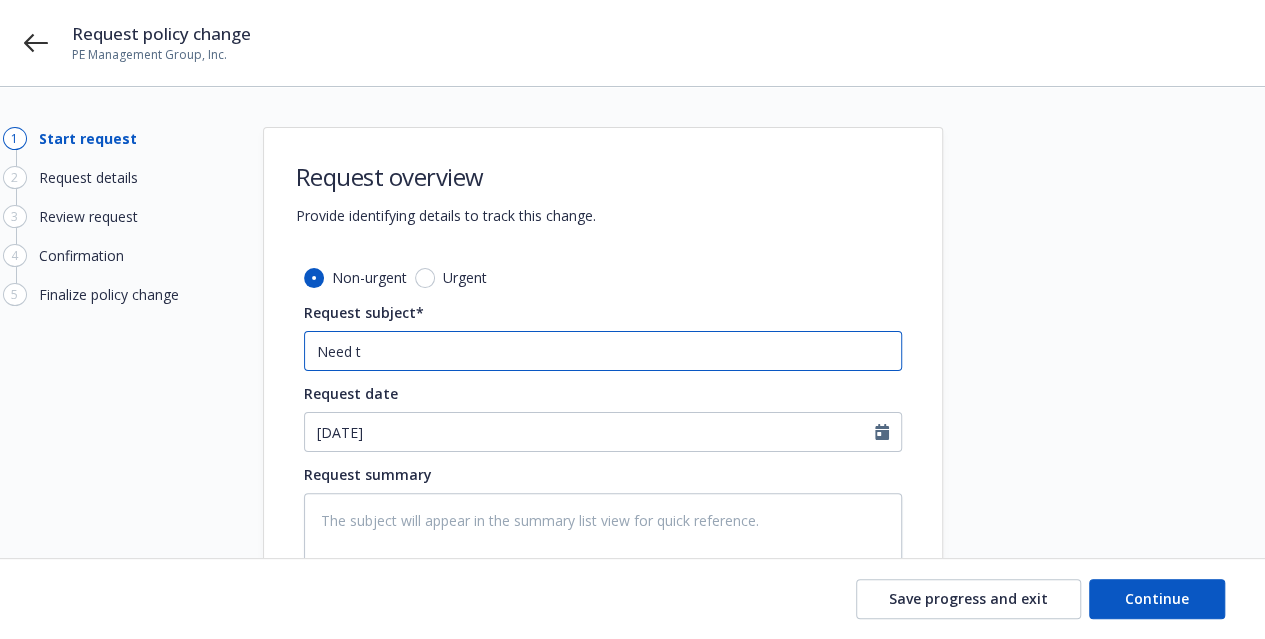 type on "x" 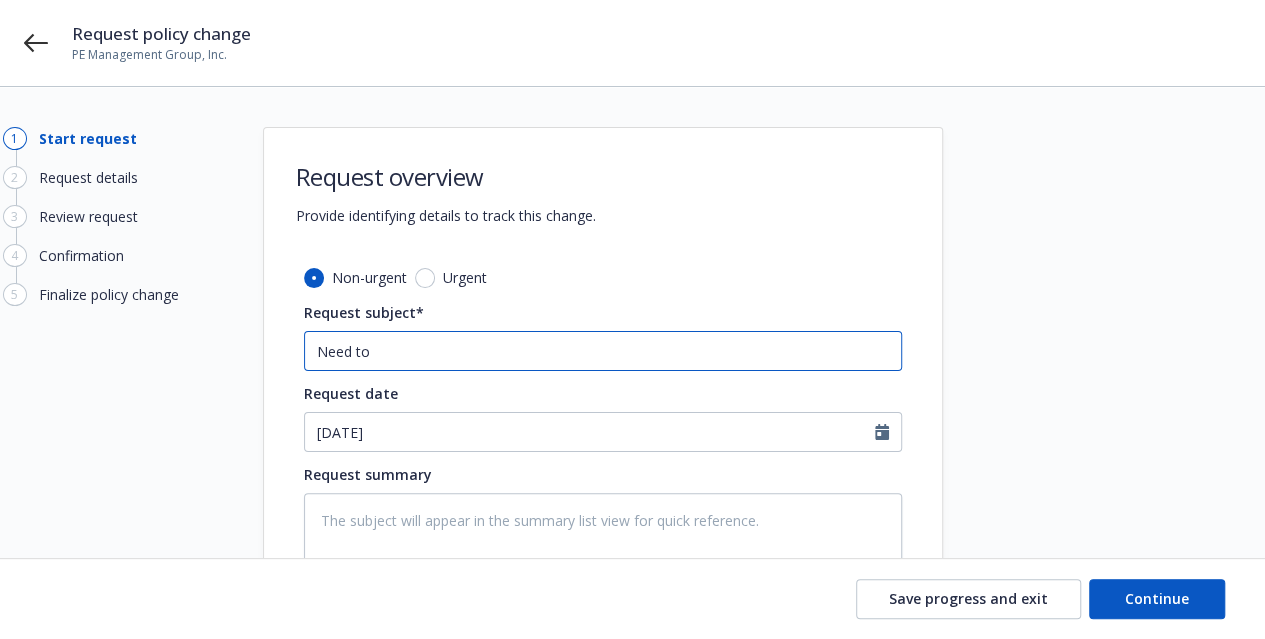 type on "x" 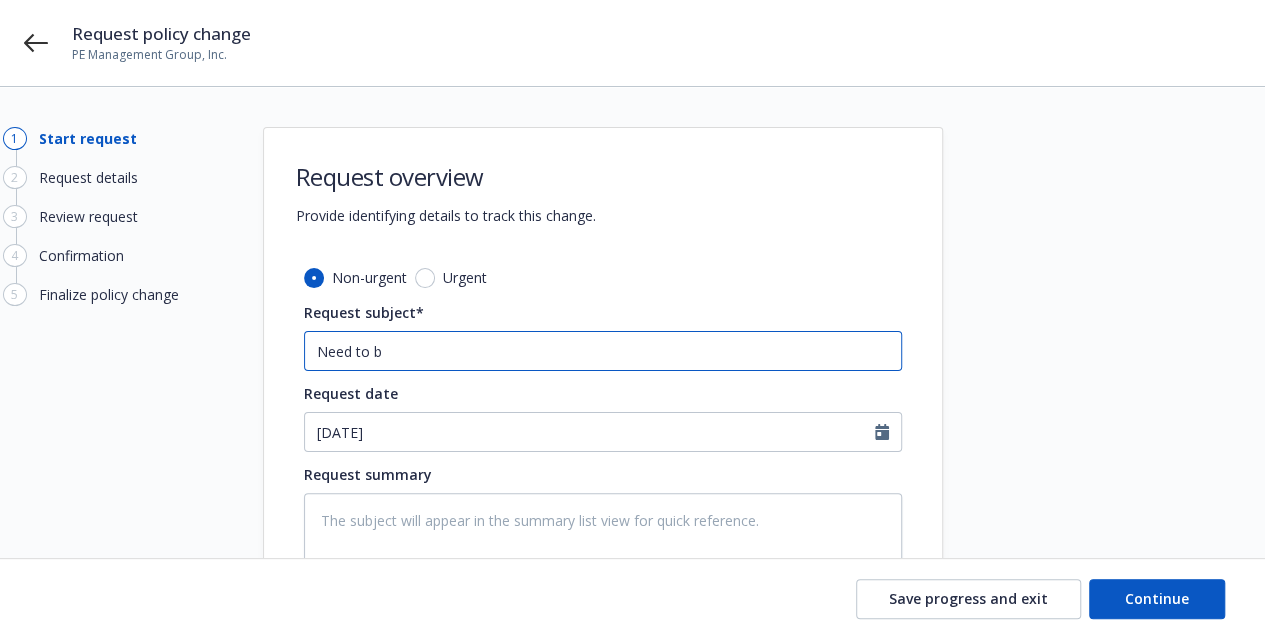 type on "x" 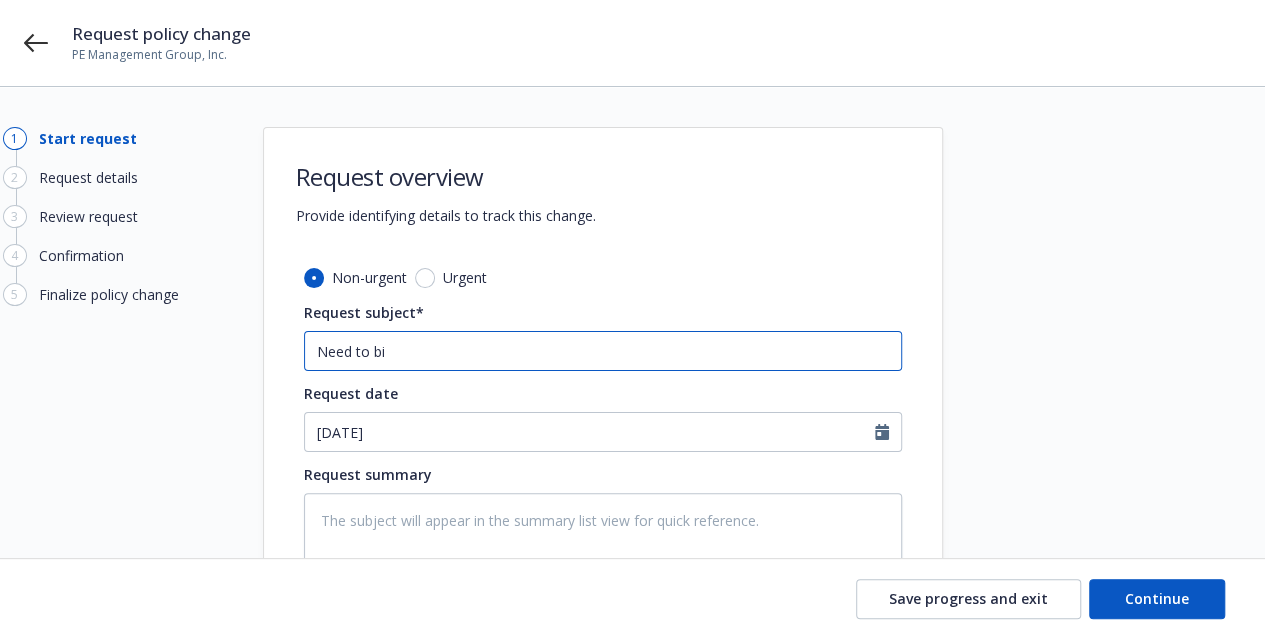 type on "x" 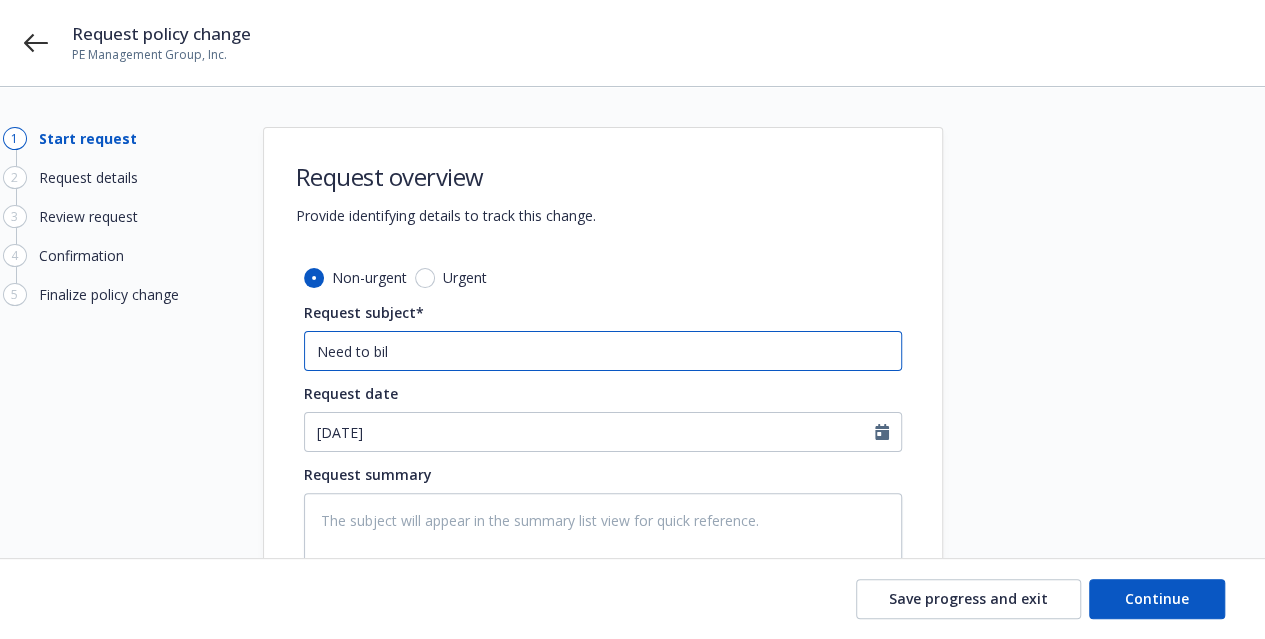 type on "x" 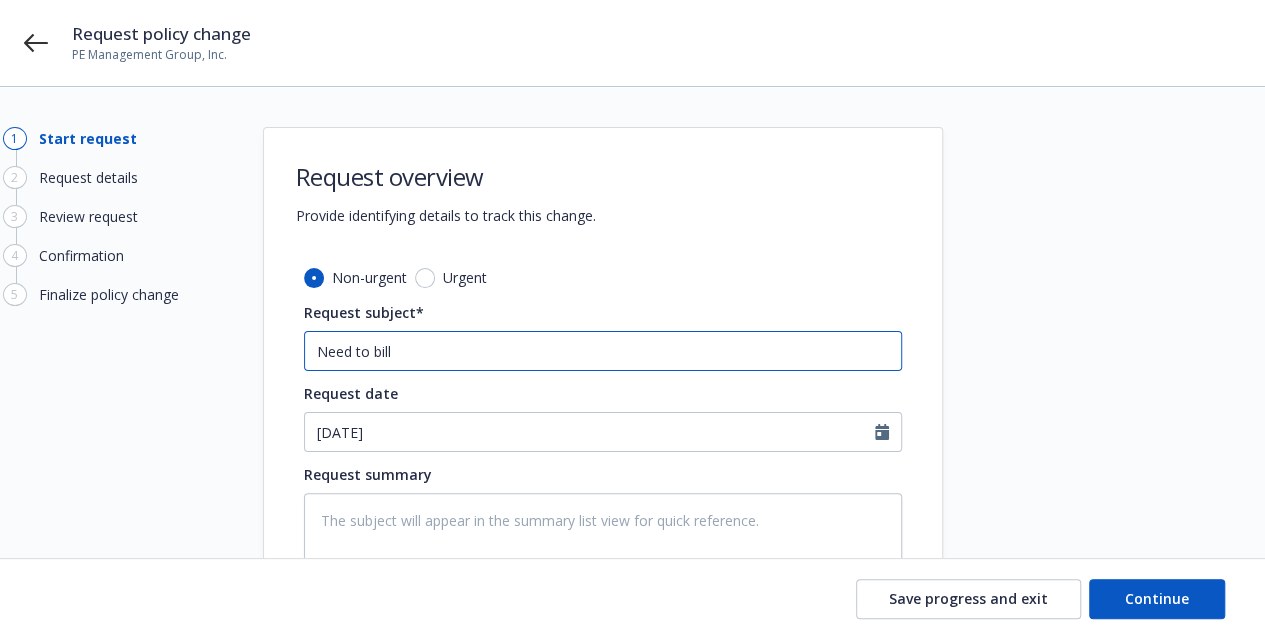 type on "x" 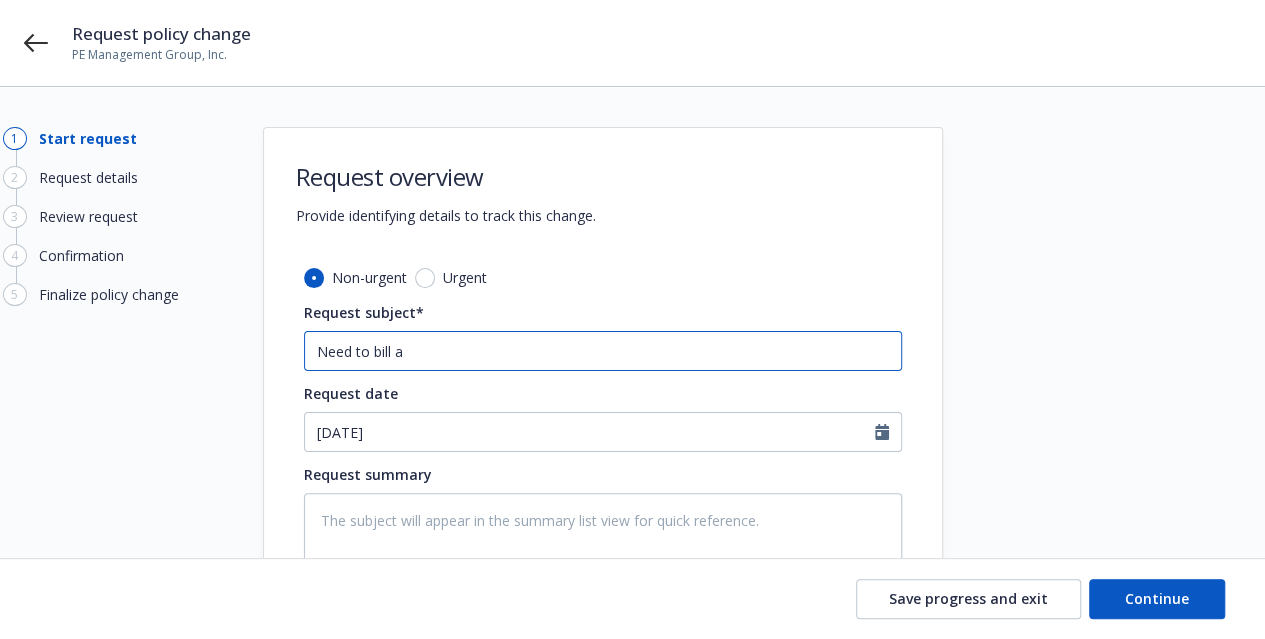 type on "x" 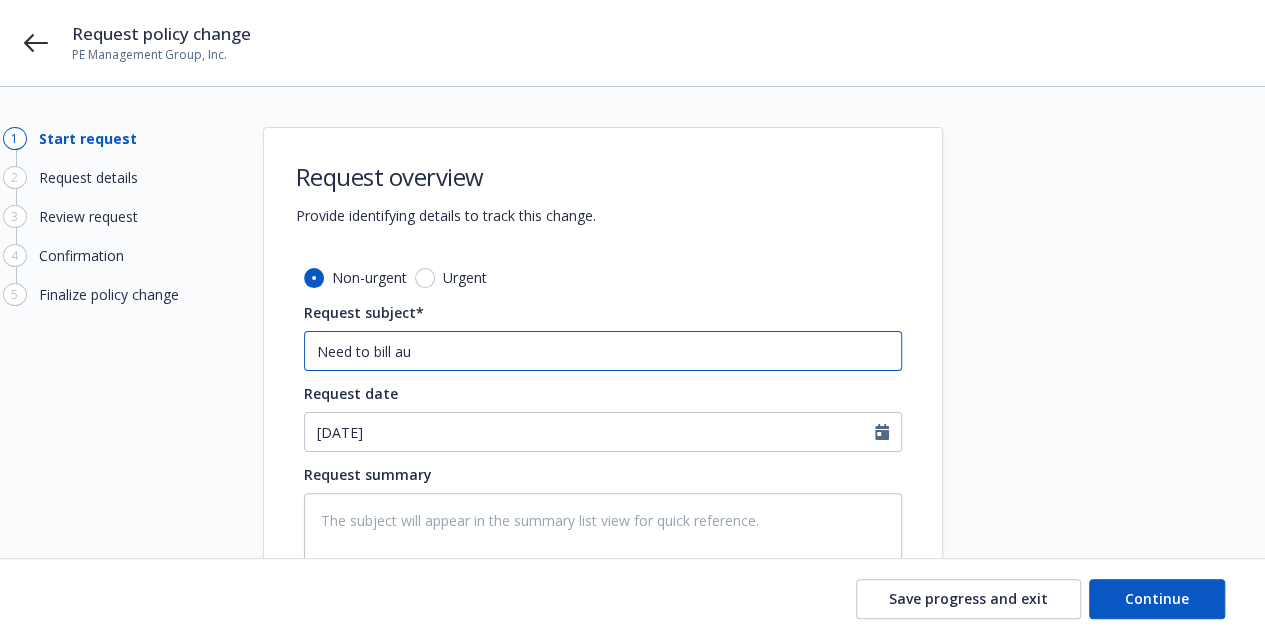 type on "x" 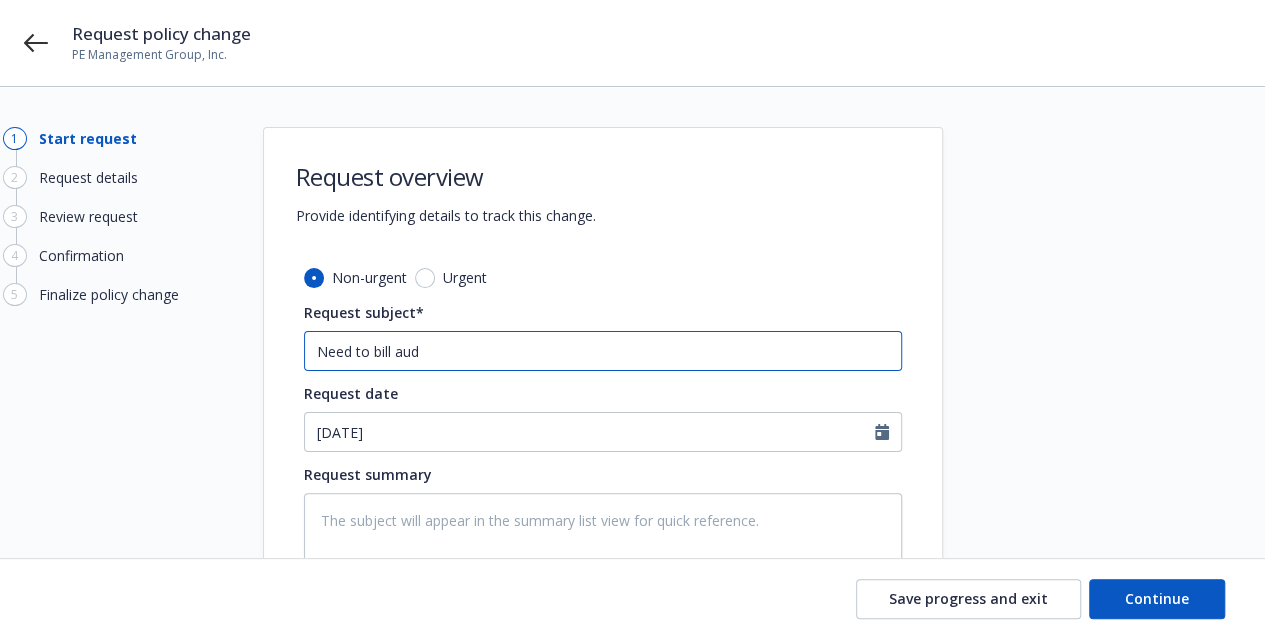 type on "x" 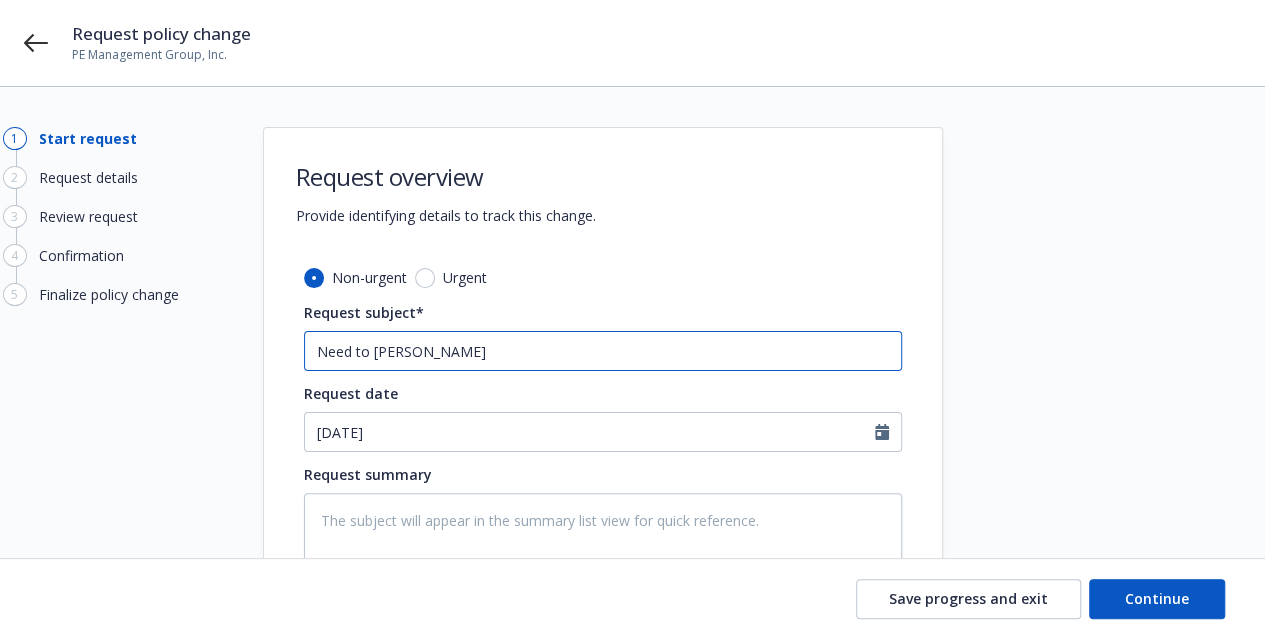 type on "x" 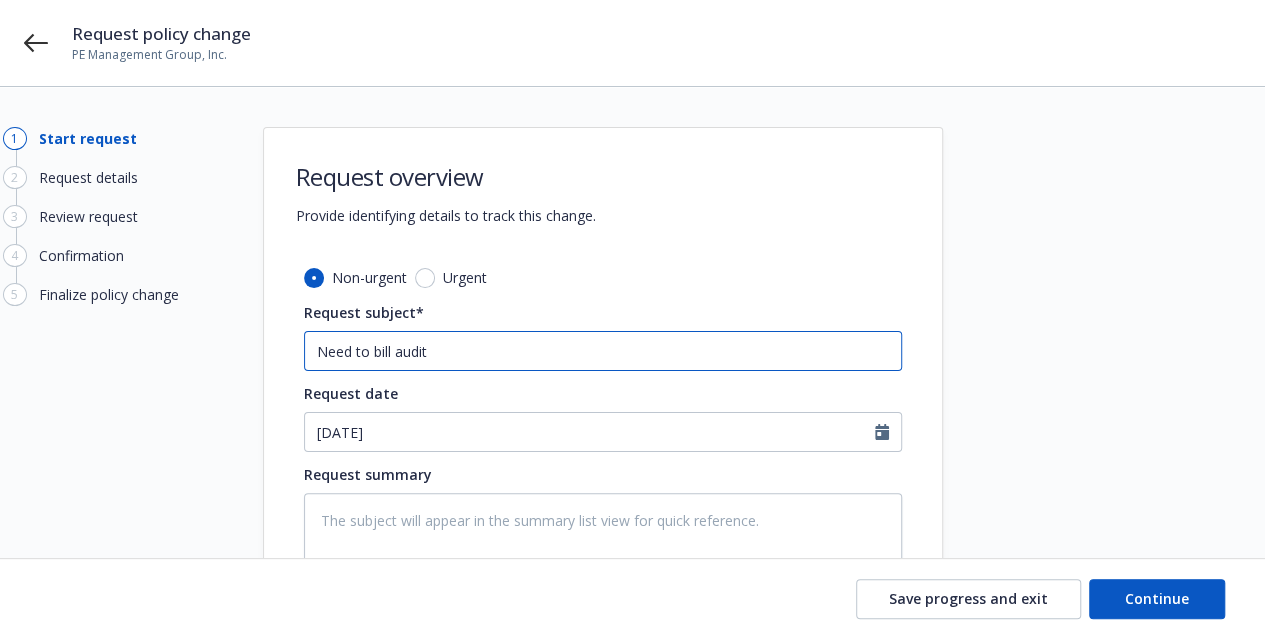 type on "x" 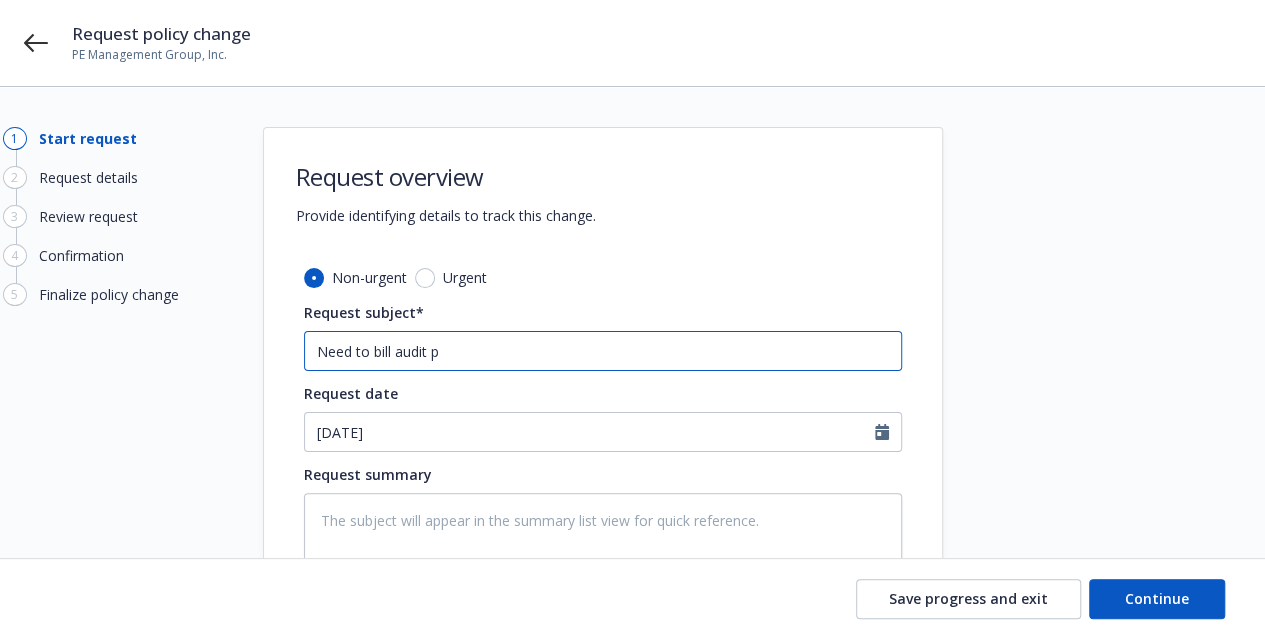 type on "x" 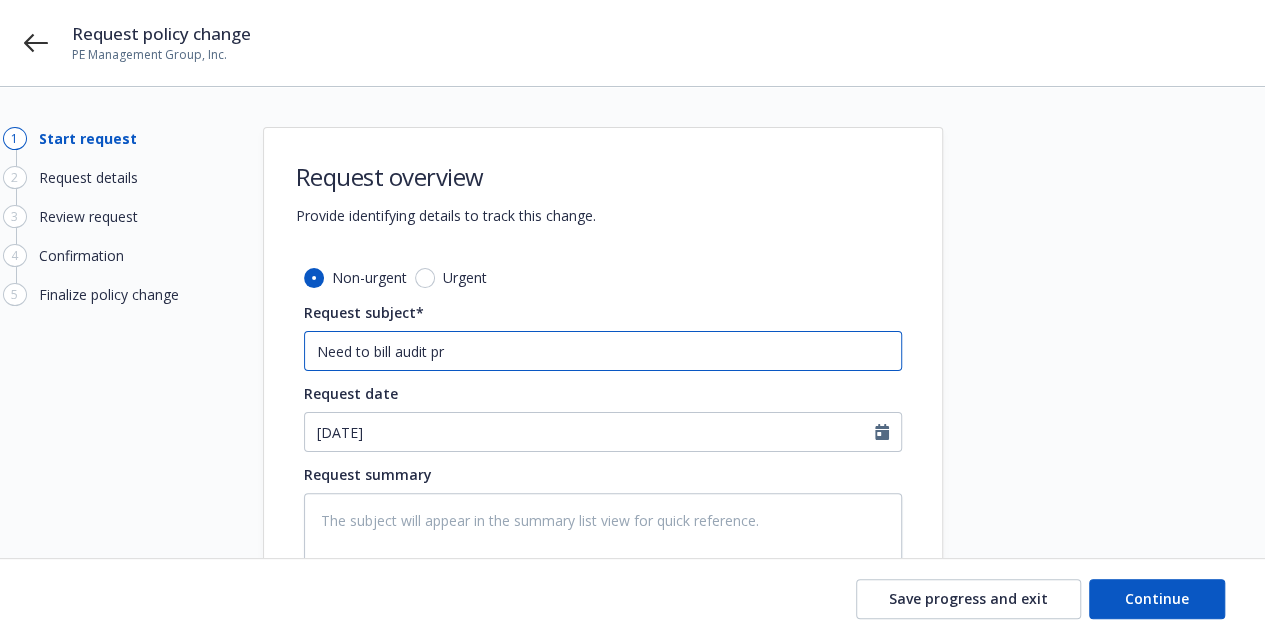type on "x" 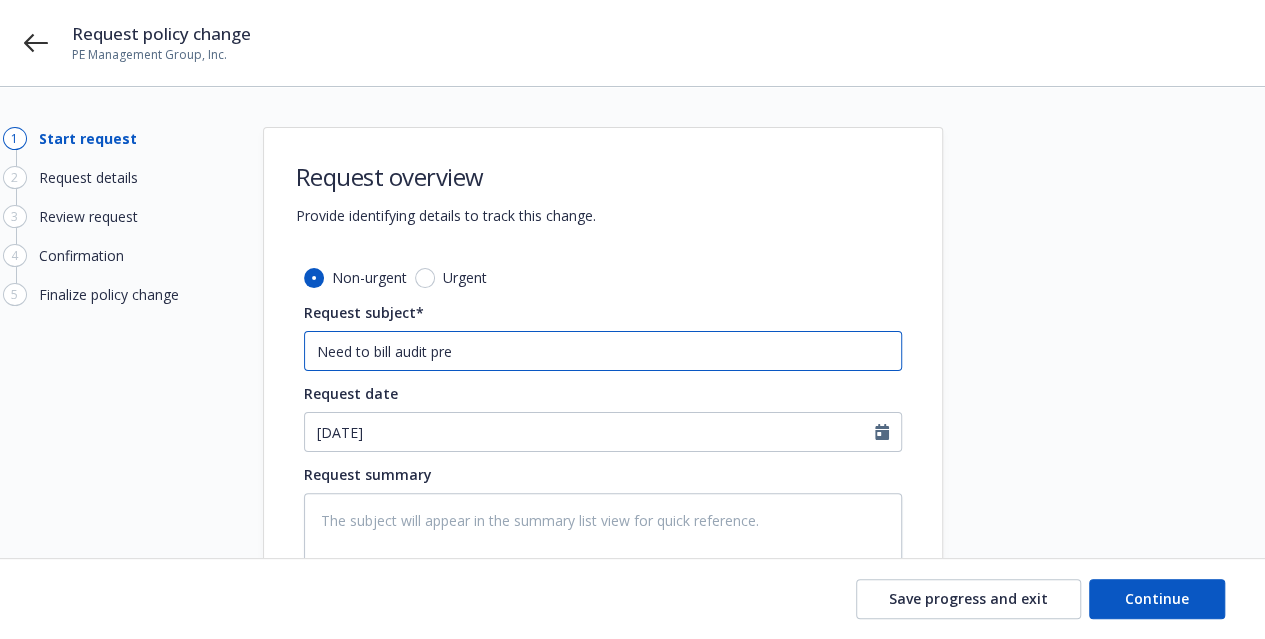 type on "Need to bill audit prem" 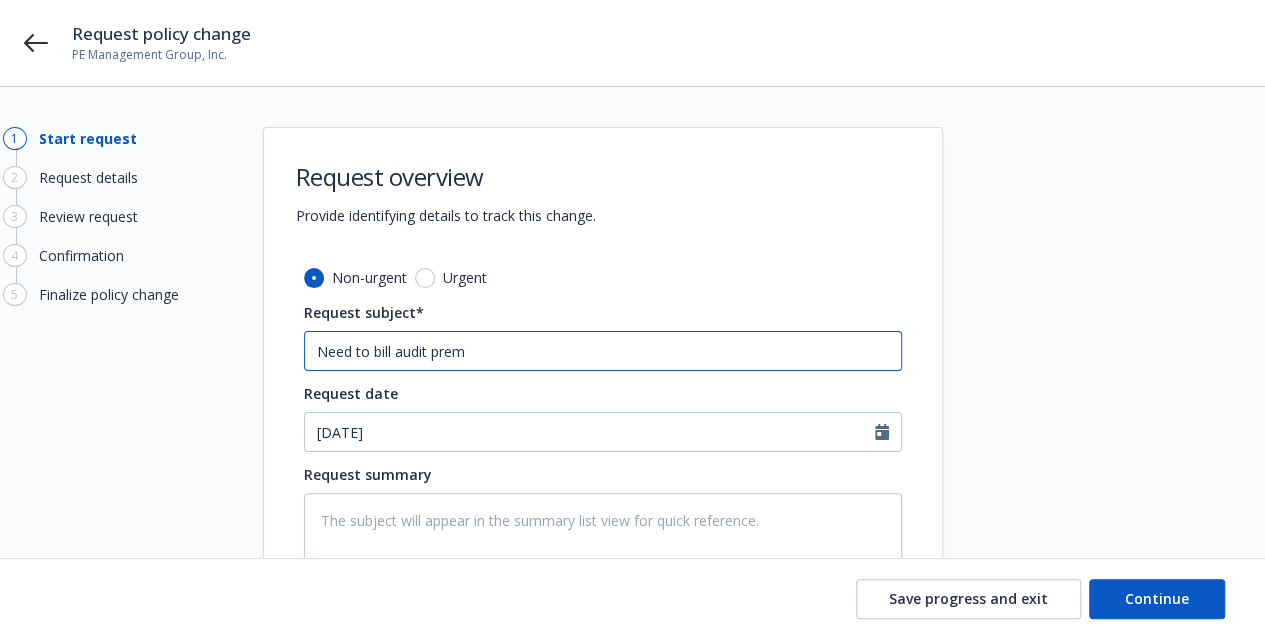 type on "x" 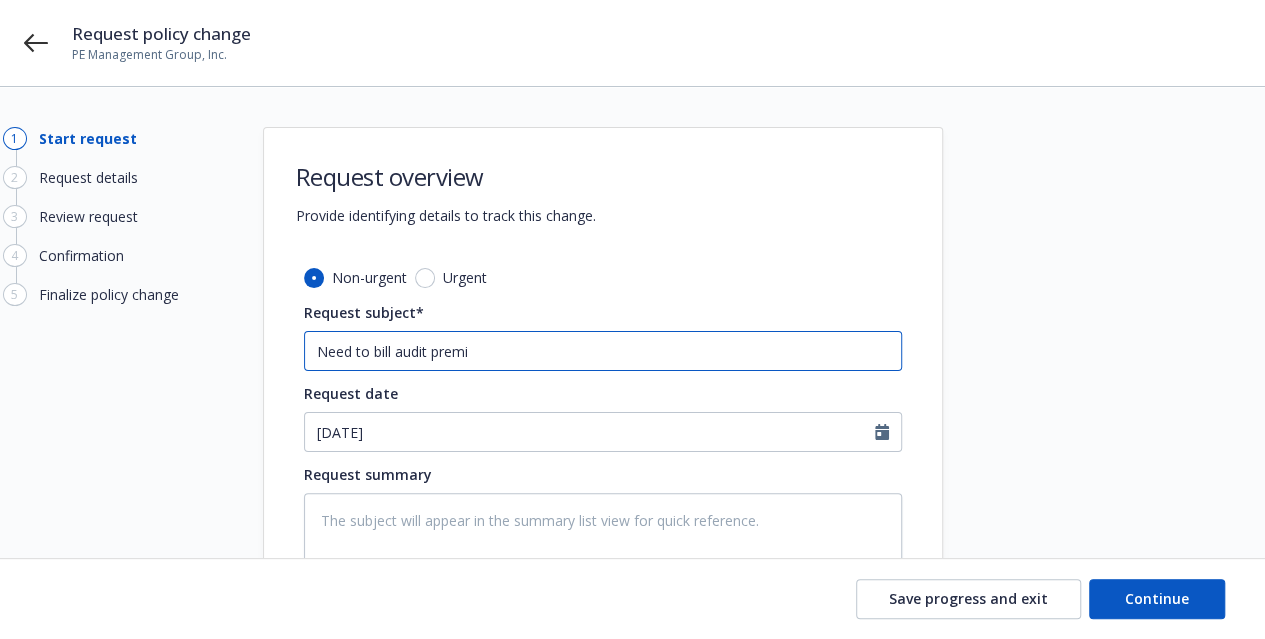 type on "x" 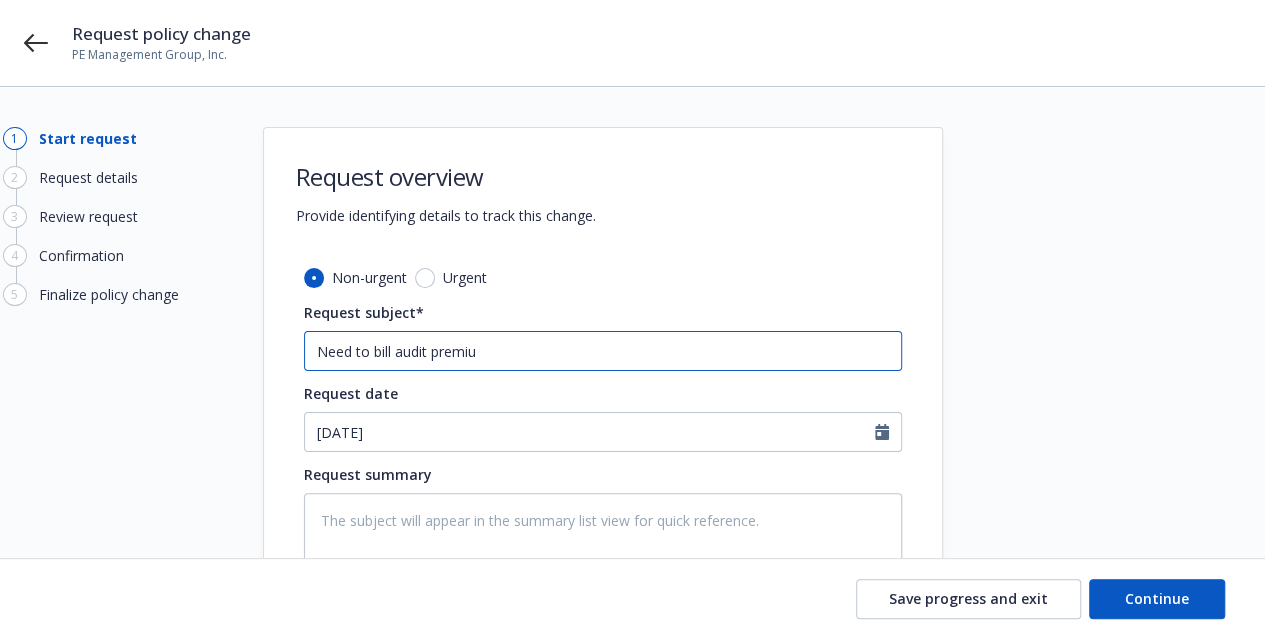 type on "x" 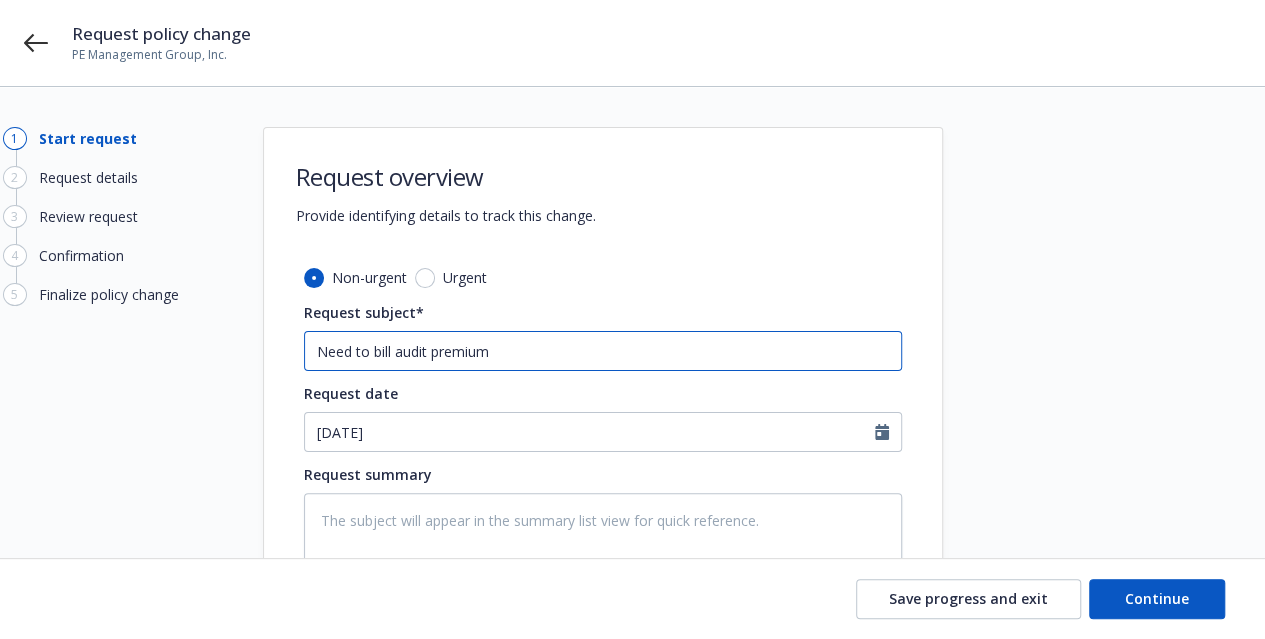 type on "Need to bill audit premium" 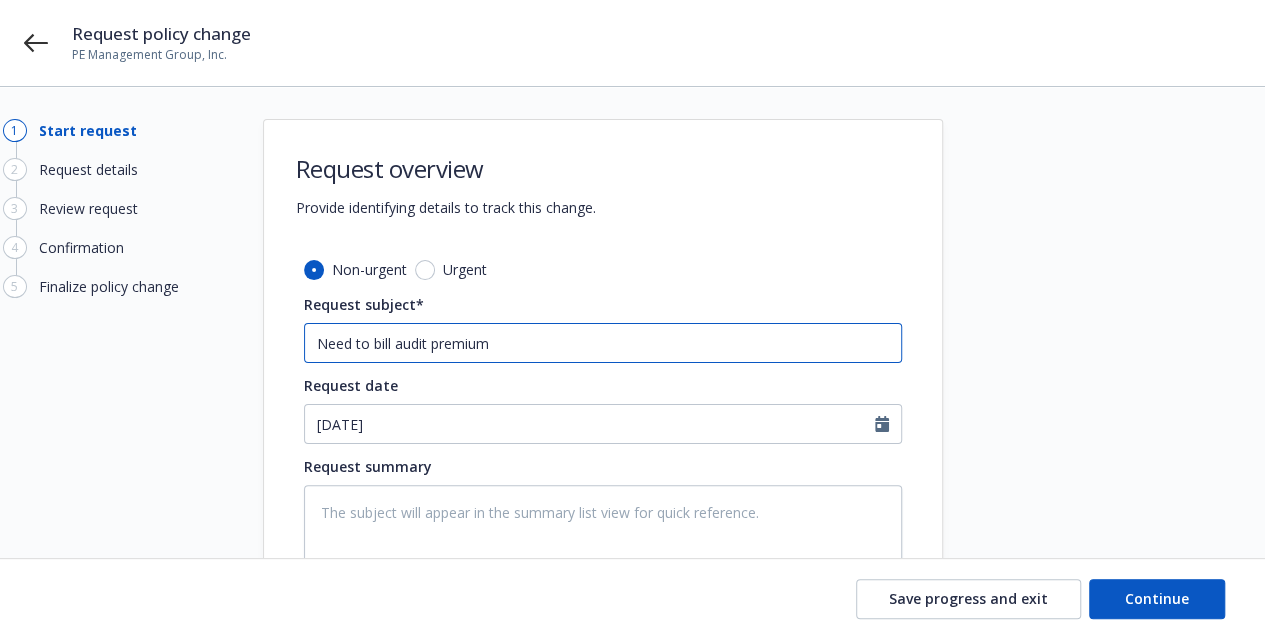scroll, scrollTop: 103, scrollLeft: 0, axis: vertical 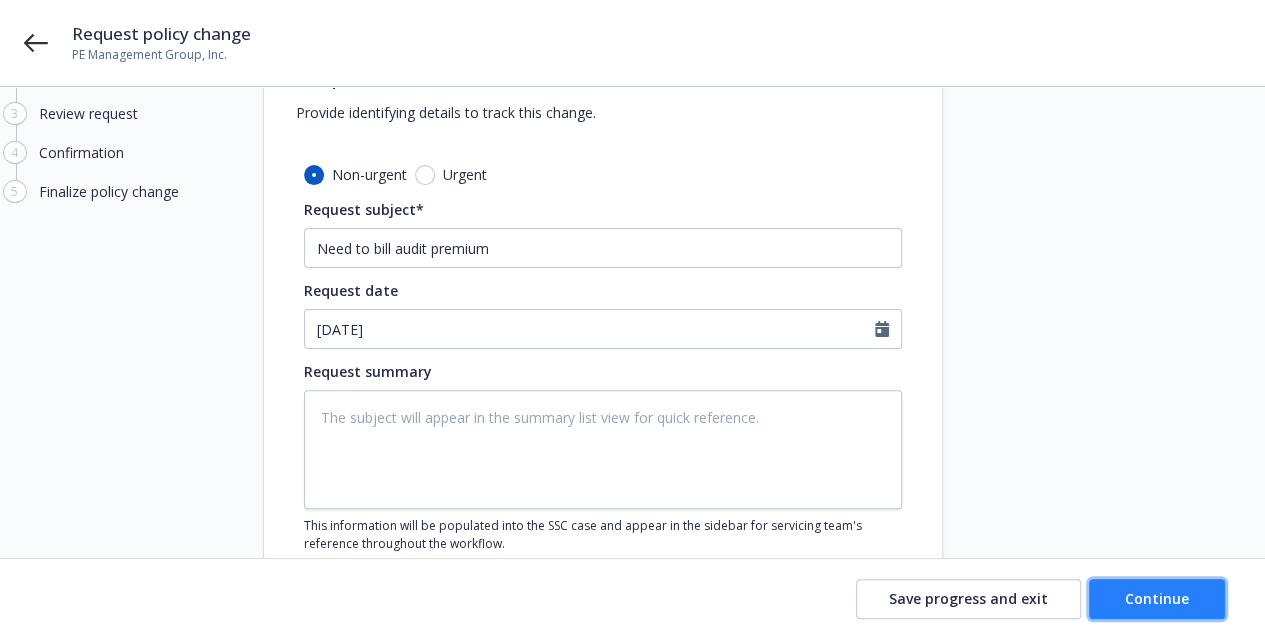 click on "Continue" at bounding box center [1157, 599] 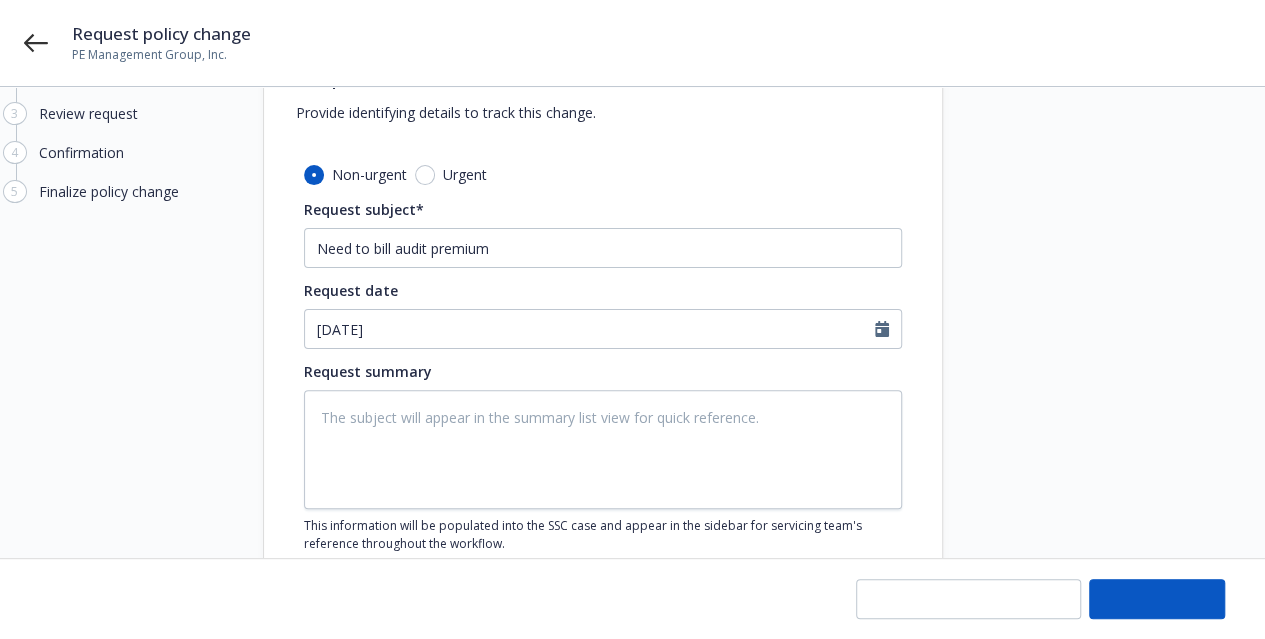 type on "x" 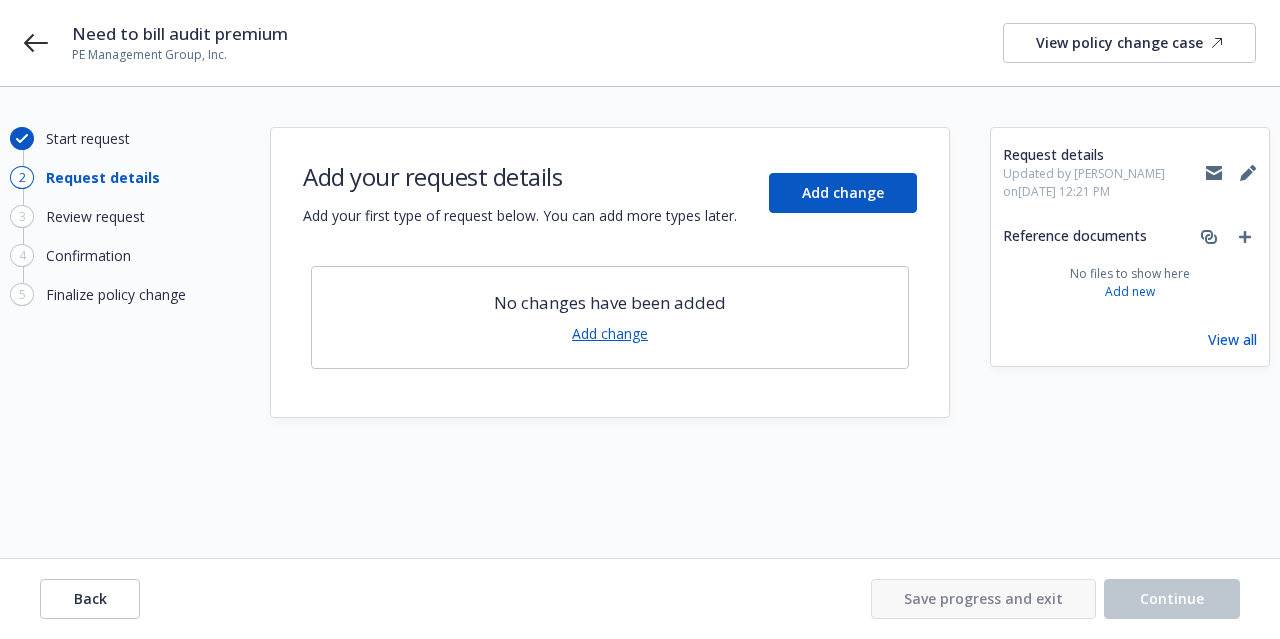 click on "Add change" at bounding box center (610, 333) 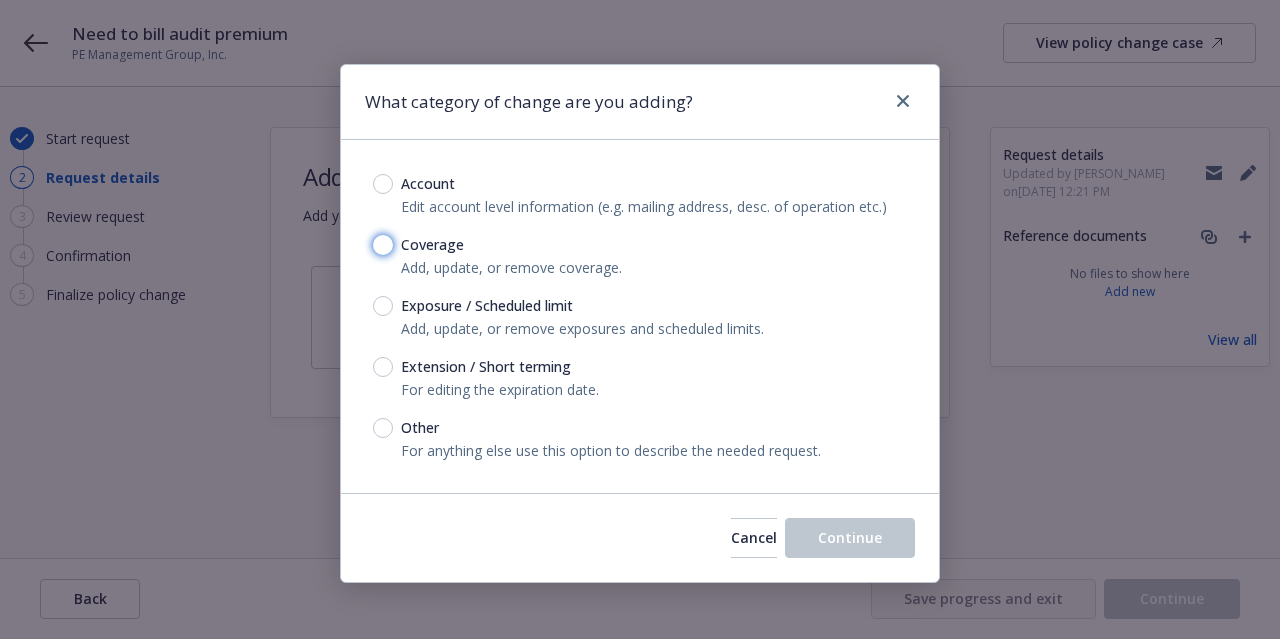 click on "Coverage" at bounding box center [383, 245] 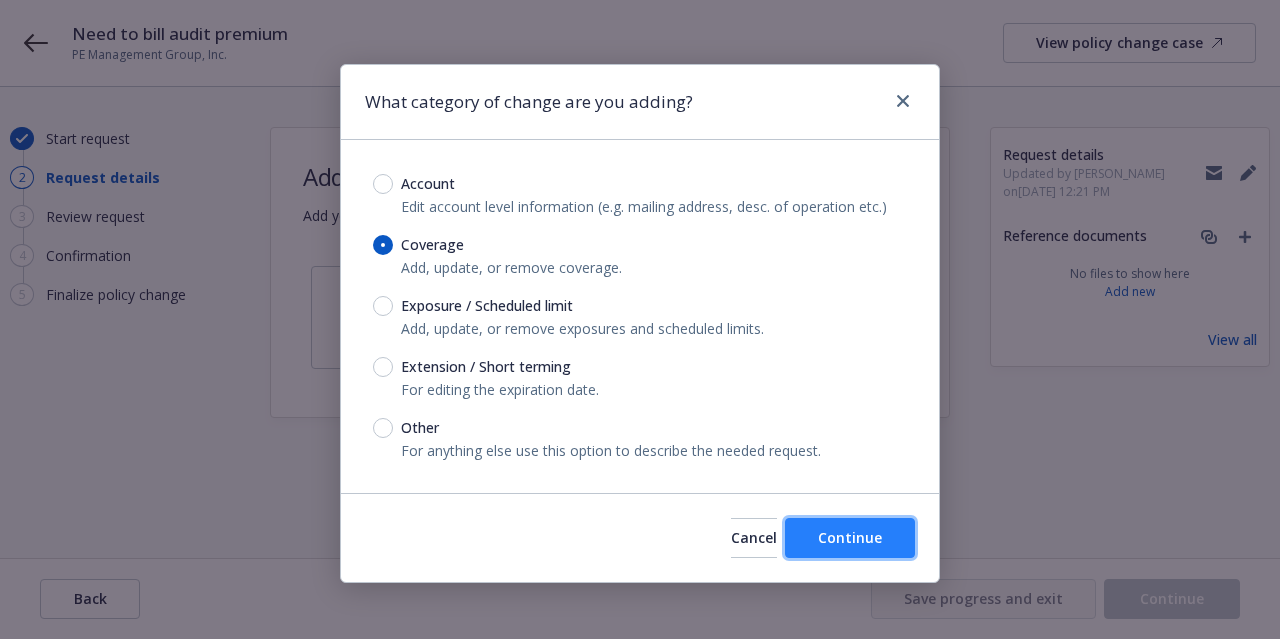 click on "Continue" at bounding box center [850, 537] 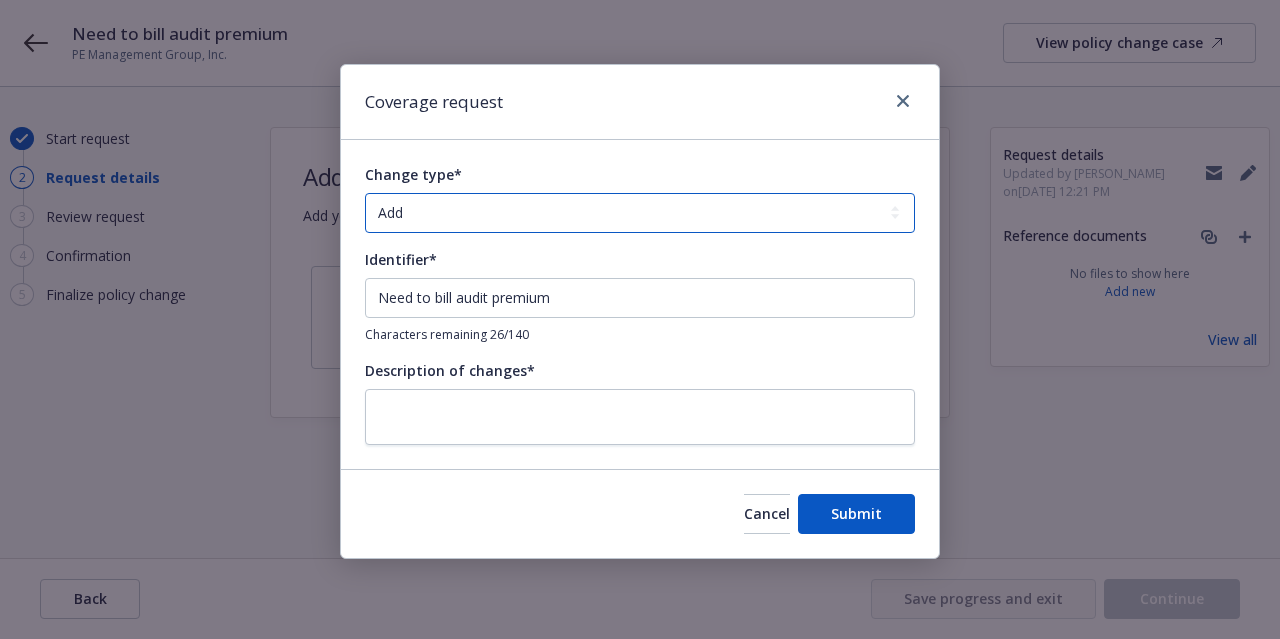 click on "Add Audit Change Remove" at bounding box center [640, 213] 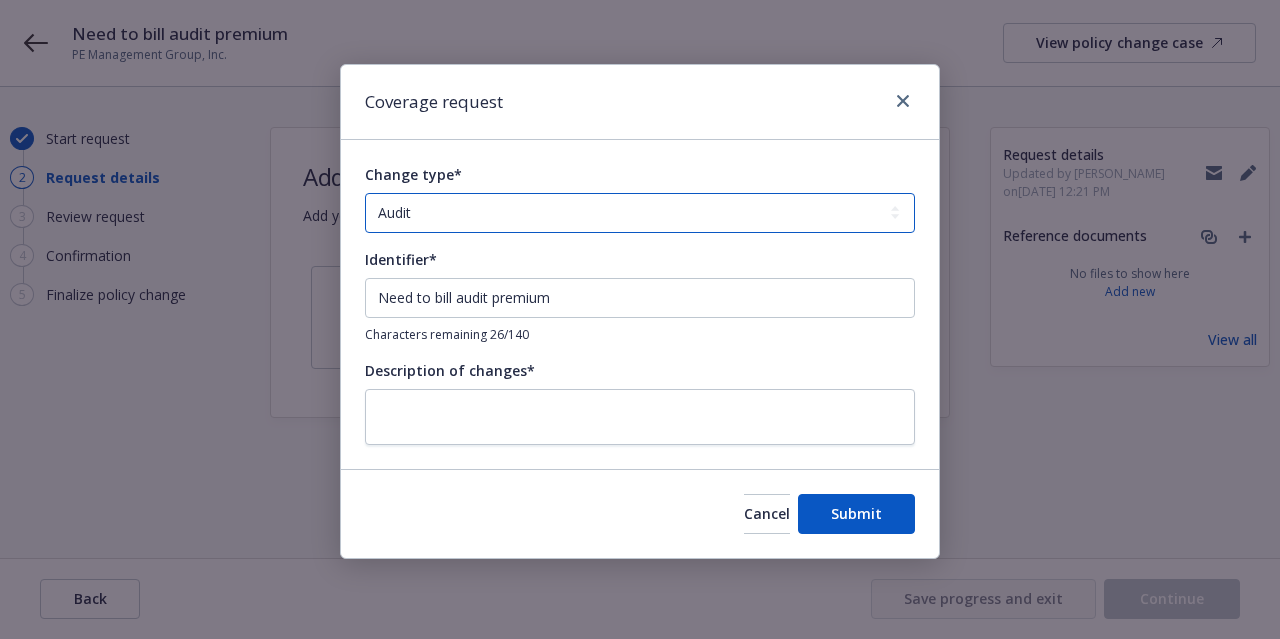 click on "Add Audit Change Remove" at bounding box center (640, 213) 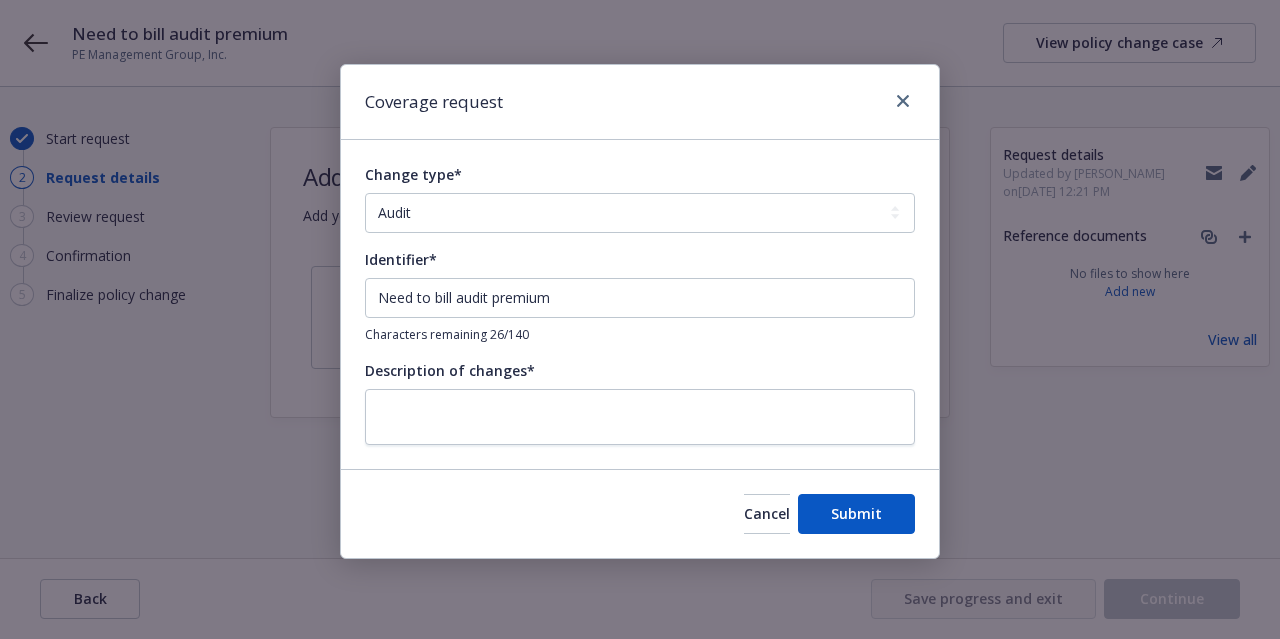click on "Need to bill audit premium Characters remaining 26/140" at bounding box center [640, 311] 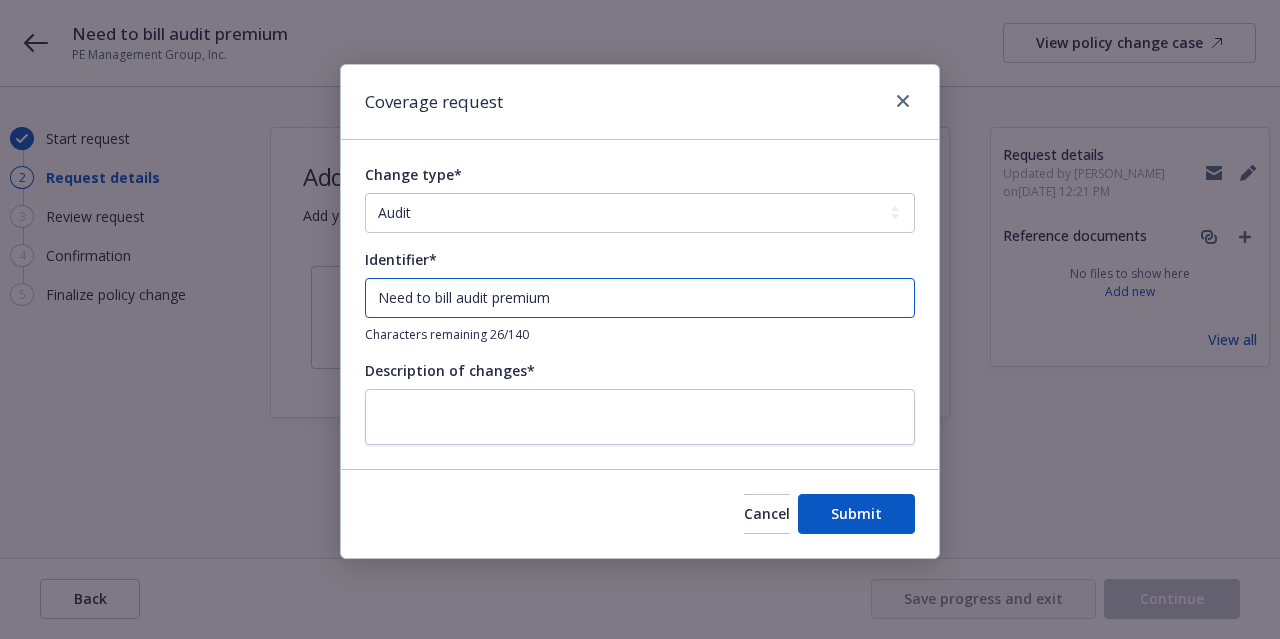 drag, startPoint x: 597, startPoint y: 297, endPoint x: 298, endPoint y: 287, distance: 299.16718 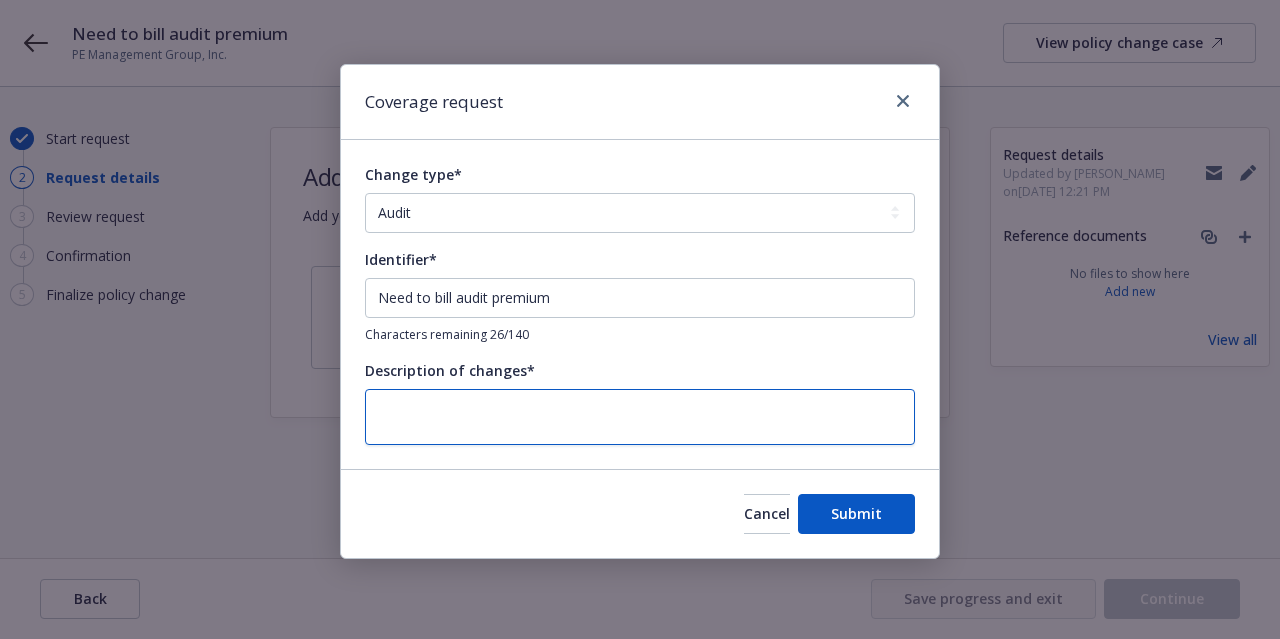 click at bounding box center [640, 417] 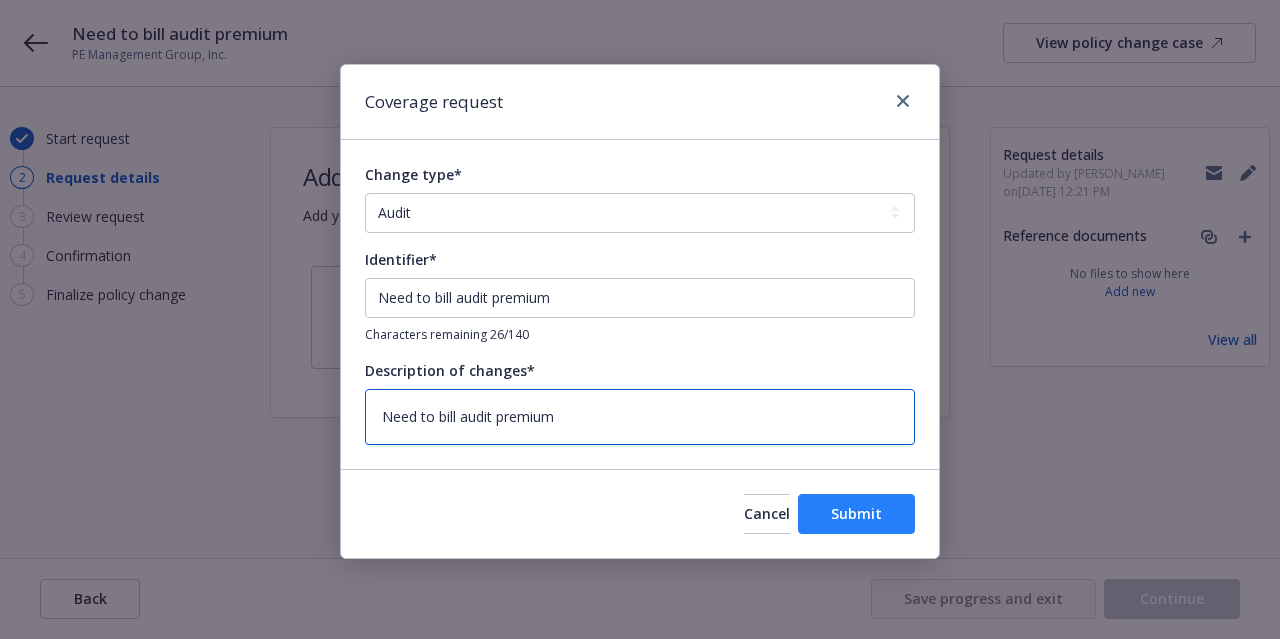 type on "Need to bill audit premium" 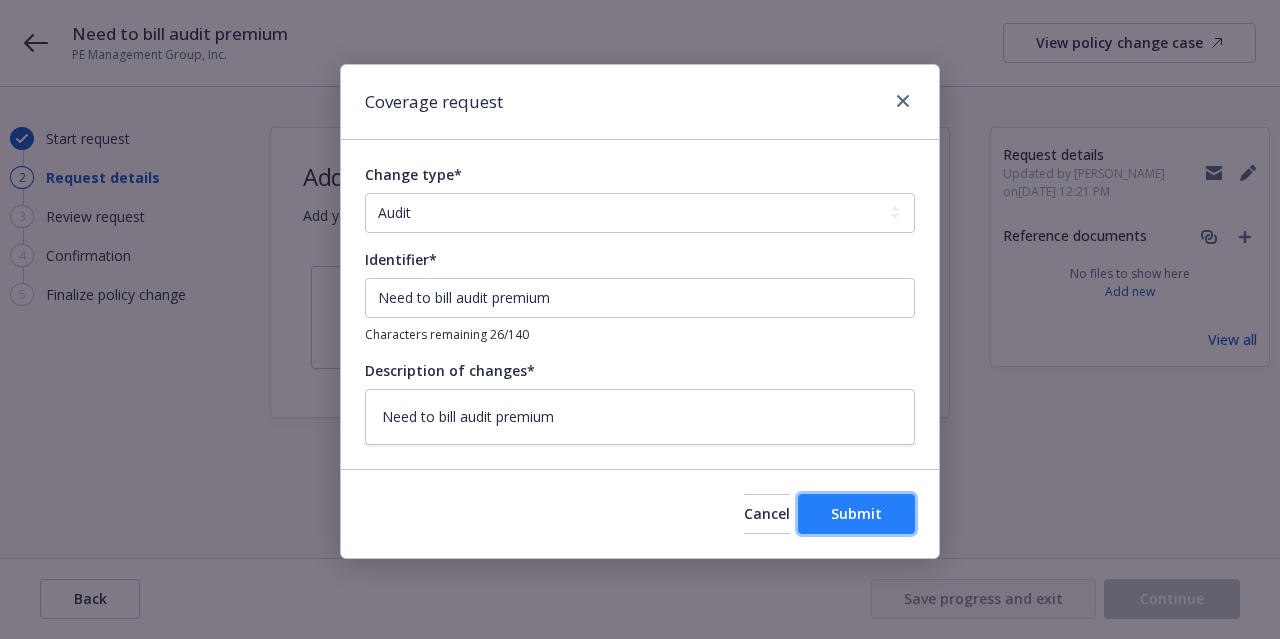 click on "Submit" at bounding box center [856, 513] 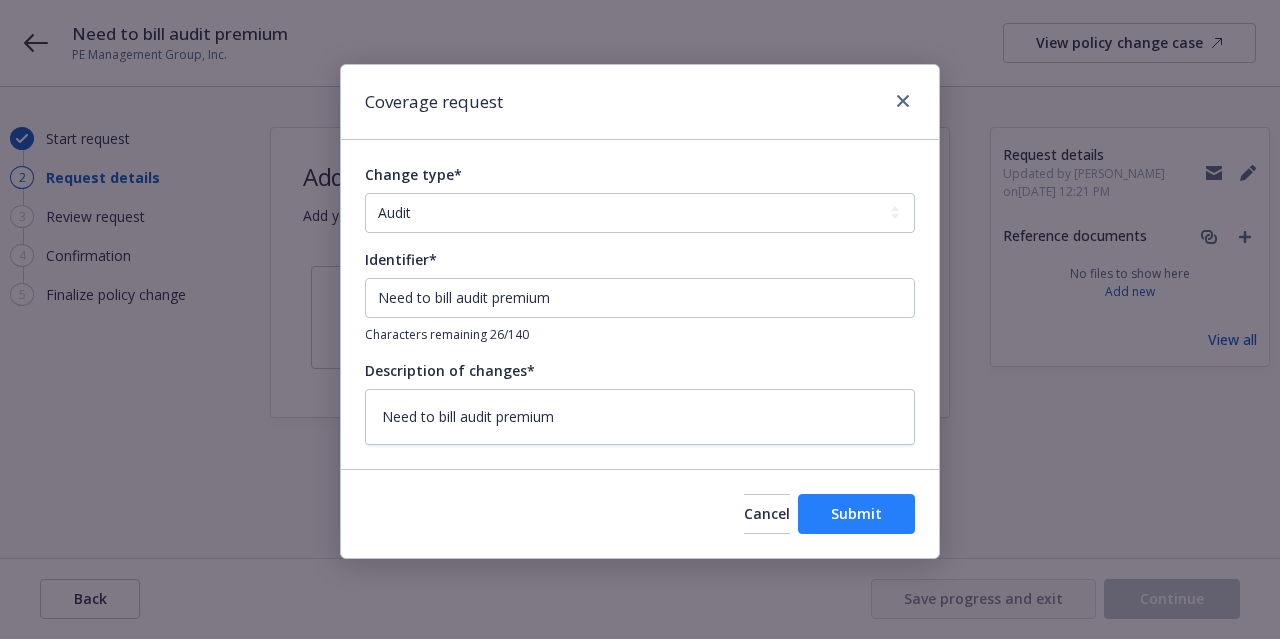 type on "x" 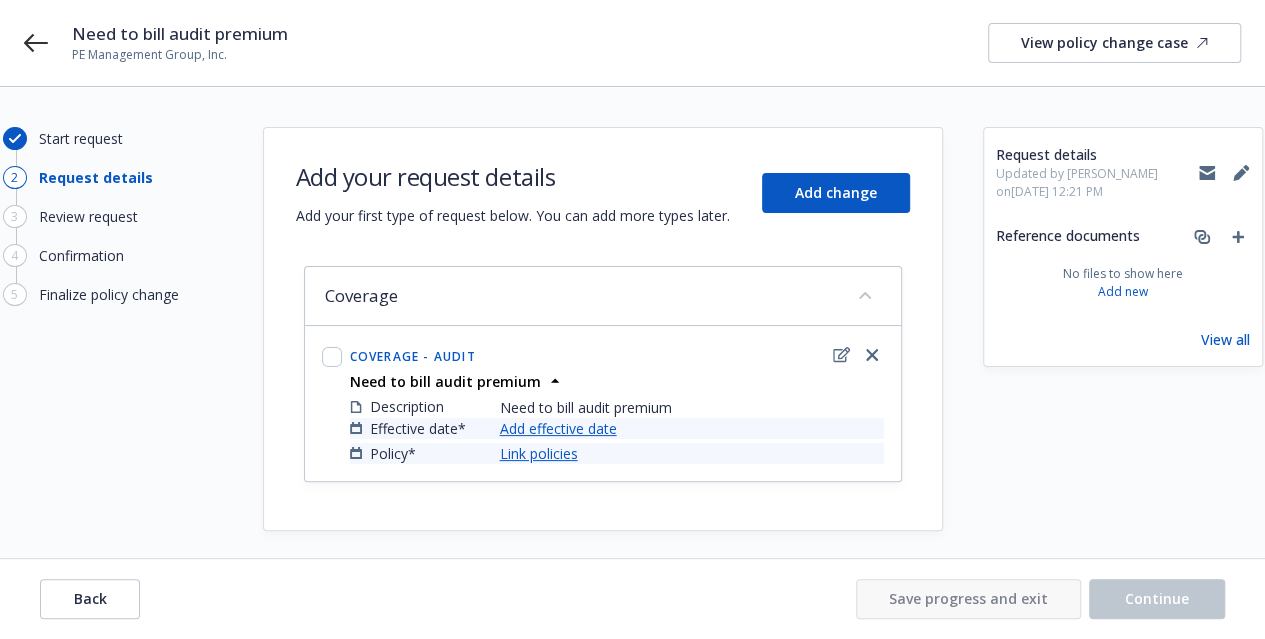 click on "Add effective date" at bounding box center [558, 428] 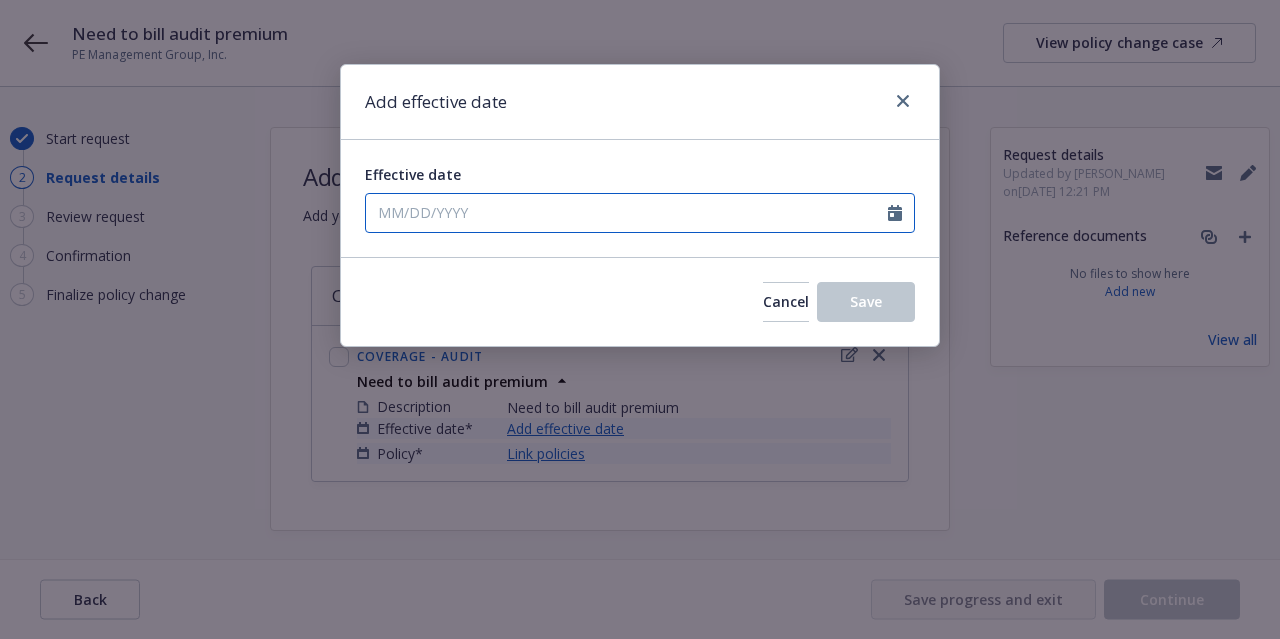 click on "Effective date" at bounding box center (627, 213) 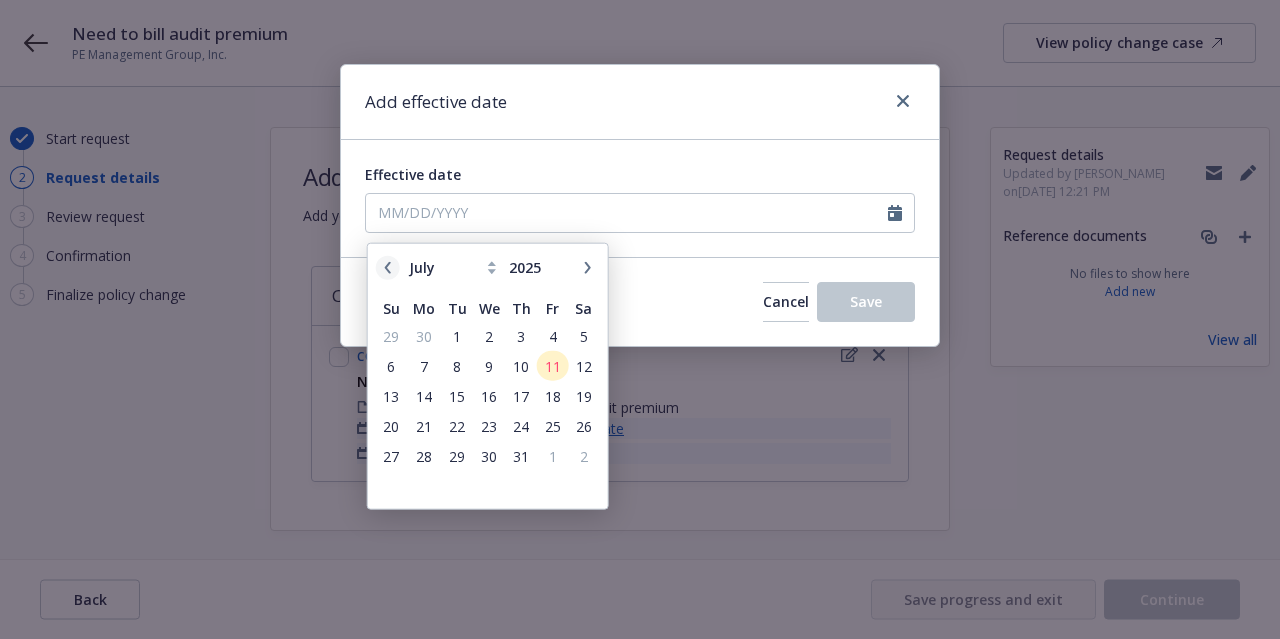 click 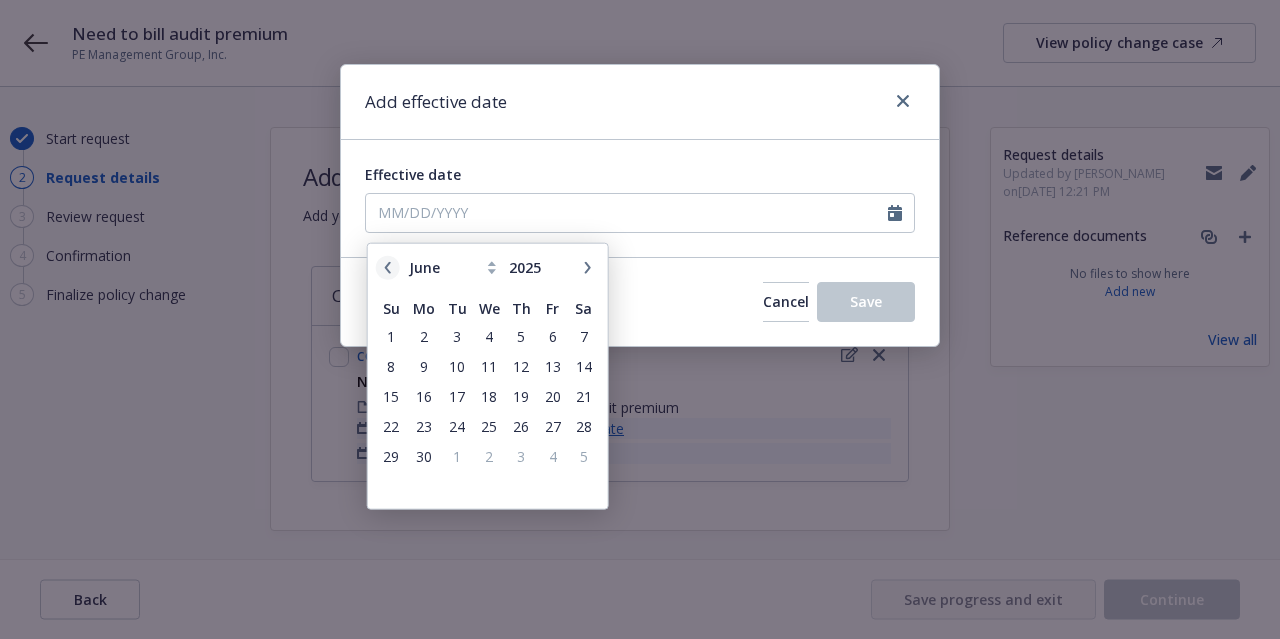 click 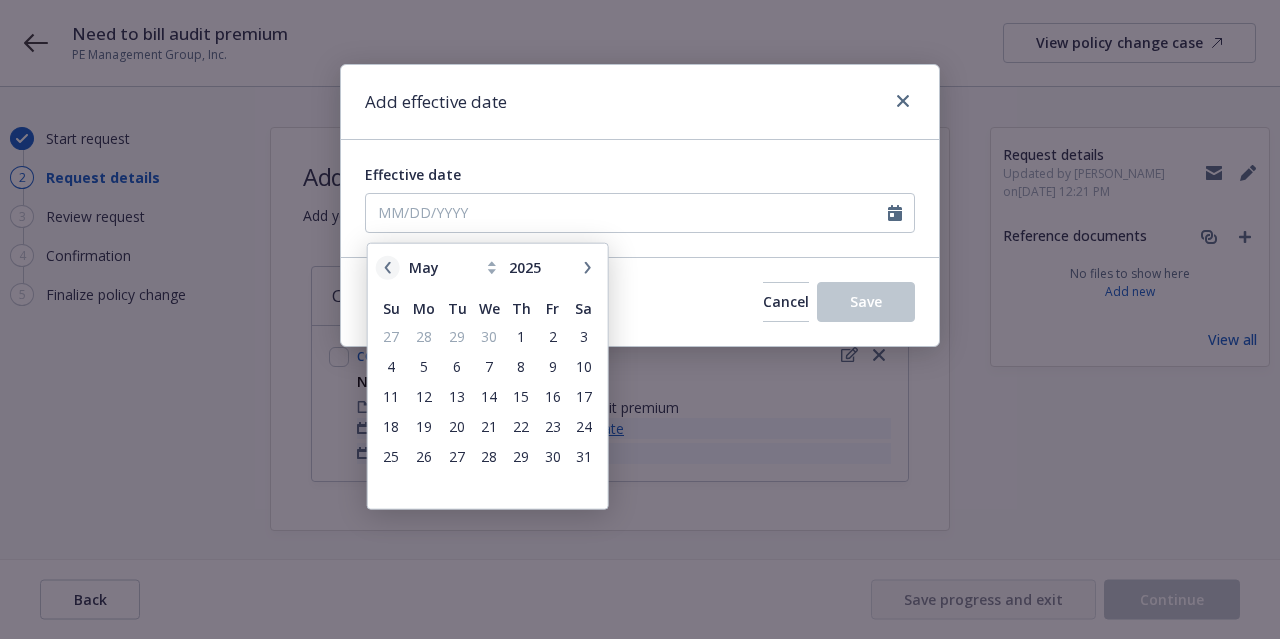 click at bounding box center (388, 267) 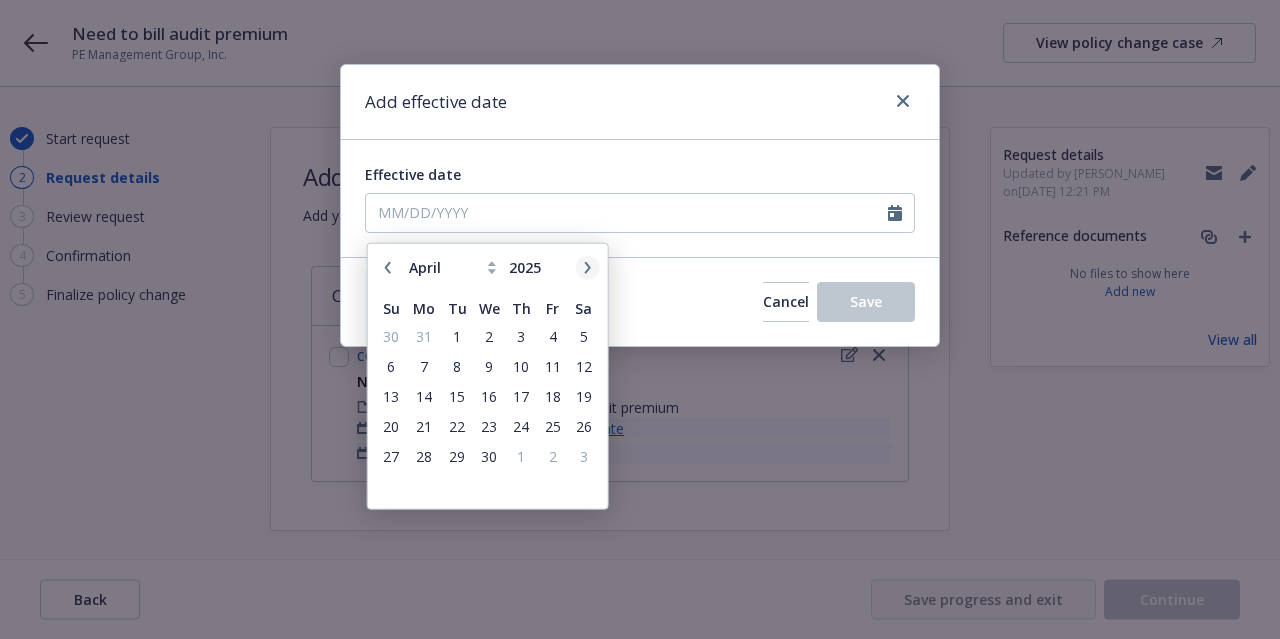 click at bounding box center [588, 267] 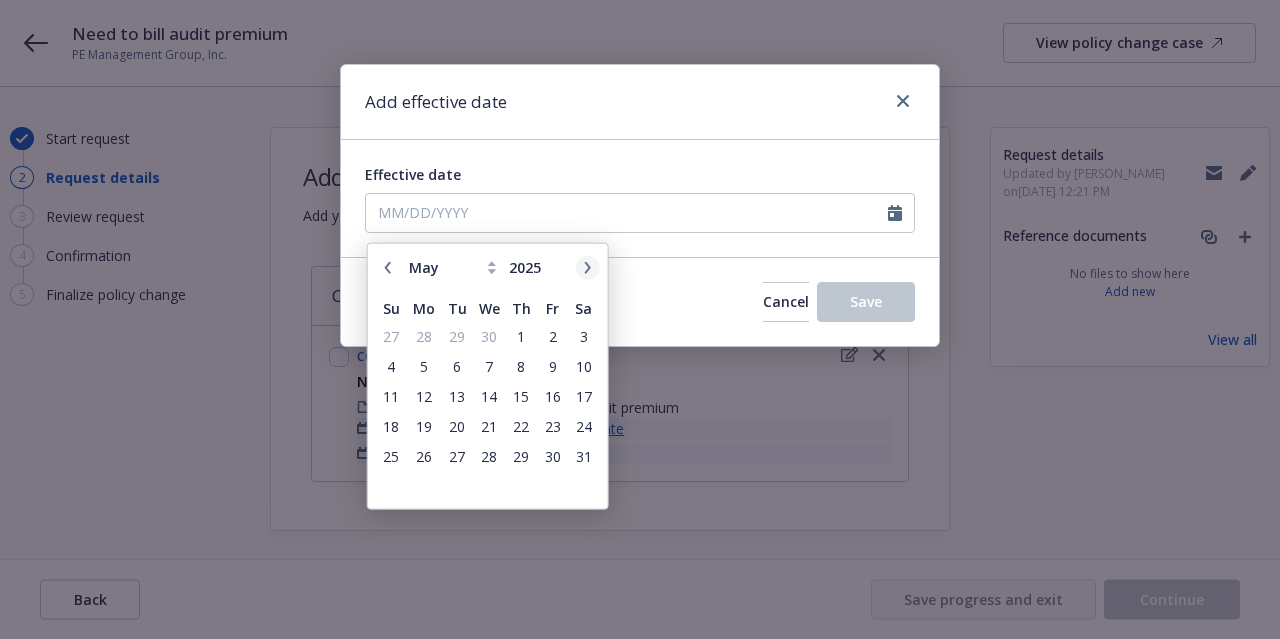 click at bounding box center (588, 267) 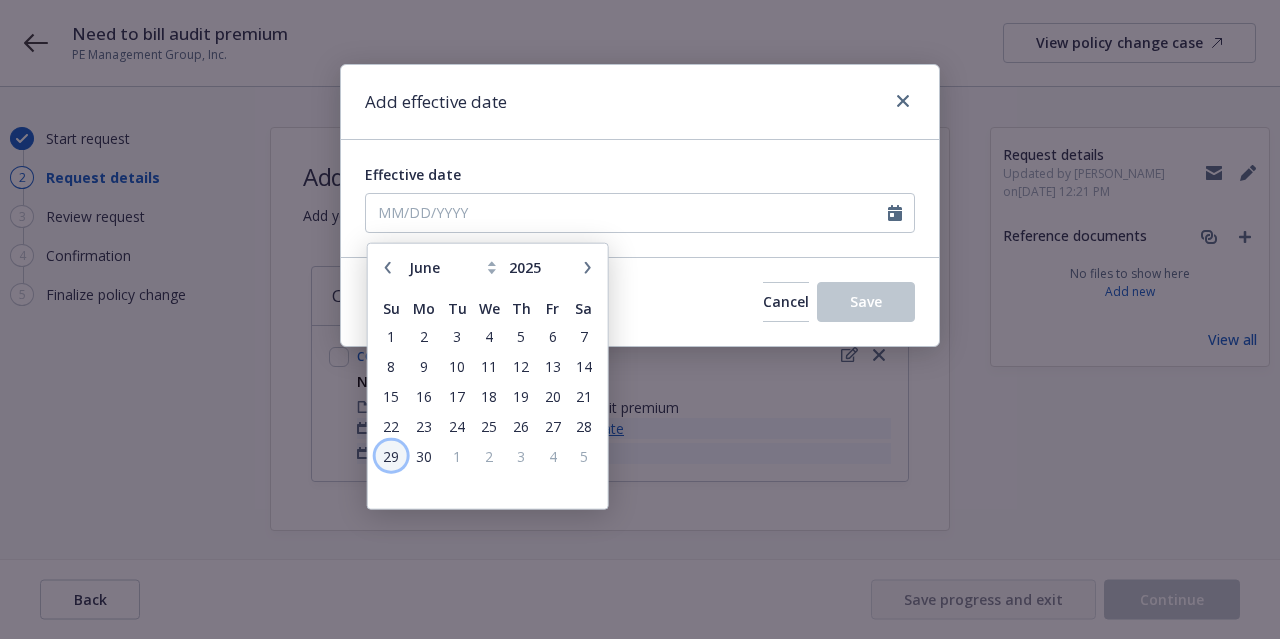 click on "29" at bounding box center (391, 455) 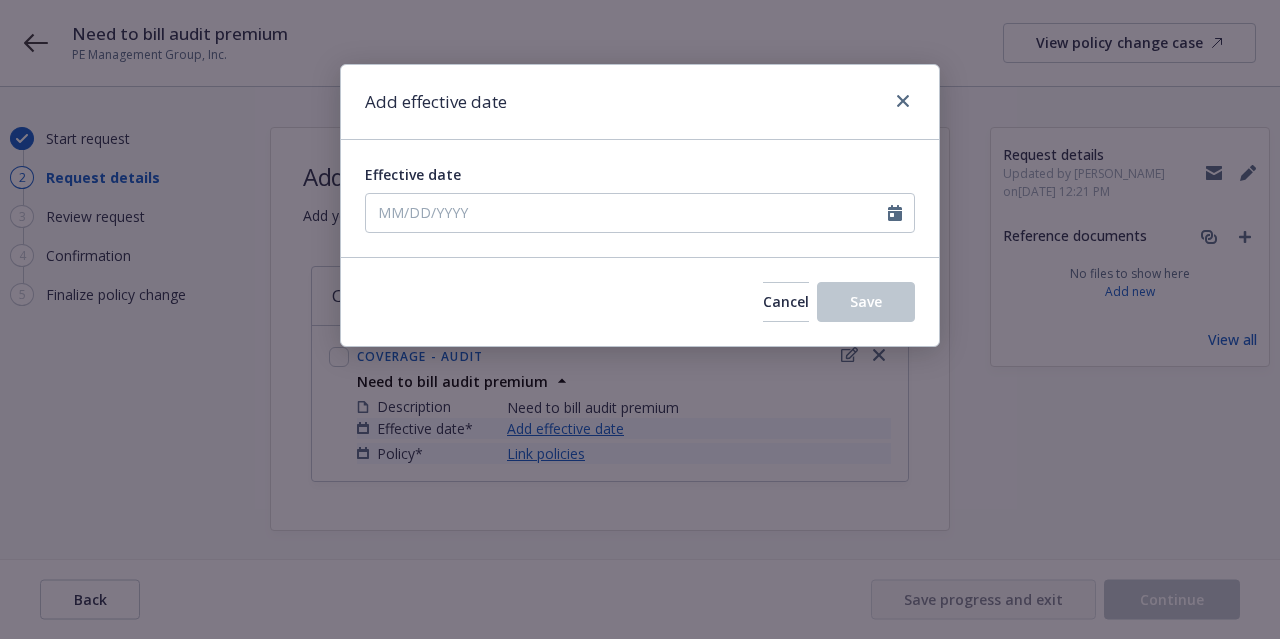 type on "[DATE]" 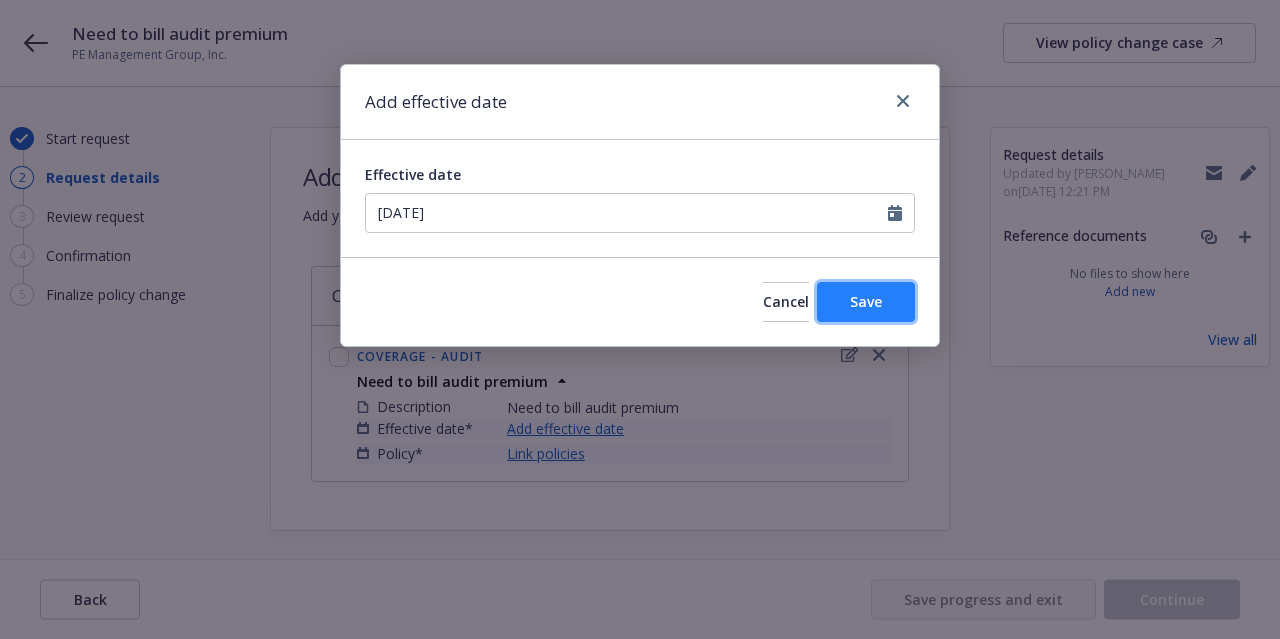 click on "Save" at bounding box center (866, 301) 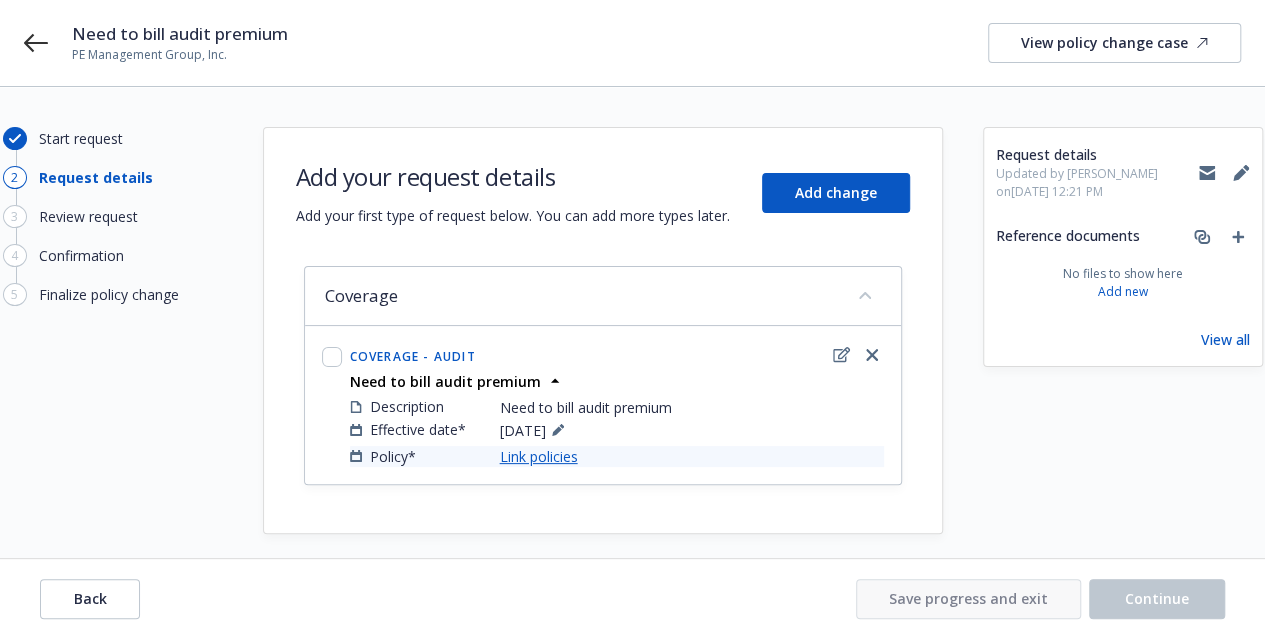 click on "Link policies" at bounding box center (539, 456) 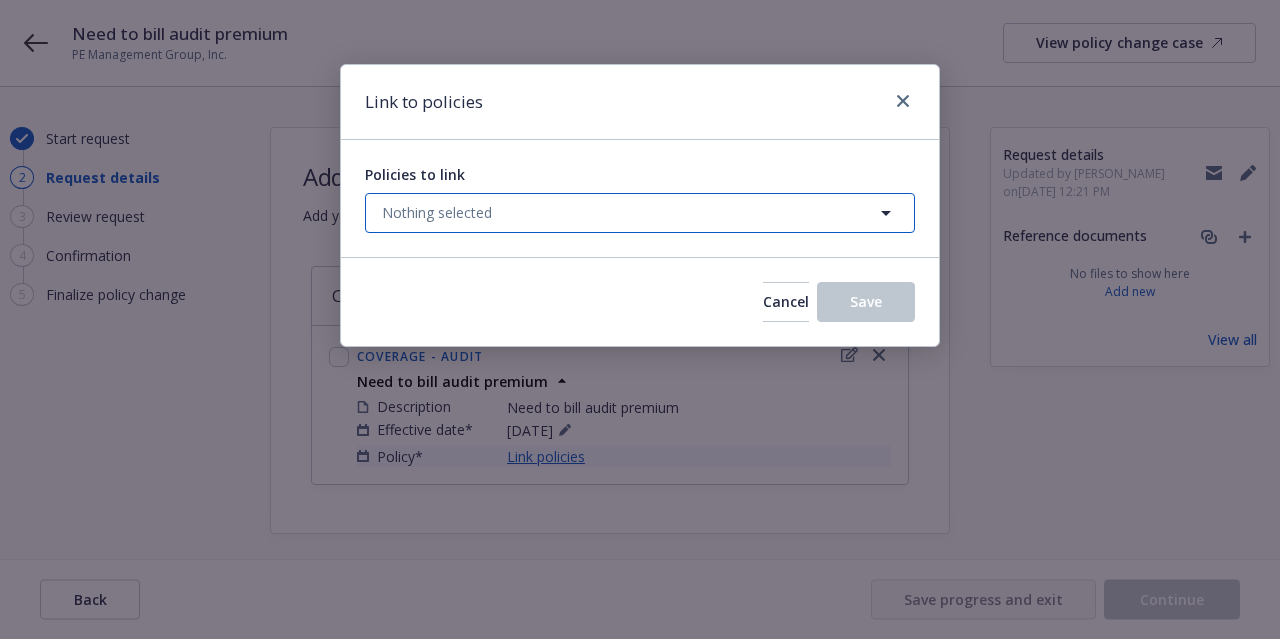click on "Nothing selected" at bounding box center [640, 213] 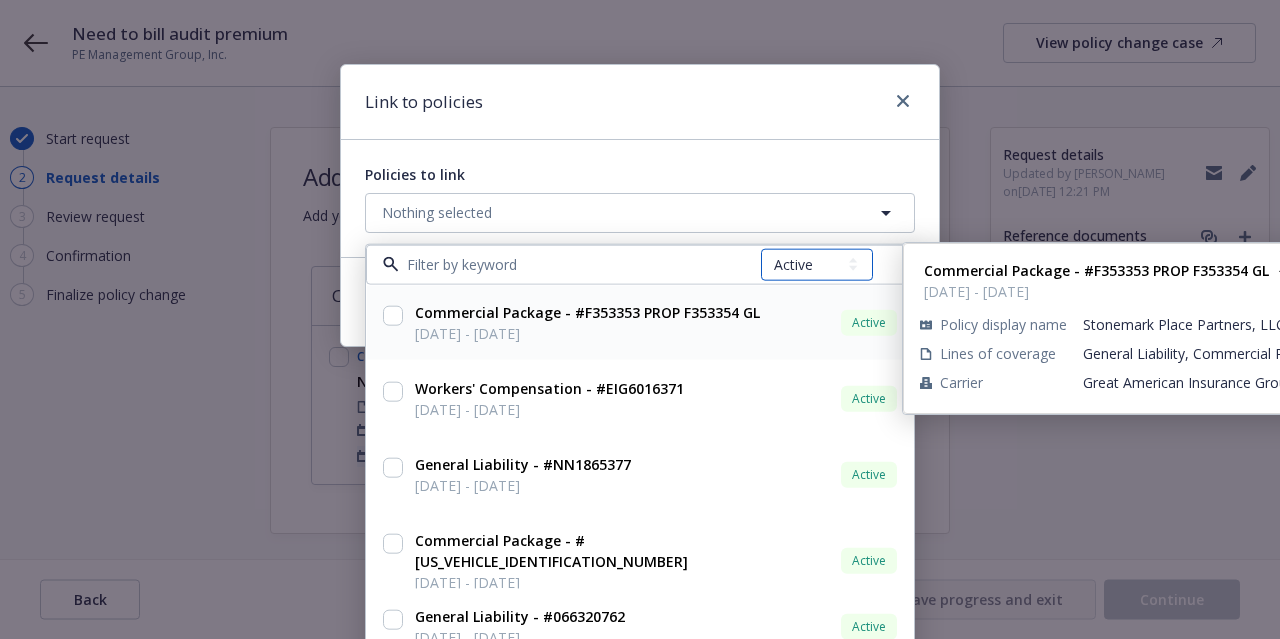 click on "All Active Upcoming Expired Cancelled" at bounding box center [817, 264] 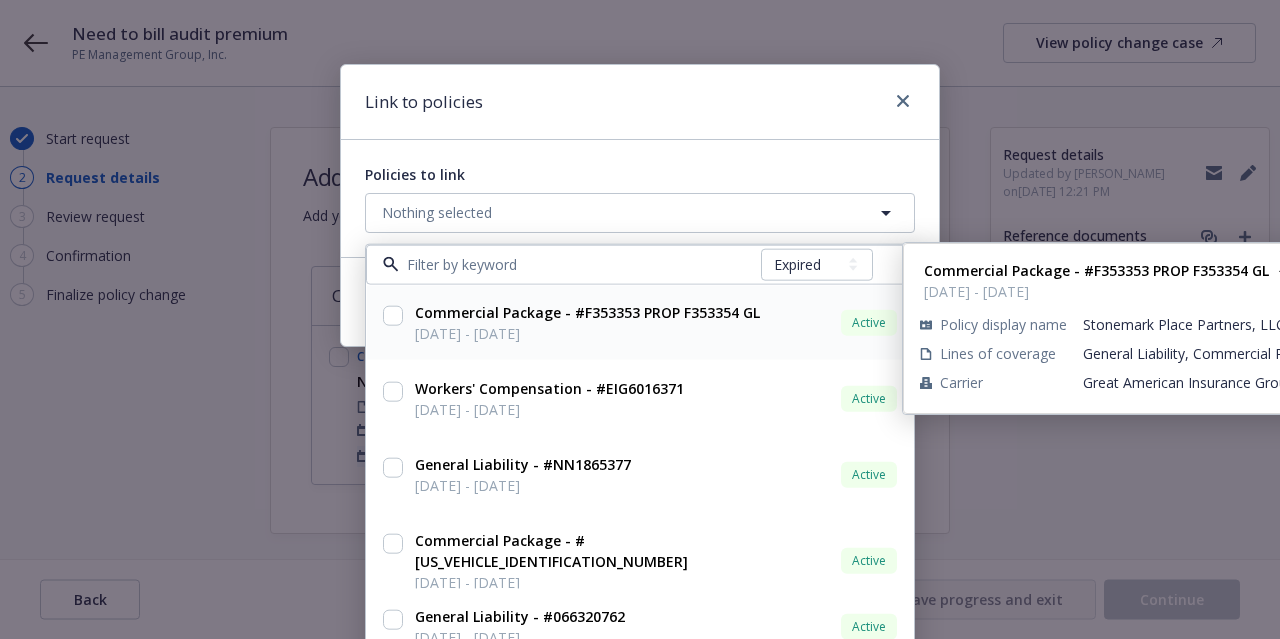 click on "All Active Upcoming Expired Cancelled" at bounding box center (817, 264) 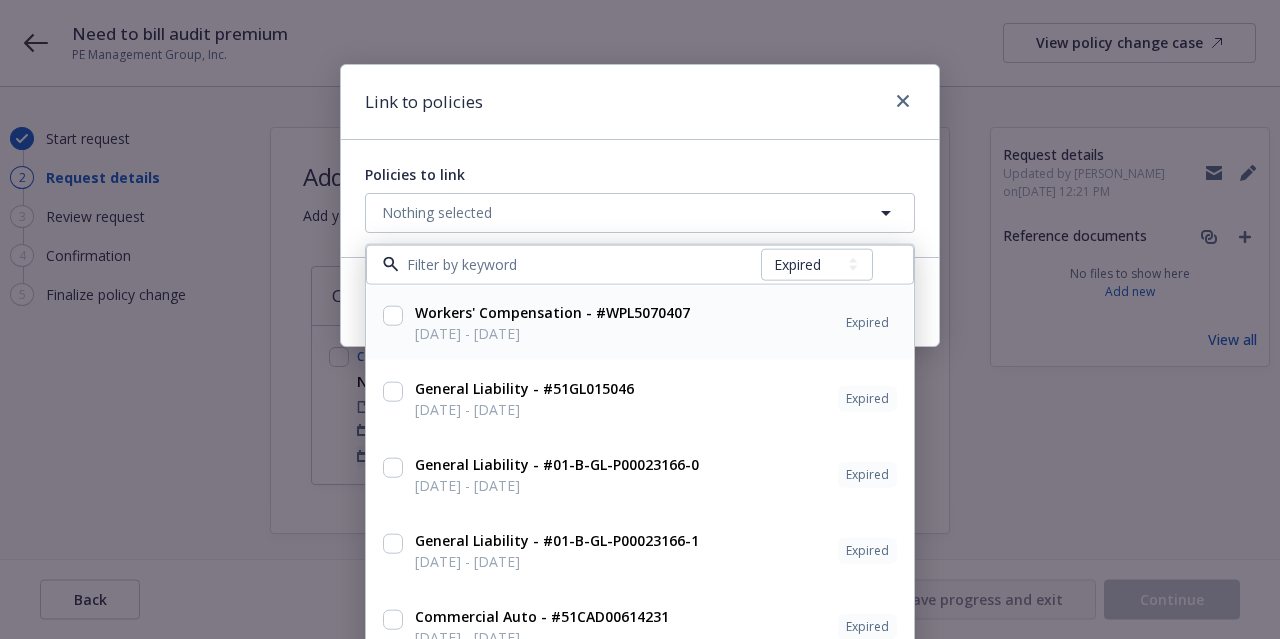 click at bounding box center [580, 264] 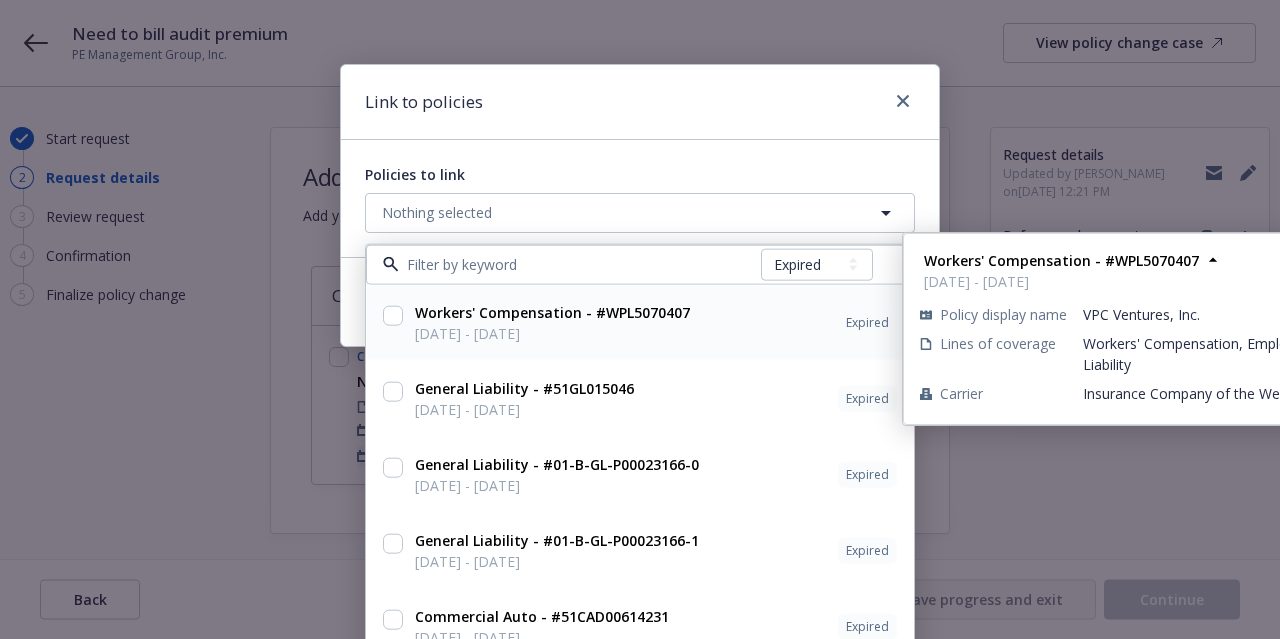 click at bounding box center (393, 315) 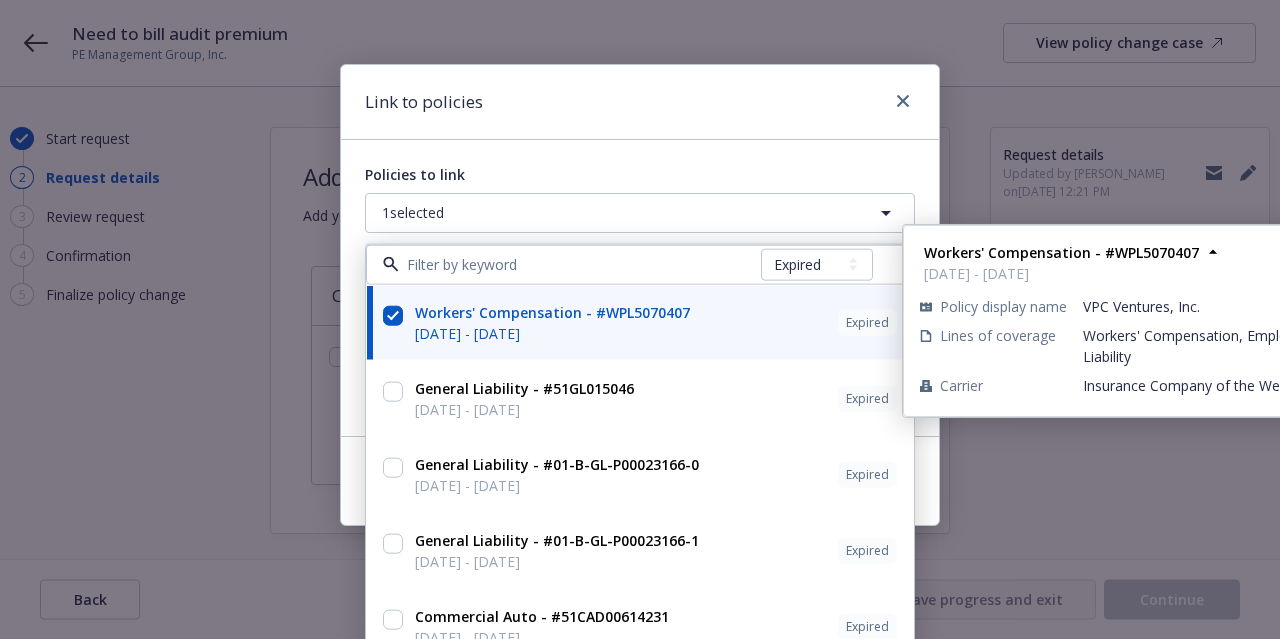 click on "Policies to link 1  selected All Active Upcoming Expired Cancelled Workers' Compensation - #WPL5070407 03/19/2024 - 03/19/2025 Expired Policy display name VPC Ventures, Inc. Lines of coverage Workers' Compensation, Employers Liability Carrier Insurance Company of the West (ICW) General Liability - #51GL015046 03/19/2020 - 03/19/2021 Expired Policy display name - Lines of coverage General Liability Carrier Zurich Insurance Group General Liability - #01-B-GL-P00023166-0 03/31/2021 - 03/31/2022 Expired Policy display name - Lines of coverage General Liability Carrier Ategrity Specialty Insurance Company General Liability - #01-B-GL-P00023166-1 03/31/2022 - 03/31/2023 Expired Policy display name - Lines of coverage General Liability Carrier Ategrity Specialty Insurance Company Commercial Auto - #51CAD00614231 03/19/2023 - 03/19/2024 Expired Policy display name Vesper Pest Control  Lines of coverage Commercial Auto Liability - Commercial Auto Liability Carrier Everest General Liability - #51GL015046-231 Expired" at bounding box center [640, 288] 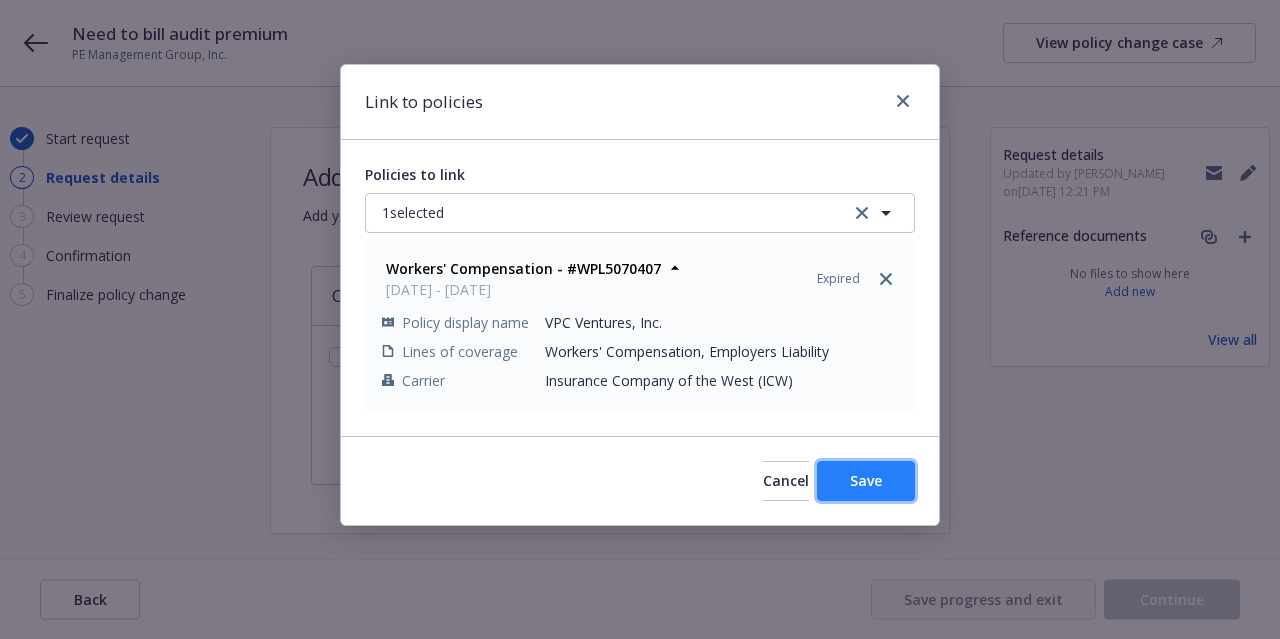 click on "Save" at bounding box center (866, 481) 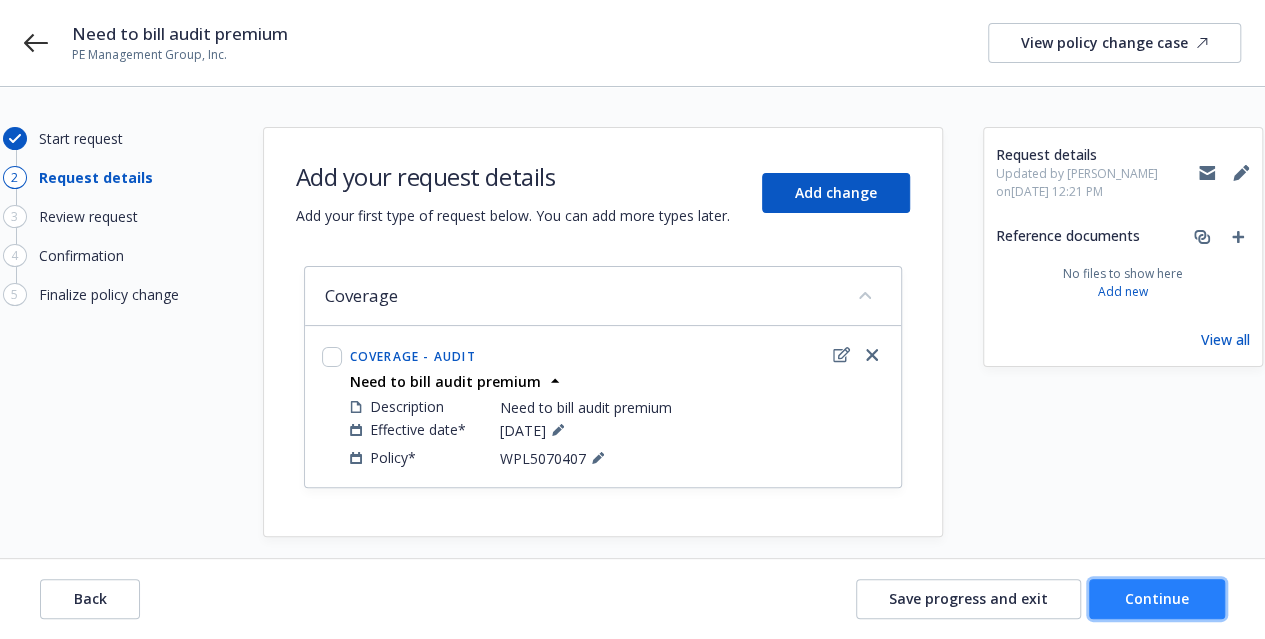 click on "Continue" at bounding box center [1157, 598] 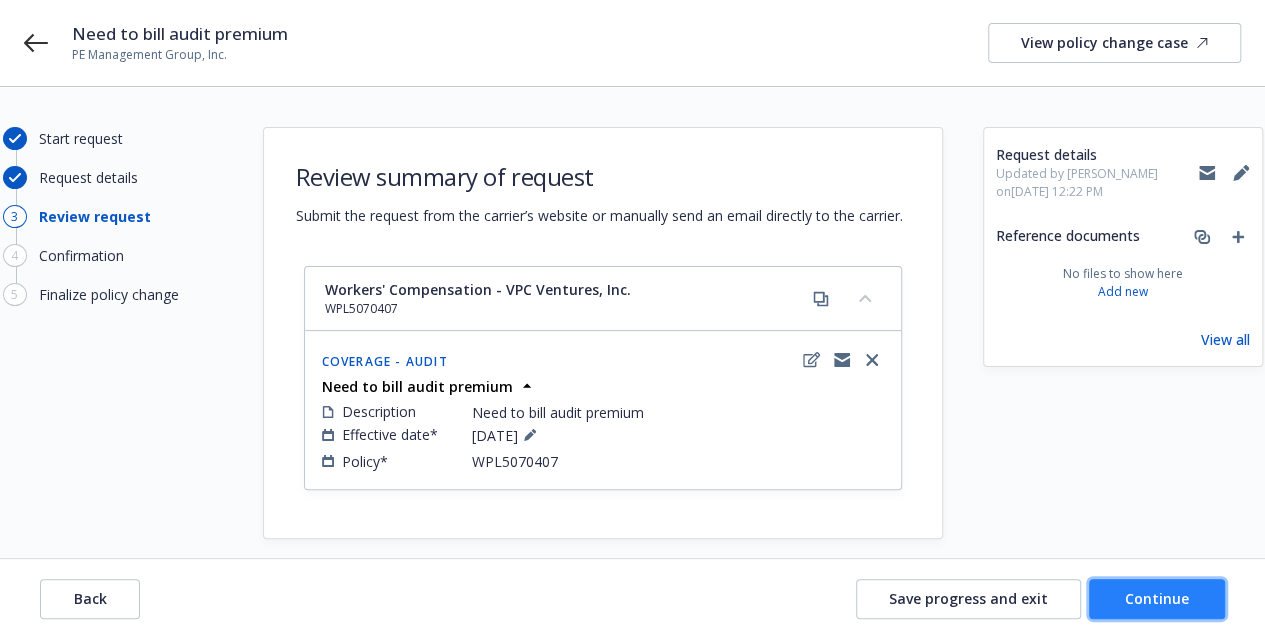 click on "Continue" at bounding box center (1157, 598) 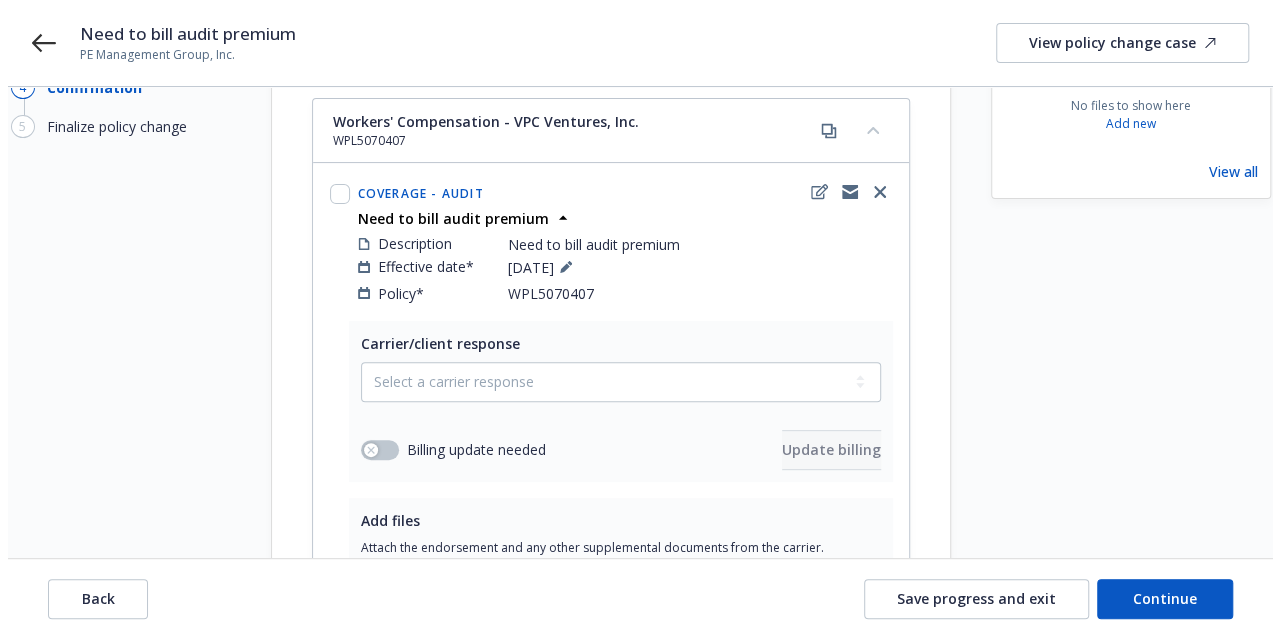 scroll, scrollTop: 177, scrollLeft: 0, axis: vertical 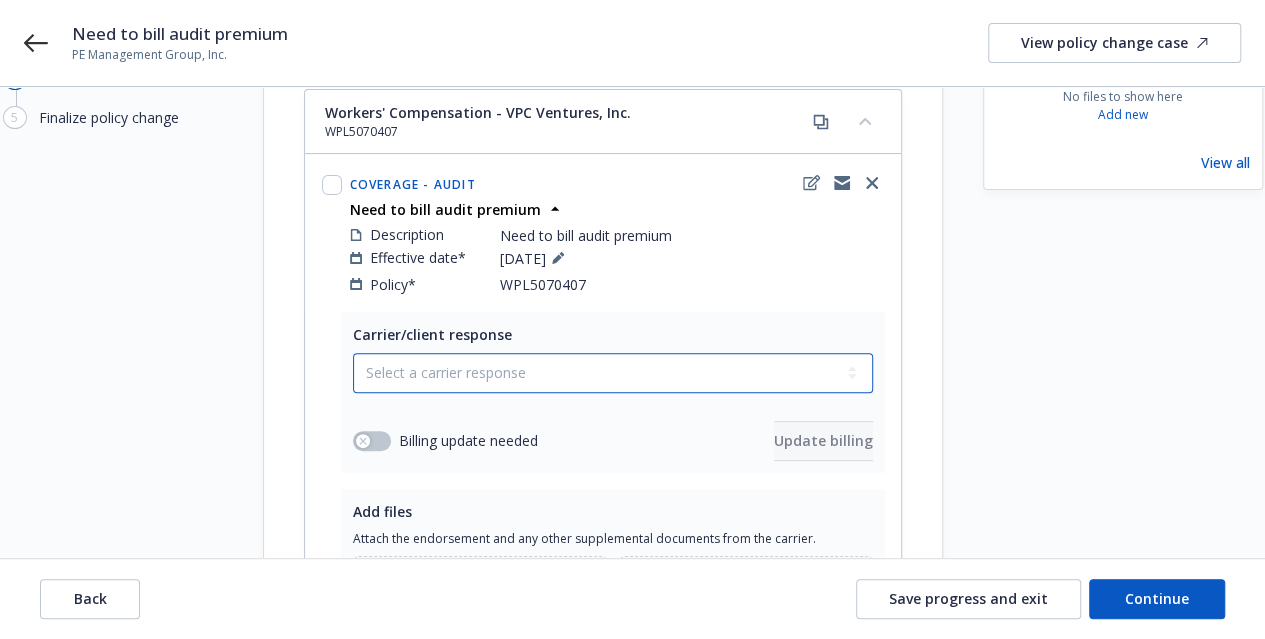 click on "Select a carrier response Accepted Accepted with revision No endorsement needed Declined by carrier Rejected by client" at bounding box center (613, 373) 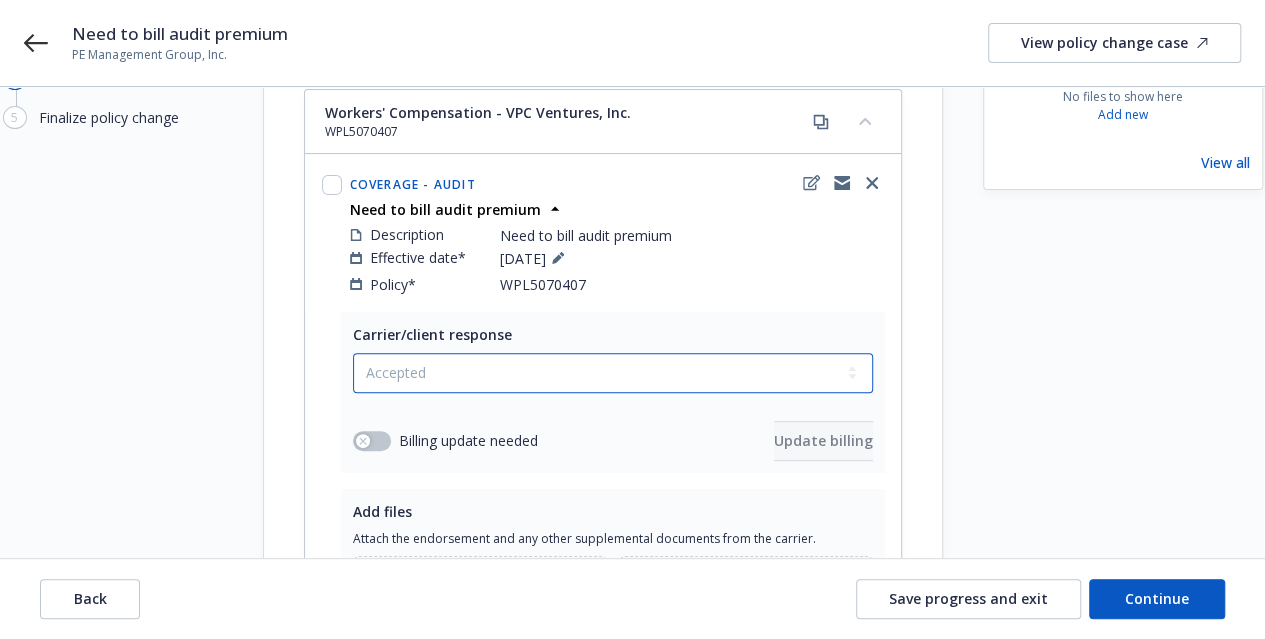 click on "Select a carrier response Accepted Accepted with revision No endorsement needed Declined by carrier Rejected by client" at bounding box center (613, 373) 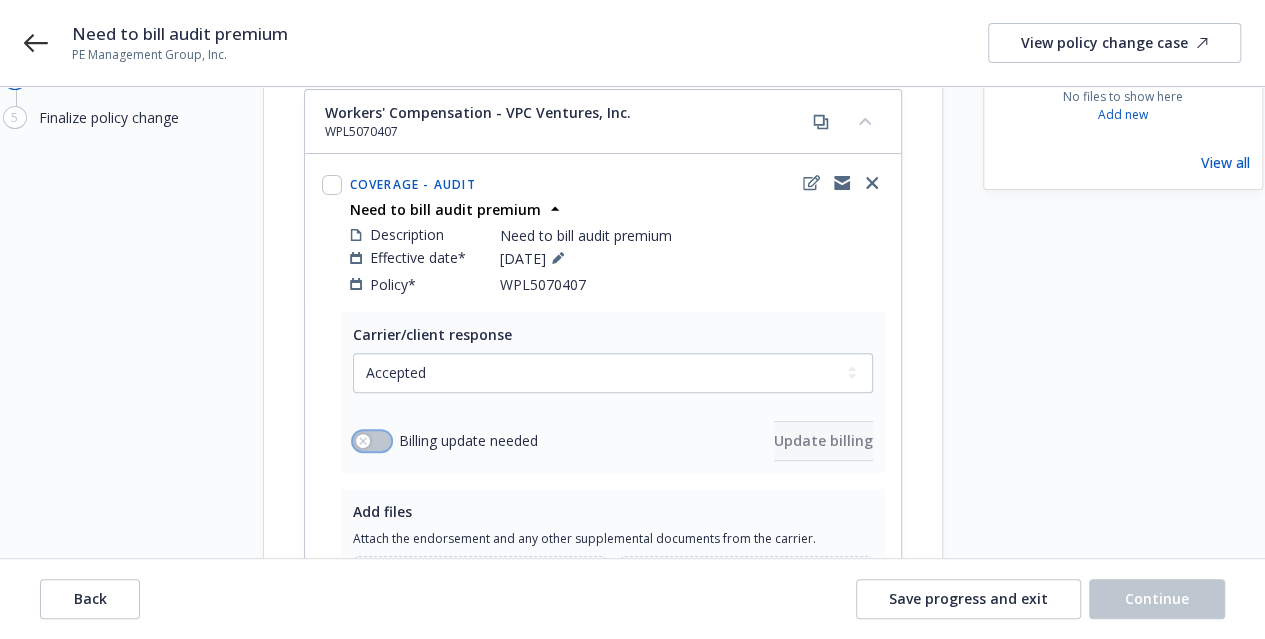 click at bounding box center [372, 441] 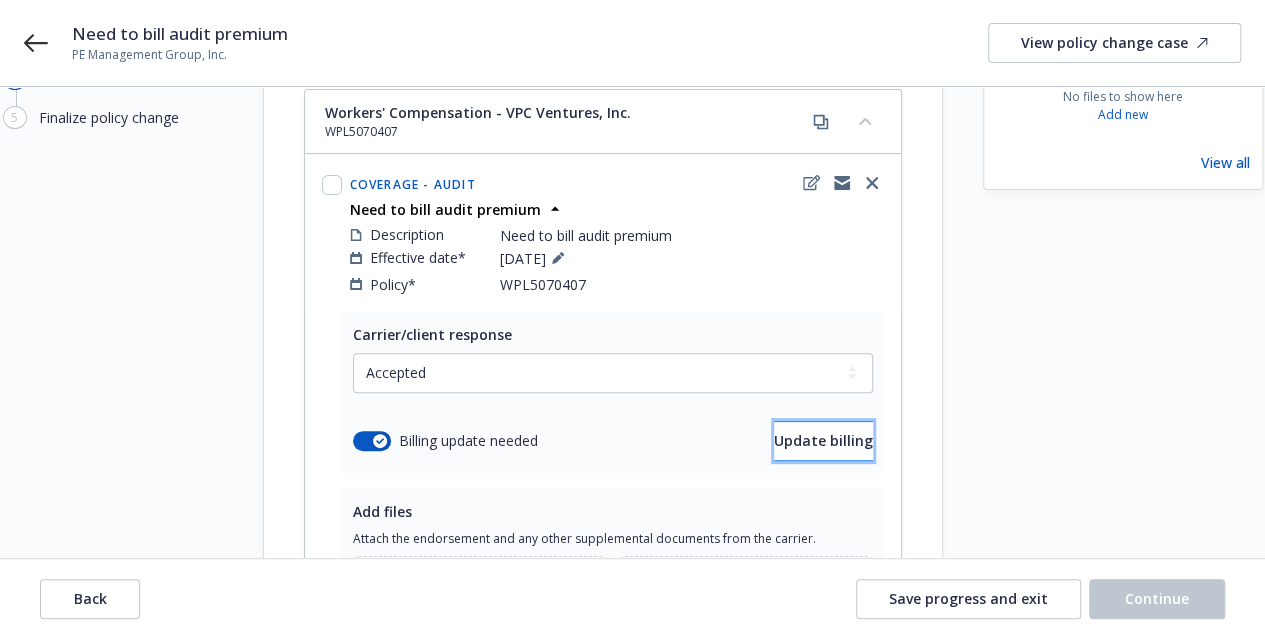 click on "Update billing" at bounding box center (823, 440) 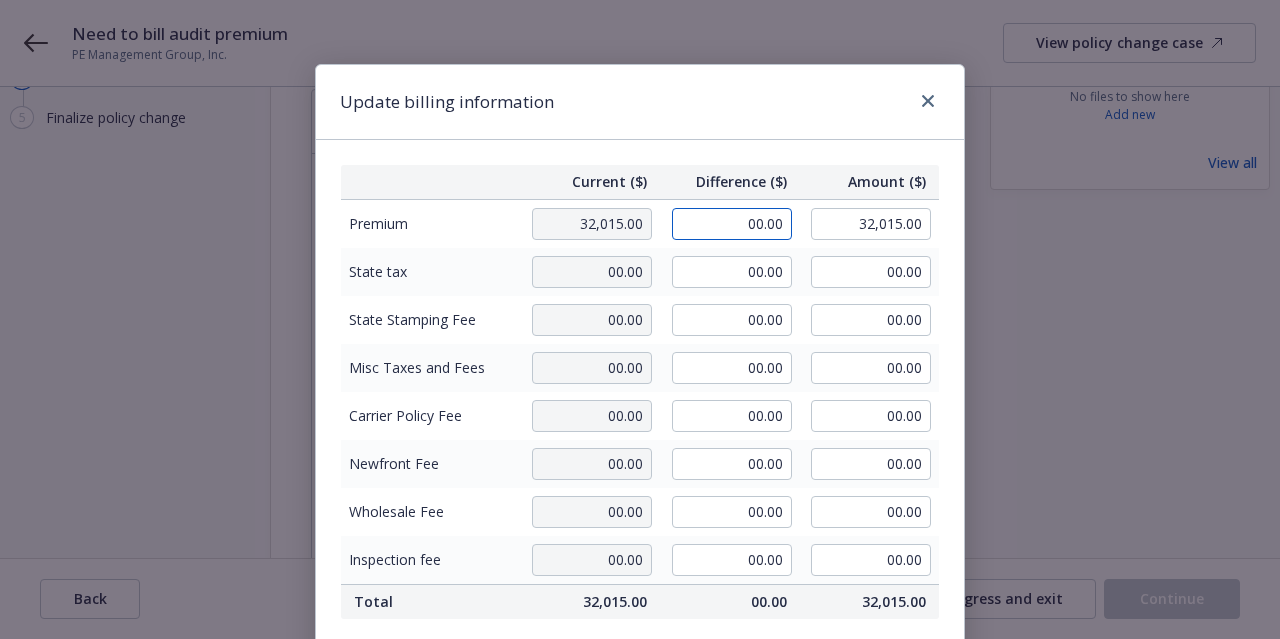 click on "00.00" at bounding box center (732, 224) 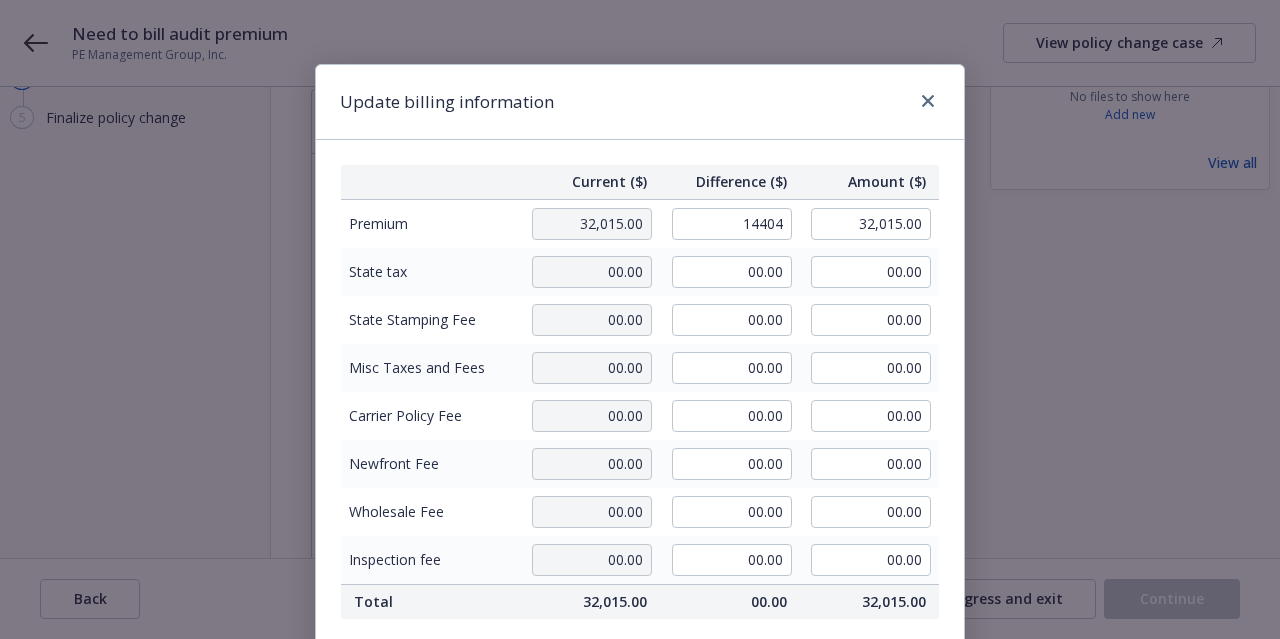 type on "14,404.00" 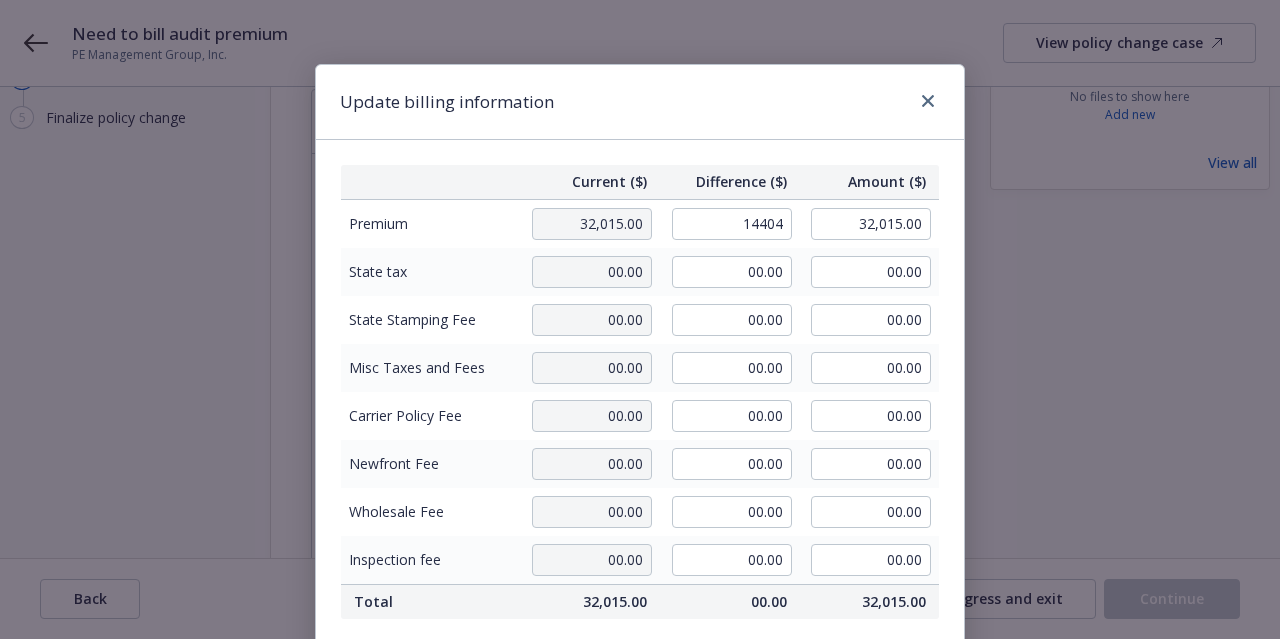 type on "46,419.00" 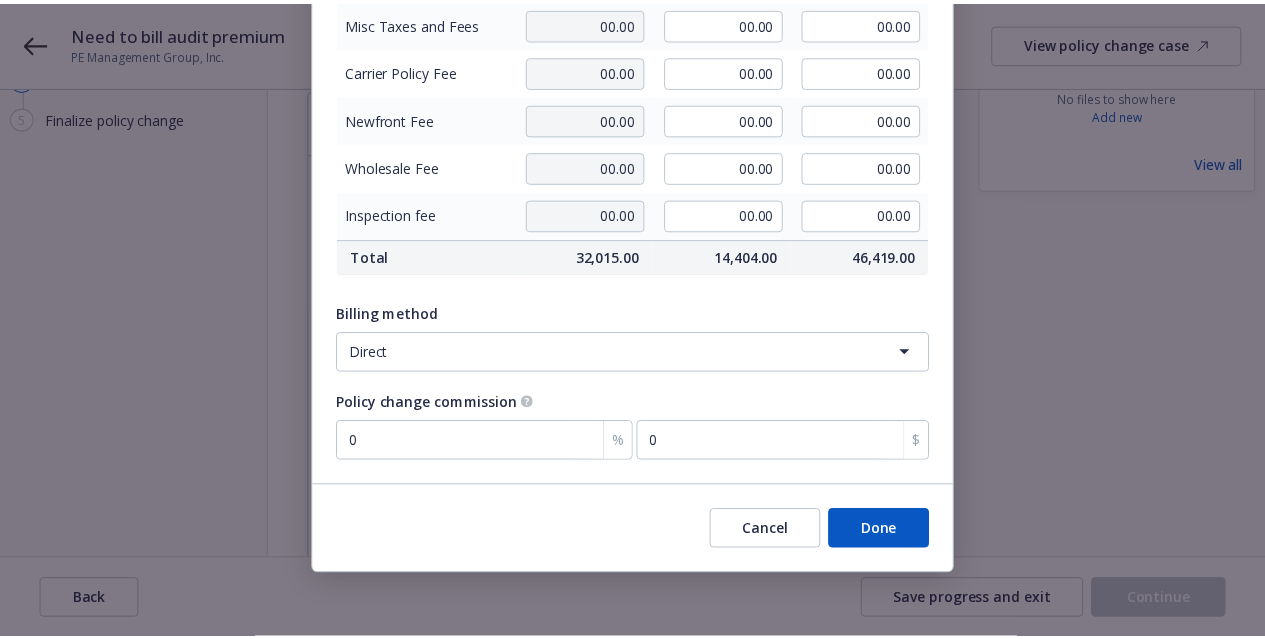 scroll, scrollTop: 360, scrollLeft: 0, axis: vertical 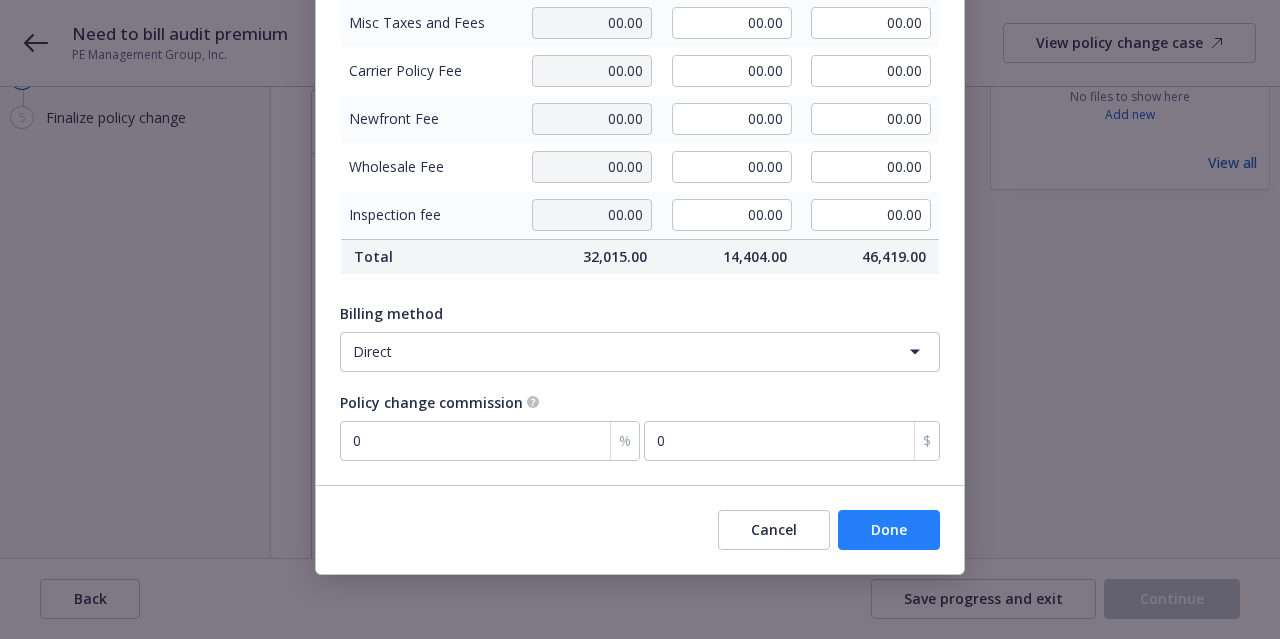 click on "Done" at bounding box center [889, 530] 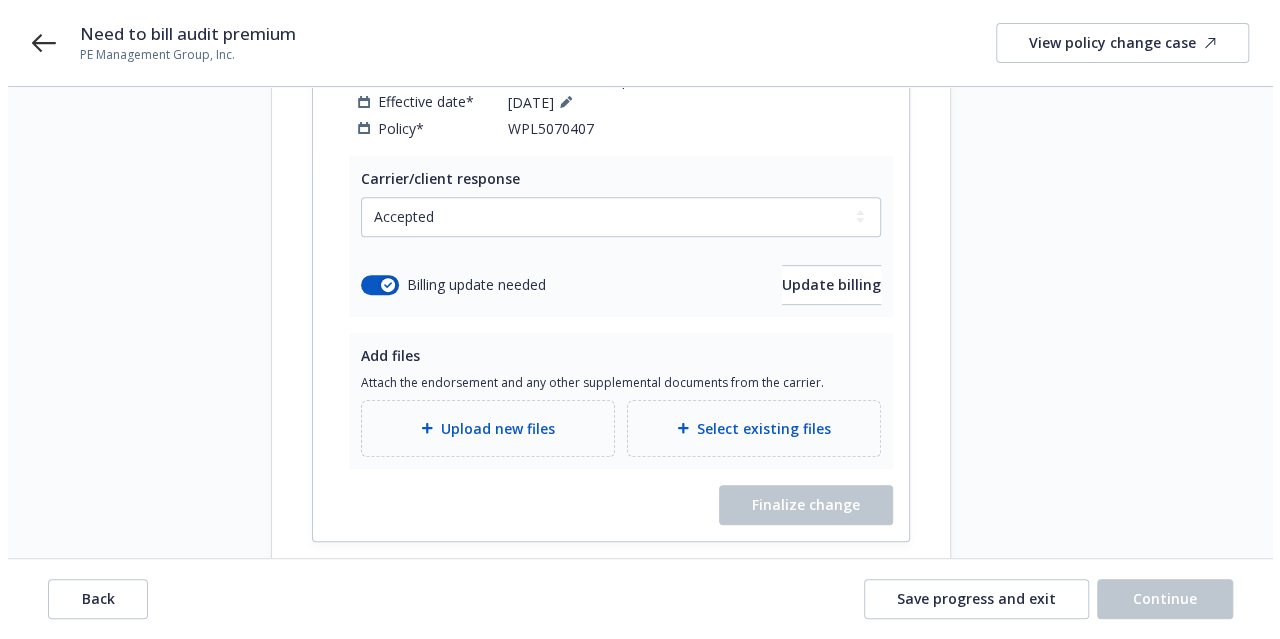 scroll, scrollTop: 417, scrollLeft: 0, axis: vertical 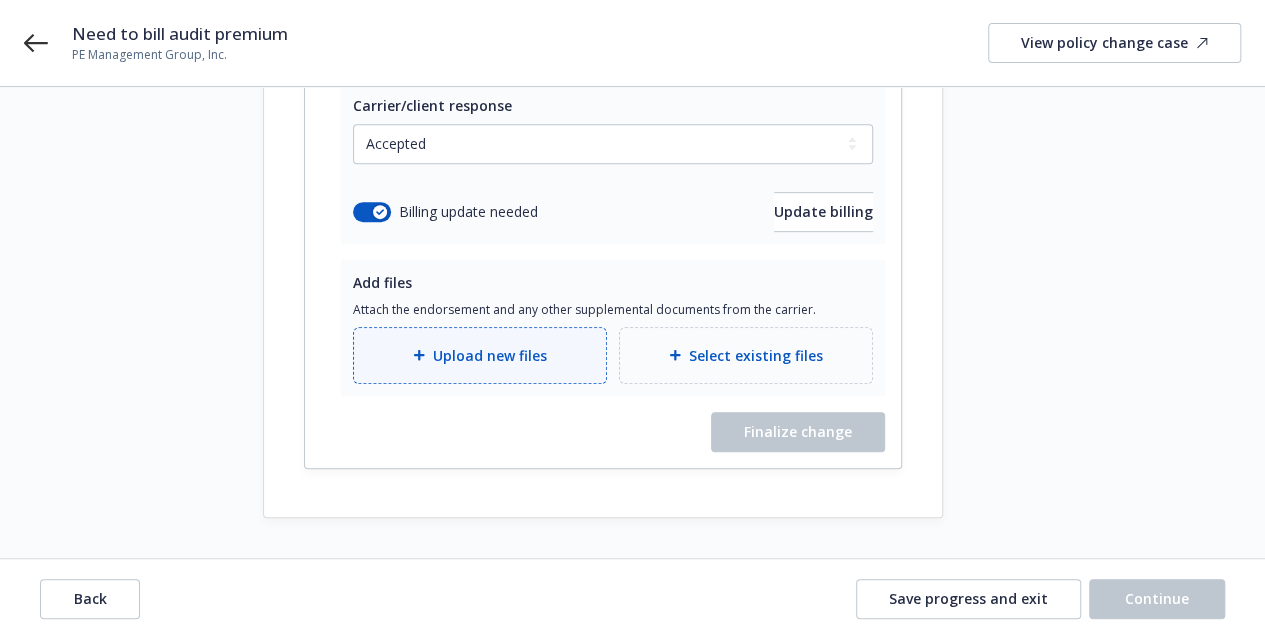 click at bounding box center (423, 355) 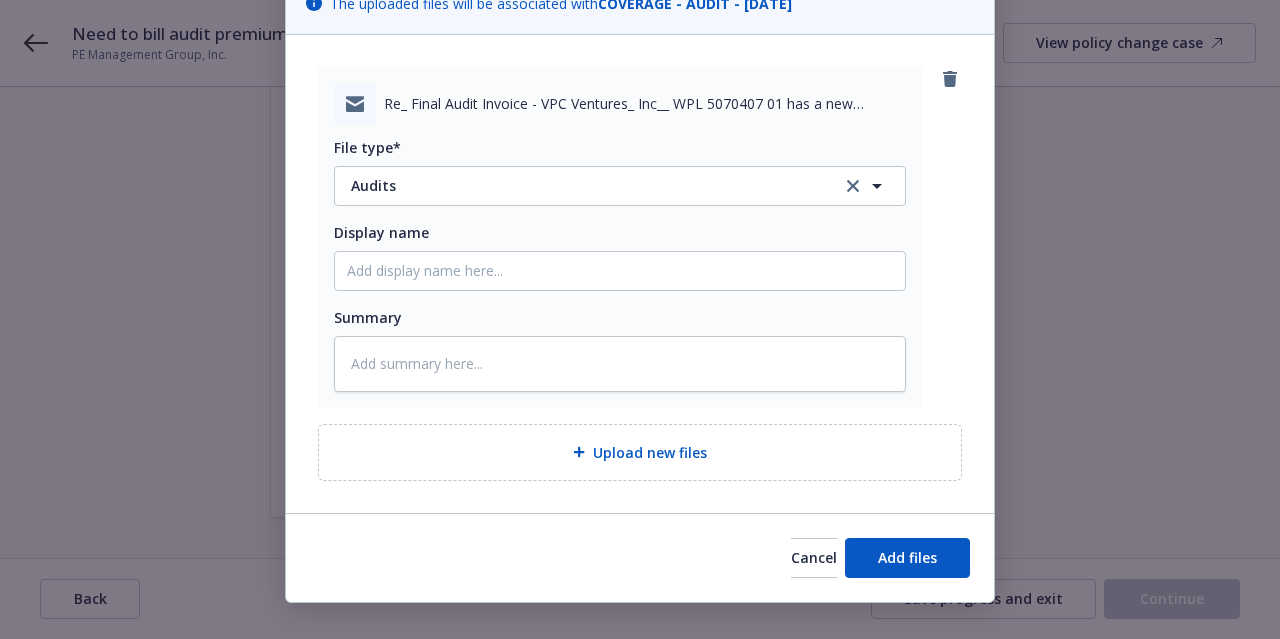 scroll, scrollTop: 218, scrollLeft: 0, axis: vertical 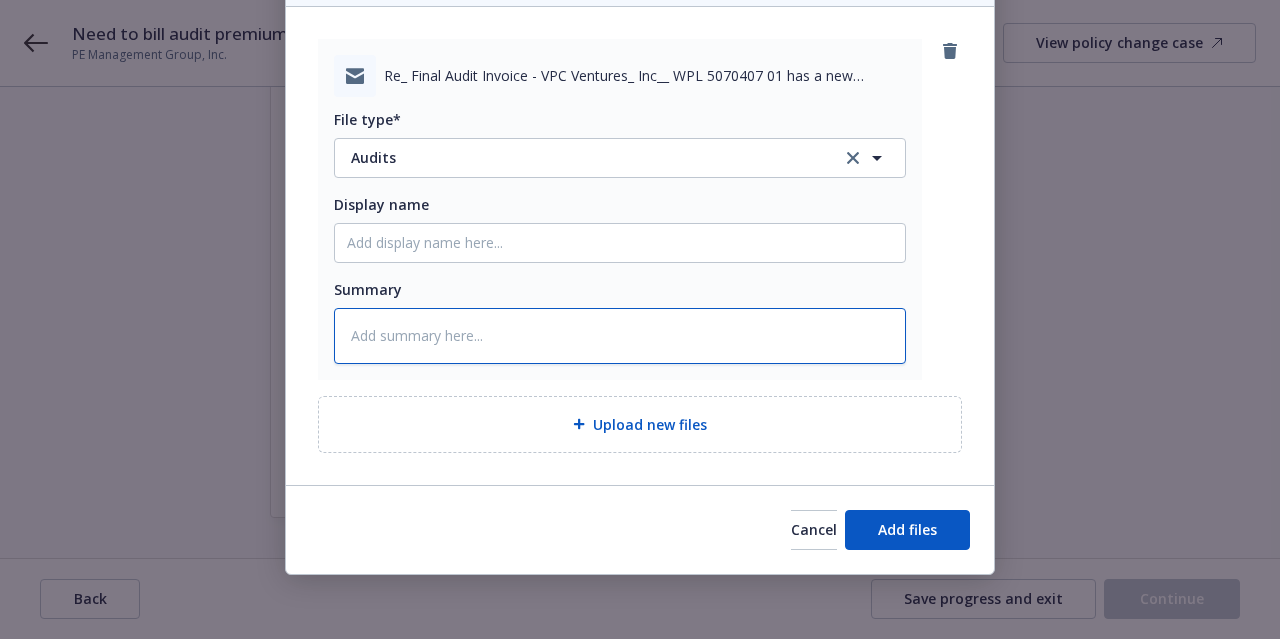 click at bounding box center (620, 336) 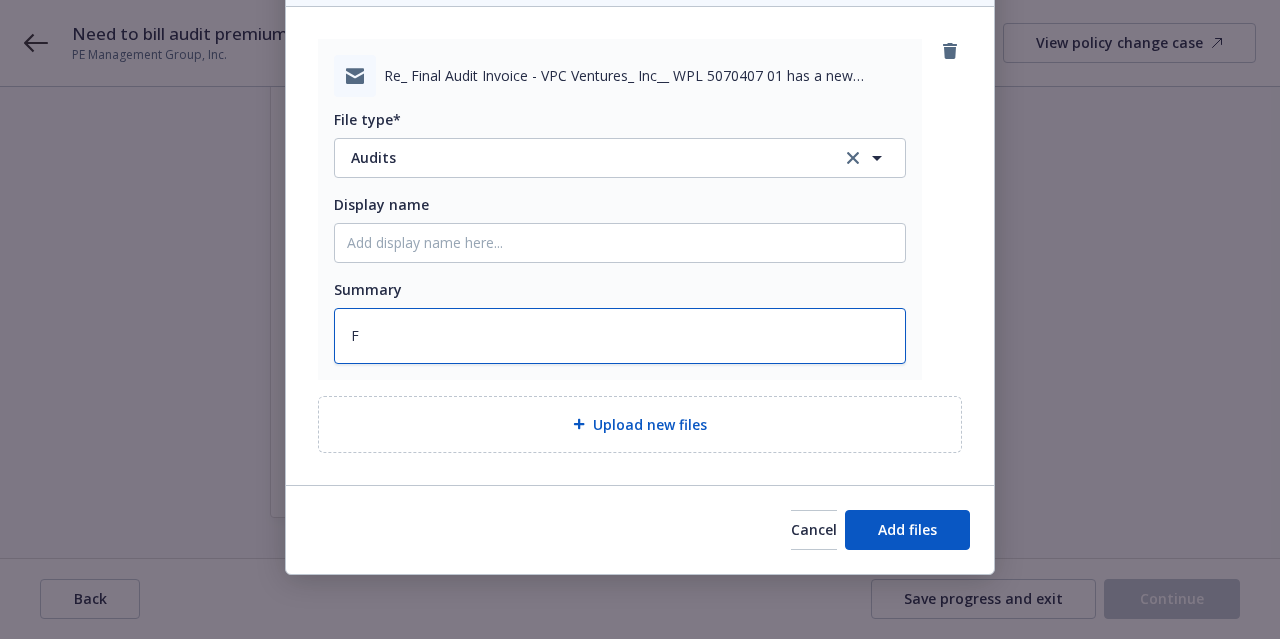 type on "Fi" 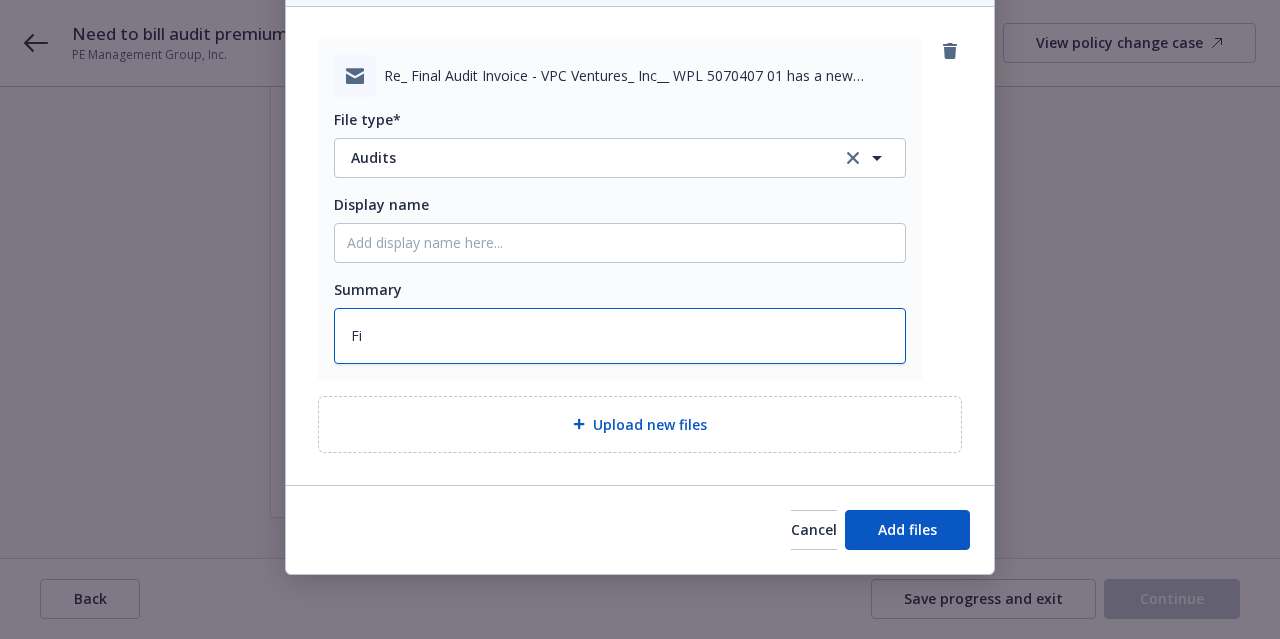 type on "x" 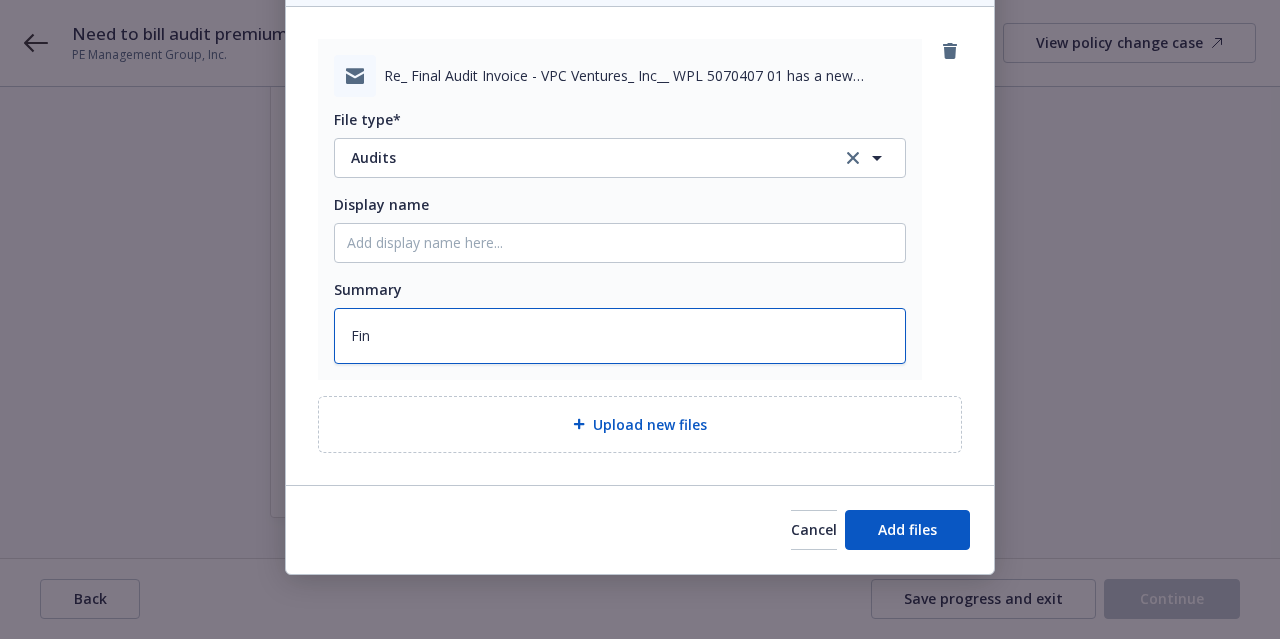 type on "x" 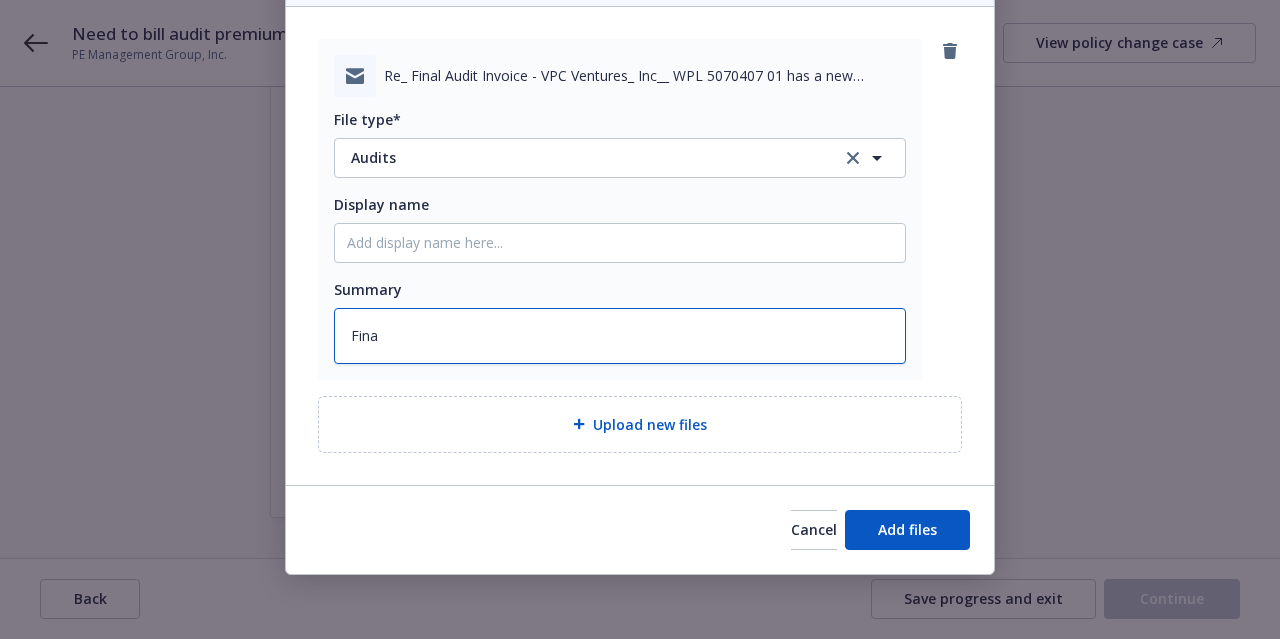 type on "x" 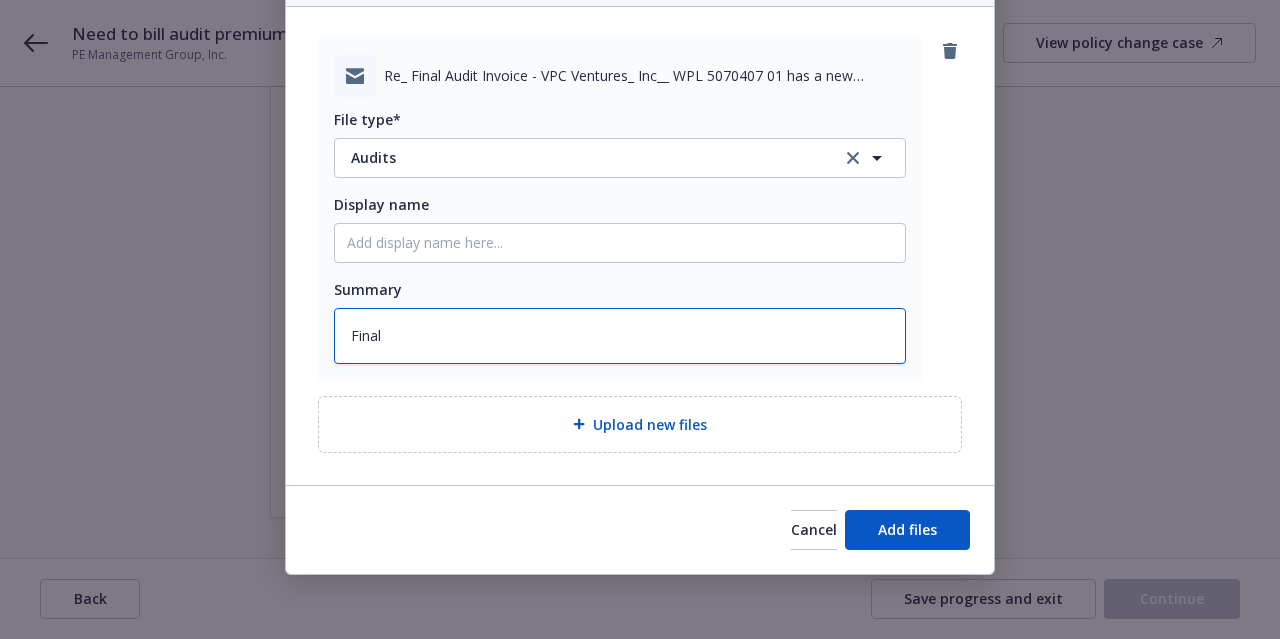 type on "x" 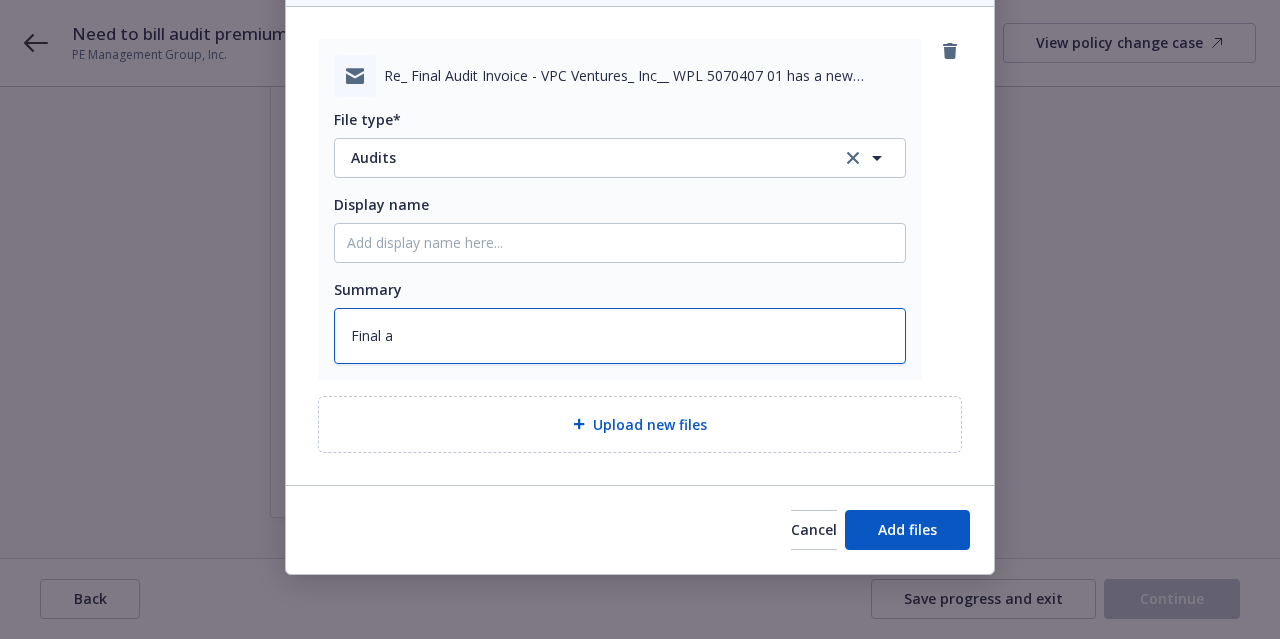 type on "x" 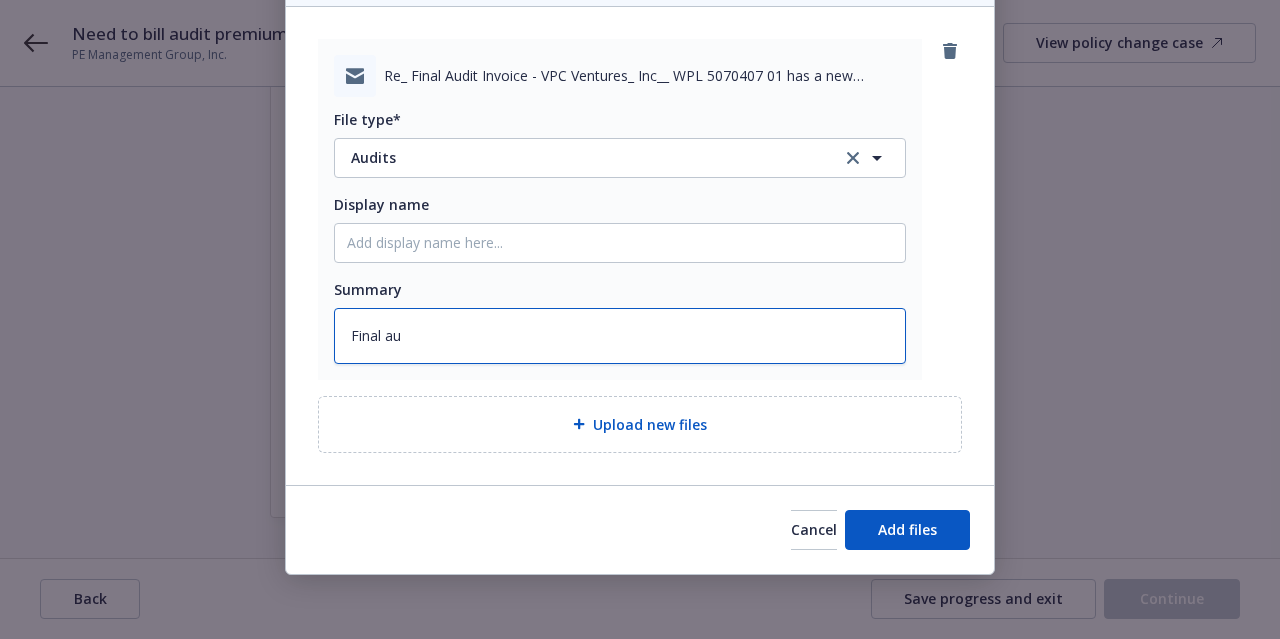 type on "x" 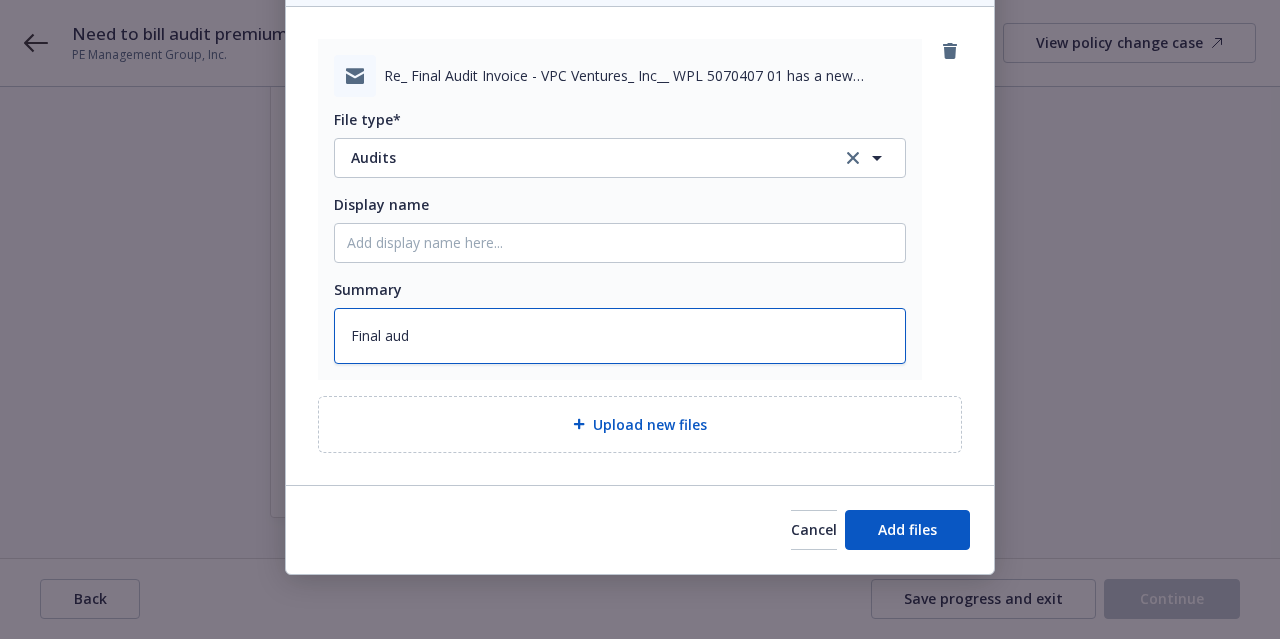 type on "x" 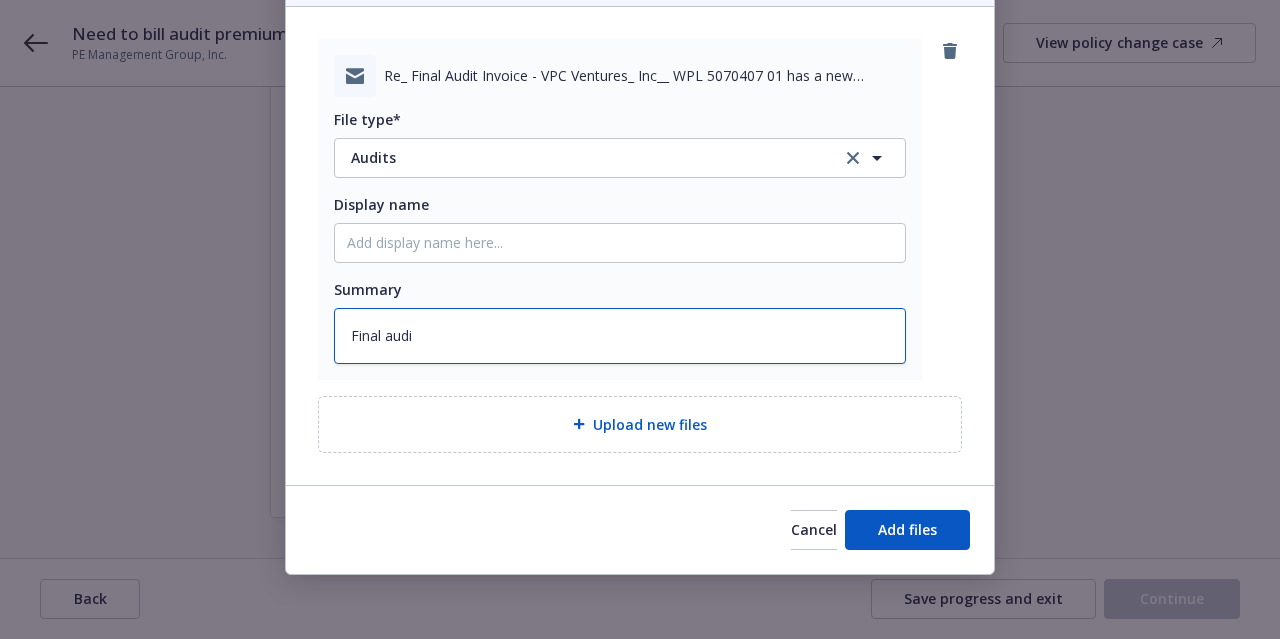 type on "x" 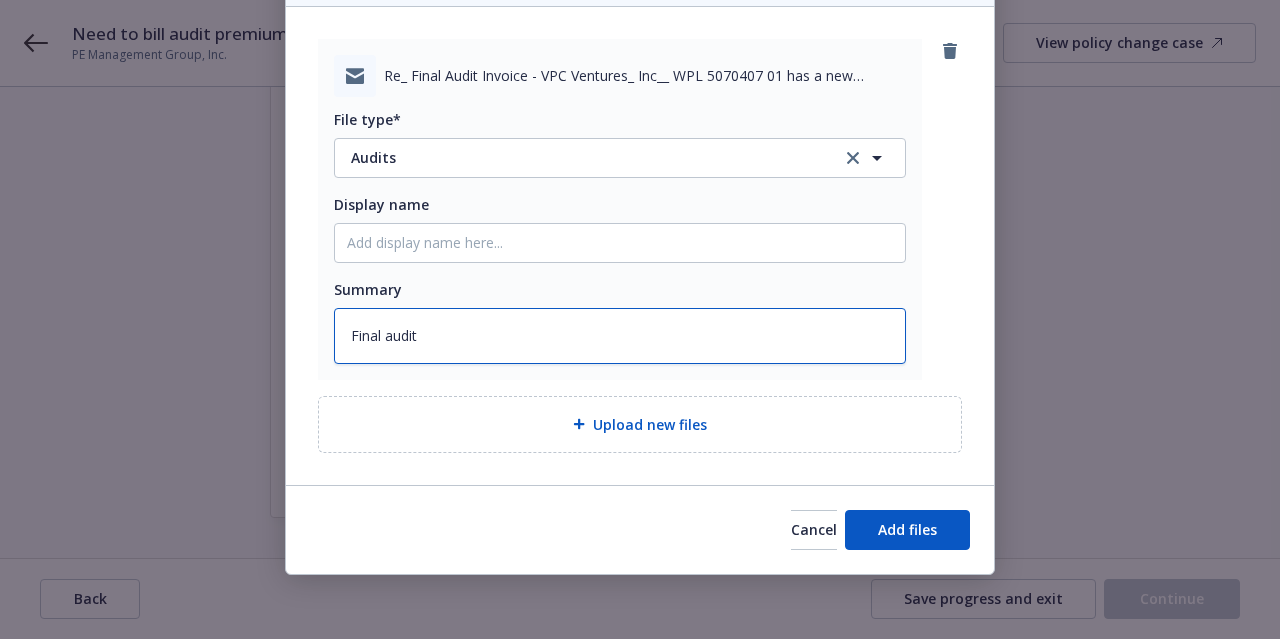 type on "Final audit" 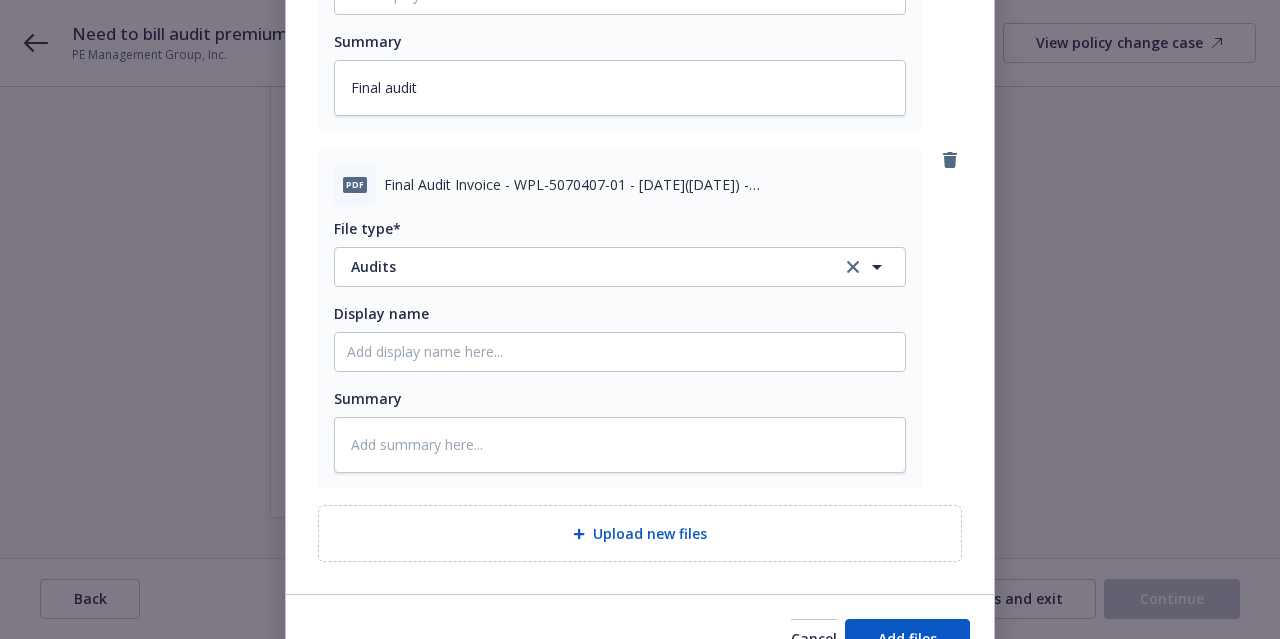 scroll, scrollTop: 480, scrollLeft: 0, axis: vertical 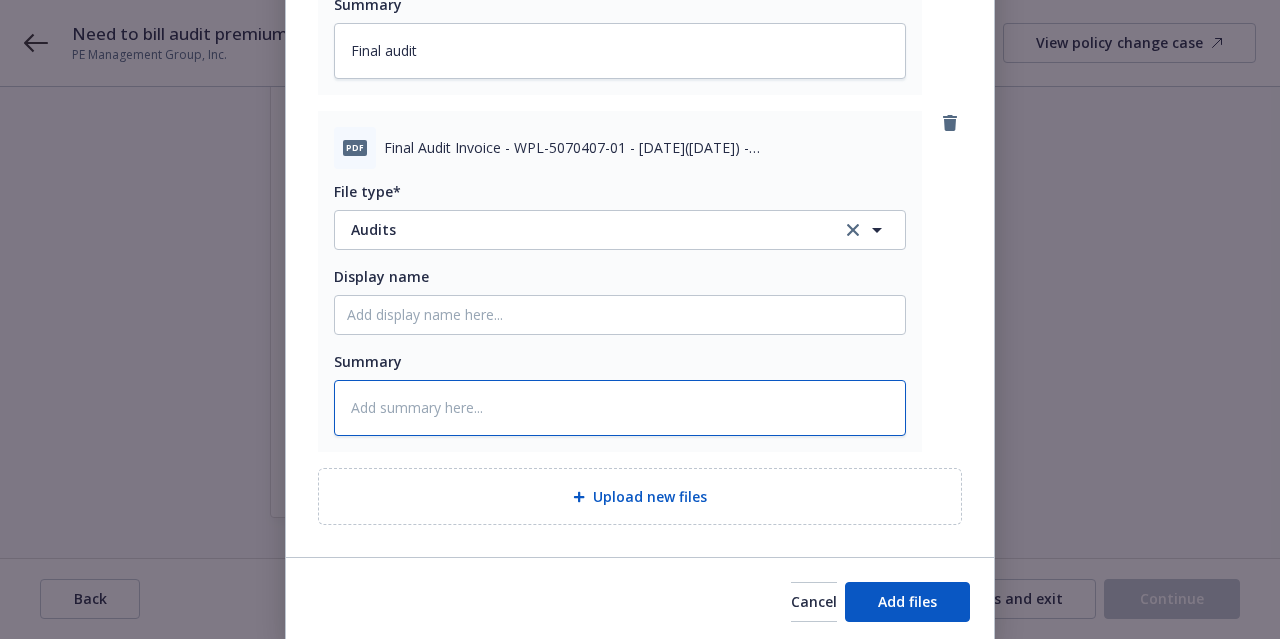 click at bounding box center (620, 408) 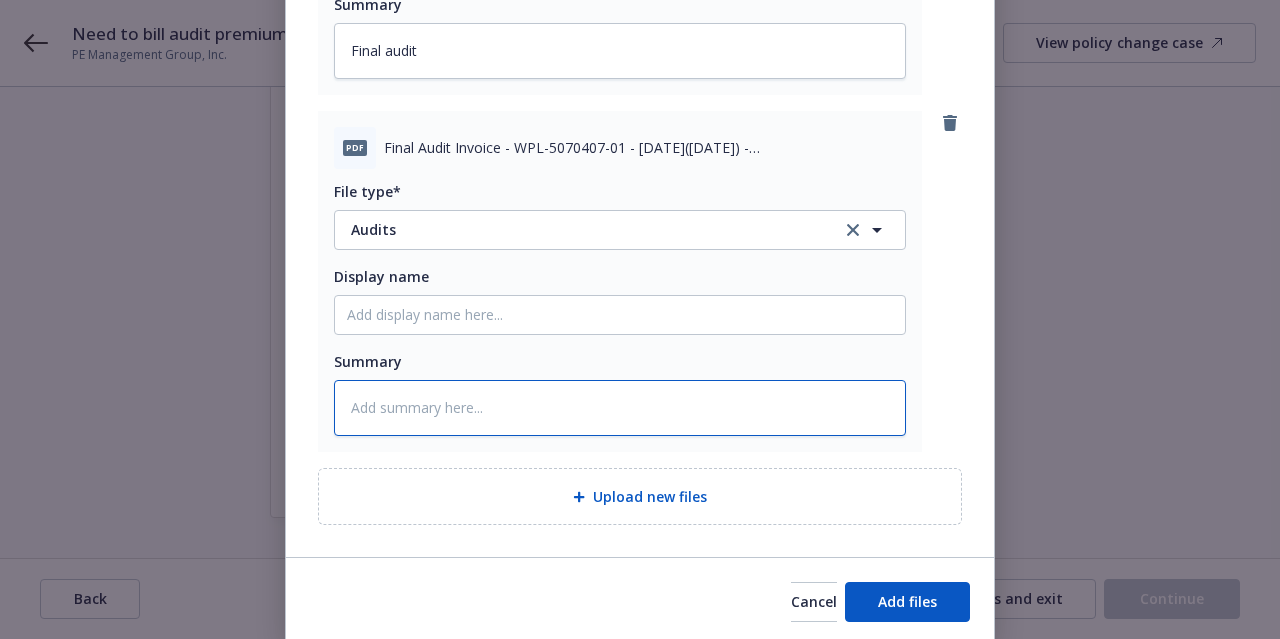 type on "x" 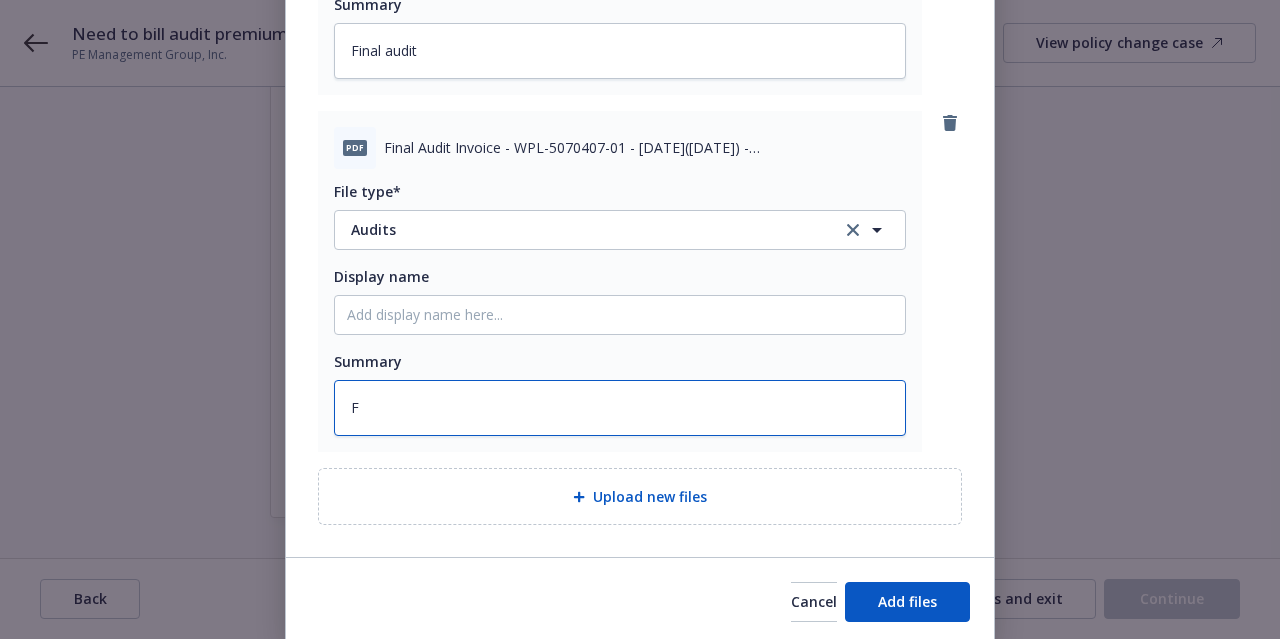 type on "x" 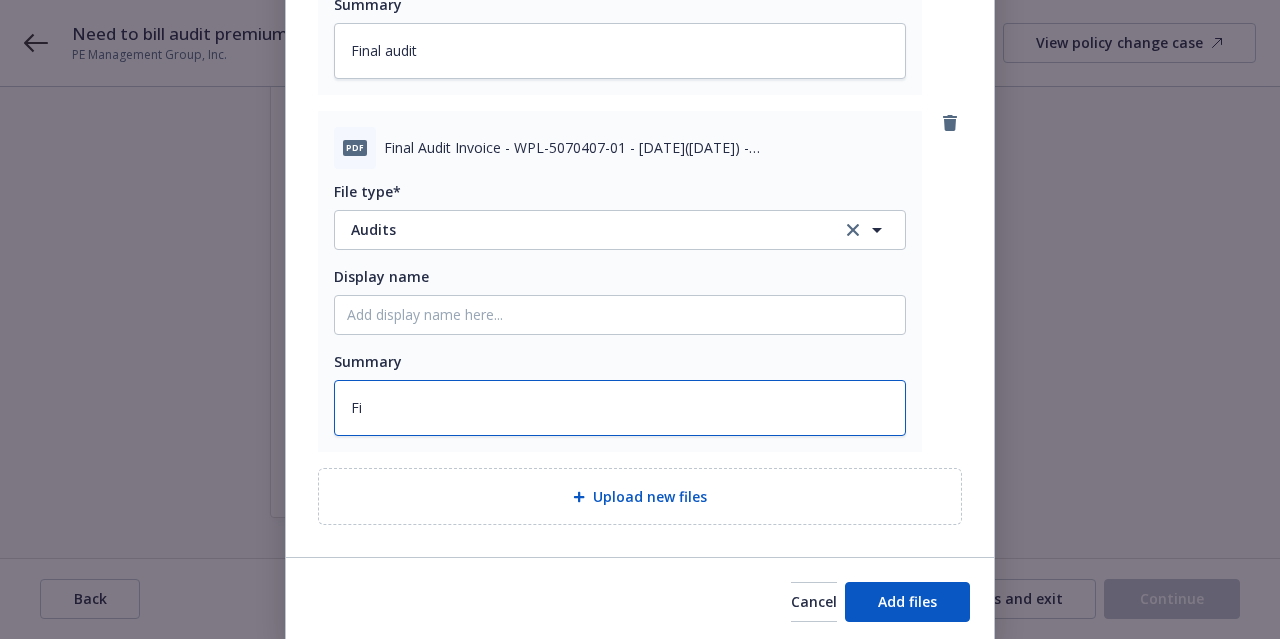 type on "x" 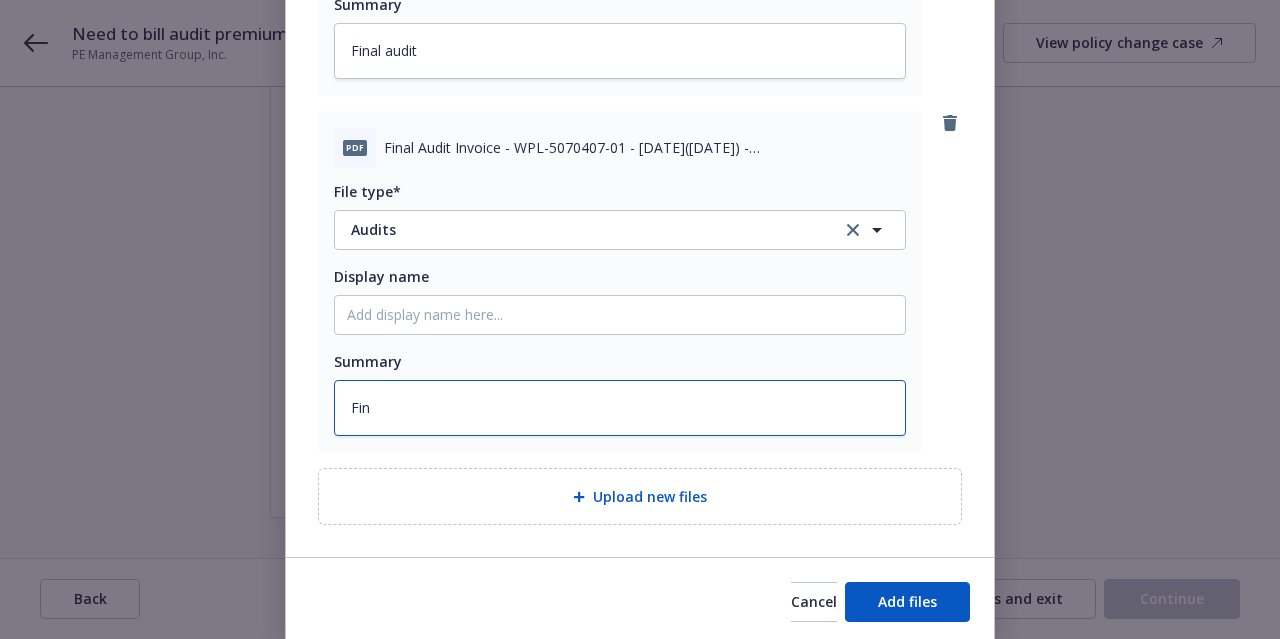 type on "Fina" 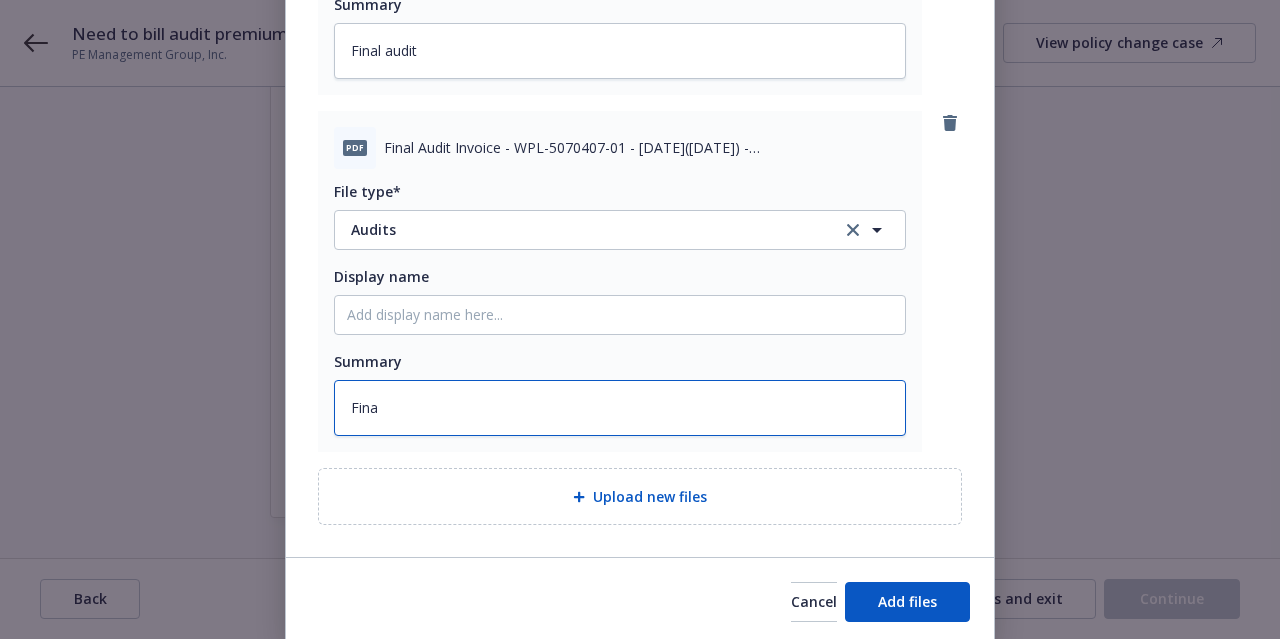 type on "x" 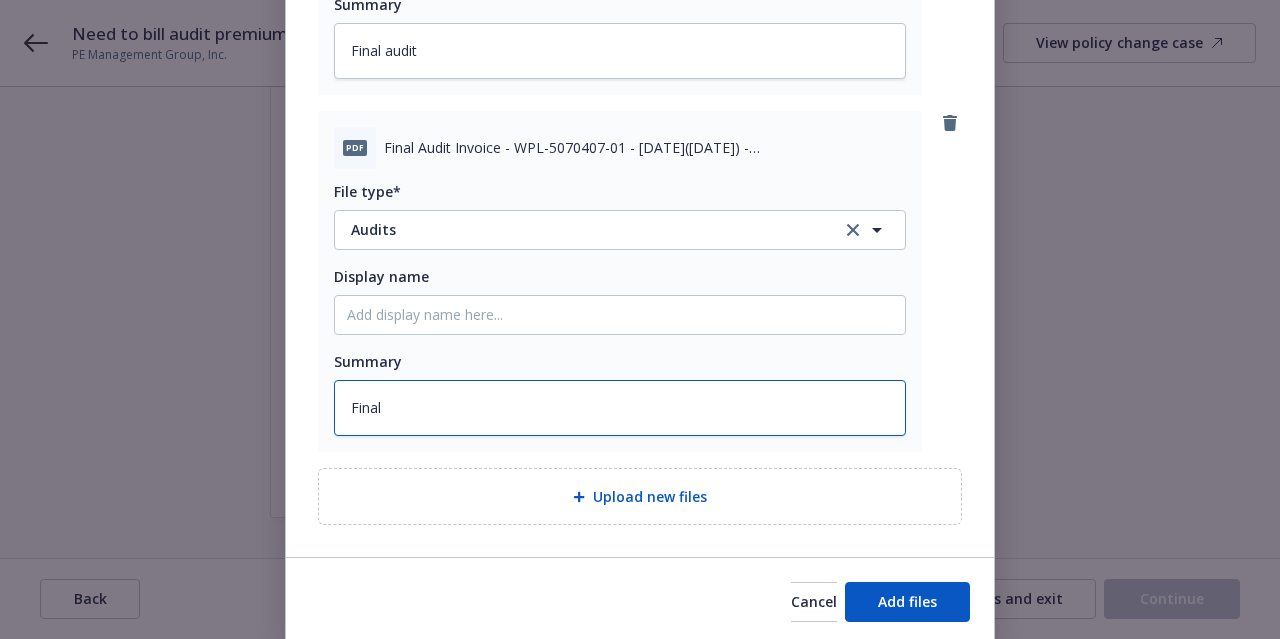 type on "x" 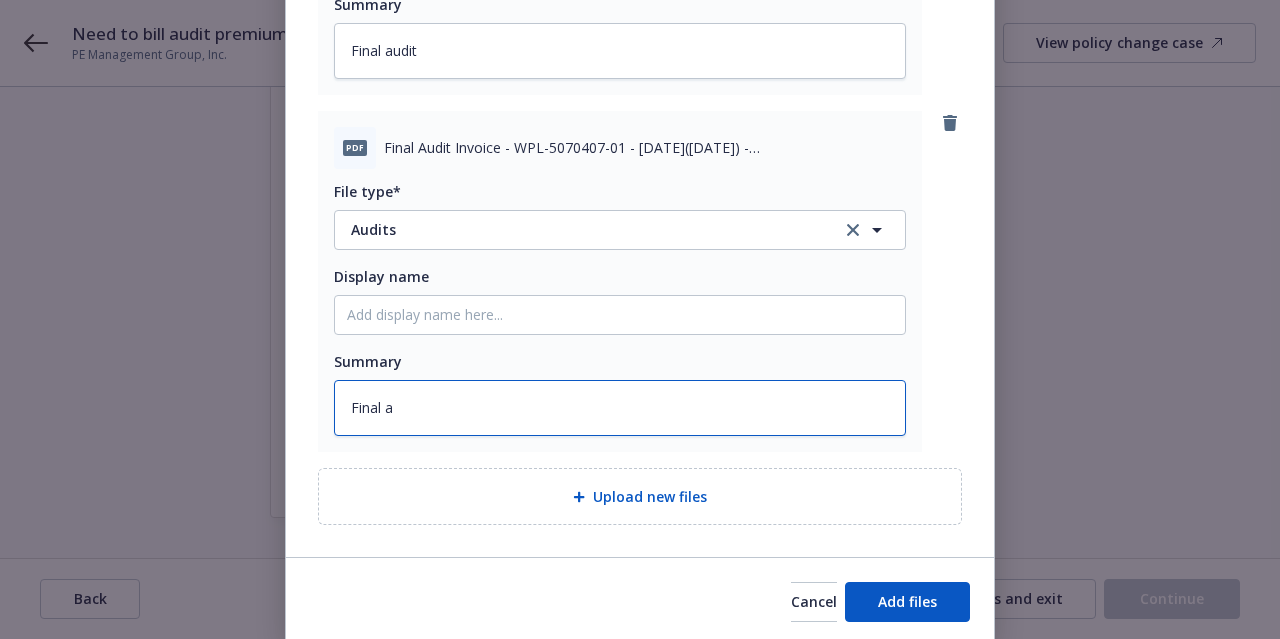 type on "x" 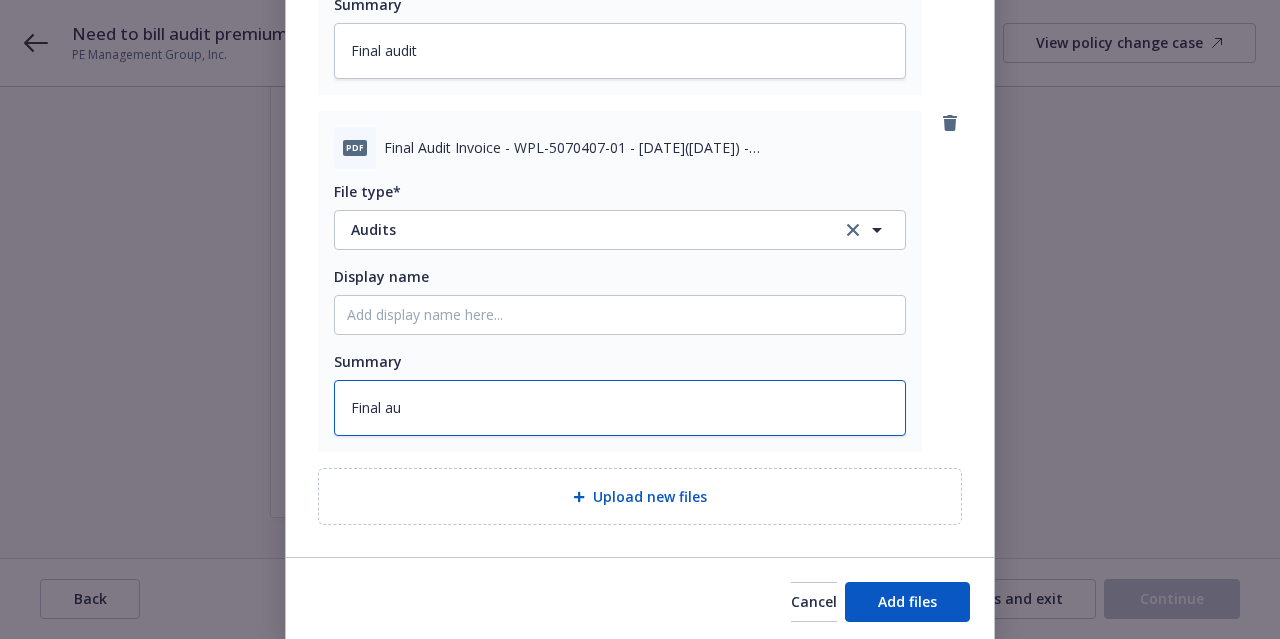 type on "x" 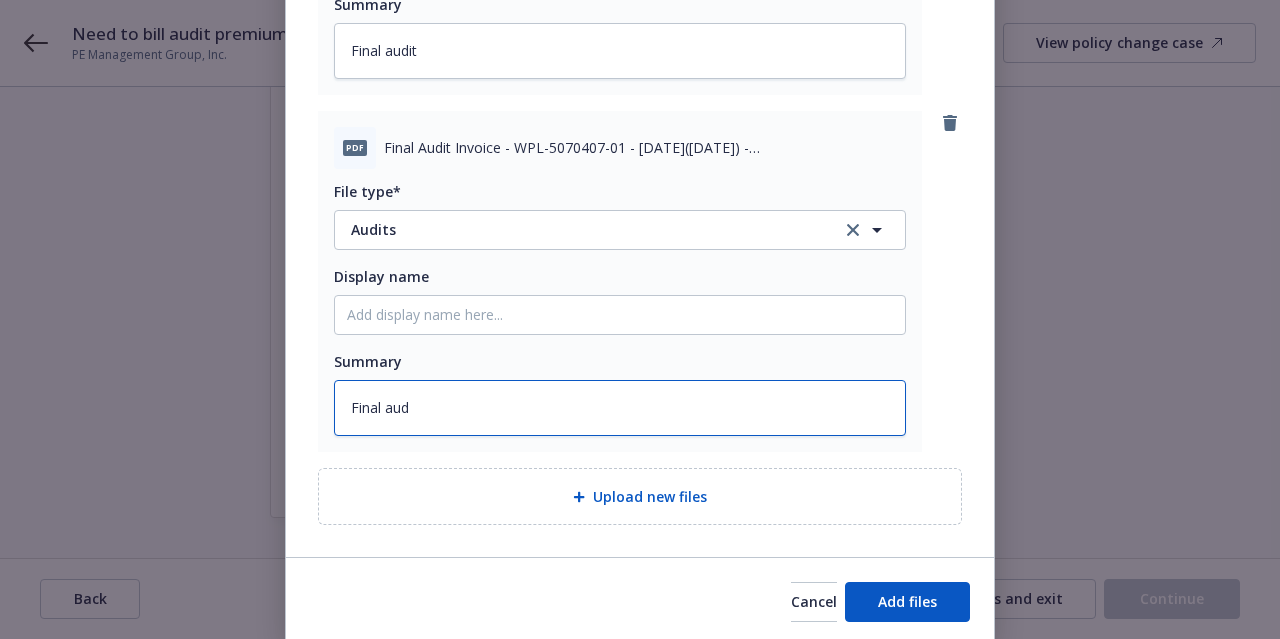 type on "x" 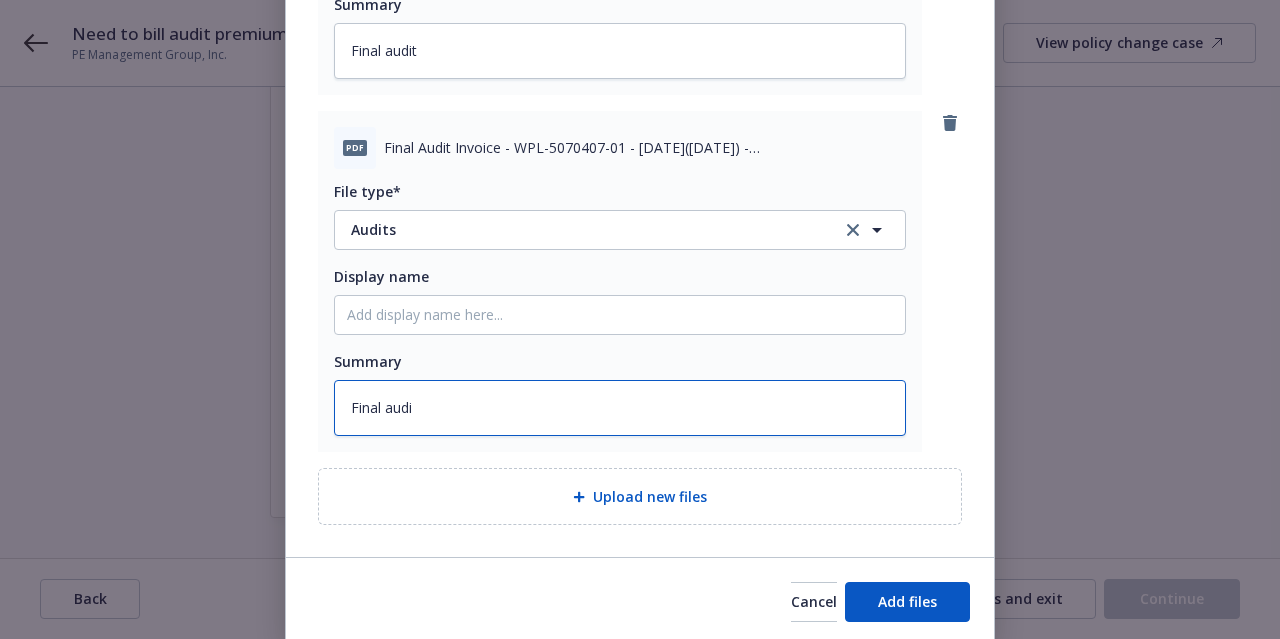 type on "x" 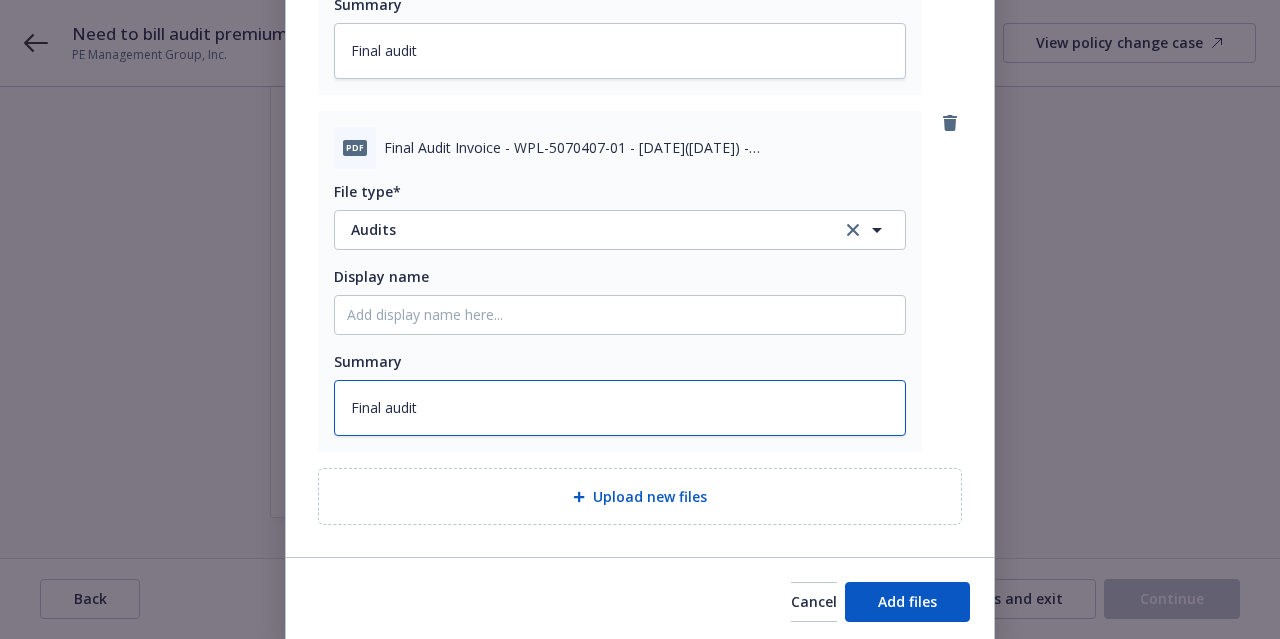 type on "Final audit" 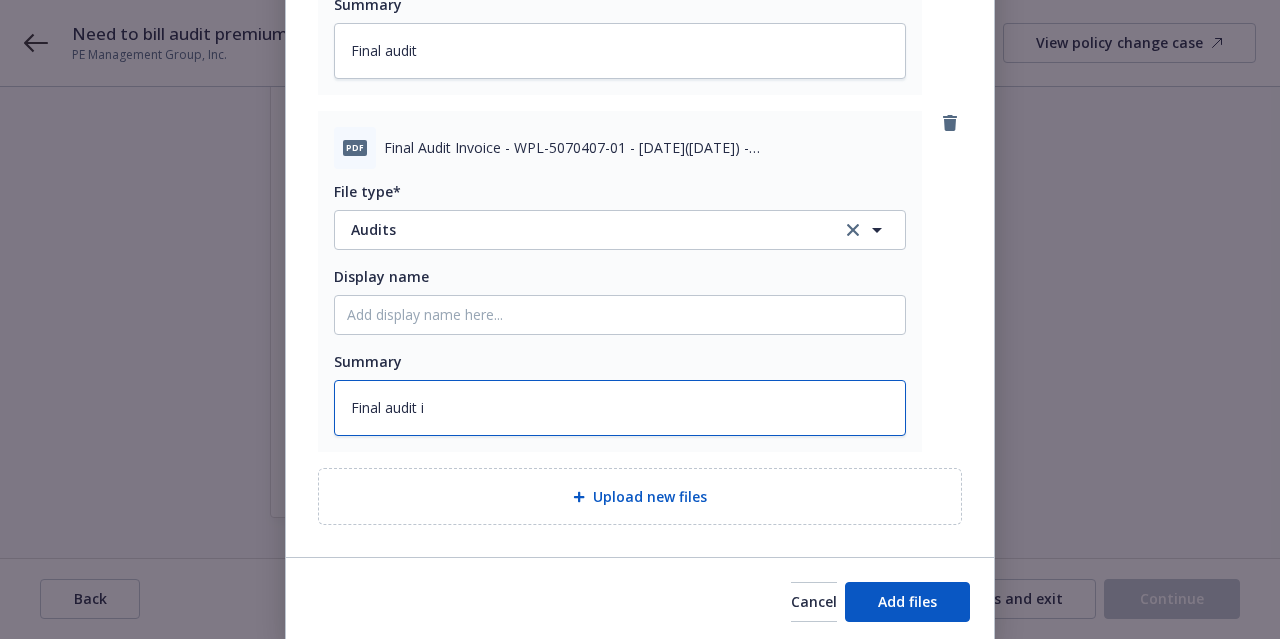 type on "x" 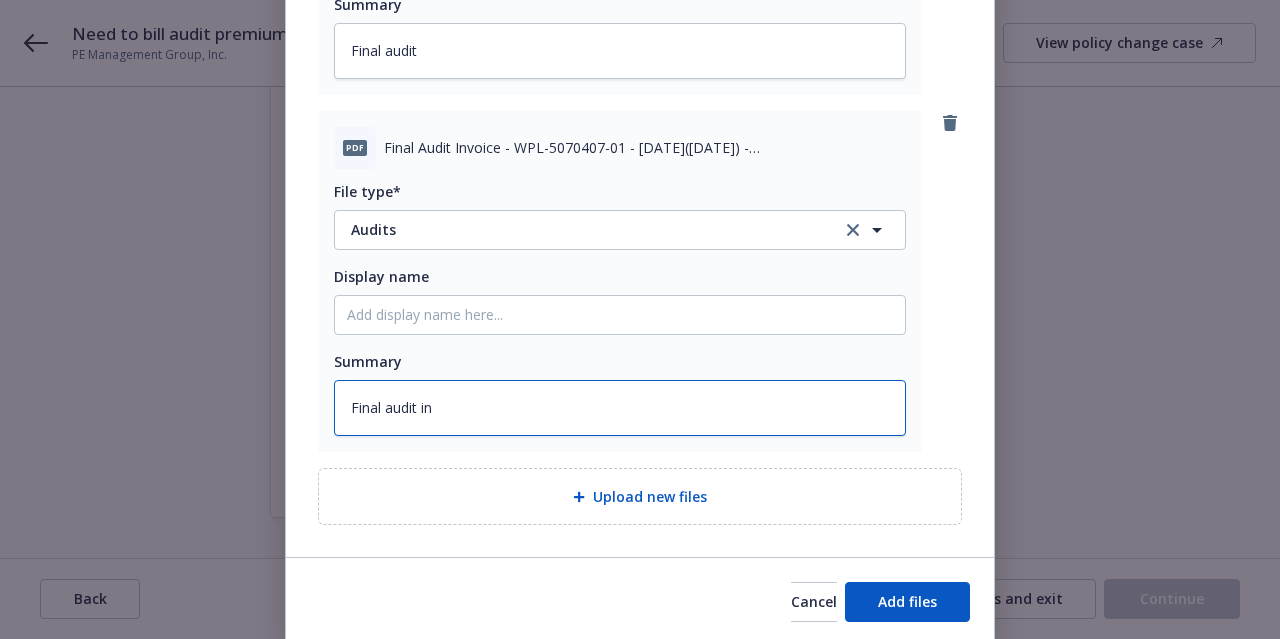 type on "x" 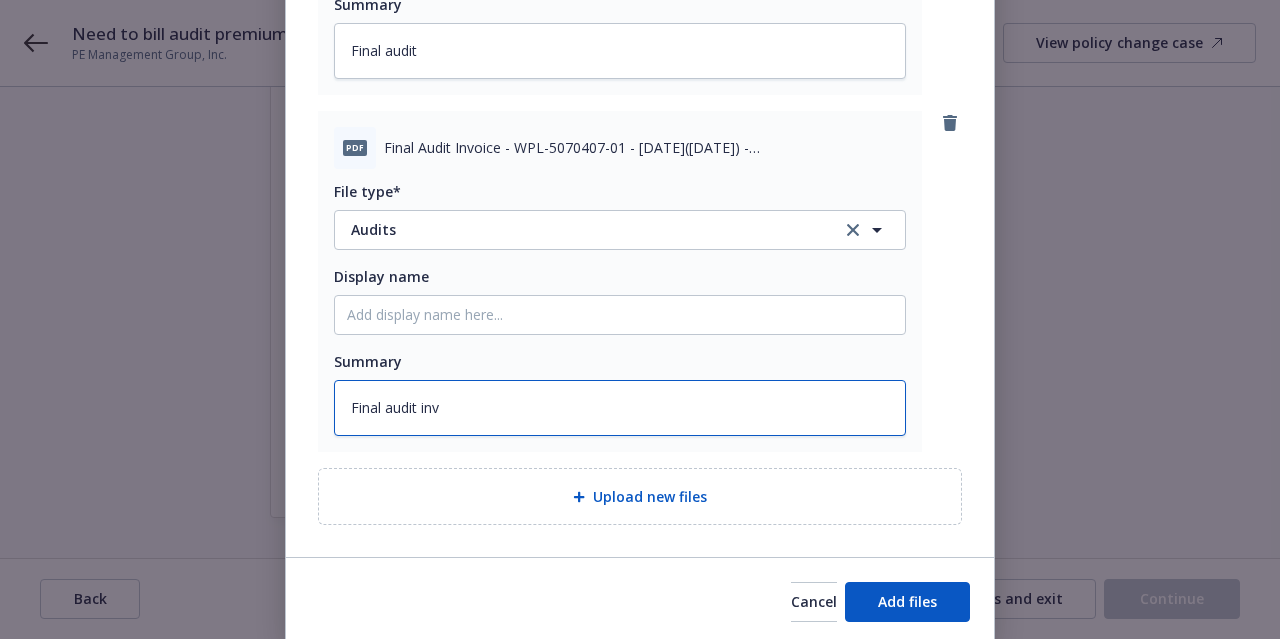 type on "x" 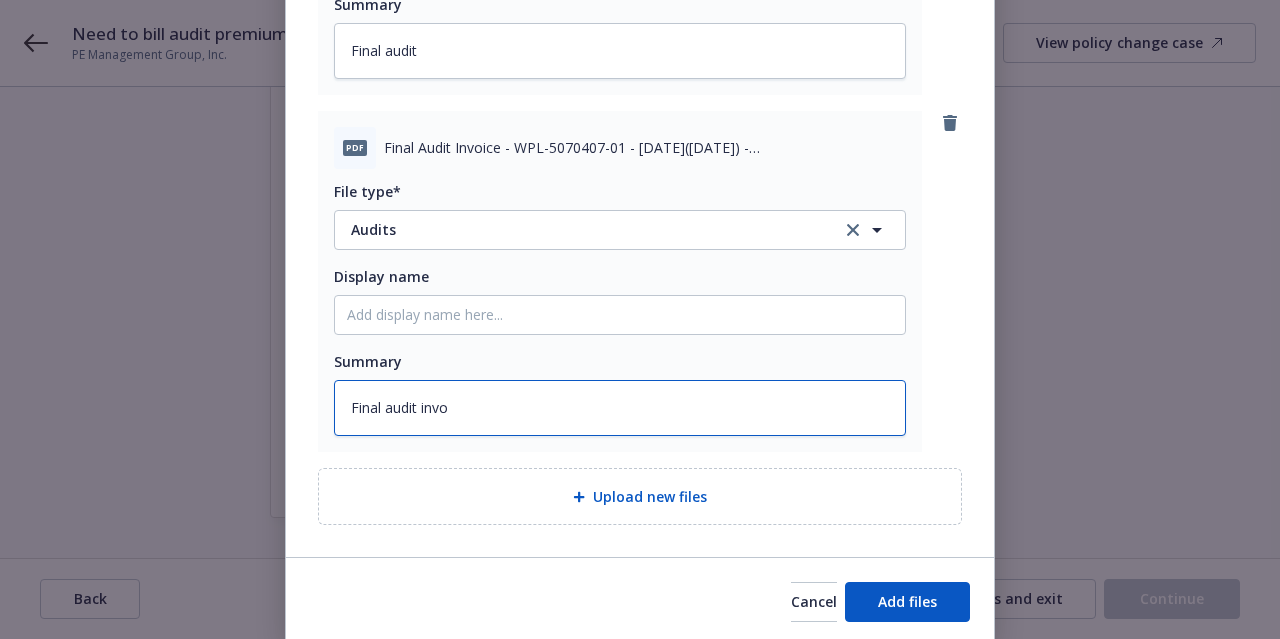 type on "Final audit invoi" 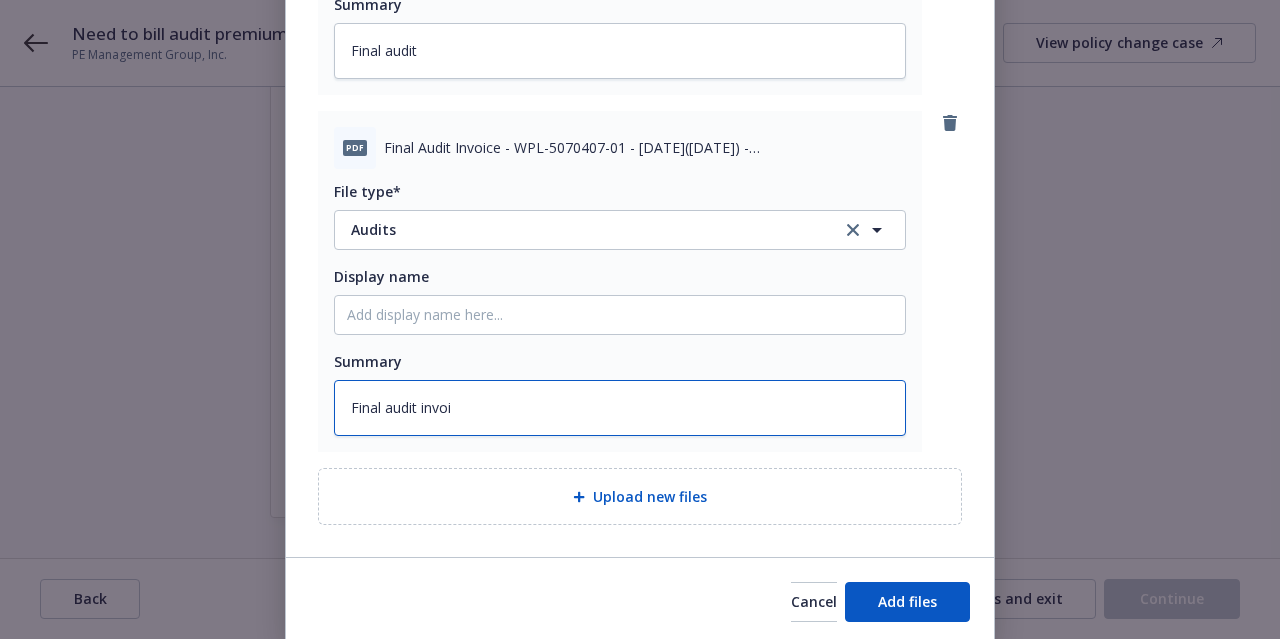 type on "x" 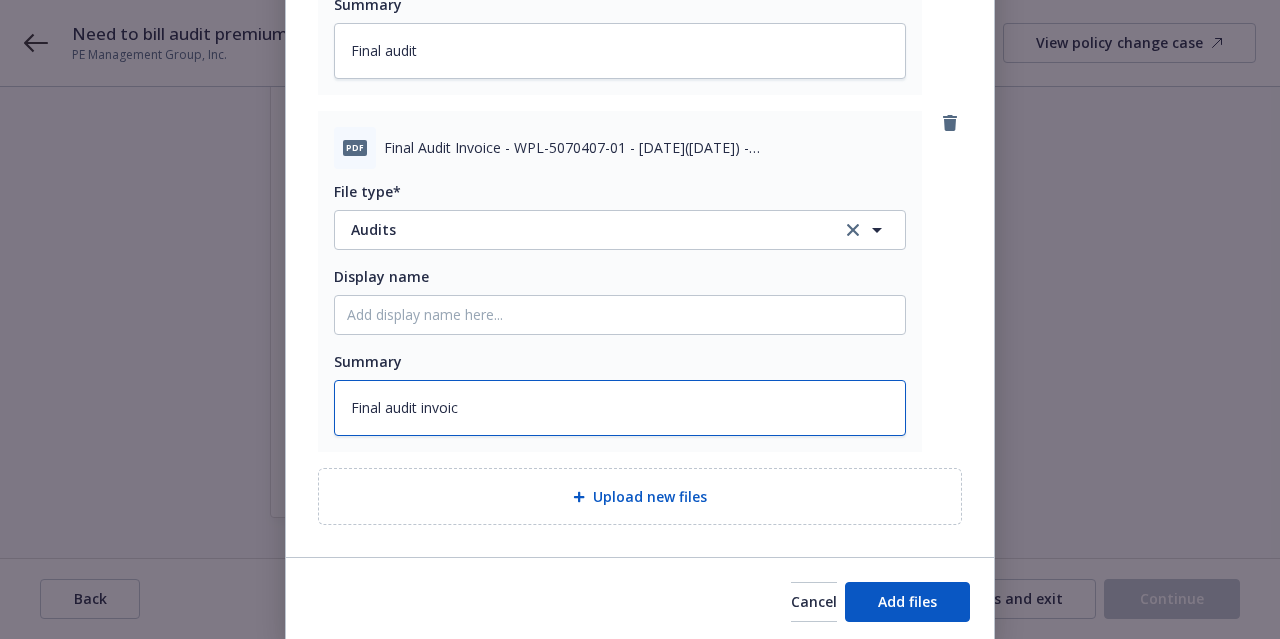 type on "x" 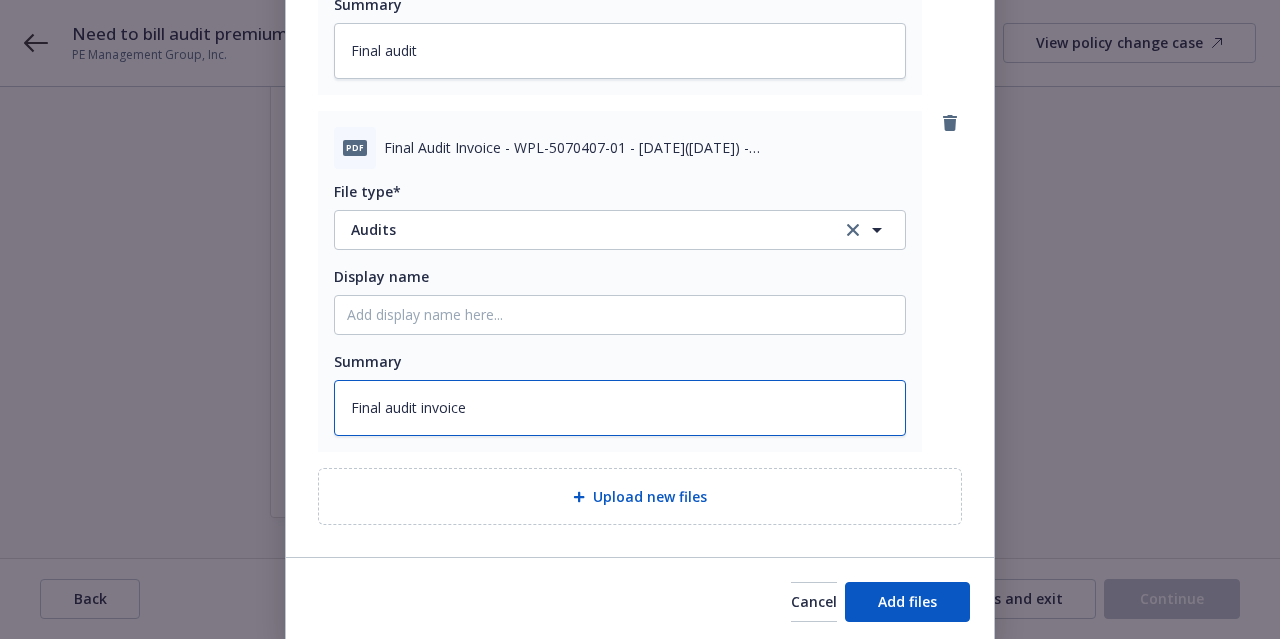 type on "Final audit invoice" 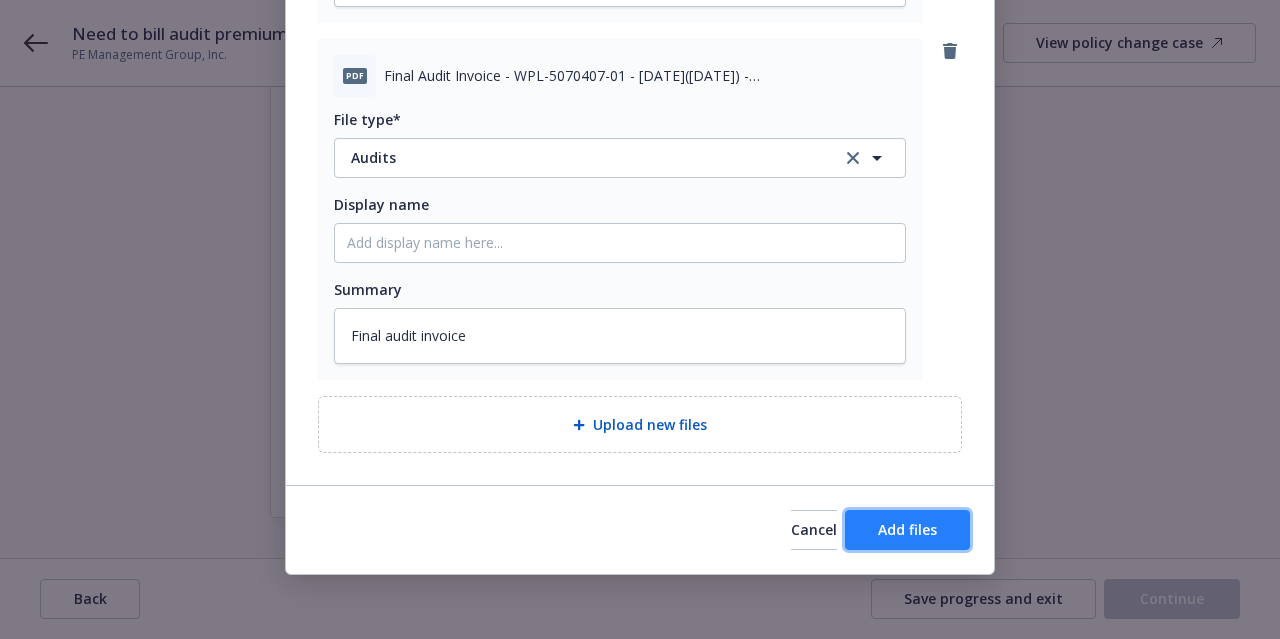 click on "Add files" at bounding box center [907, 530] 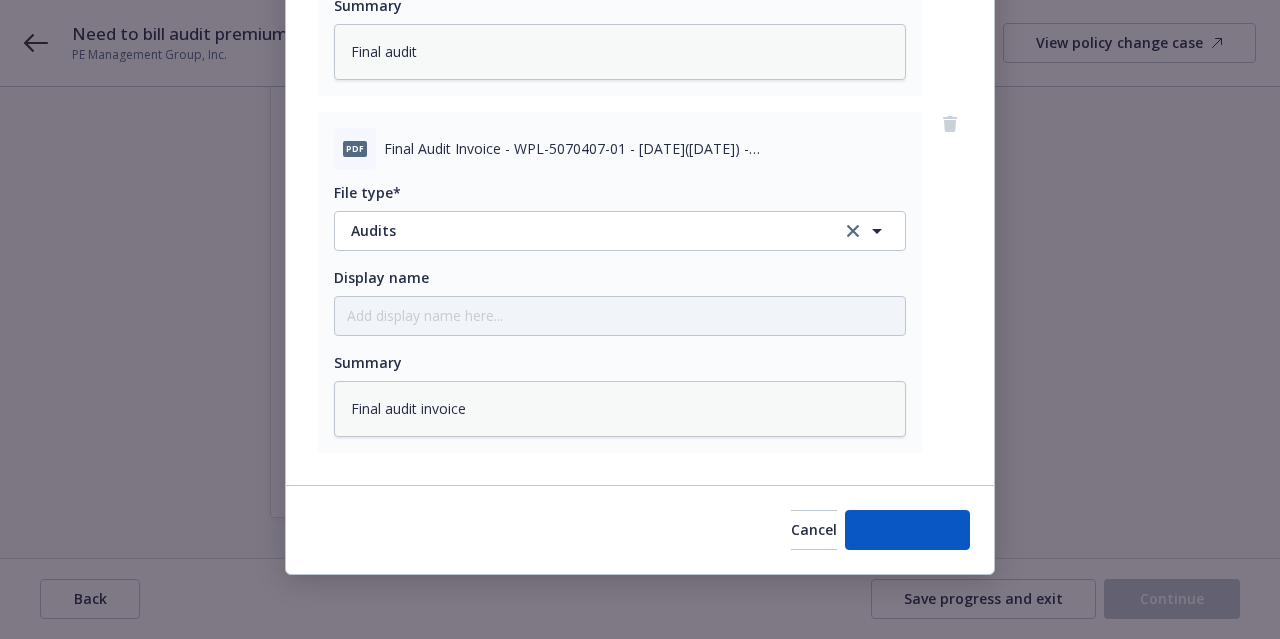 scroll, scrollTop: 513, scrollLeft: 0, axis: vertical 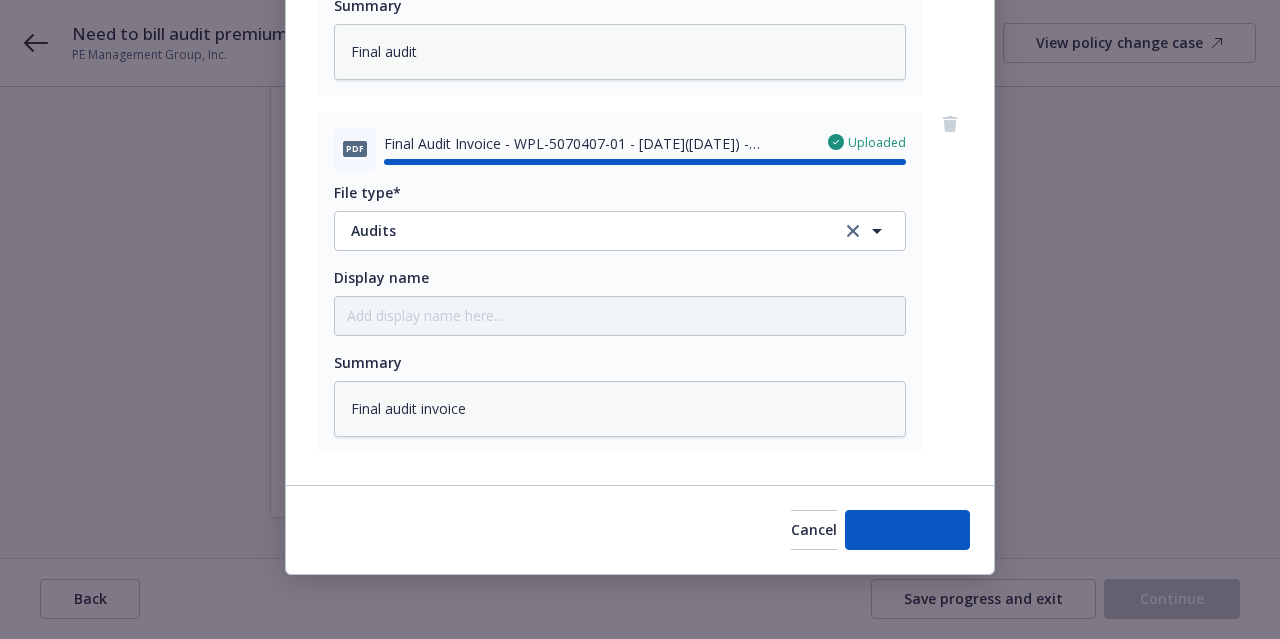 type on "x" 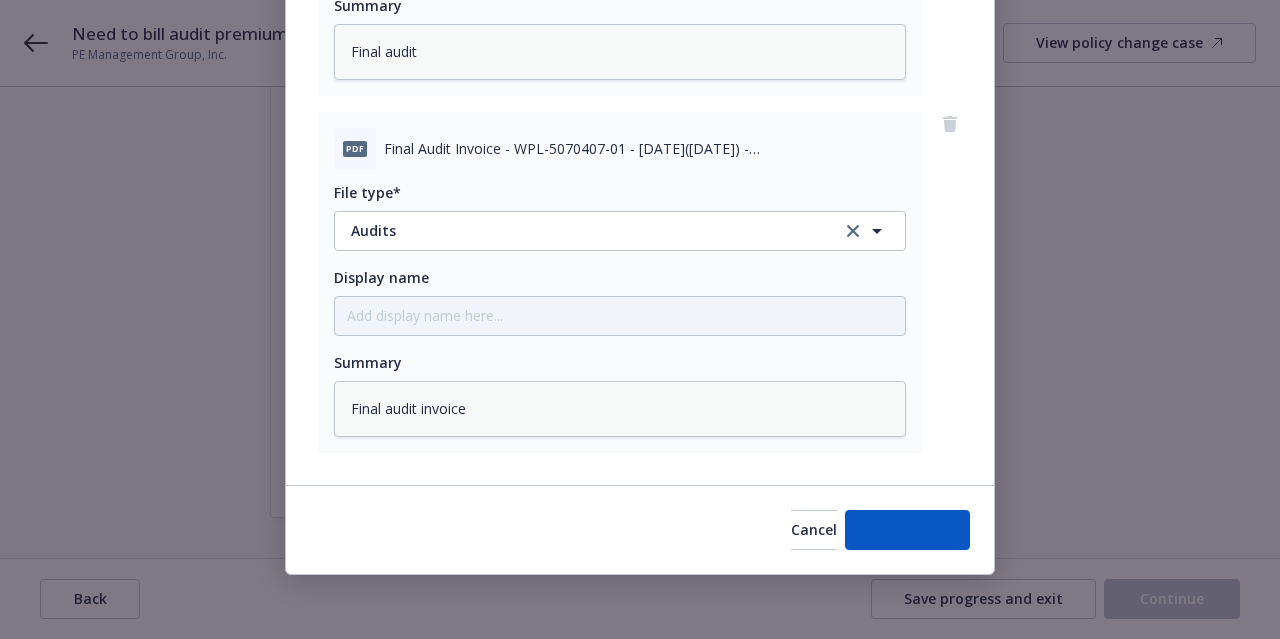 scroll, scrollTop: 0, scrollLeft: 0, axis: both 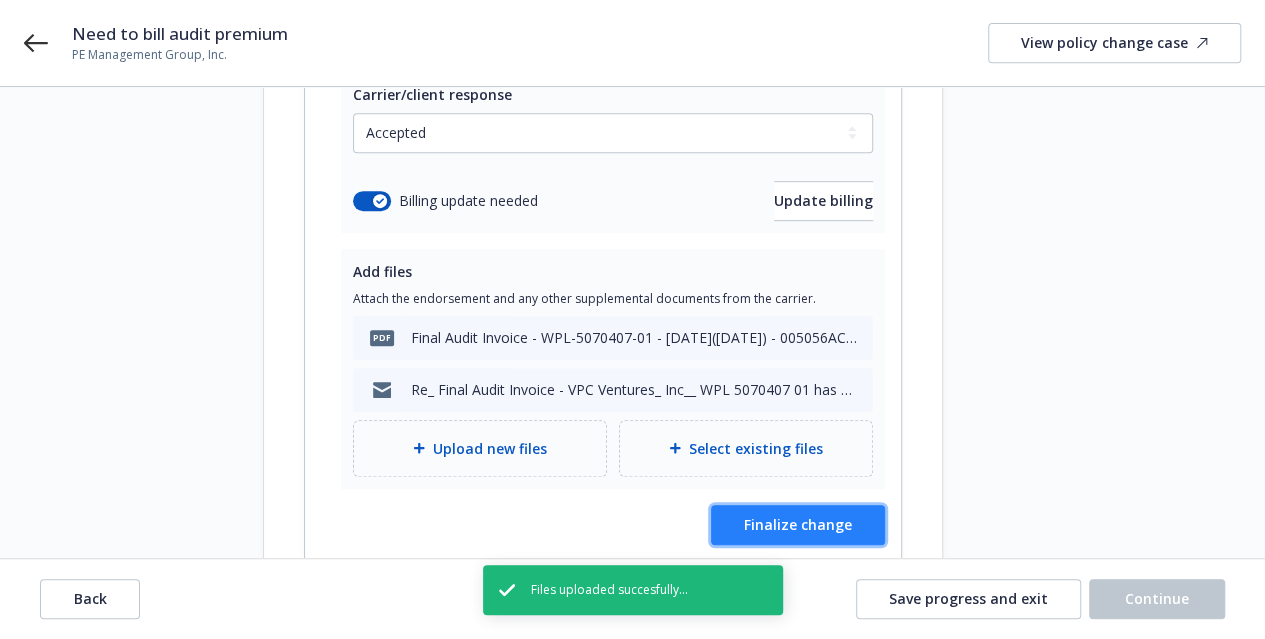 click on "Finalize change" at bounding box center (798, 524) 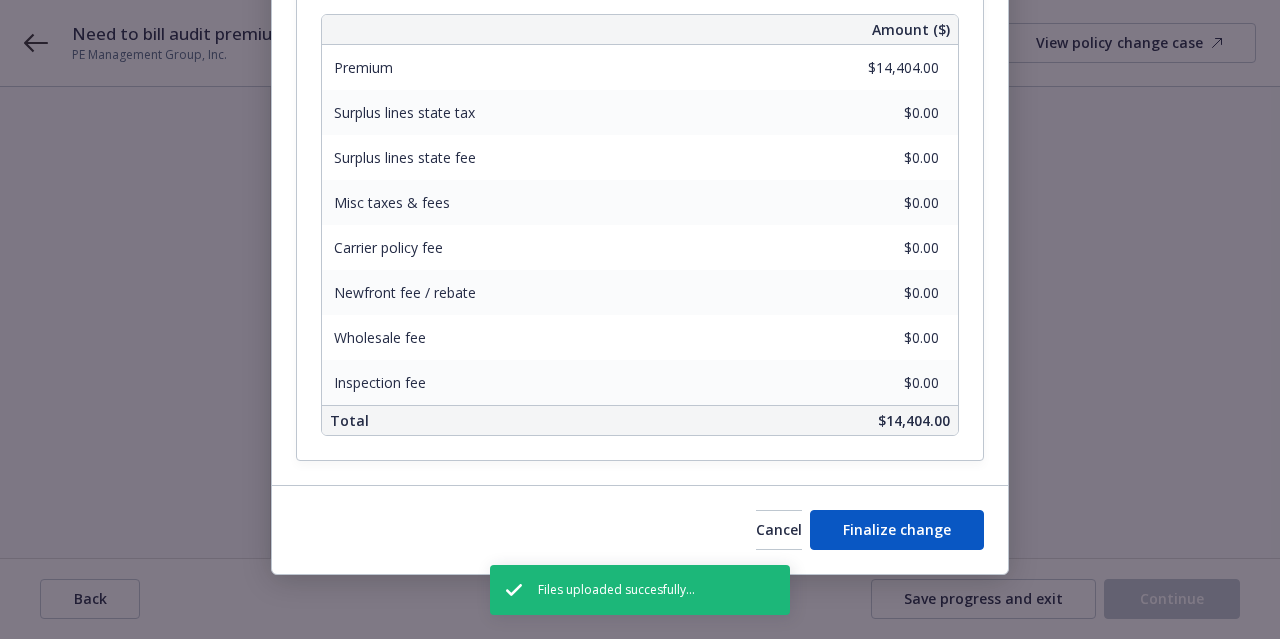 scroll, scrollTop: 696, scrollLeft: 0, axis: vertical 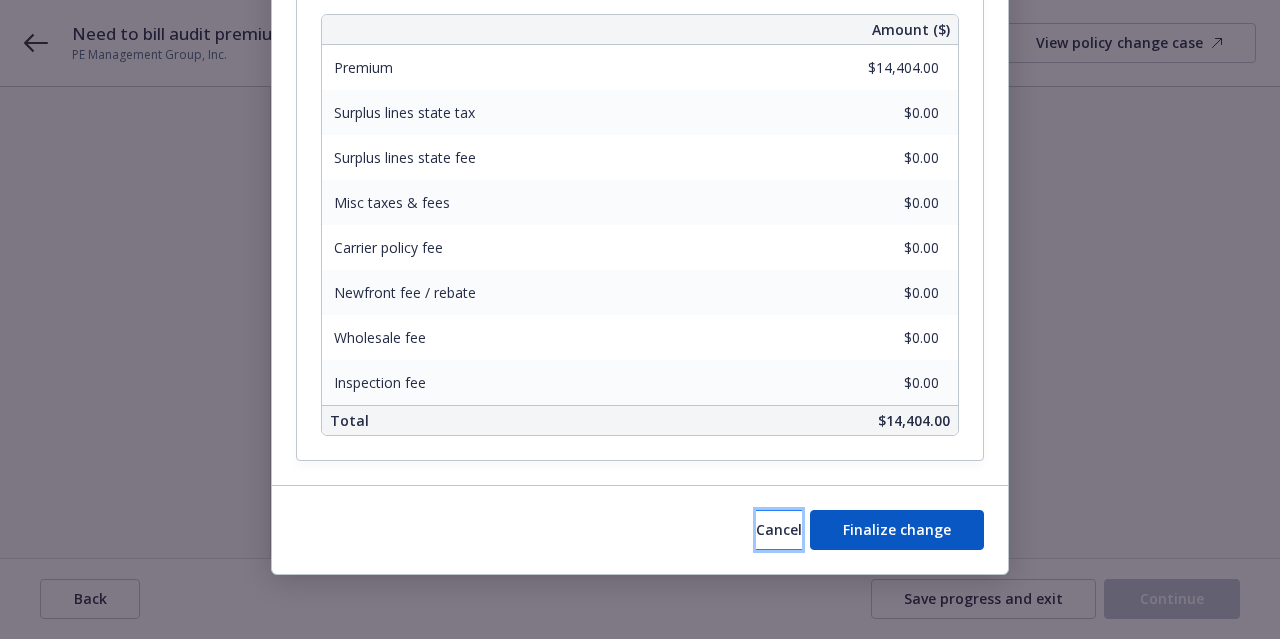 click on "Cancel" at bounding box center (779, 530) 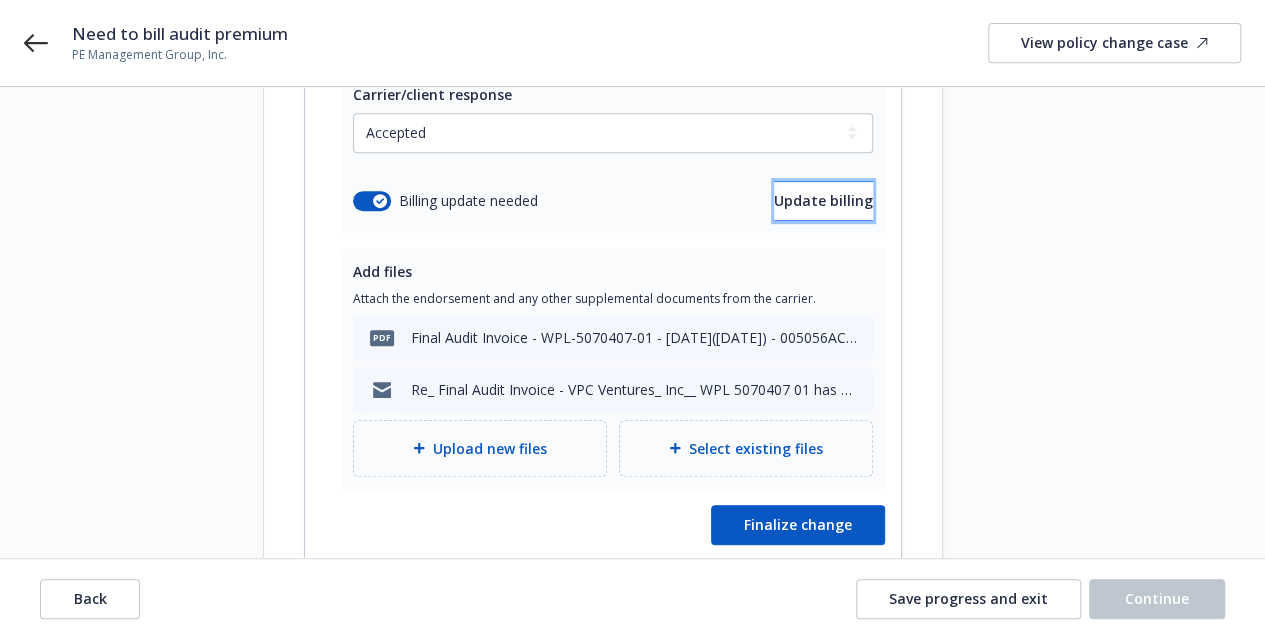 click on "Update billing" at bounding box center (823, 201) 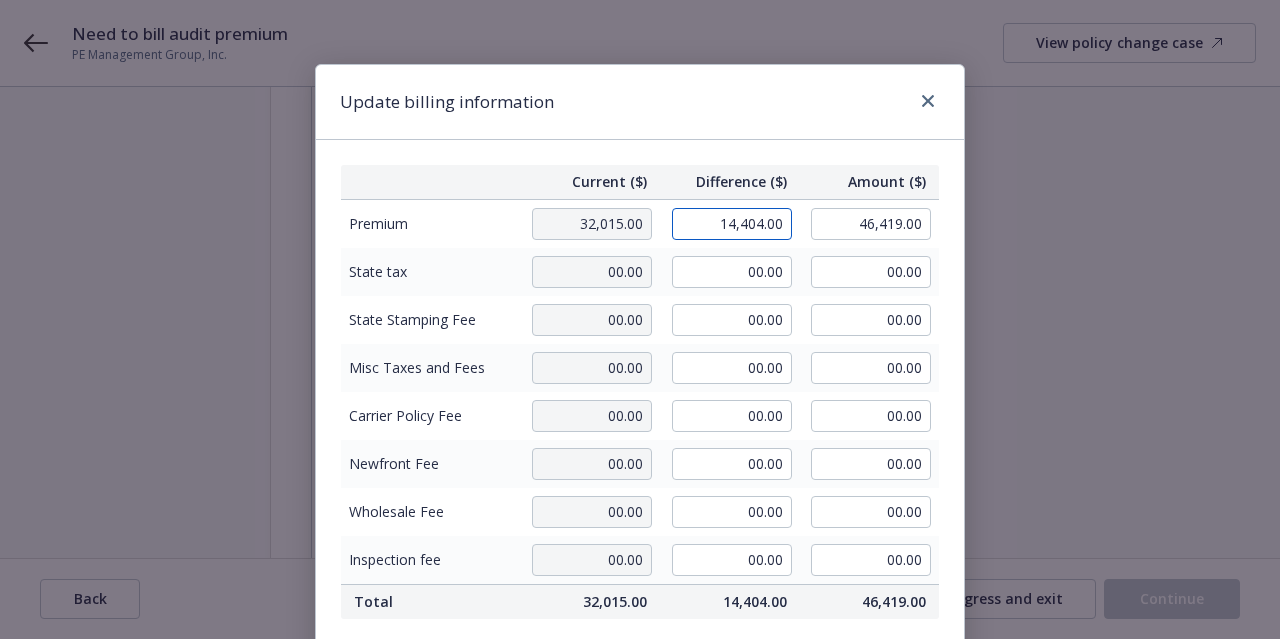 click on "14,404.00" at bounding box center [732, 224] 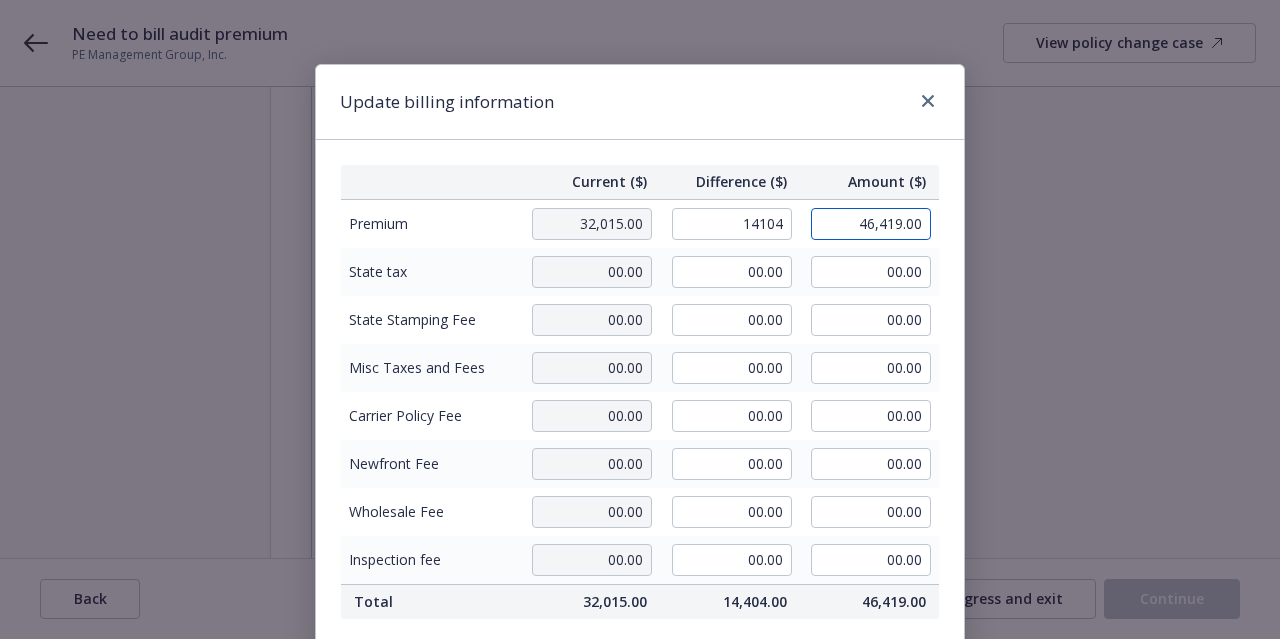 type on "14,104.00" 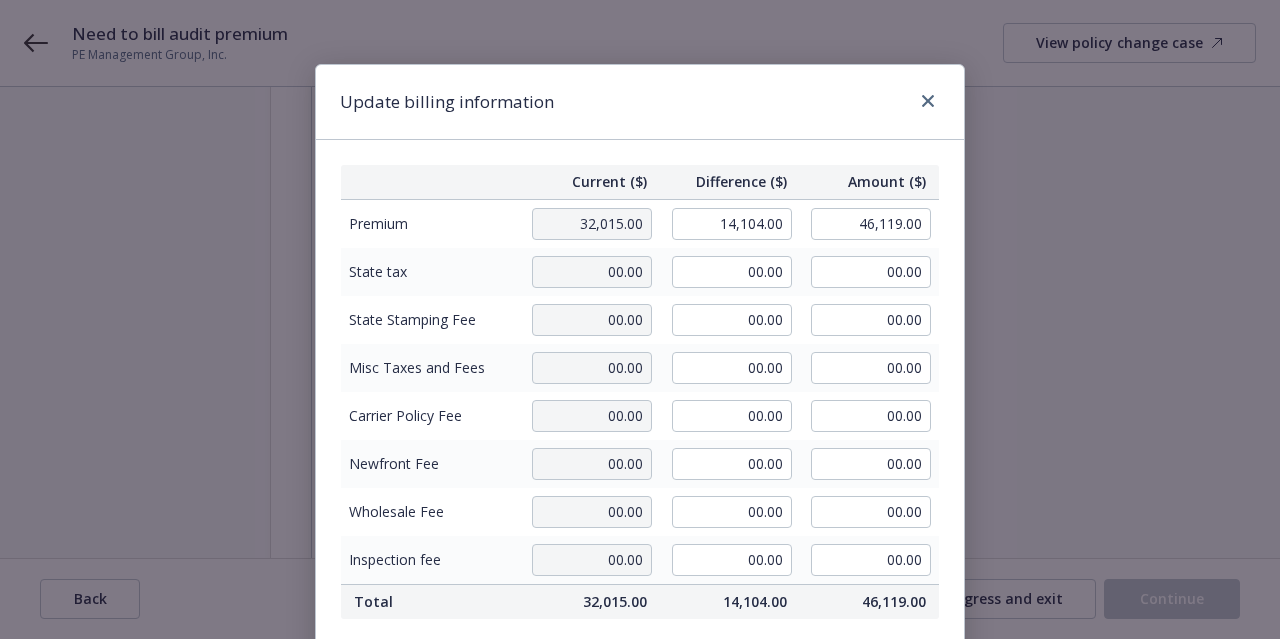 scroll, scrollTop: 360, scrollLeft: 0, axis: vertical 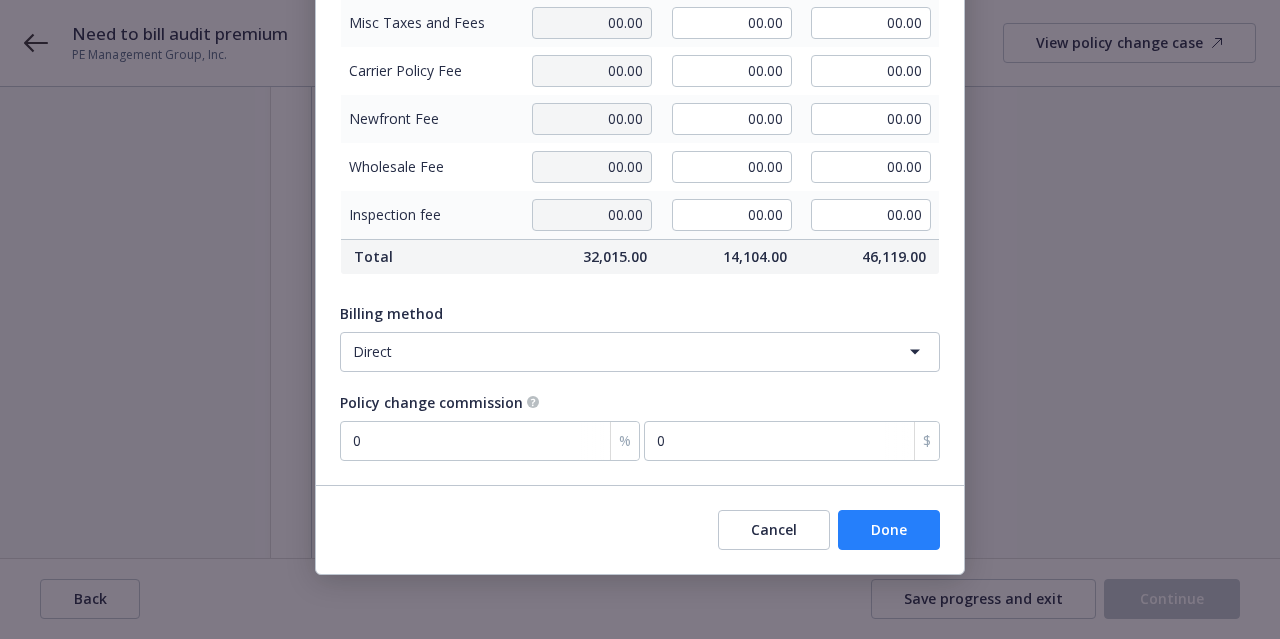 click on "Done" at bounding box center (889, 530) 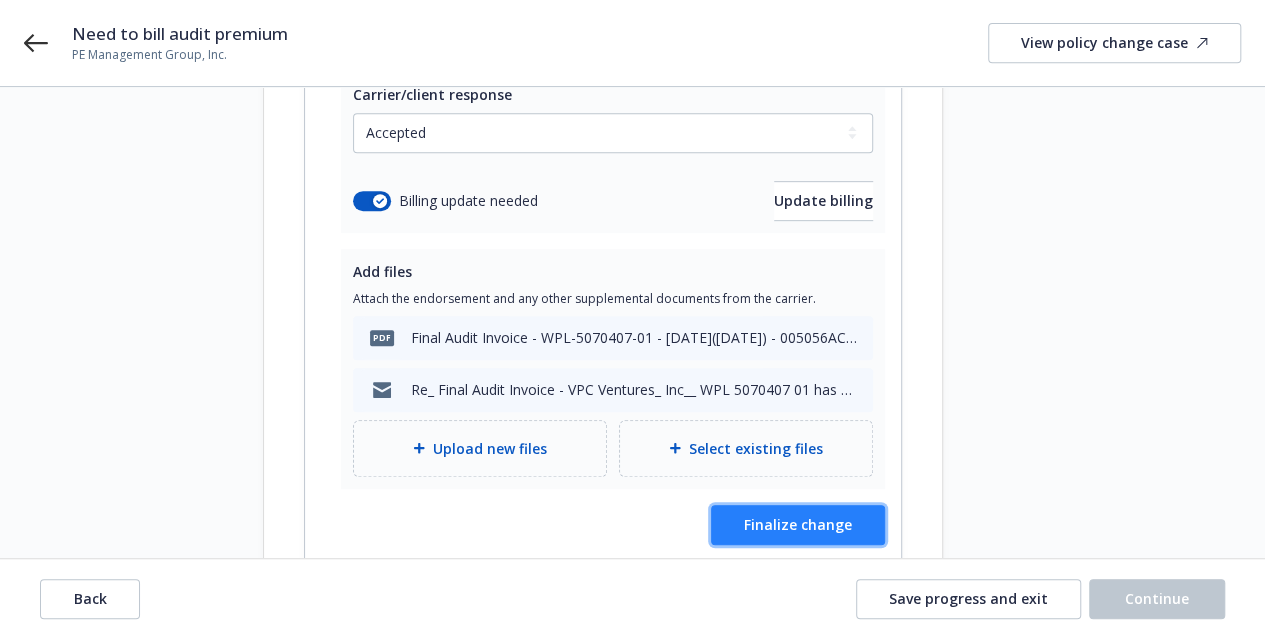 click on "Finalize change" at bounding box center (798, 524) 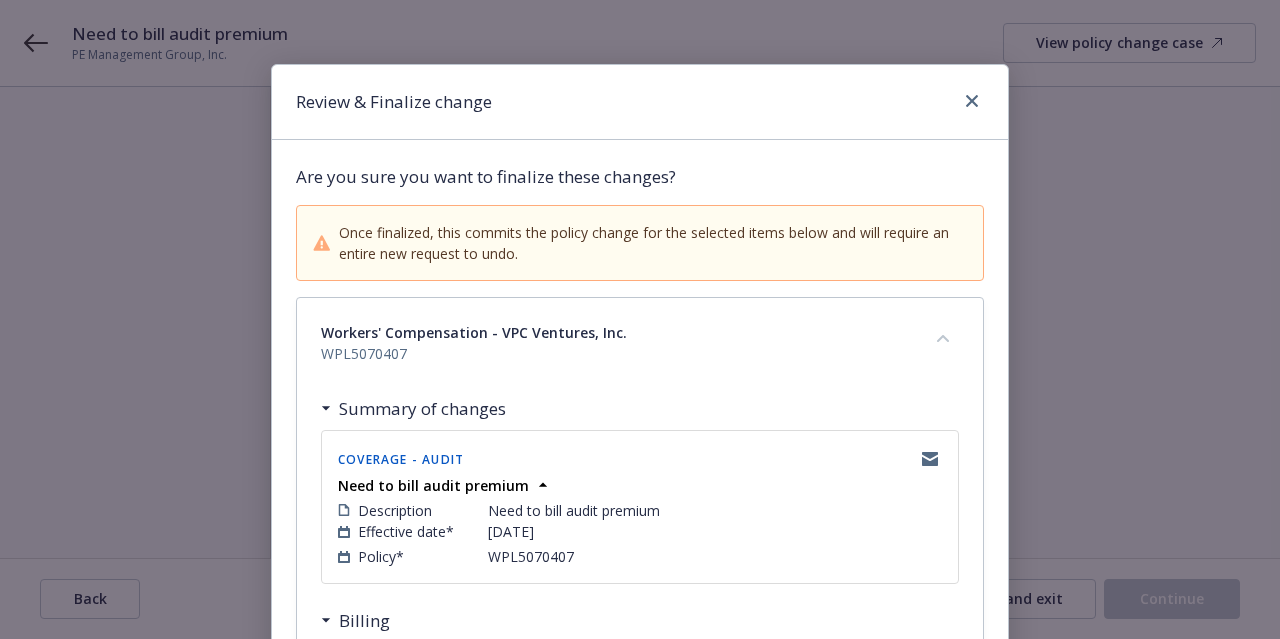 scroll, scrollTop: 559, scrollLeft: 0, axis: vertical 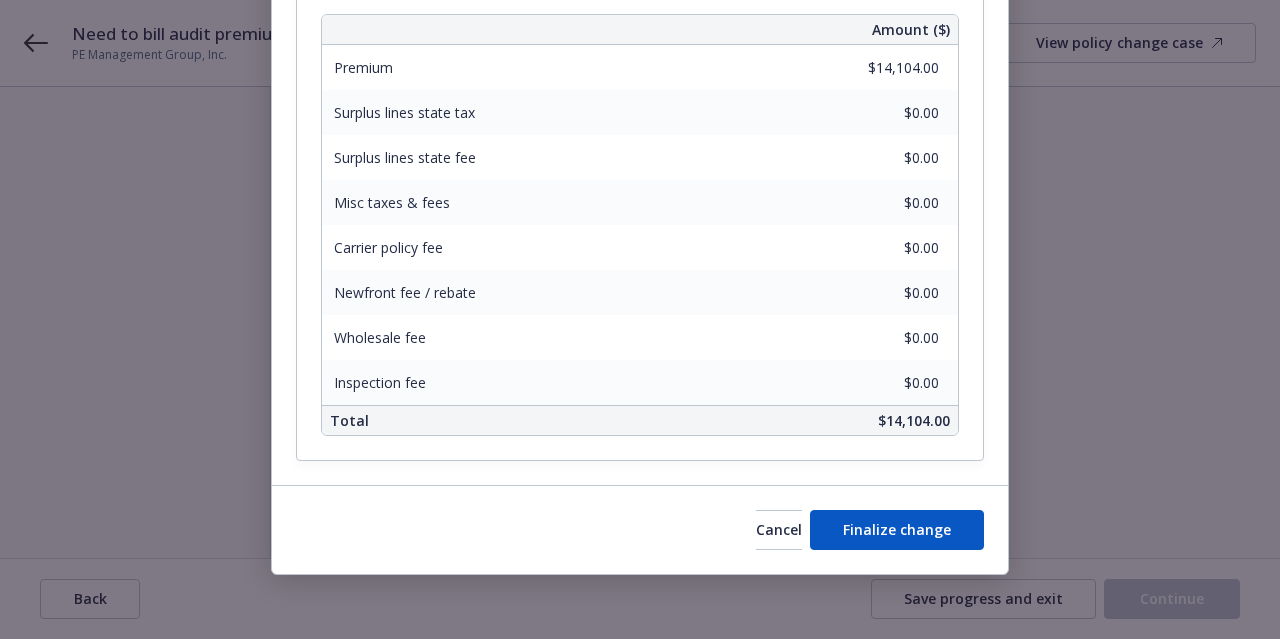 click on "Cancel Finalize change" at bounding box center (640, 529) 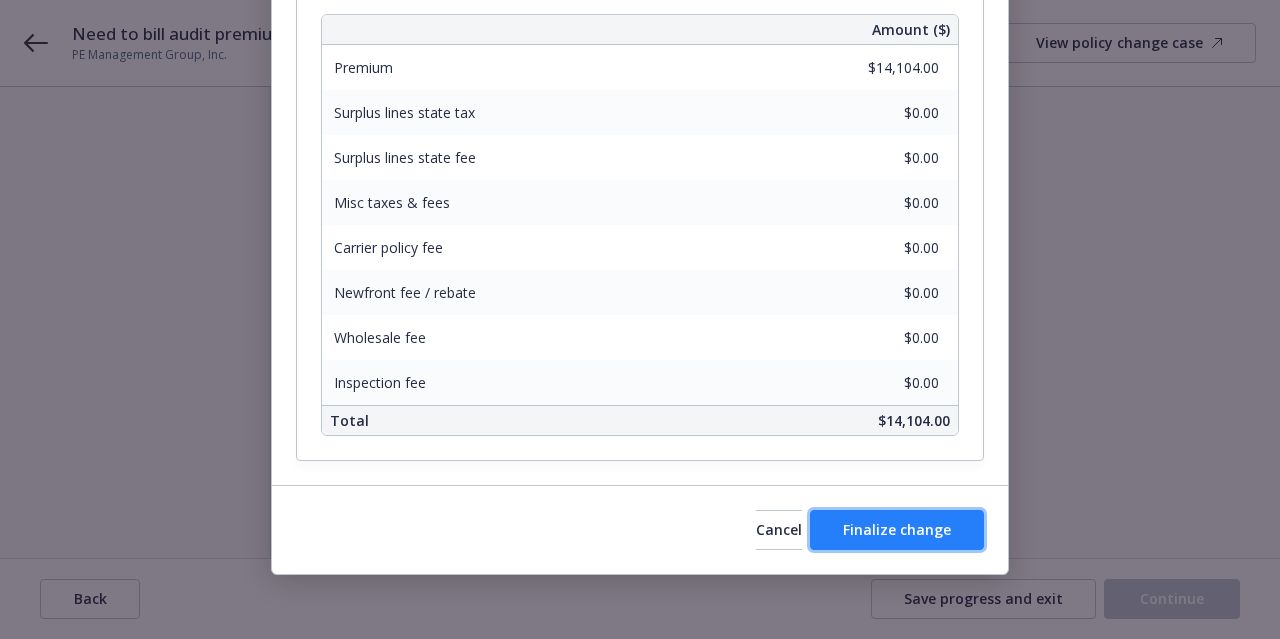 click on "Finalize change" at bounding box center (897, 530) 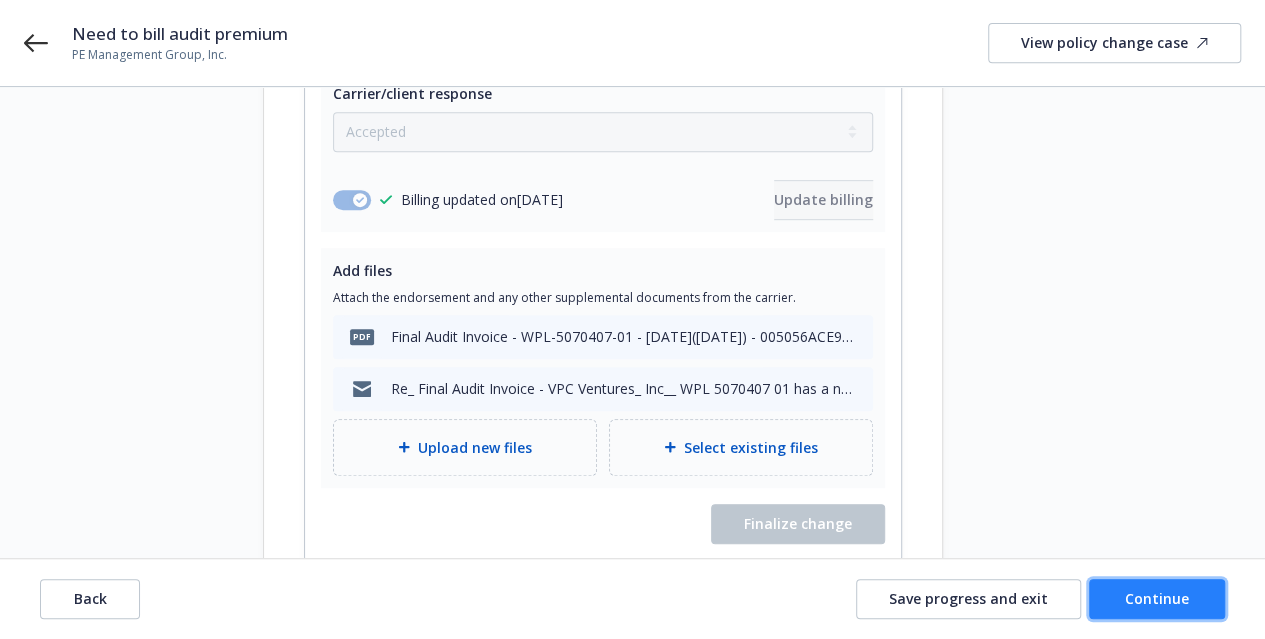 click on "Continue" at bounding box center [1157, 599] 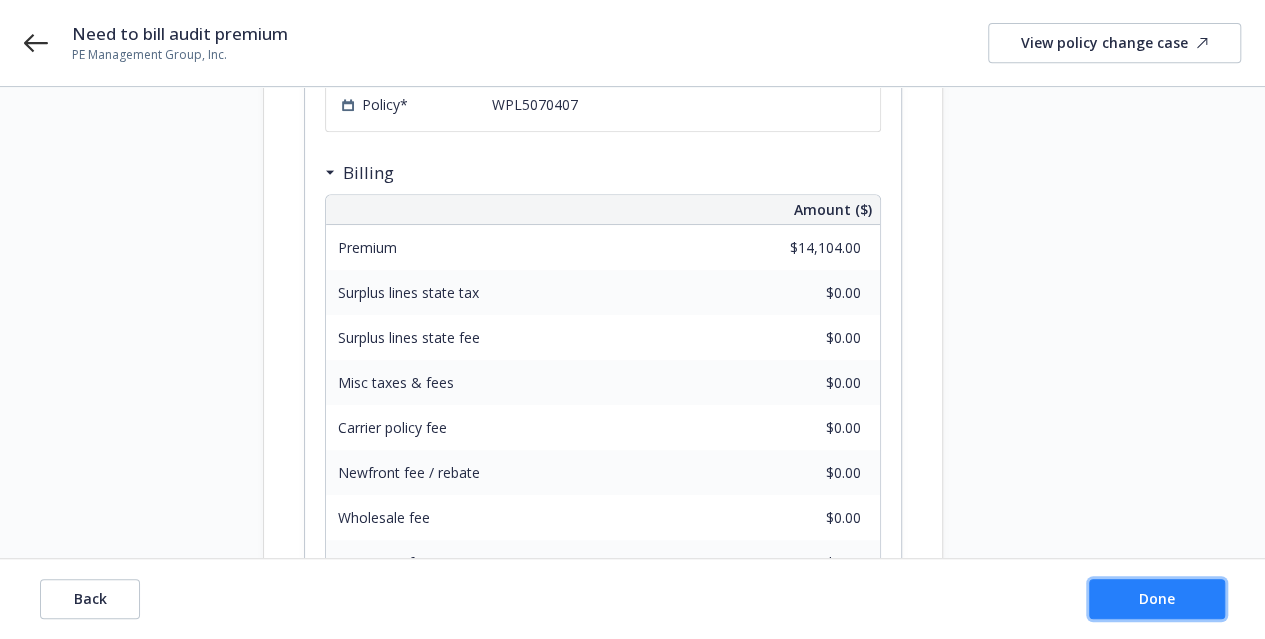 click on "Done" at bounding box center [1157, 599] 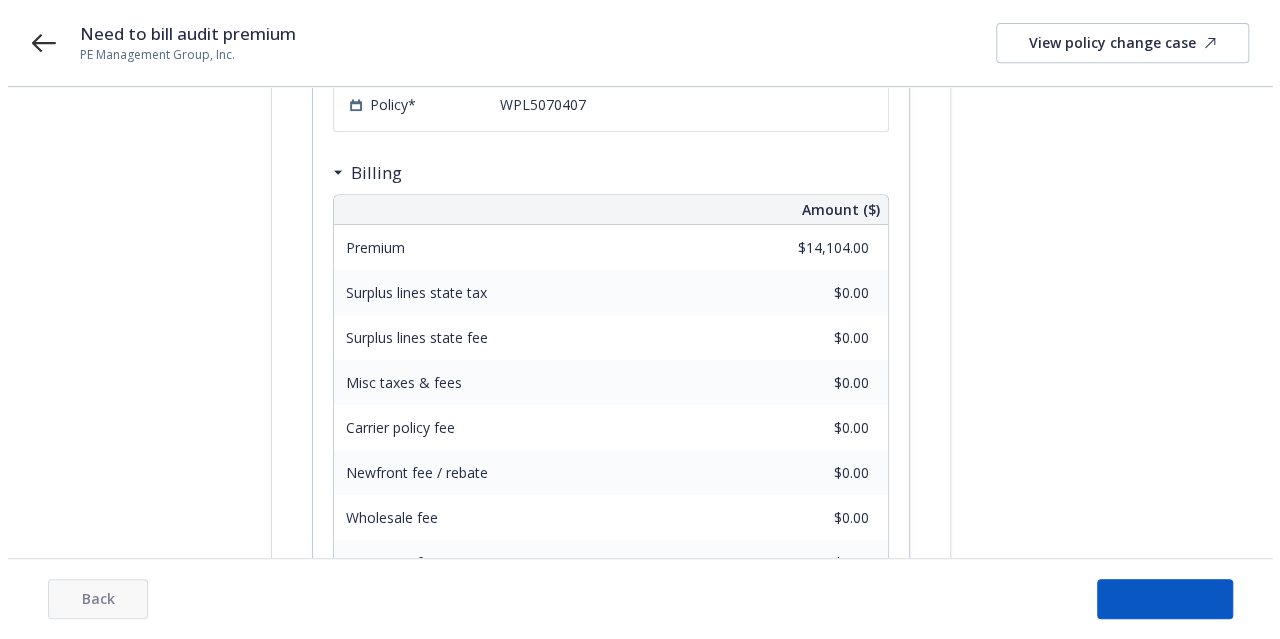 scroll, scrollTop: 0, scrollLeft: 0, axis: both 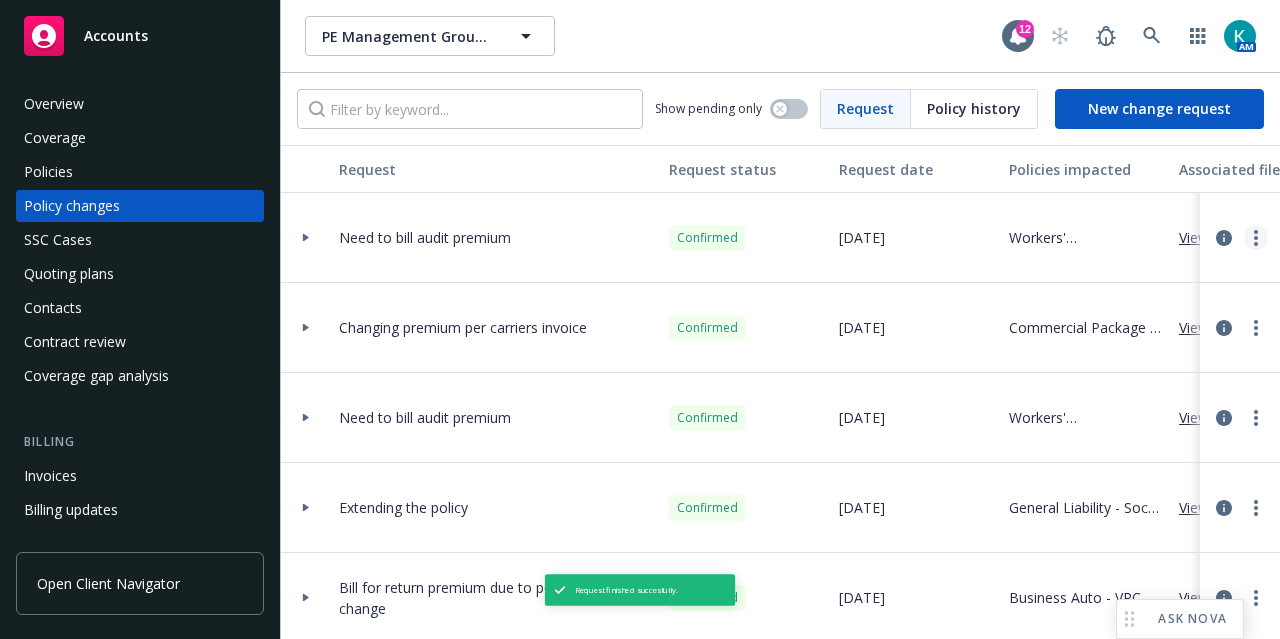 click at bounding box center (1256, 238) 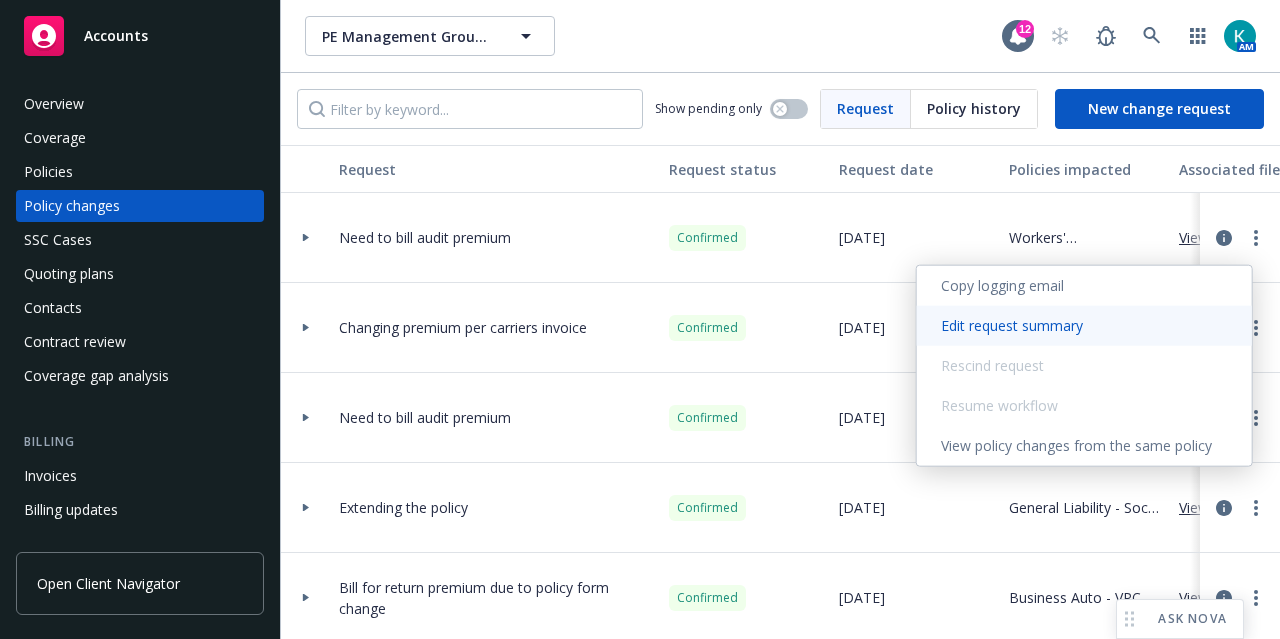 click on "Edit request summary" at bounding box center (1084, 326) 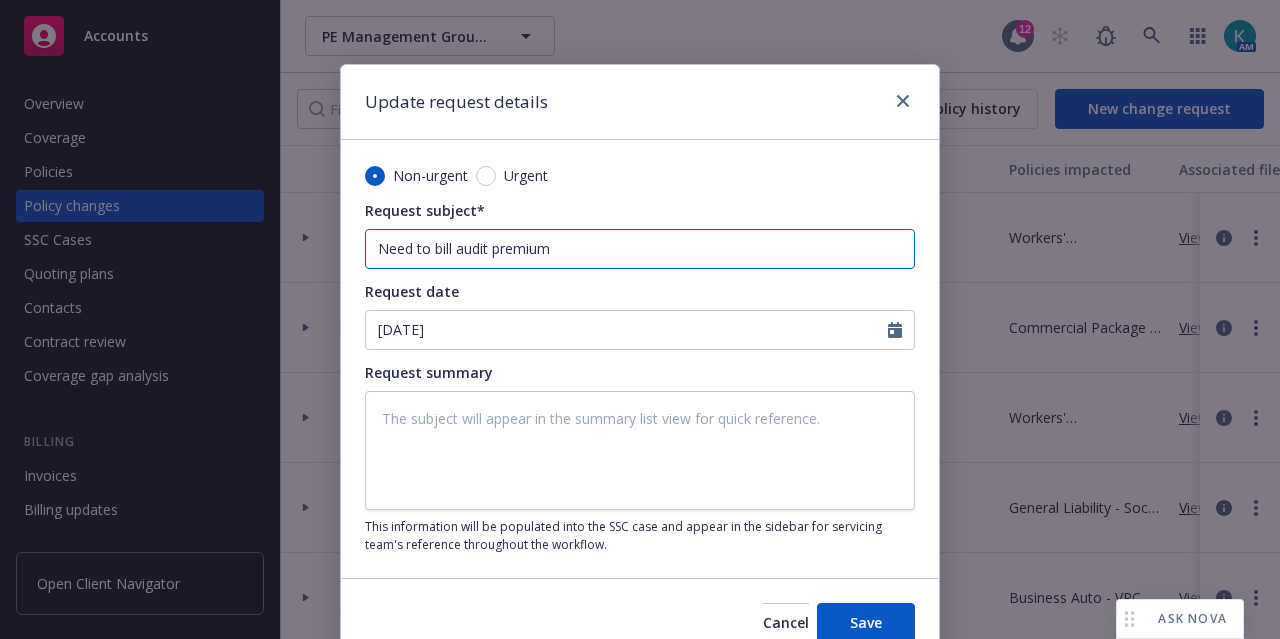 drag, startPoint x: 443, startPoint y: 252, endPoint x: 420, endPoint y: 246, distance: 23.769728 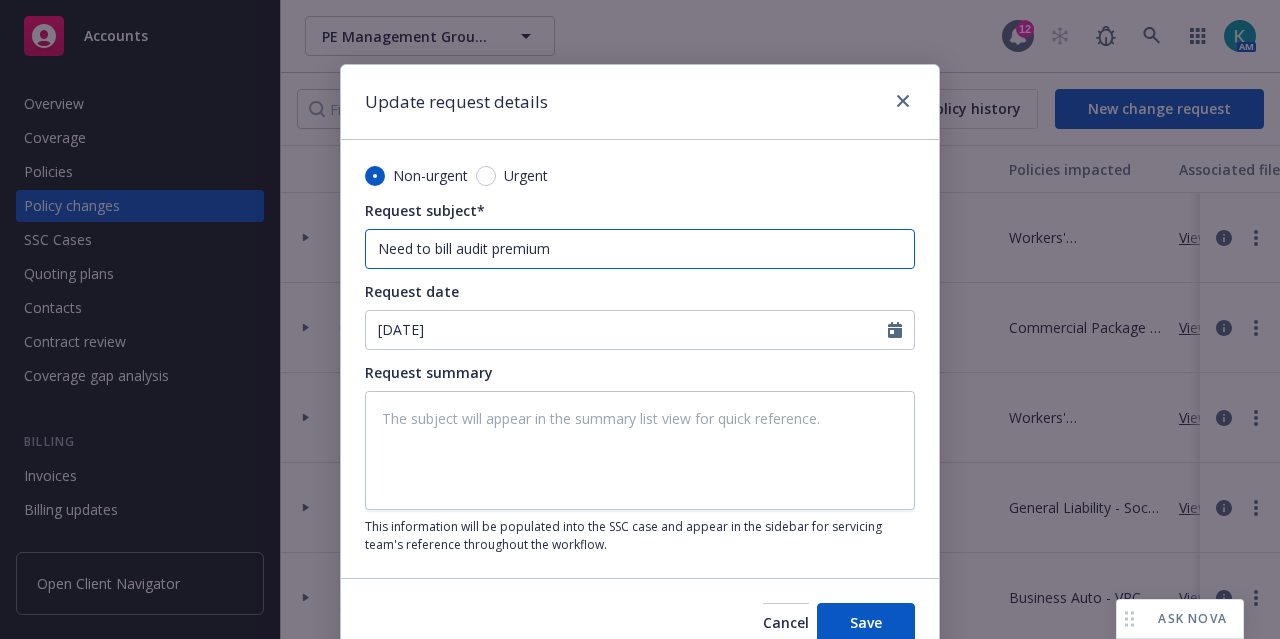 click on "Need to bill audit premium" at bounding box center [640, 249] 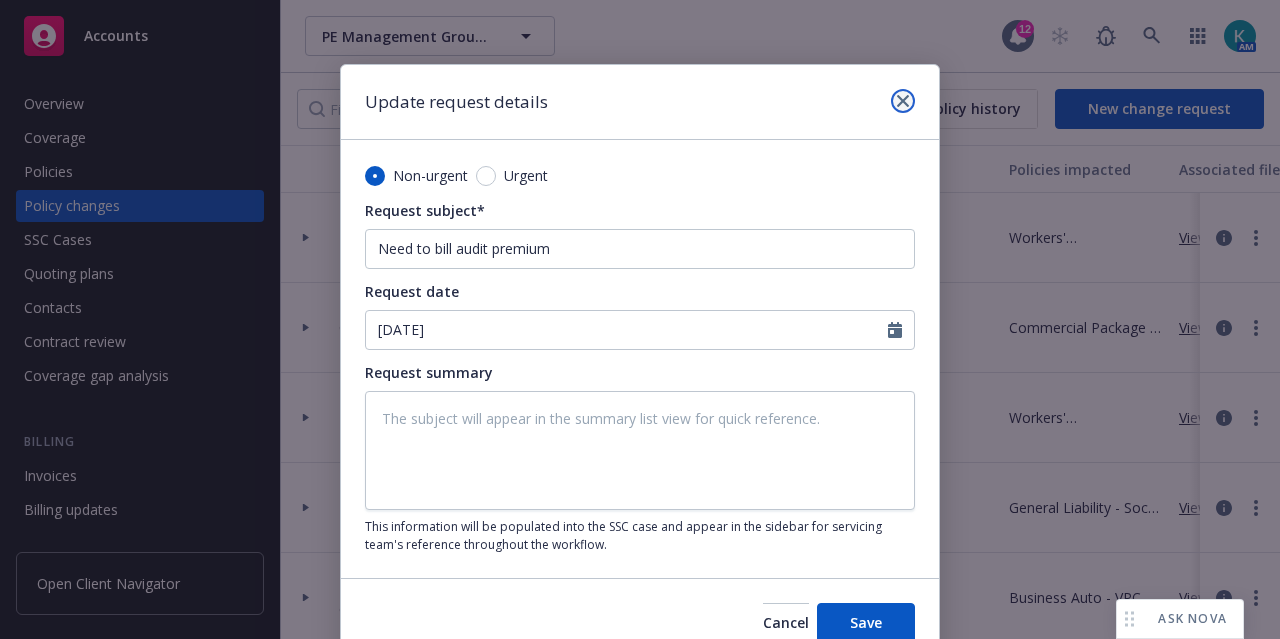 click 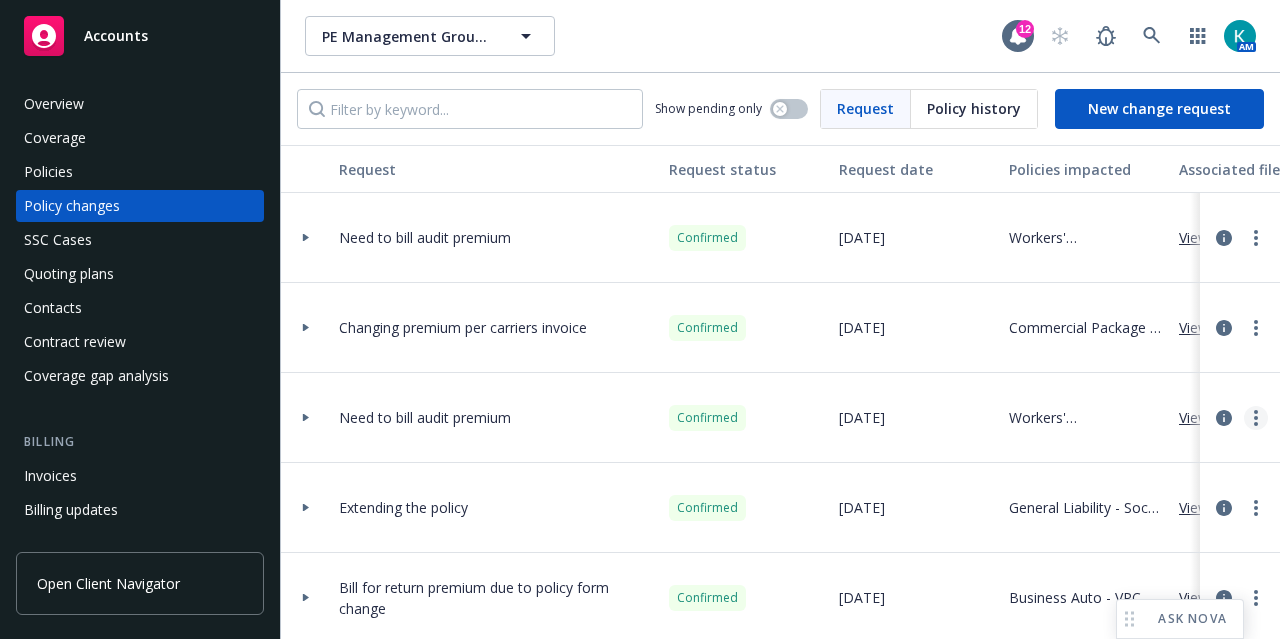 click at bounding box center [1256, 418] 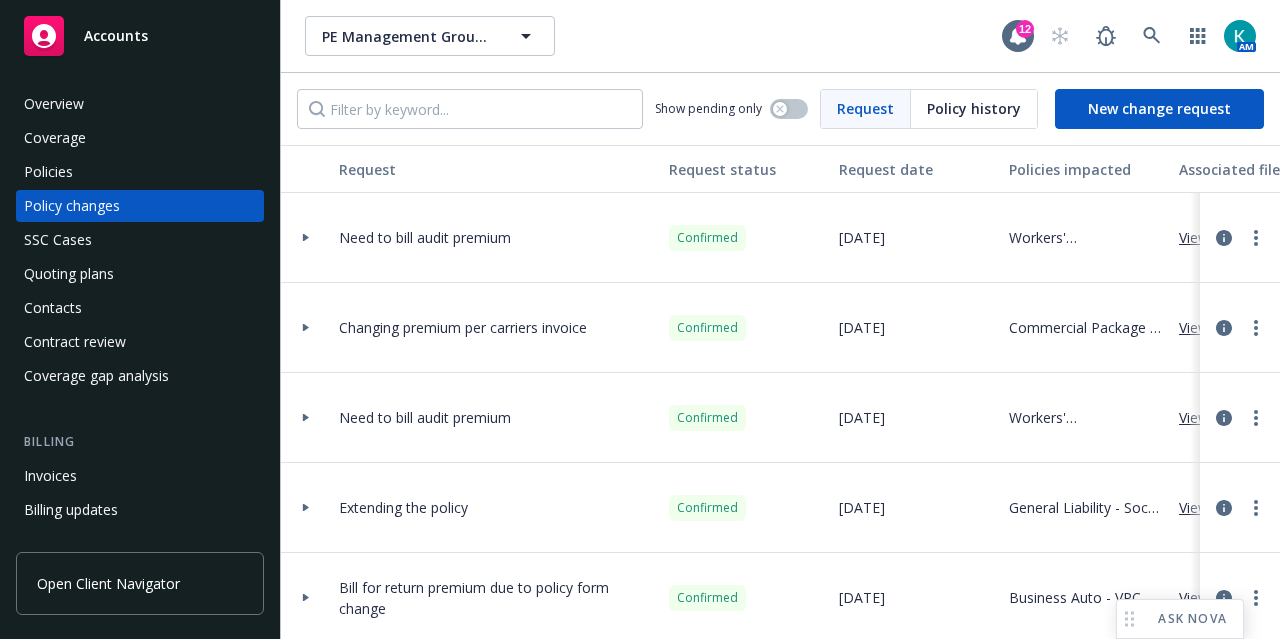 click on "Need to bill audit premium" at bounding box center (496, 418) 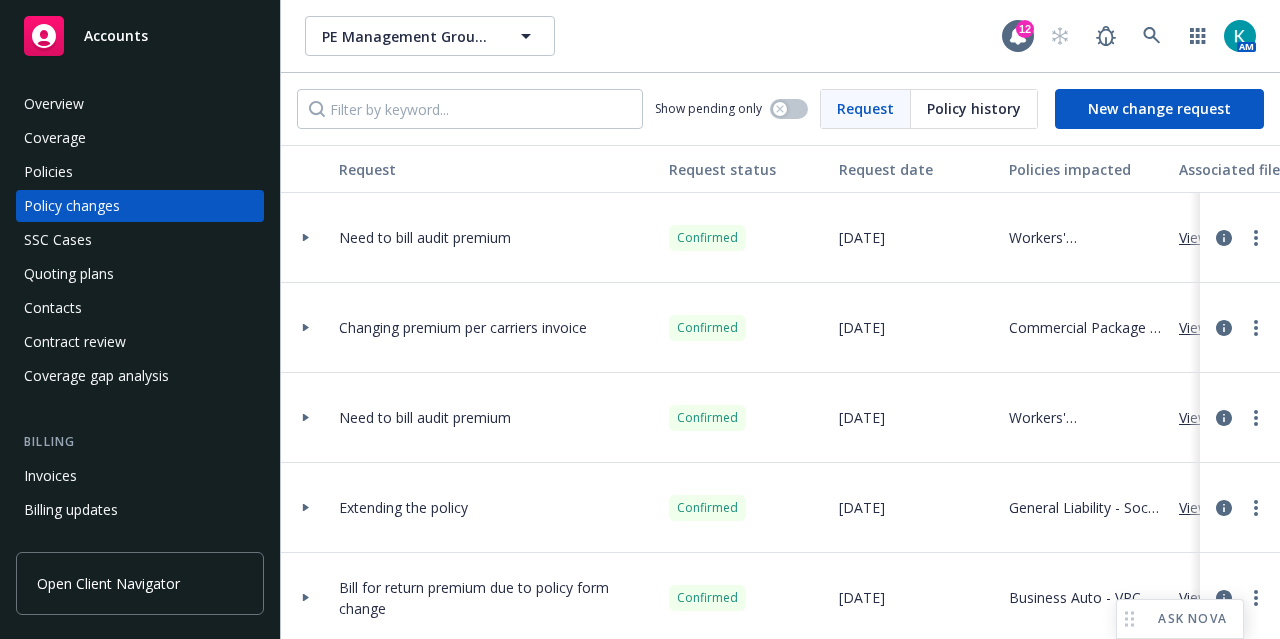 click at bounding box center [306, 418] 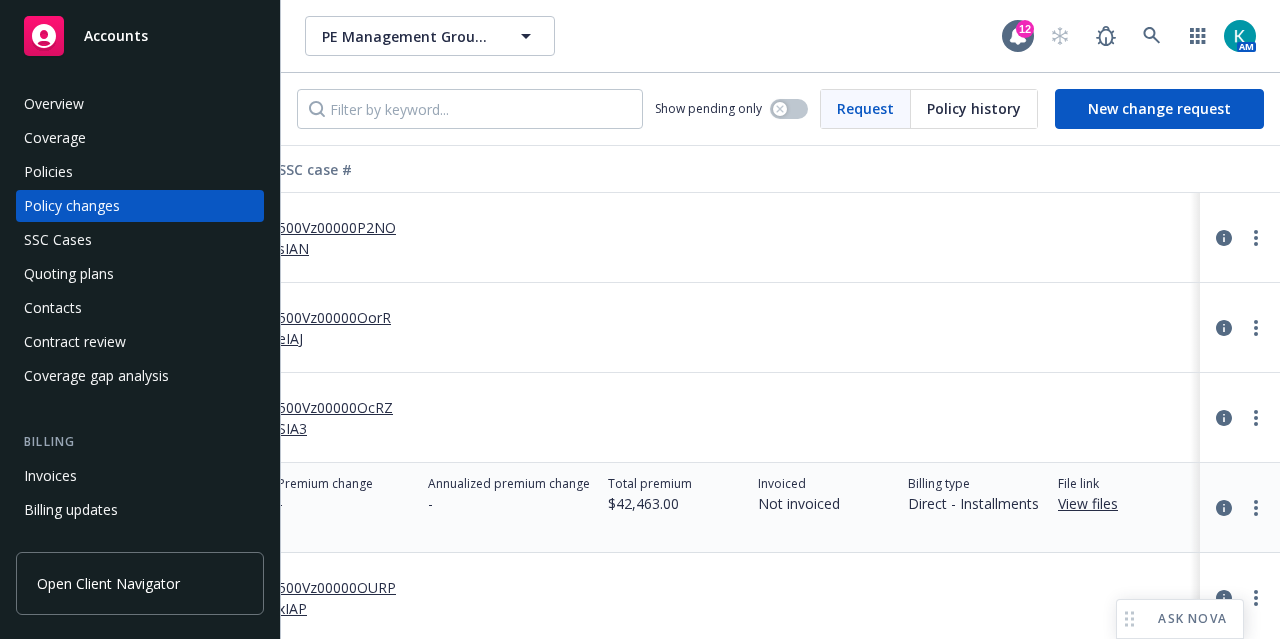 scroll, scrollTop: 0, scrollLeft: 1086, axis: horizontal 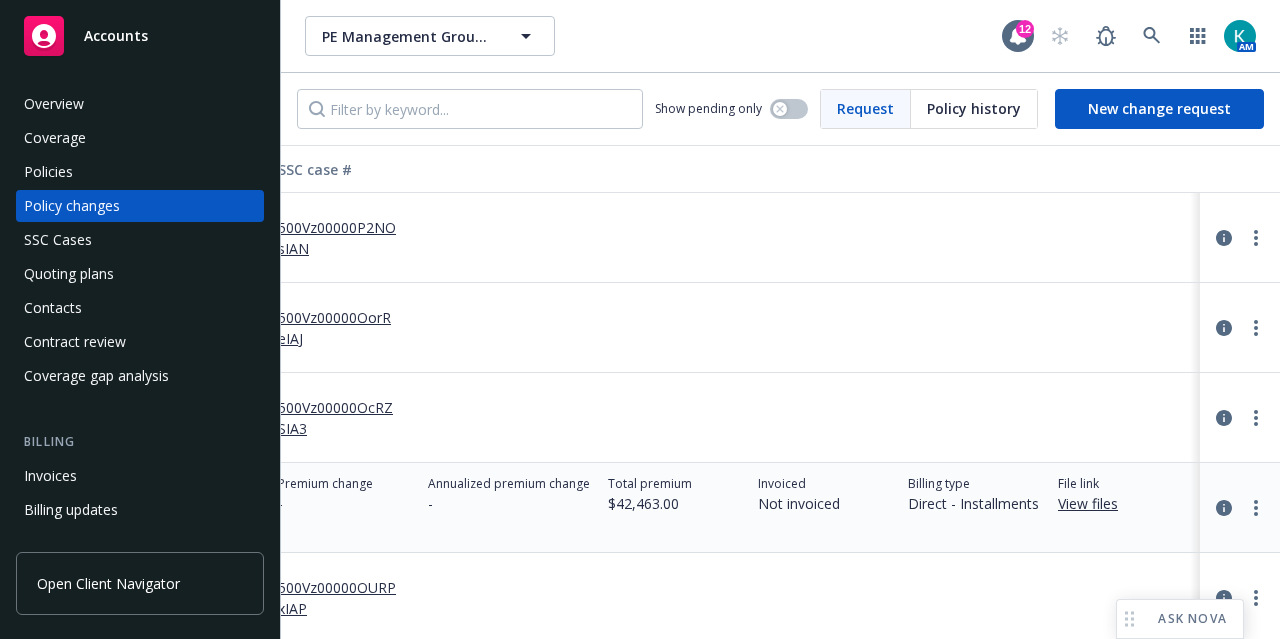click on "View files" at bounding box center [1096, 503] 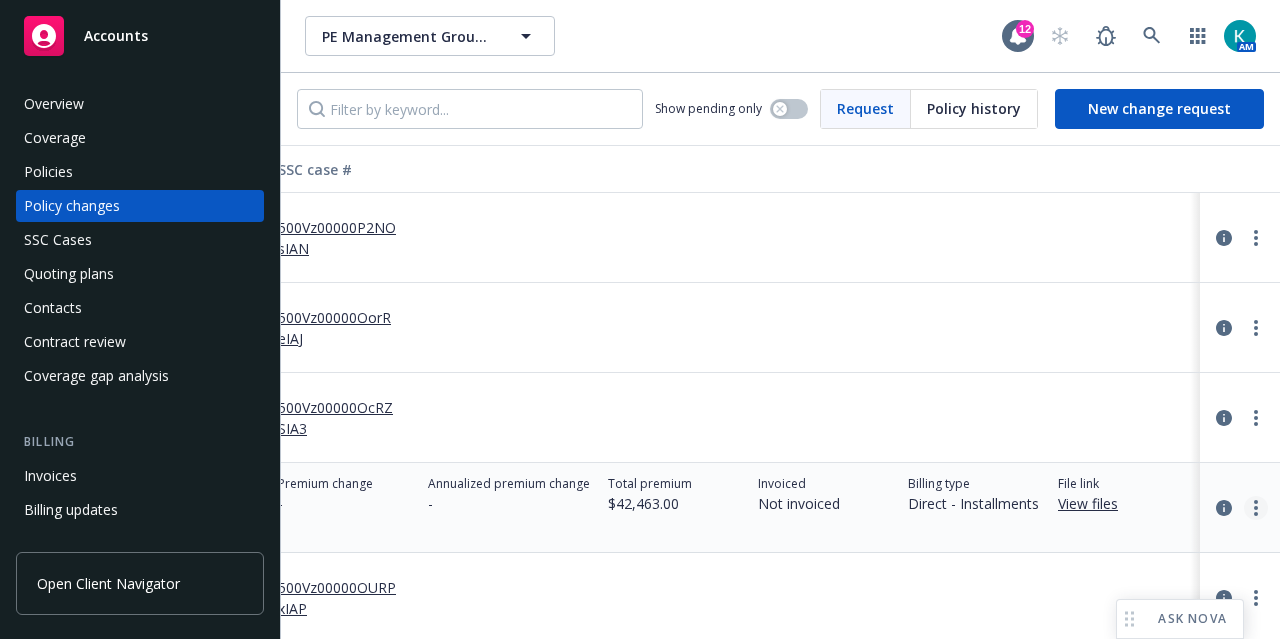 click at bounding box center (1256, 508) 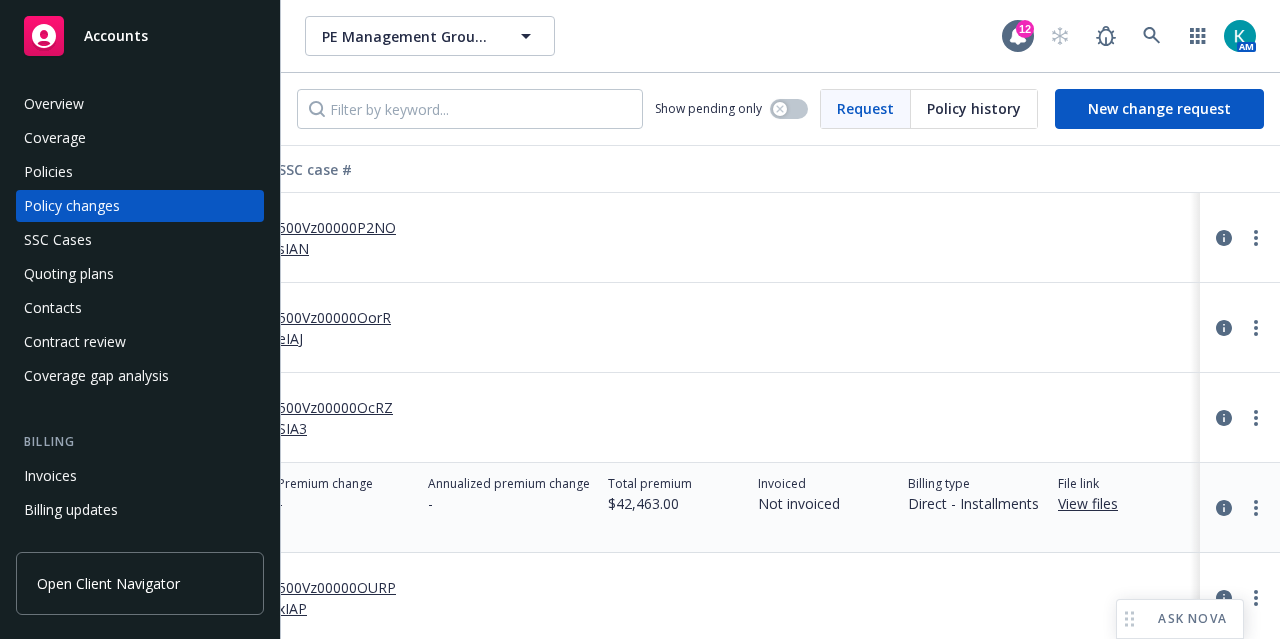 click on "Invoiced Not invoiced" at bounding box center [825, 508] 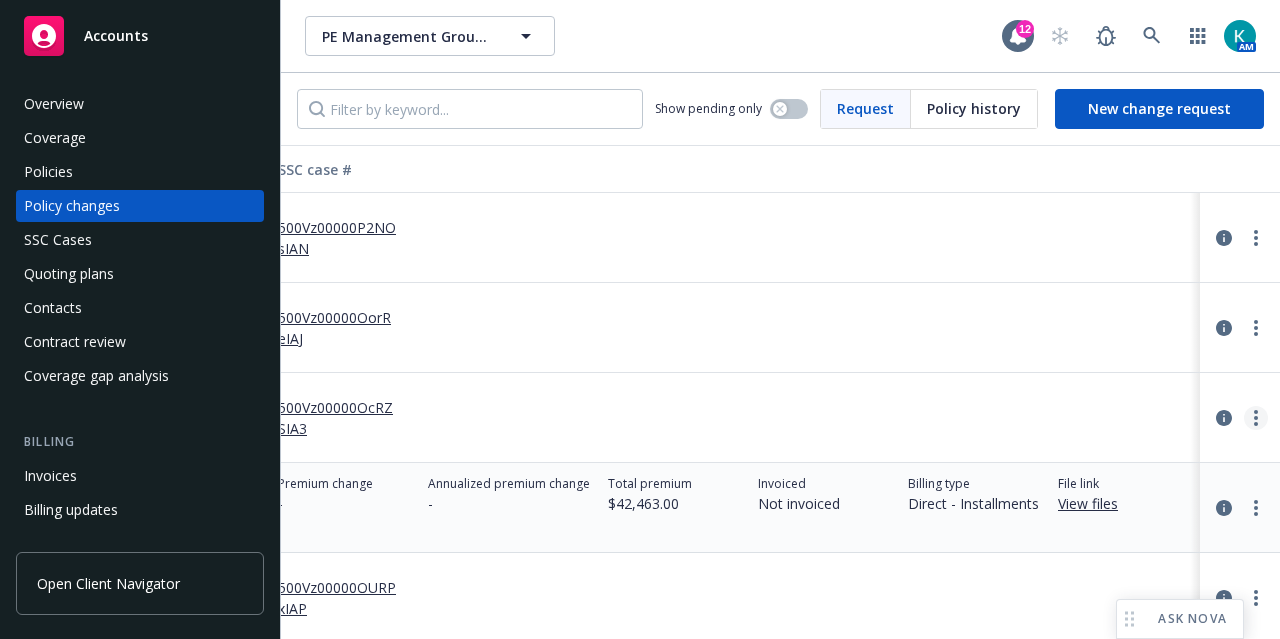 click 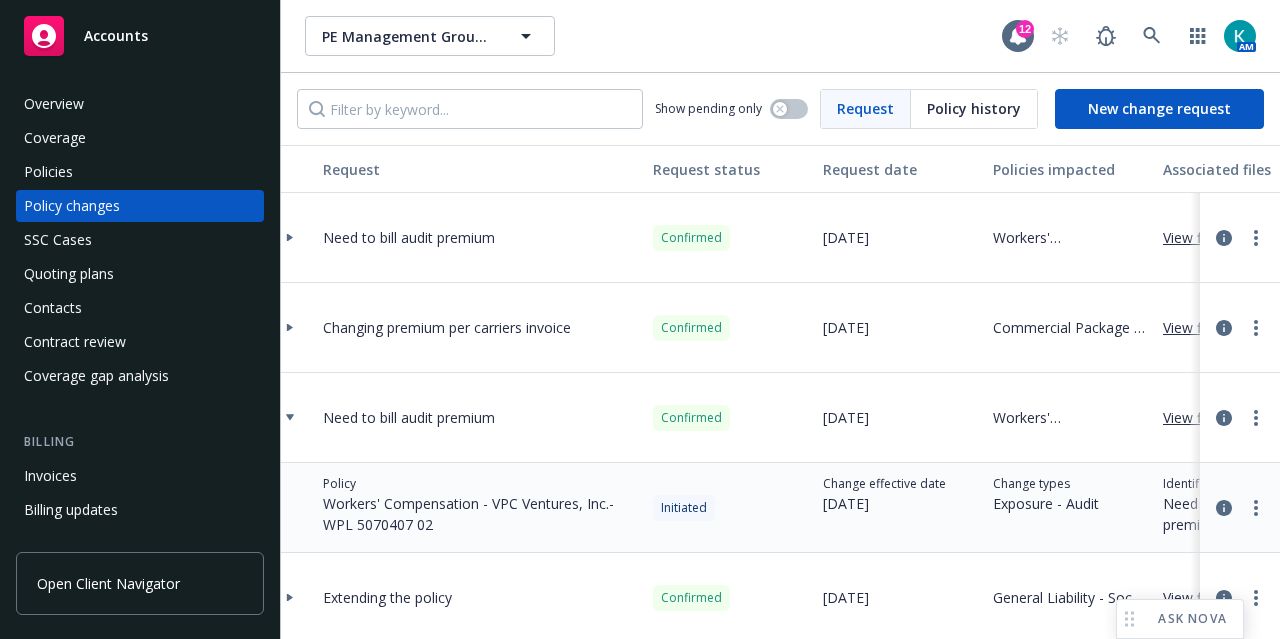 scroll, scrollTop: 0, scrollLeft: 0, axis: both 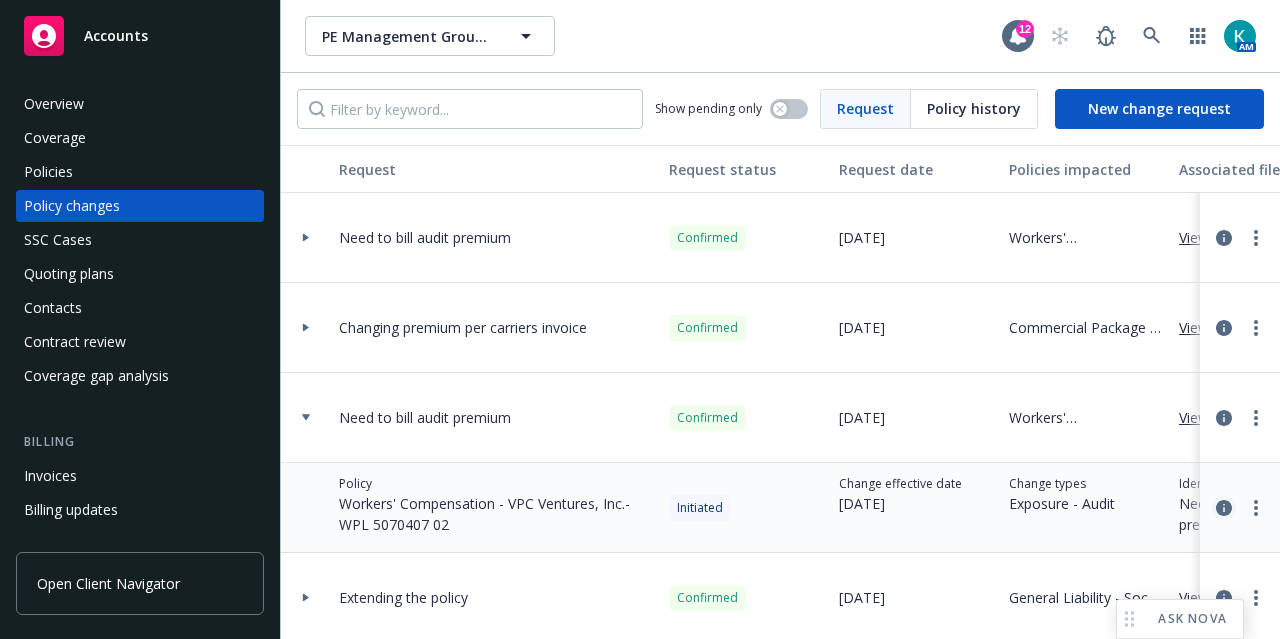 click at bounding box center [1224, 508] 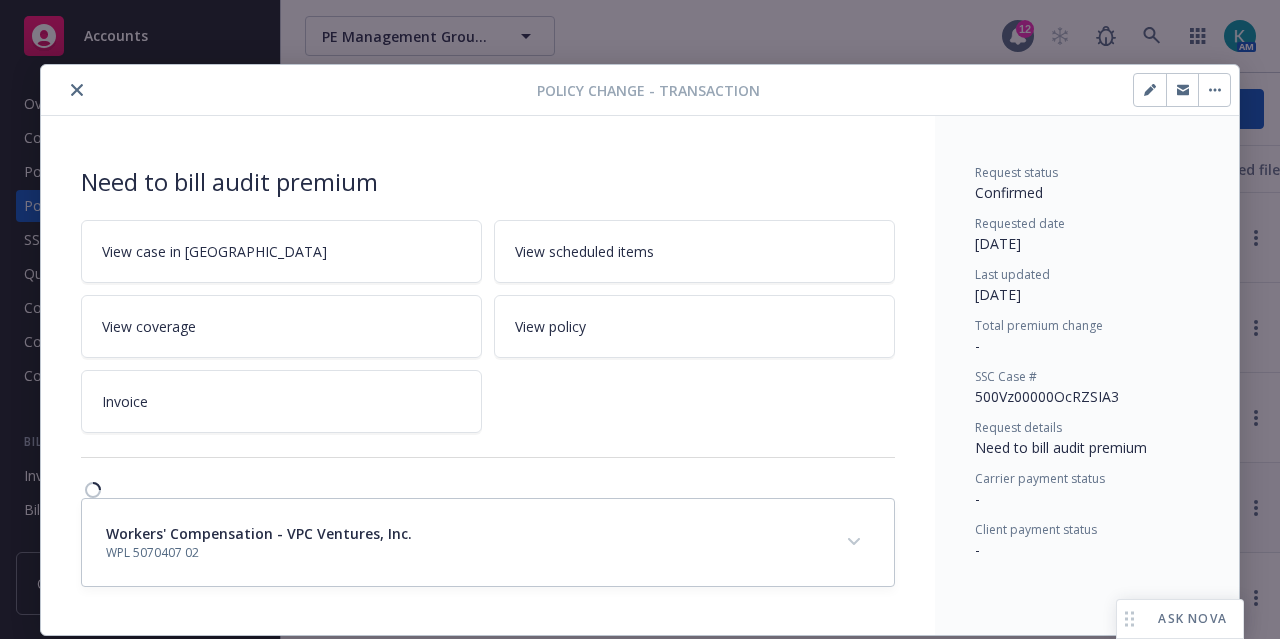 scroll, scrollTop: 1, scrollLeft: 0, axis: vertical 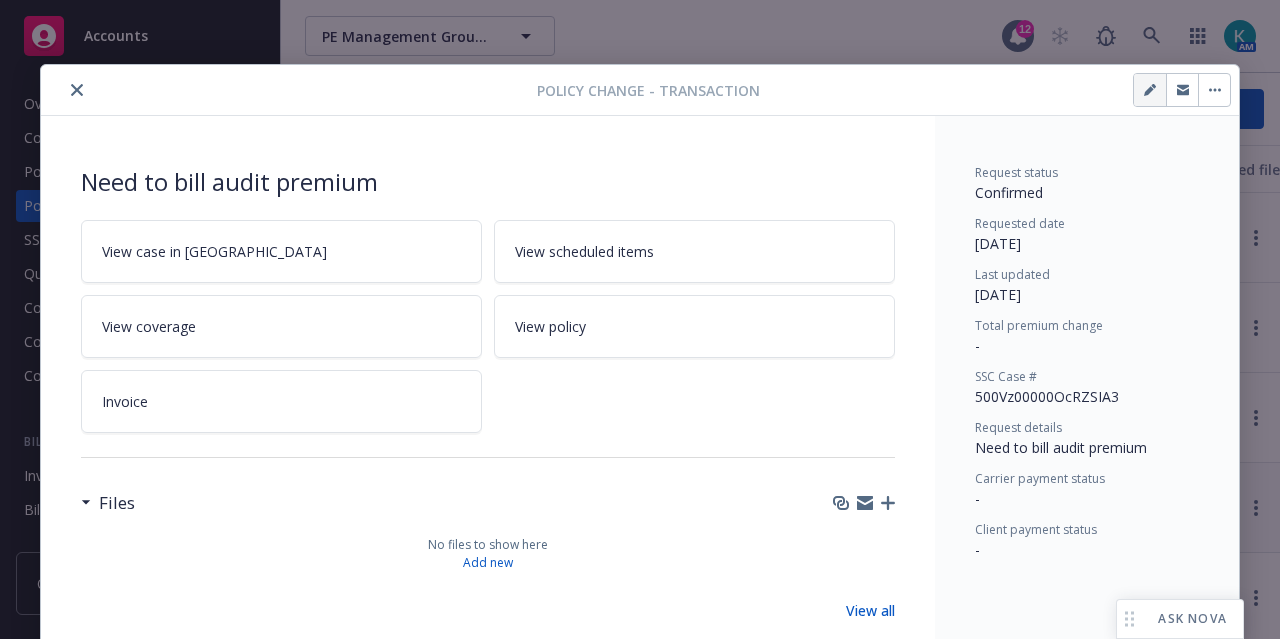 click 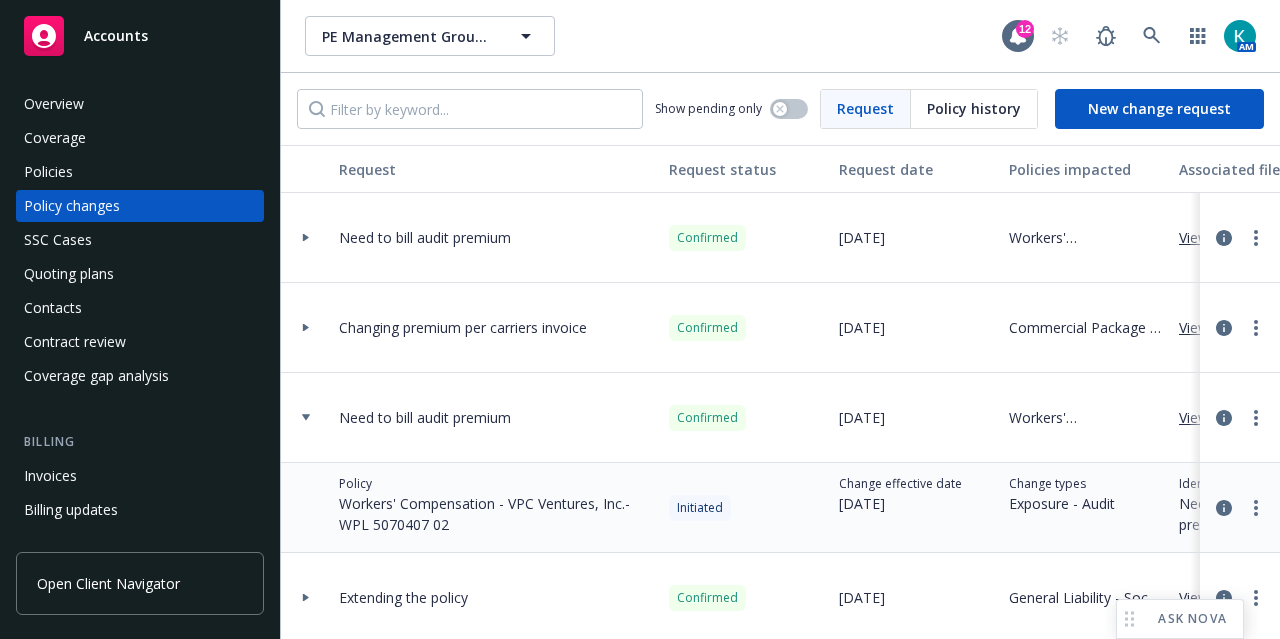 click at bounding box center (1240, 508) 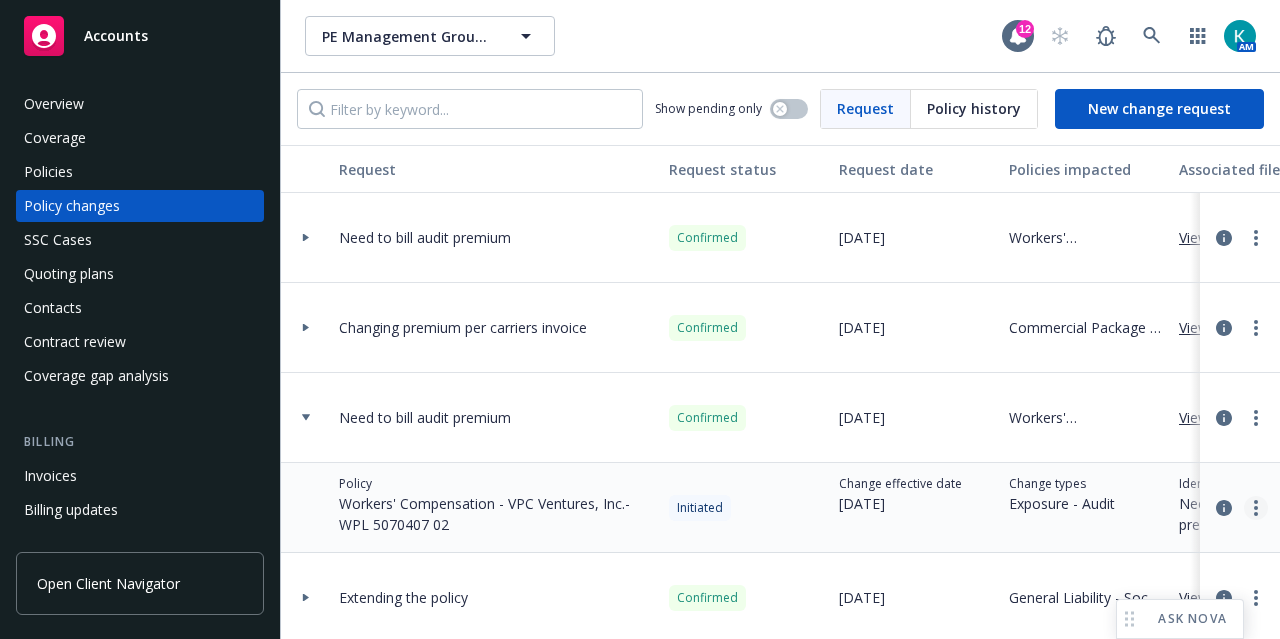 click at bounding box center (1256, 508) 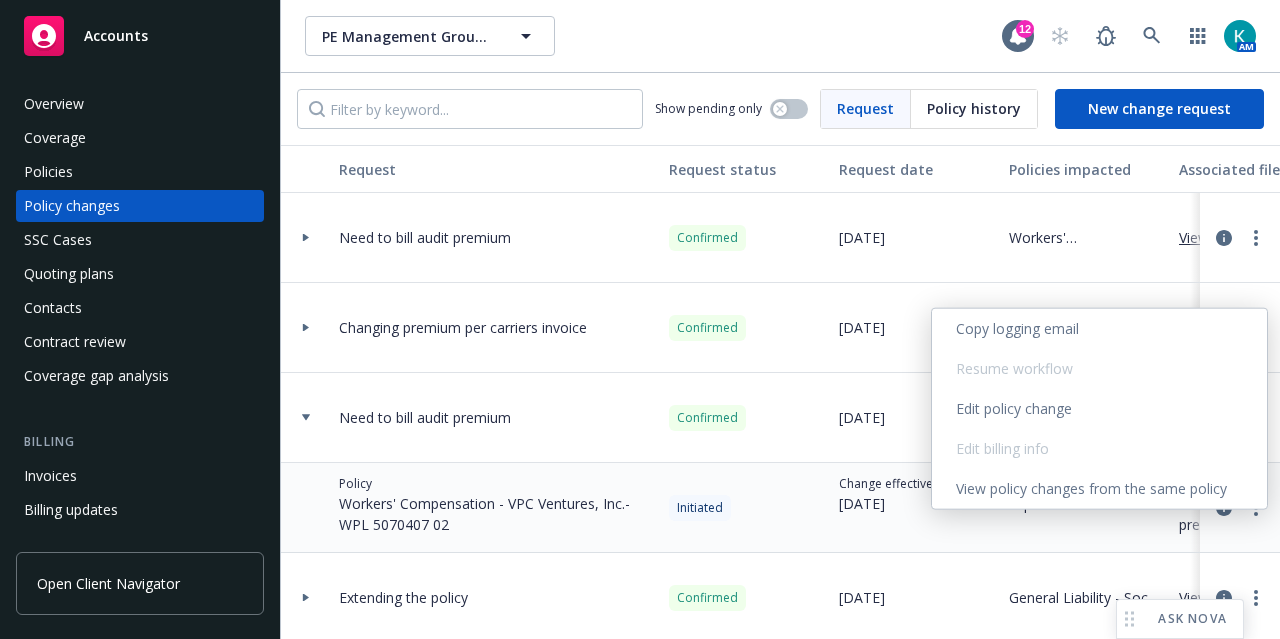 click on "Copy logging email Resume workflow Edit policy change Edit billing info View policy changes from the same policy" at bounding box center [1099, 409] 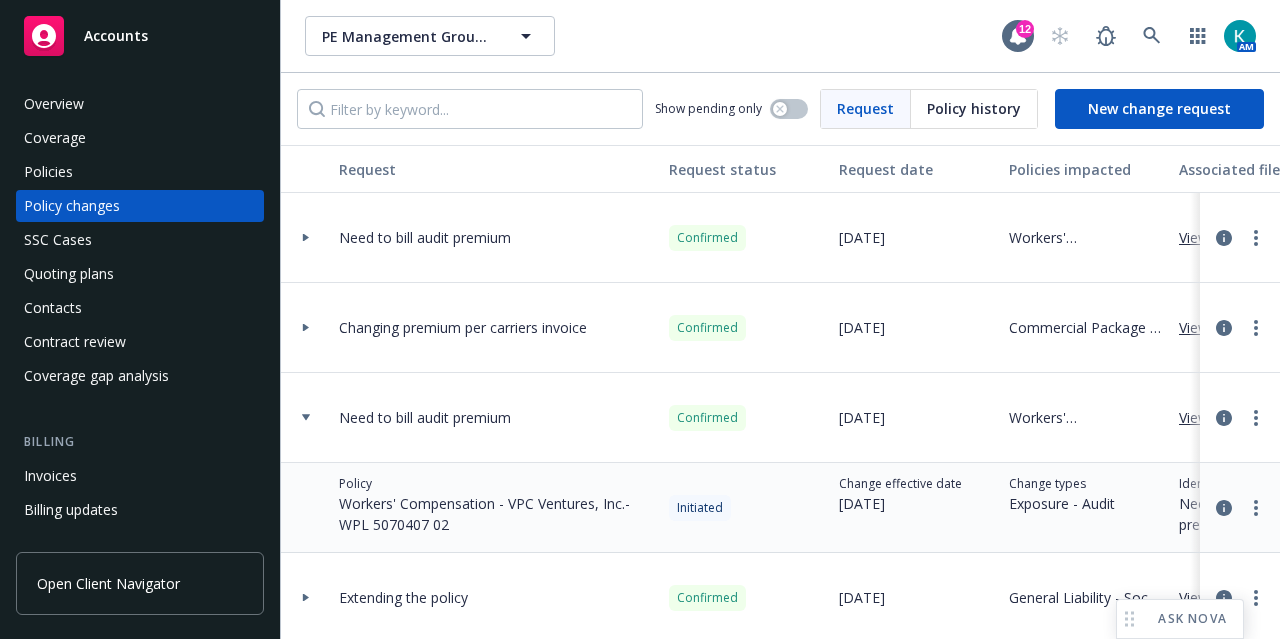 click at bounding box center [1240, 418] 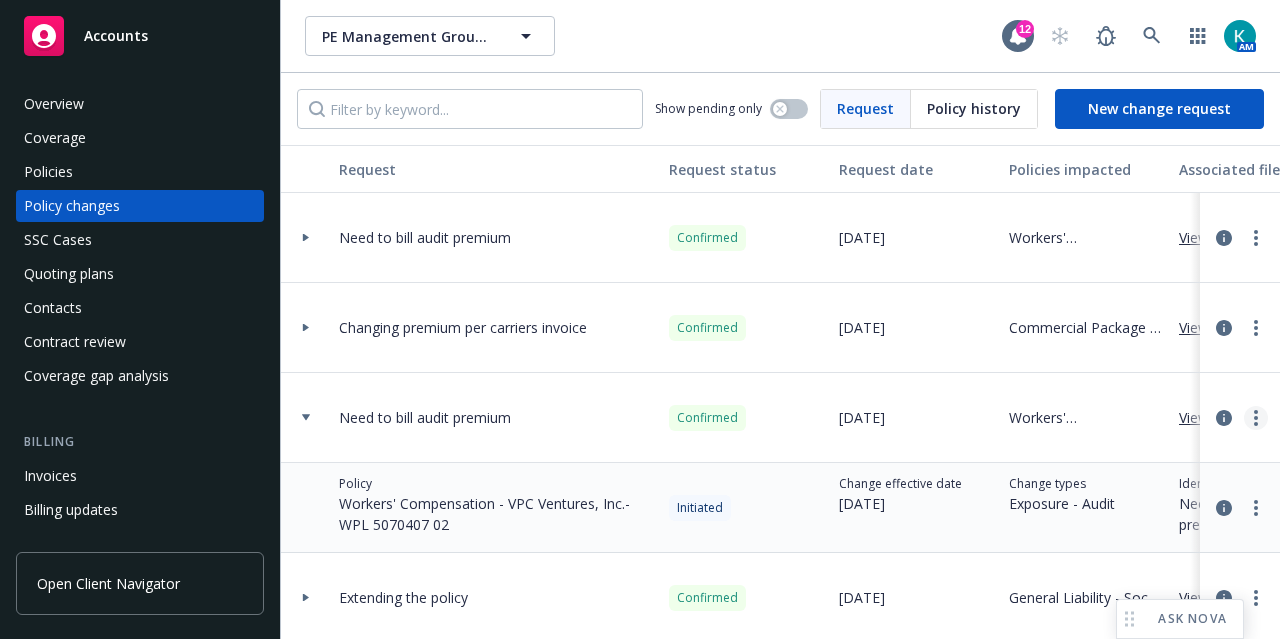click at bounding box center (1256, 418) 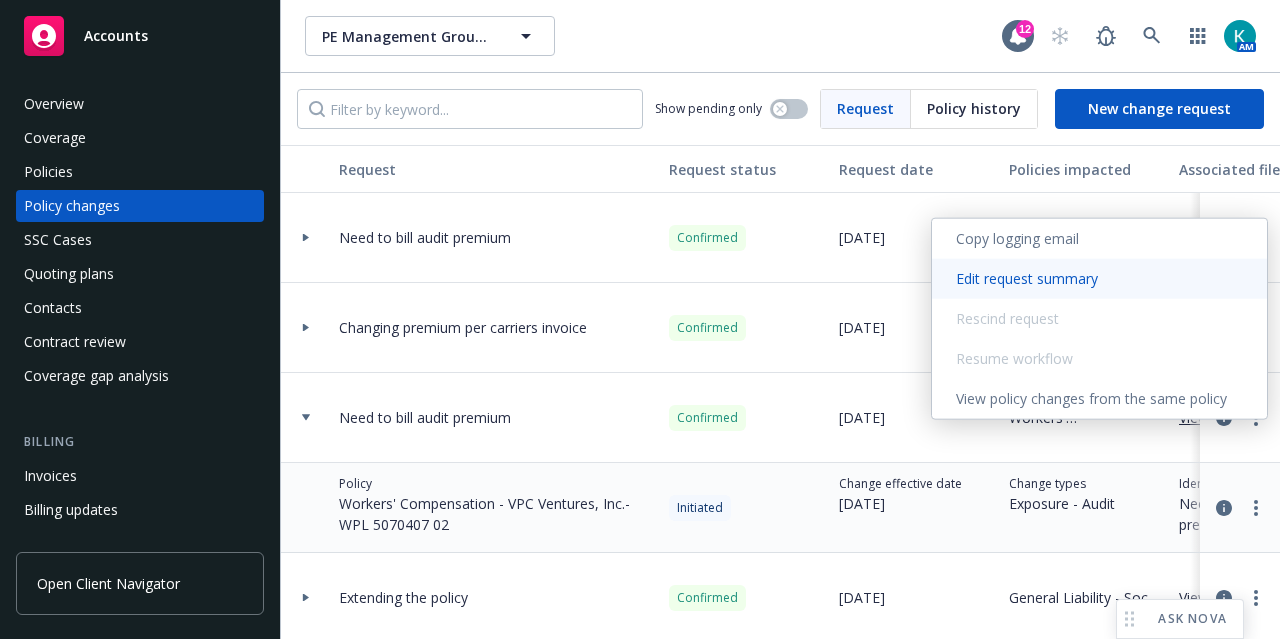 click on "Edit request summary" at bounding box center [1099, 279] 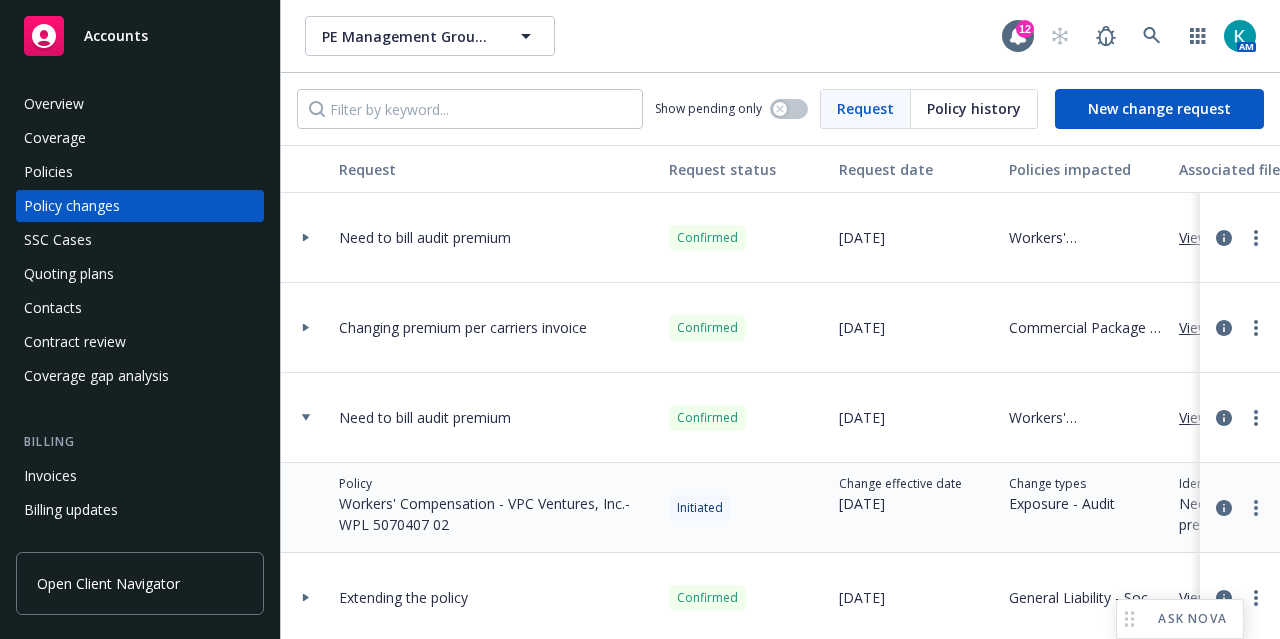 type on "x" 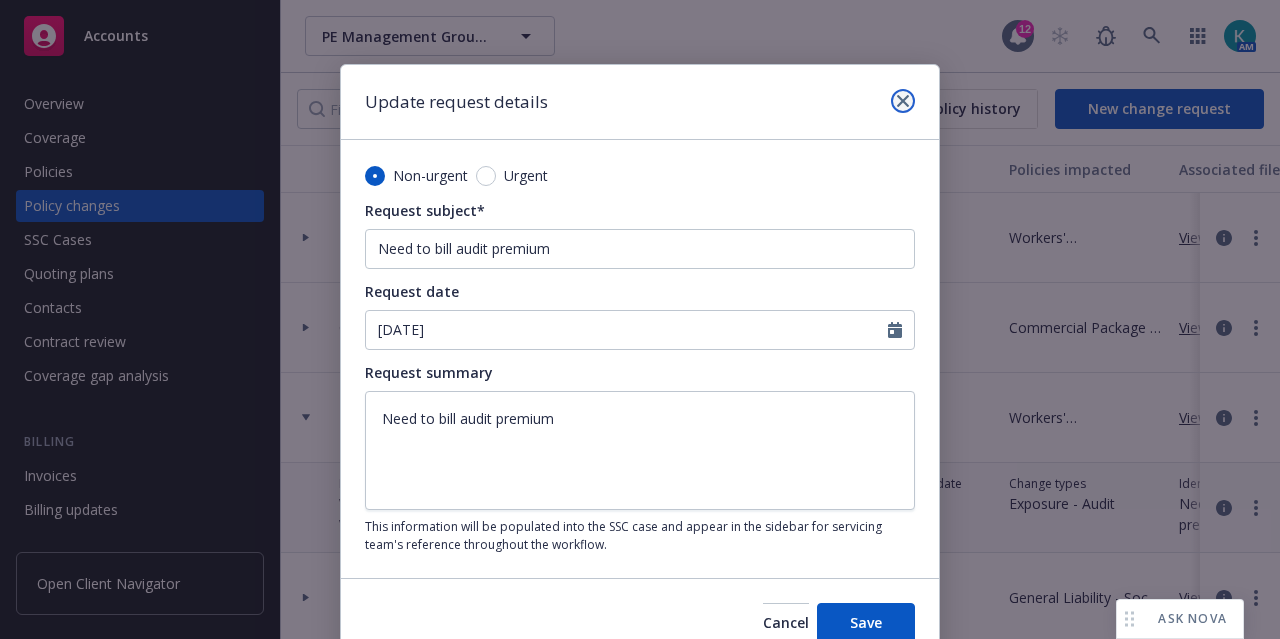 click 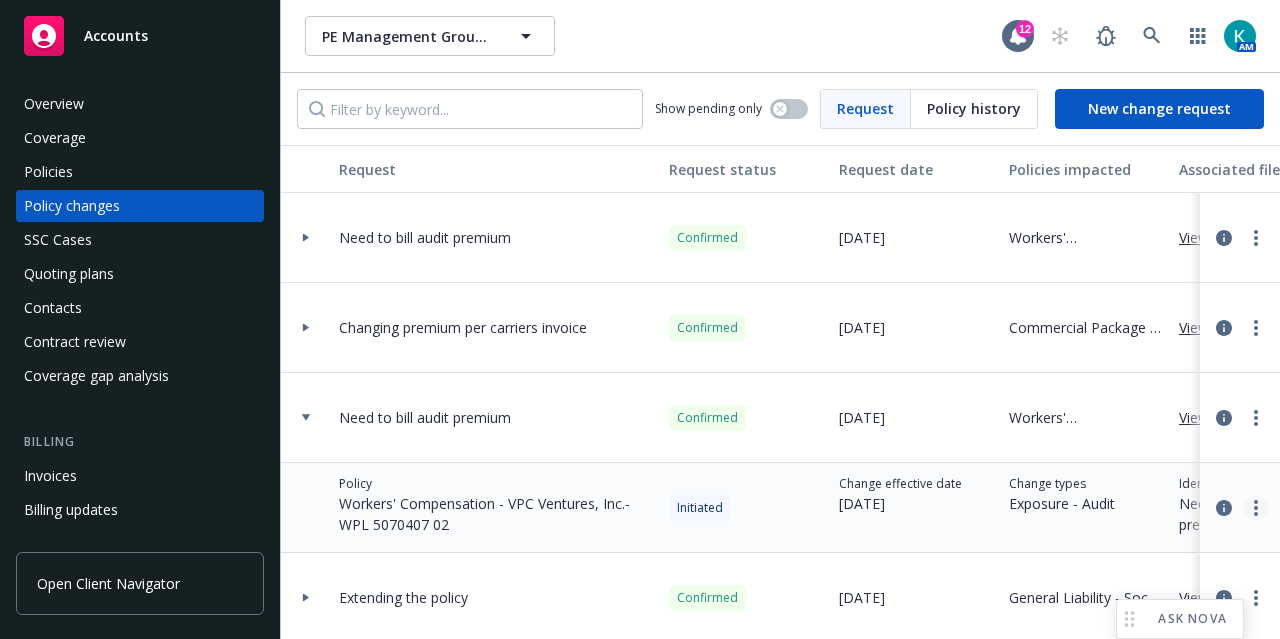 click at bounding box center [1256, 508] 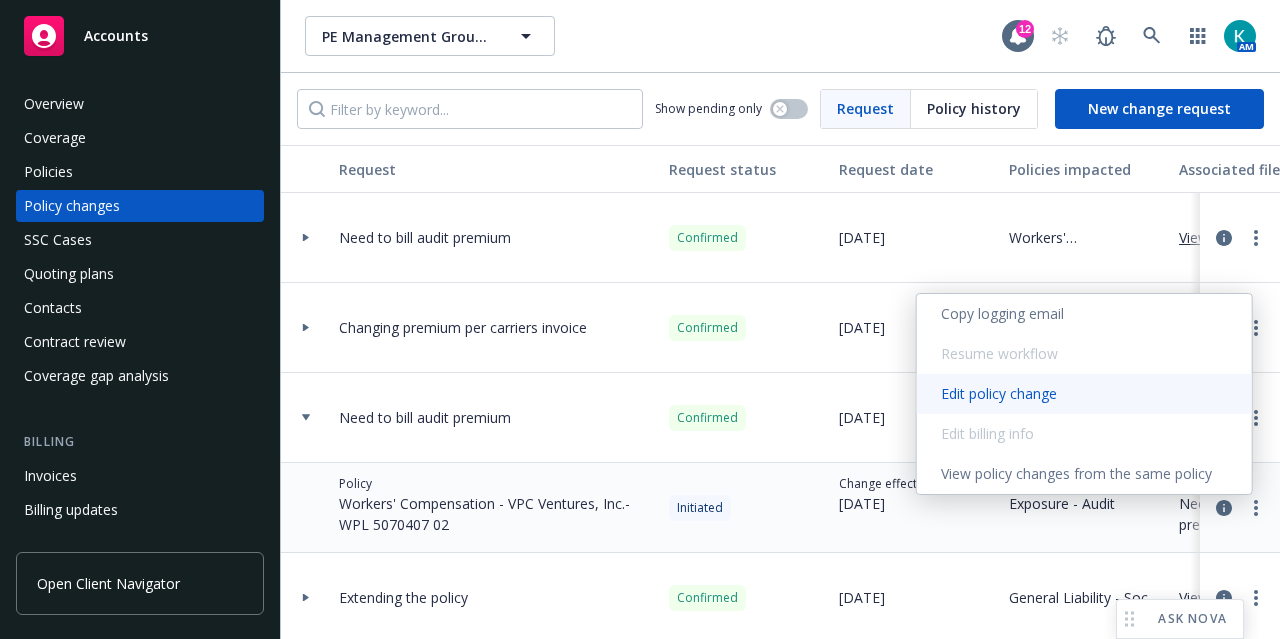 click on "Edit policy change" at bounding box center (1084, 394) 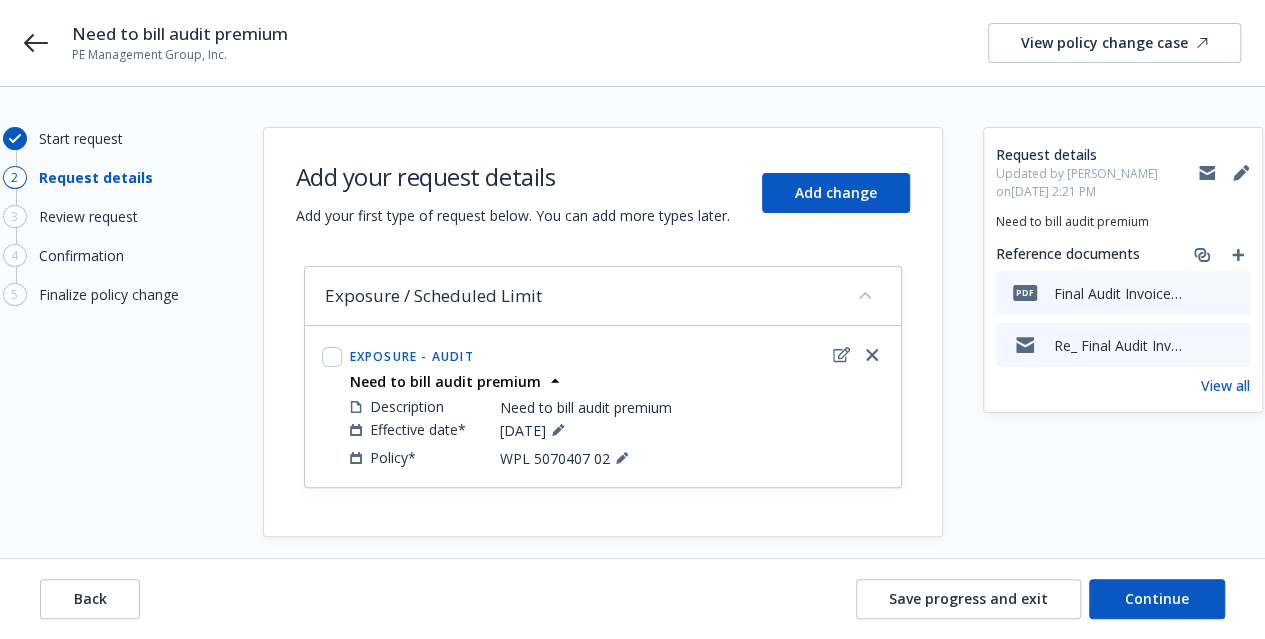 scroll, scrollTop: 23, scrollLeft: 0, axis: vertical 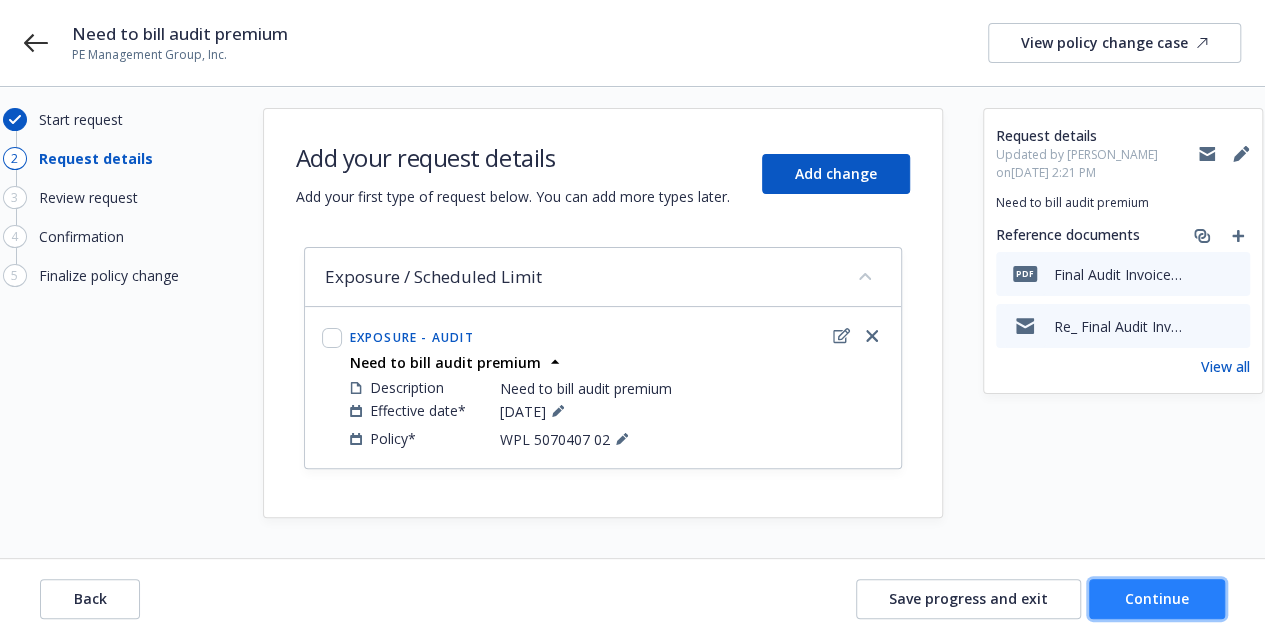 click on "Continue" at bounding box center [1157, 598] 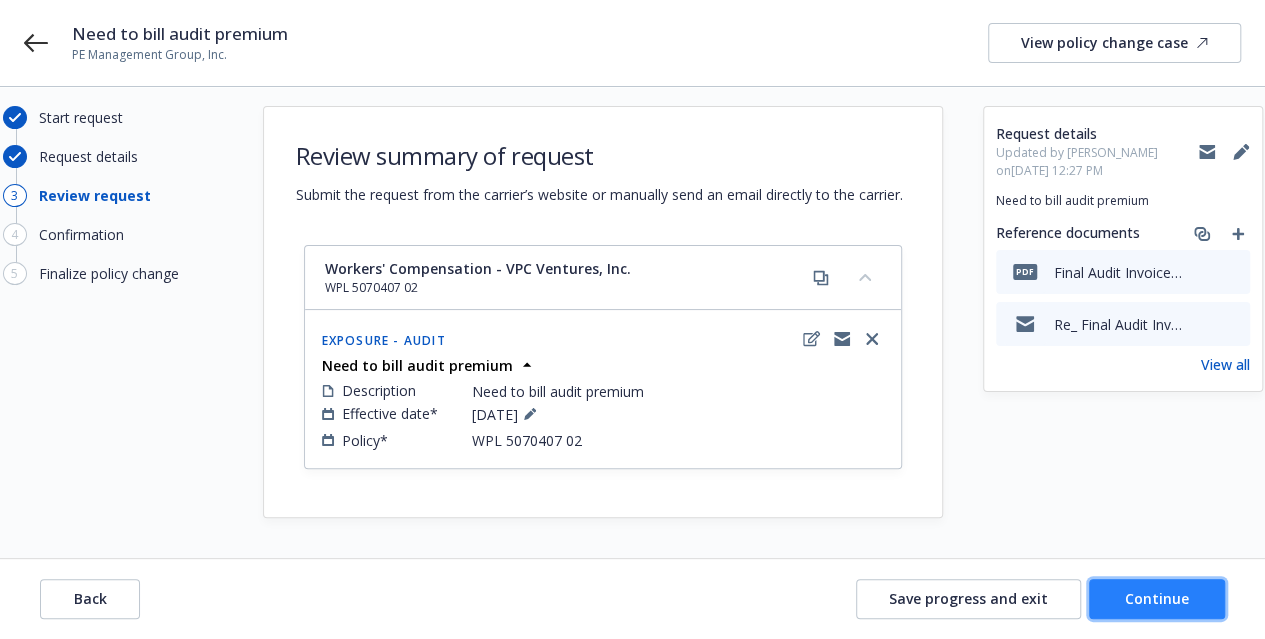 click on "Continue" at bounding box center (1157, 598) 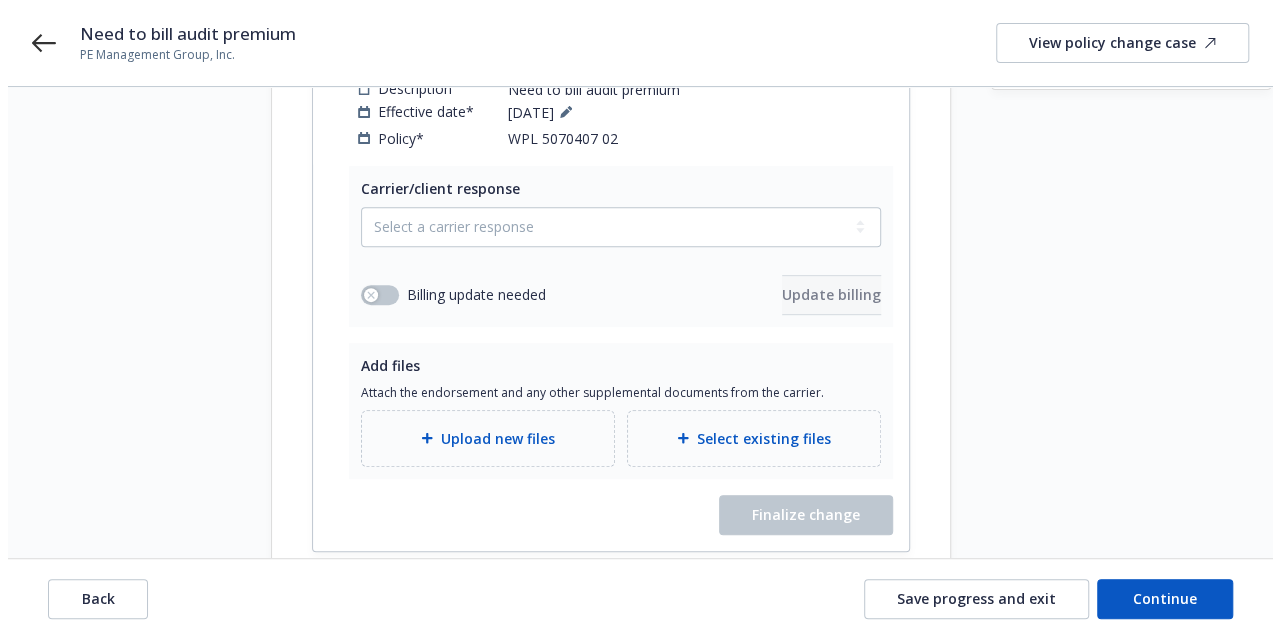 scroll, scrollTop: 324, scrollLeft: 0, axis: vertical 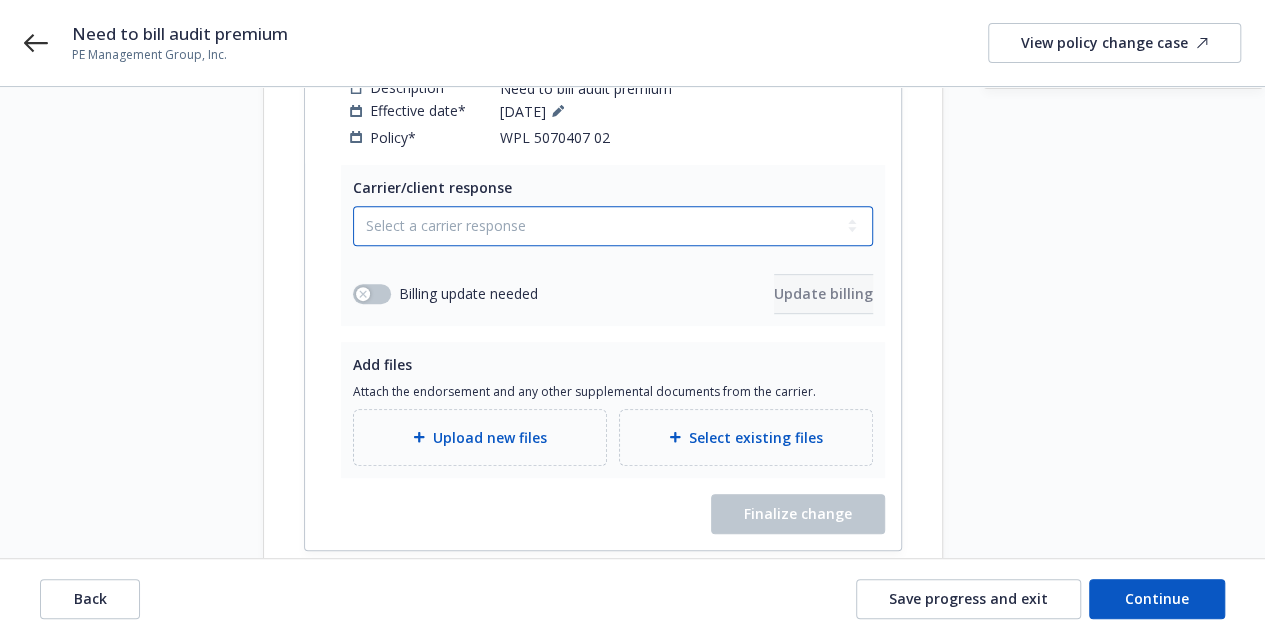 click on "Select a carrier response Accepted Accepted with revision No endorsement needed Declined by carrier Rejected by client" at bounding box center [613, 226] 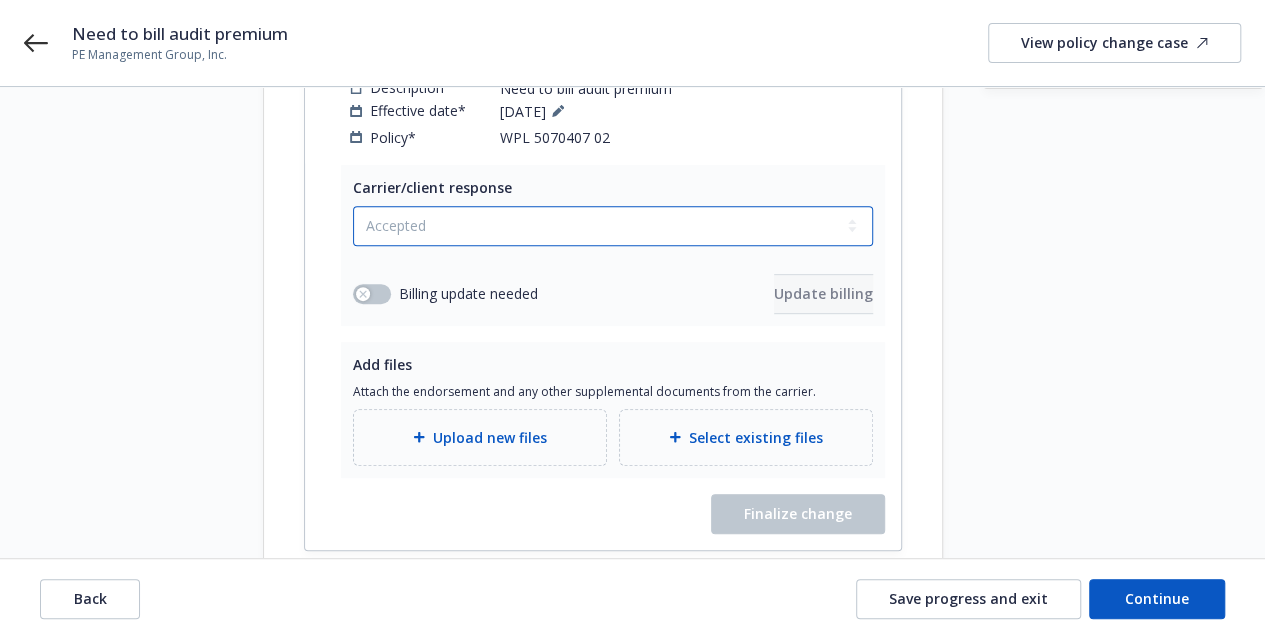 click on "Select a carrier response Accepted Accepted with revision No endorsement needed Declined by carrier Rejected by client" at bounding box center [613, 226] 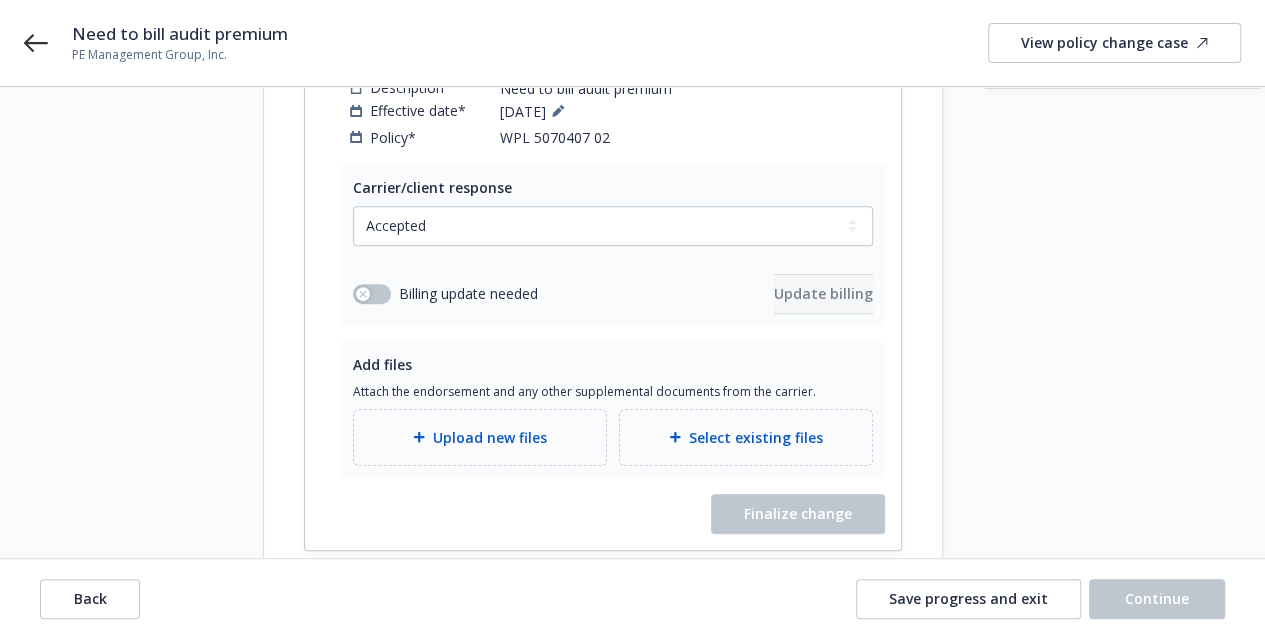 click on "Billing update needed" at bounding box center (445, 293) 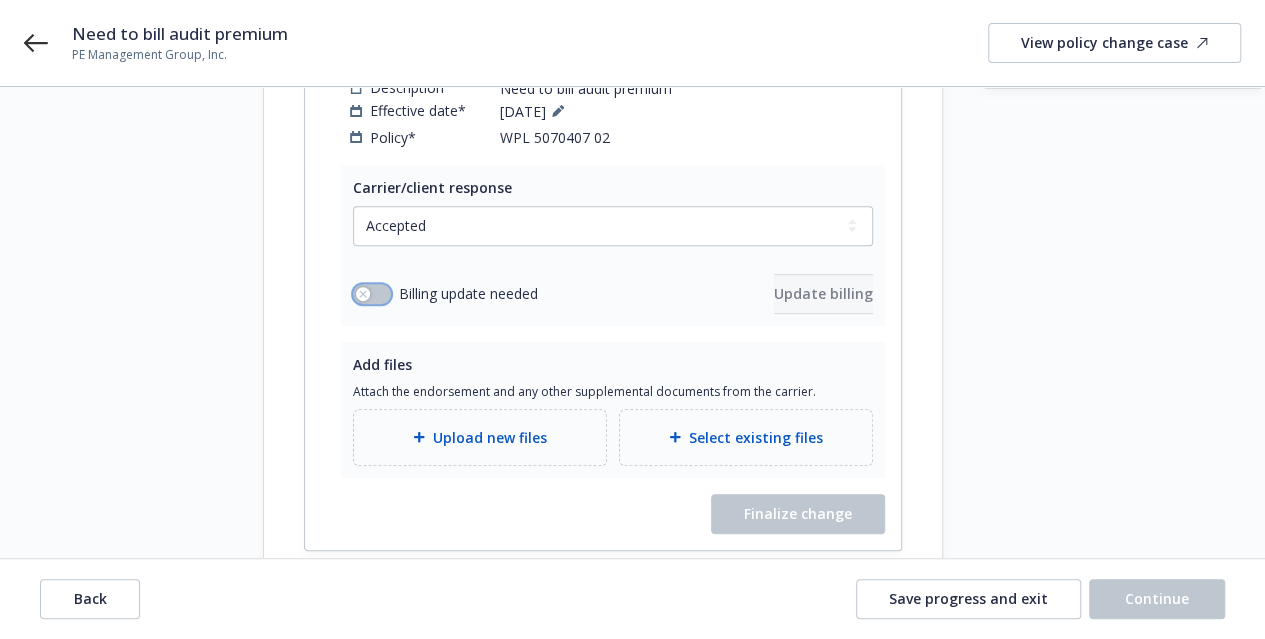 click at bounding box center [372, 294] 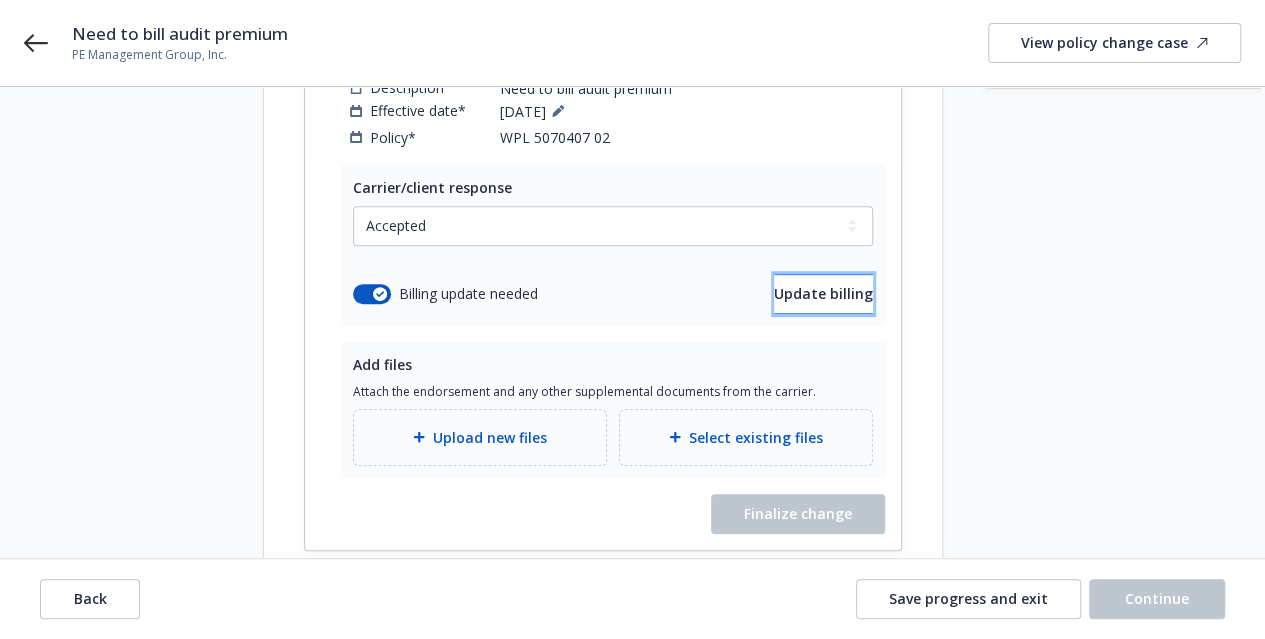 click on "Update billing" at bounding box center [823, 293] 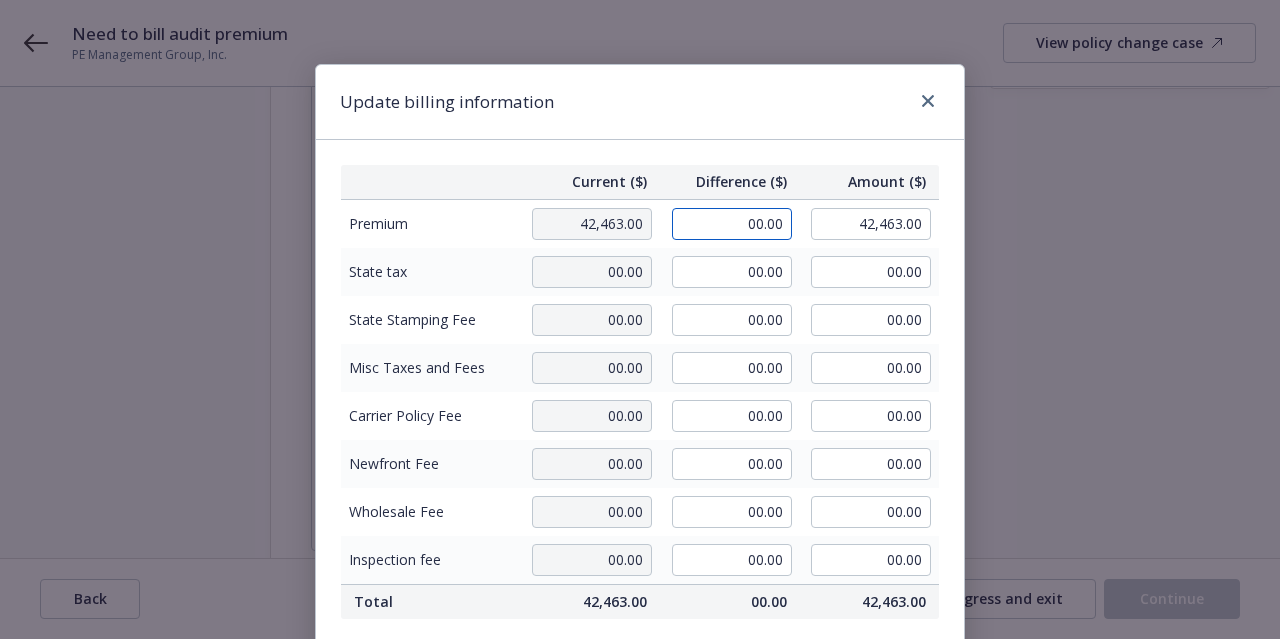 click on "00.00" at bounding box center [732, 224] 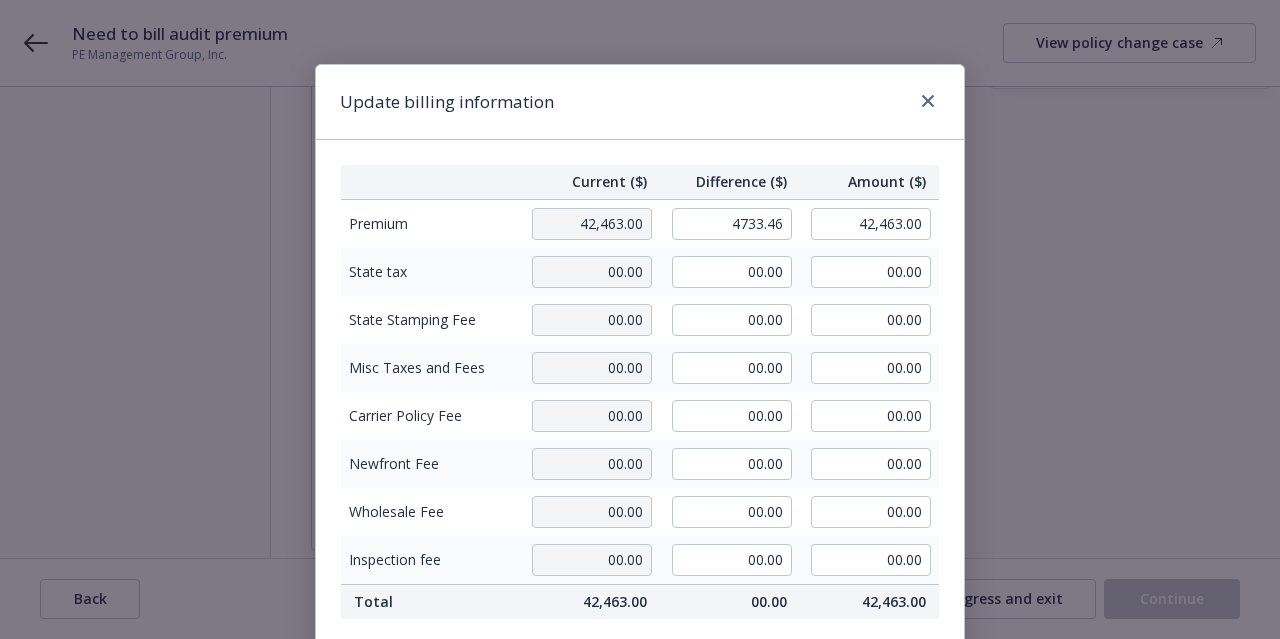 type on "4,733.46" 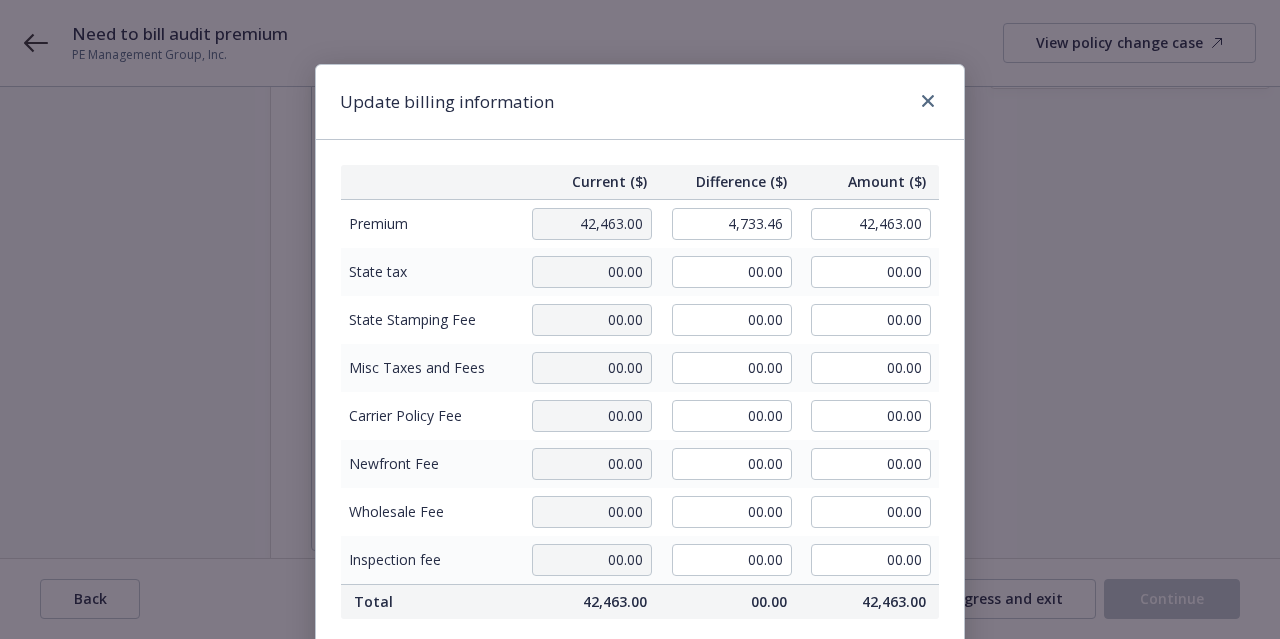 type on "47,196.46" 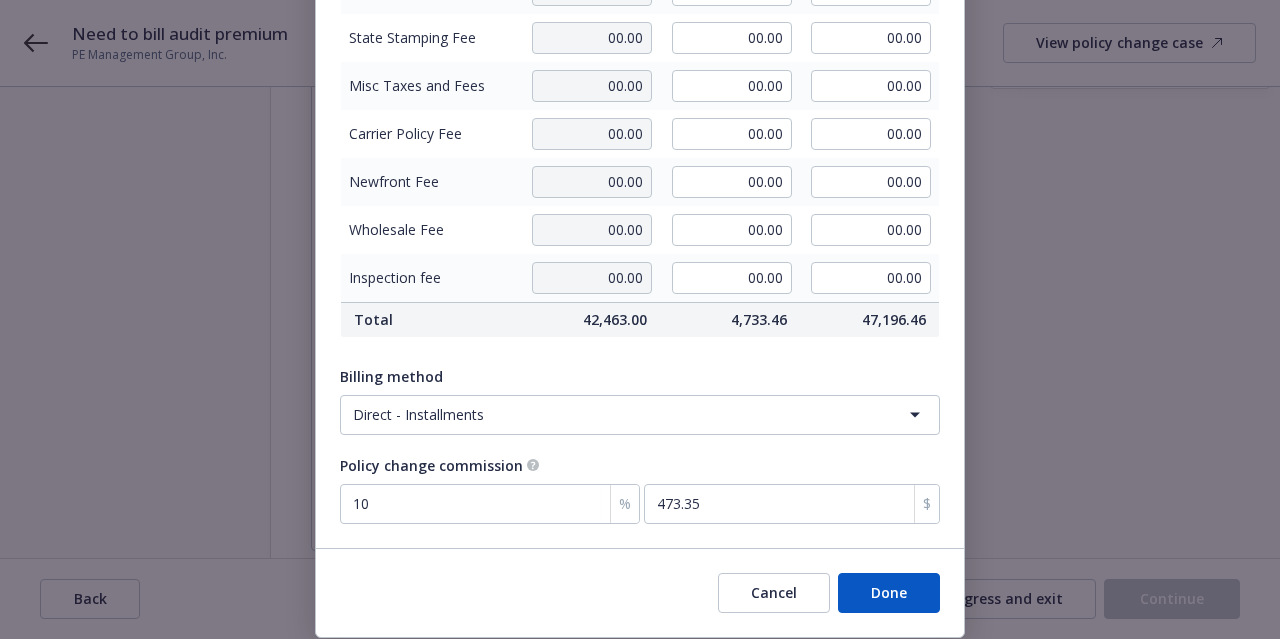 scroll, scrollTop: 360, scrollLeft: 0, axis: vertical 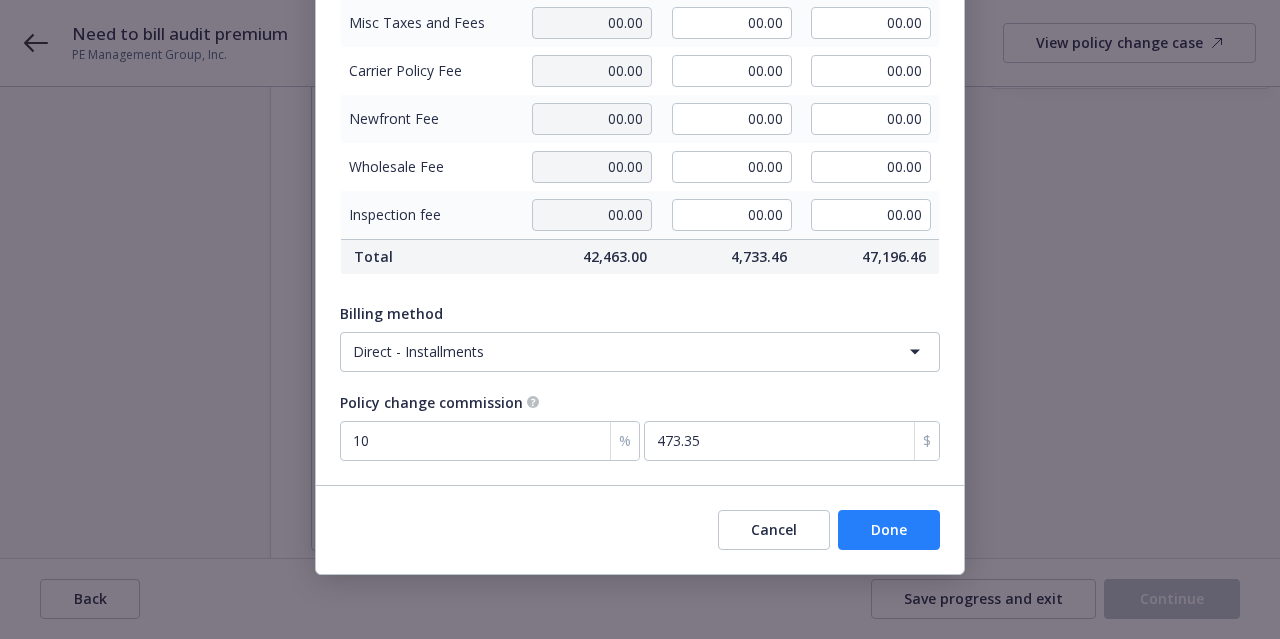 click on "Done" at bounding box center [889, 530] 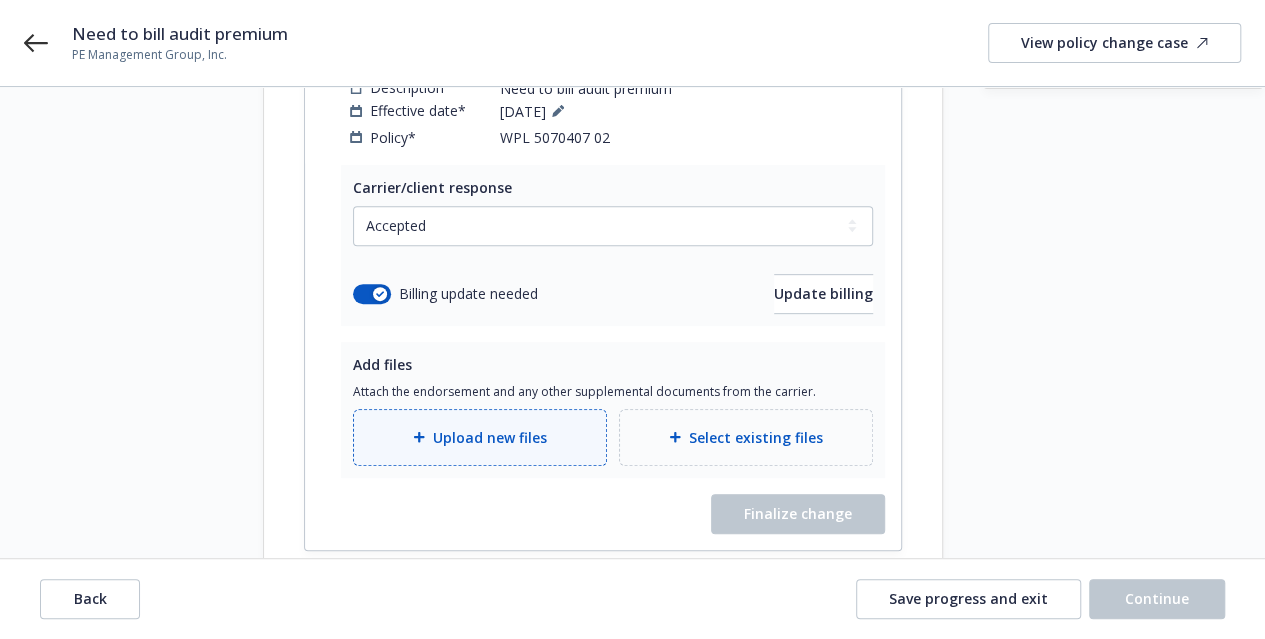 click on "Upload new files" at bounding box center [480, 437] 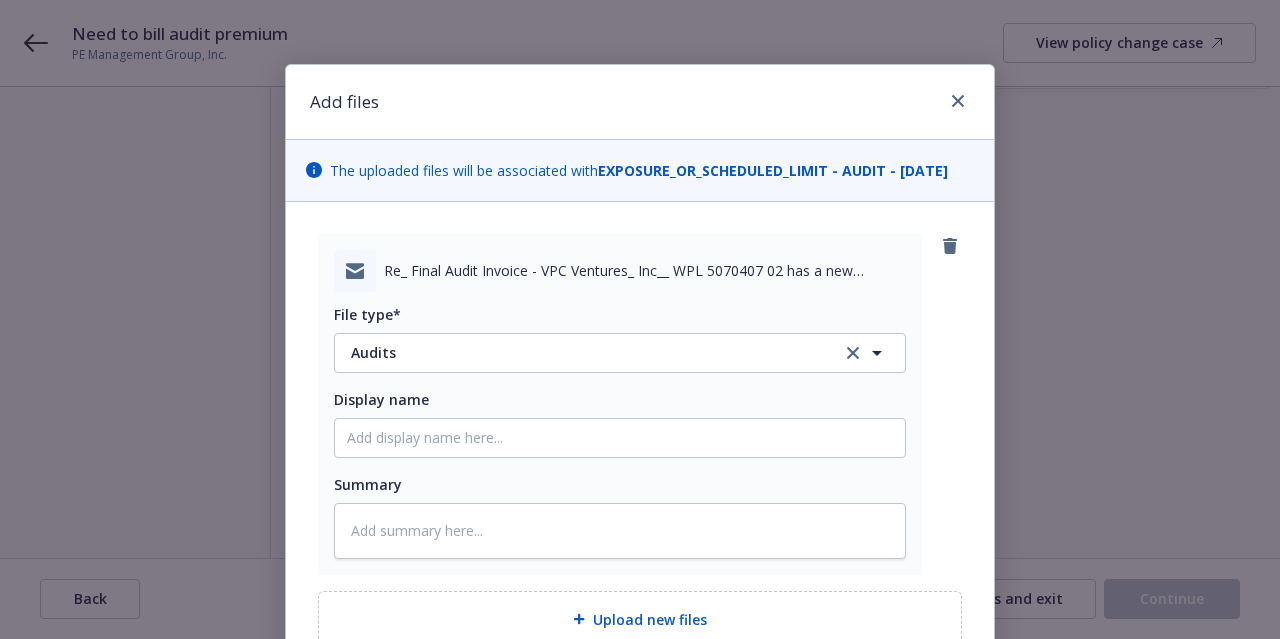 scroll, scrollTop: 240, scrollLeft: 0, axis: vertical 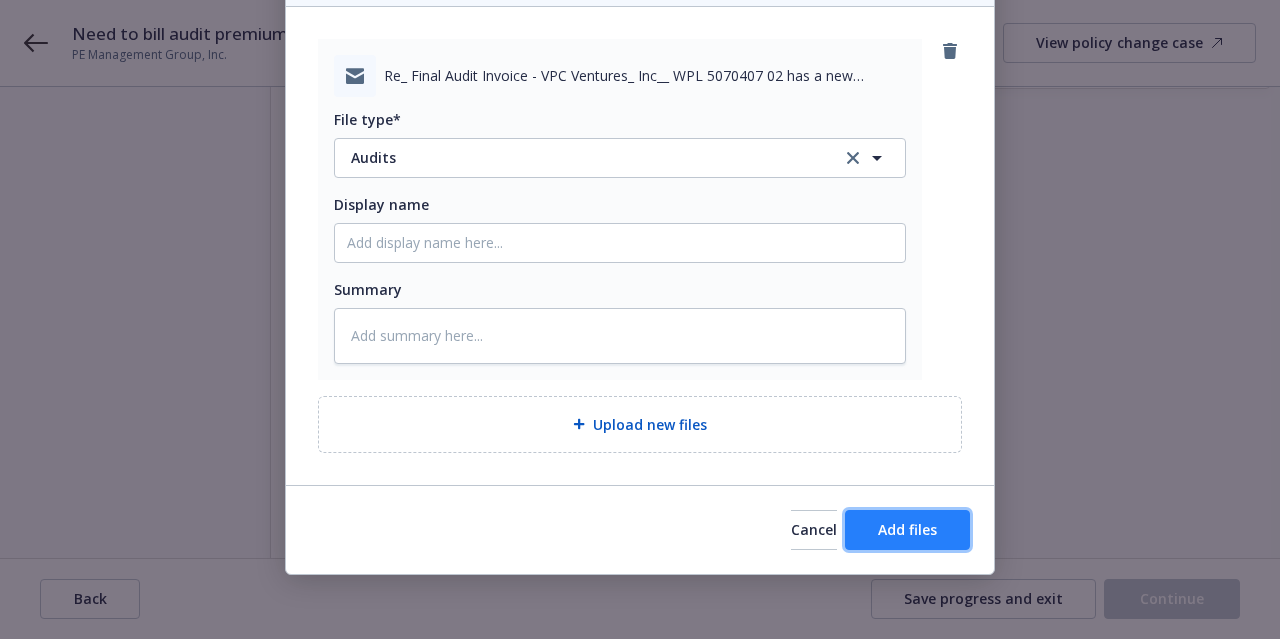 click on "Add files" at bounding box center [907, 529] 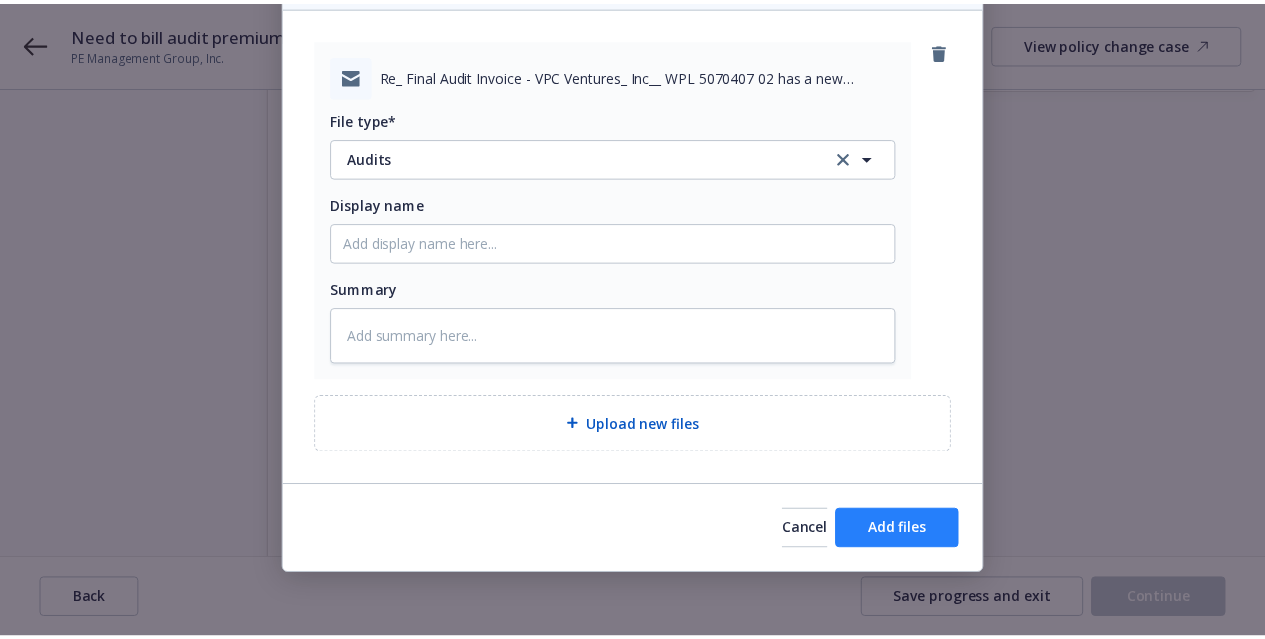 scroll, scrollTop: 164, scrollLeft: 0, axis: vertical 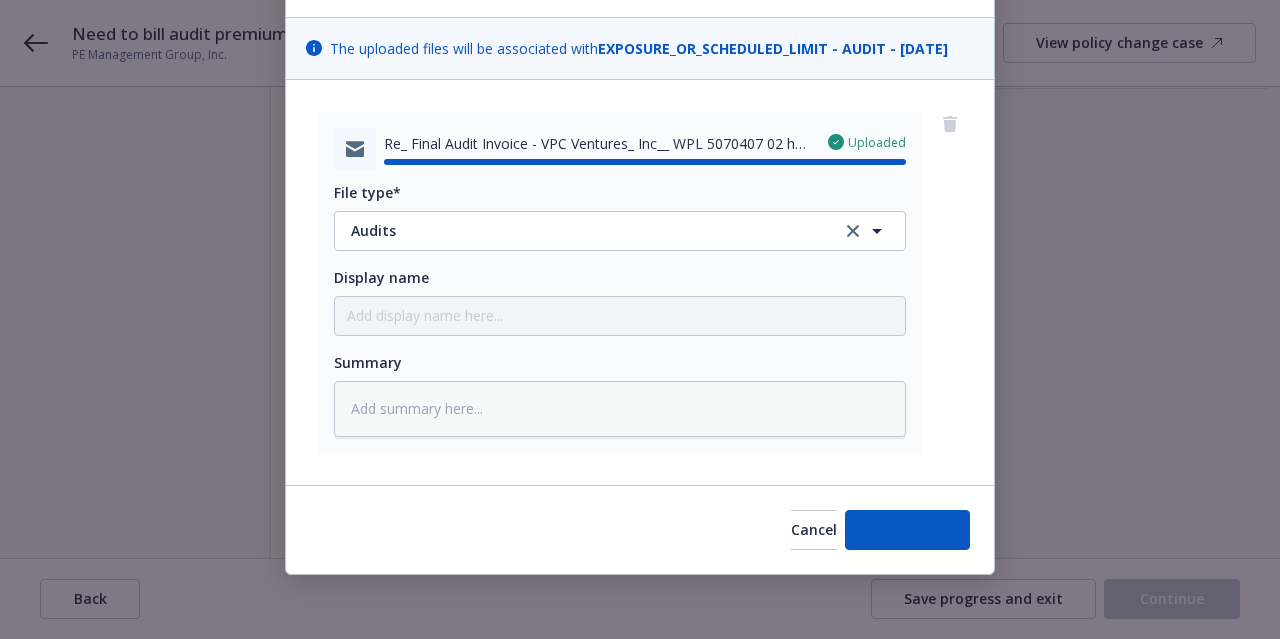 type on "x" 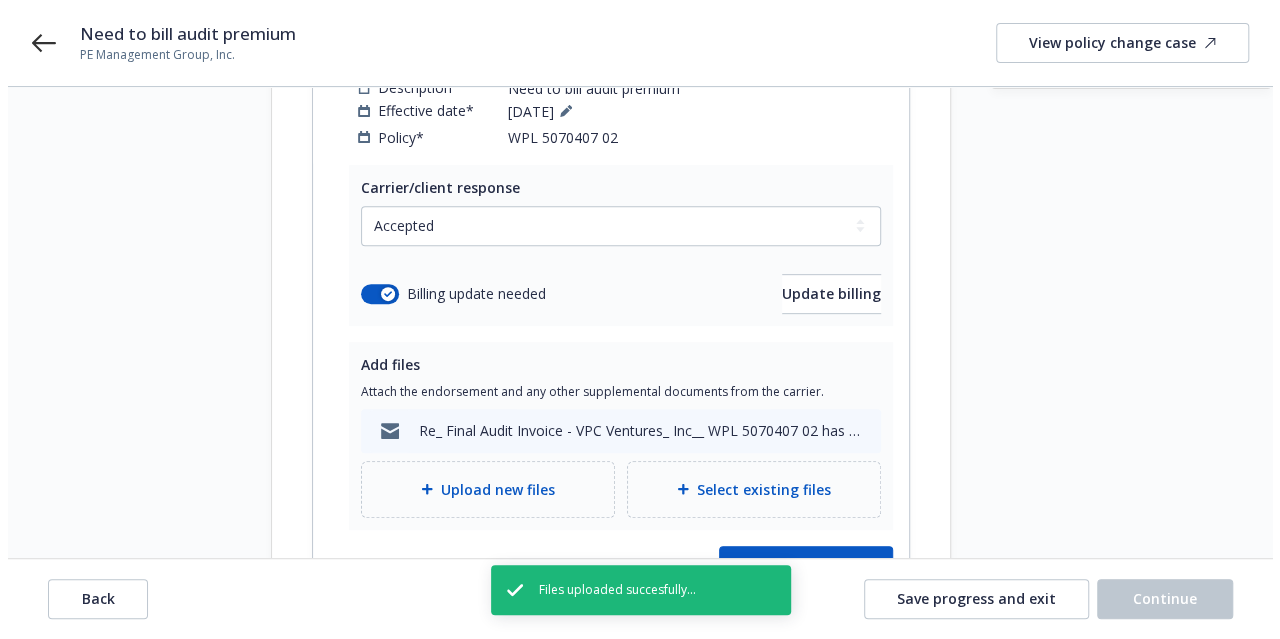 scroll, scrollTop: 472, scrollLeft: 0, axis: vertical 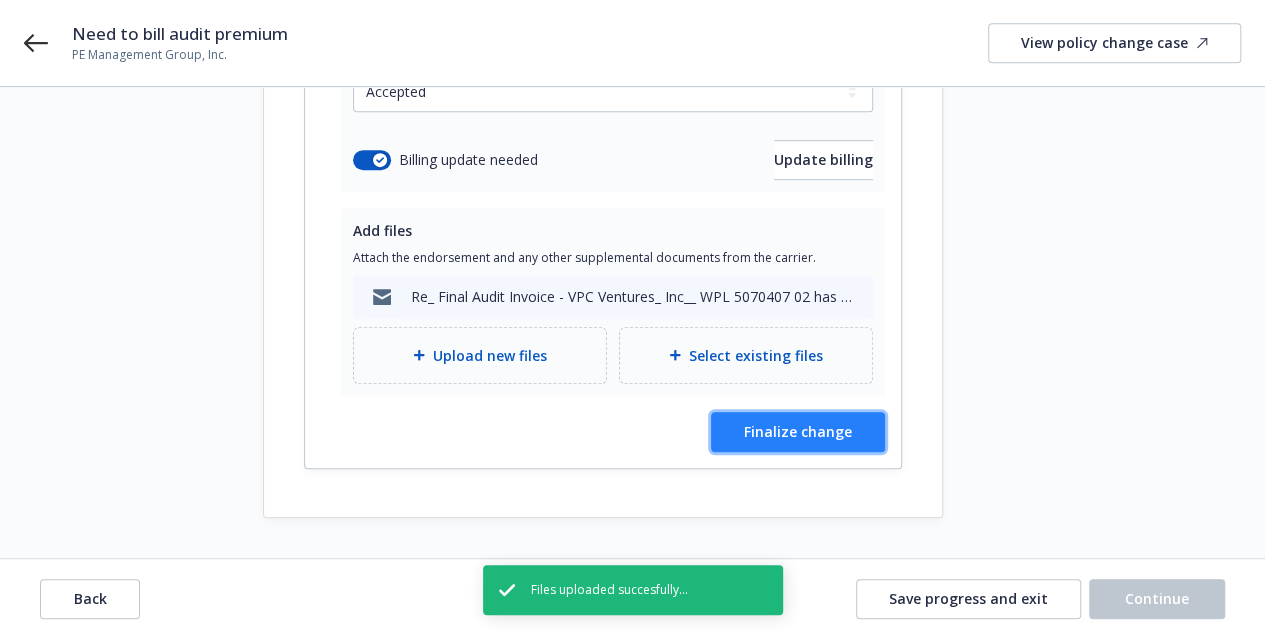 click on "Finalize change" at bounding box center [798, 431] 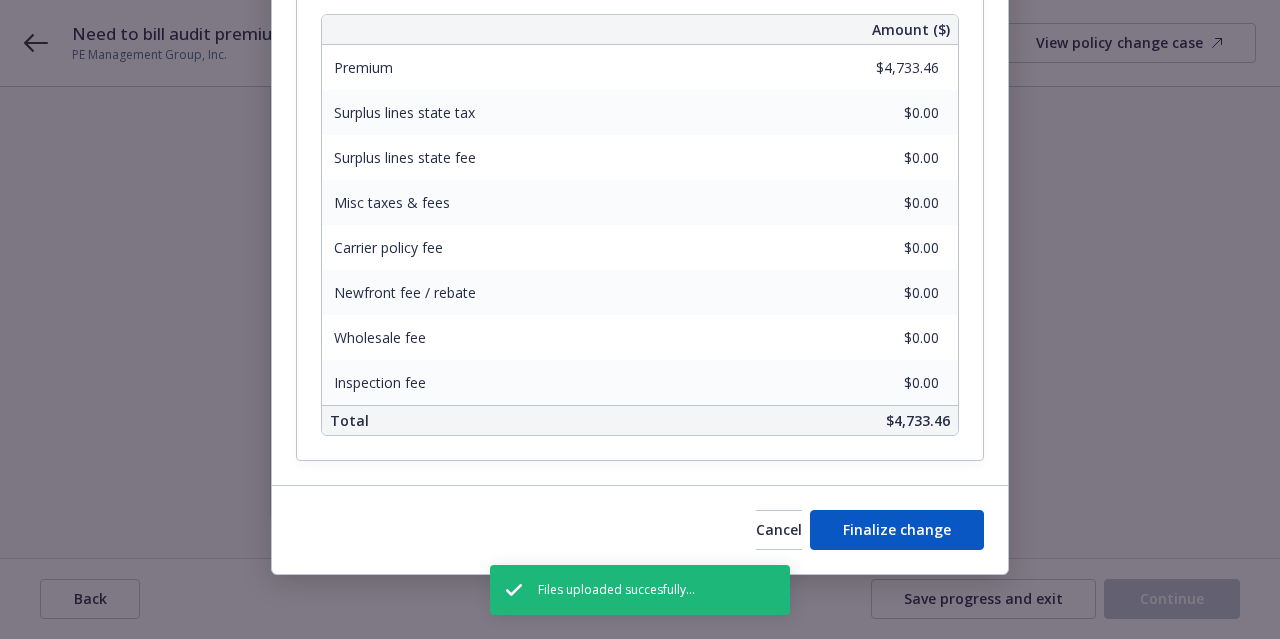 scroll, scrollTop: 738, scrollLeft: 0, axis: vertical 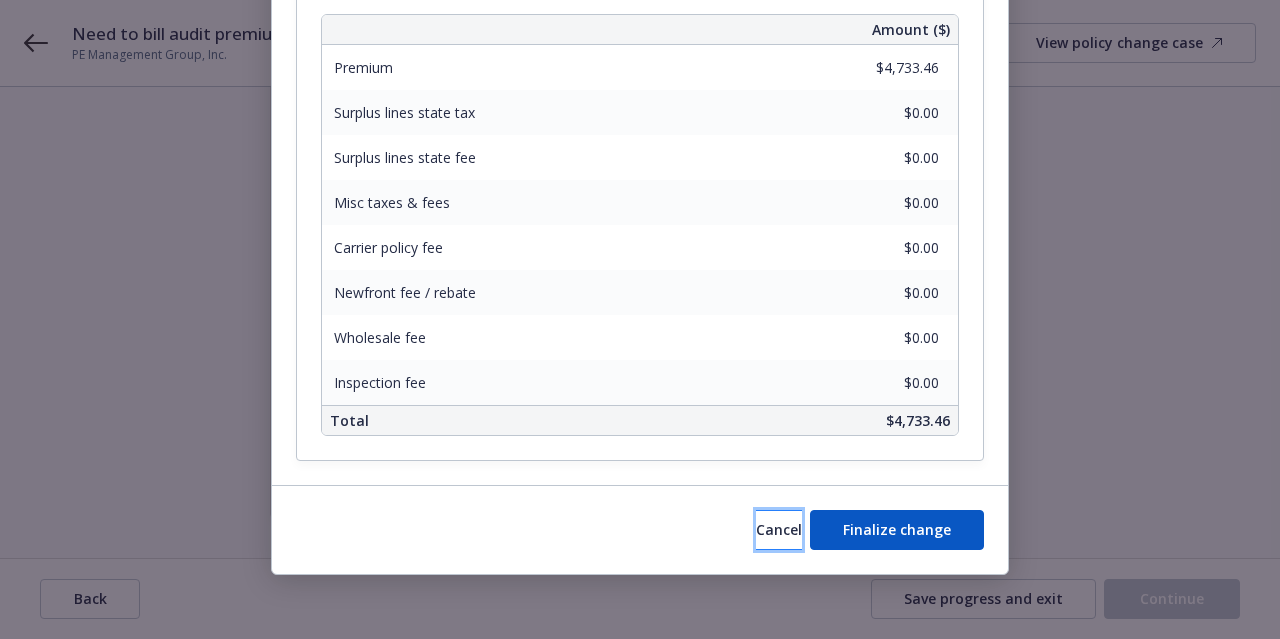 click on "Cancel" at bounding box center [779, 529] 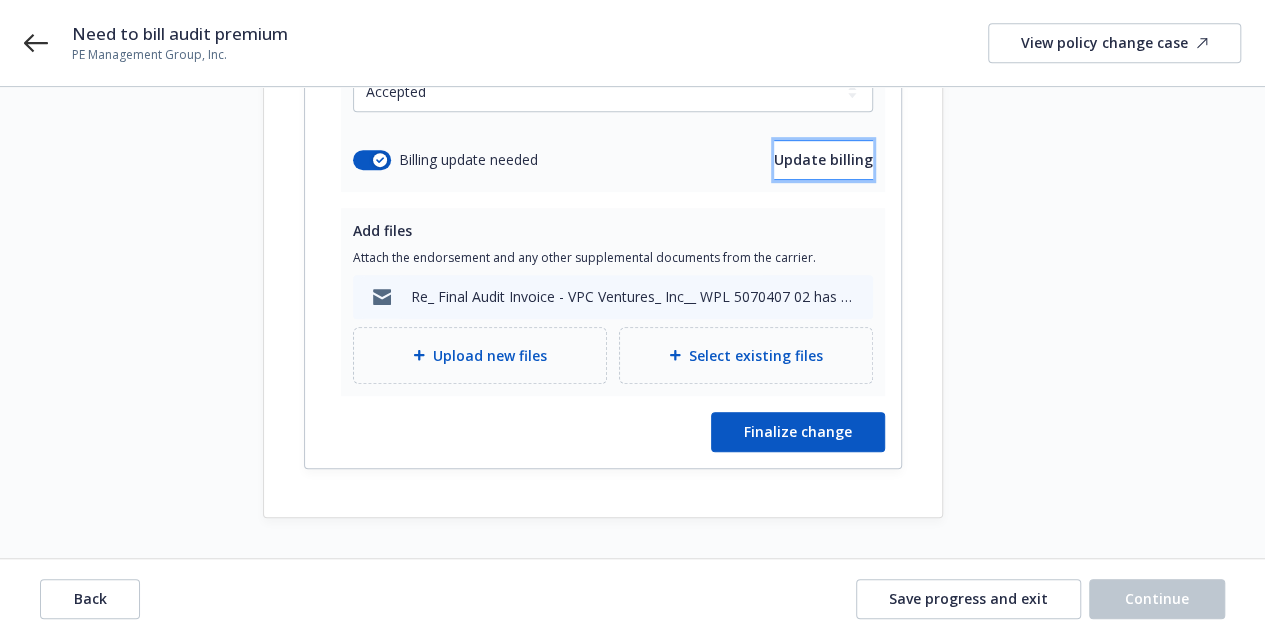 click on "Update billing" at bounding box center (823, 159) 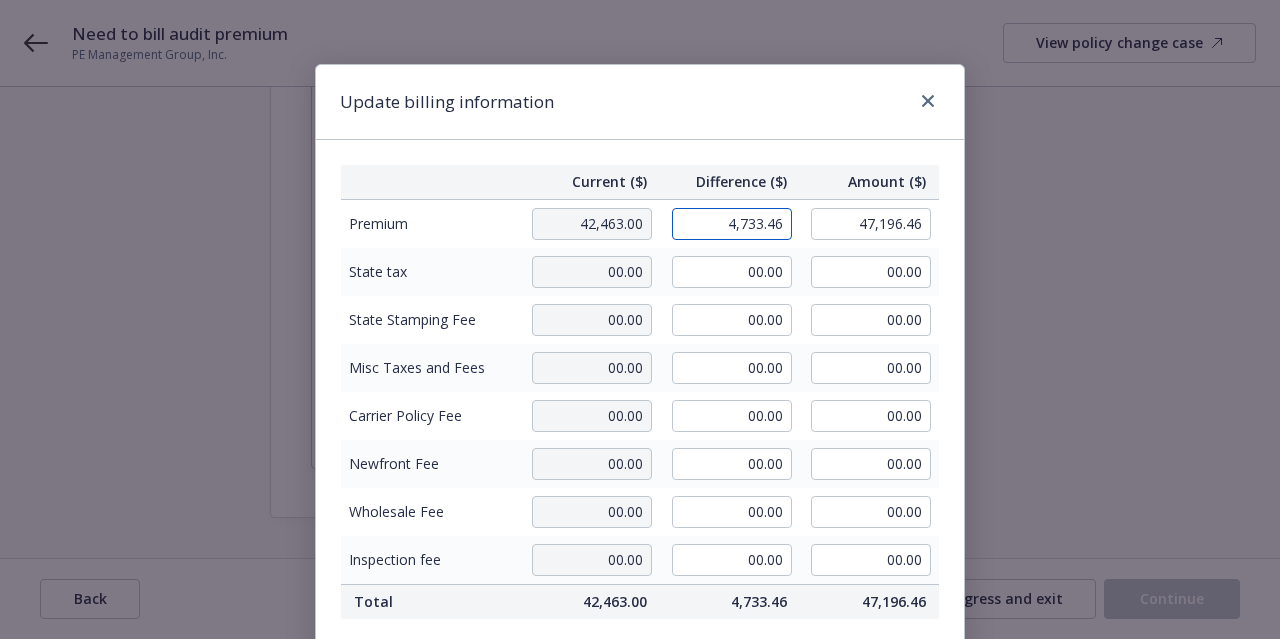 click on "4,733.46" at bounding box center (732, 224) 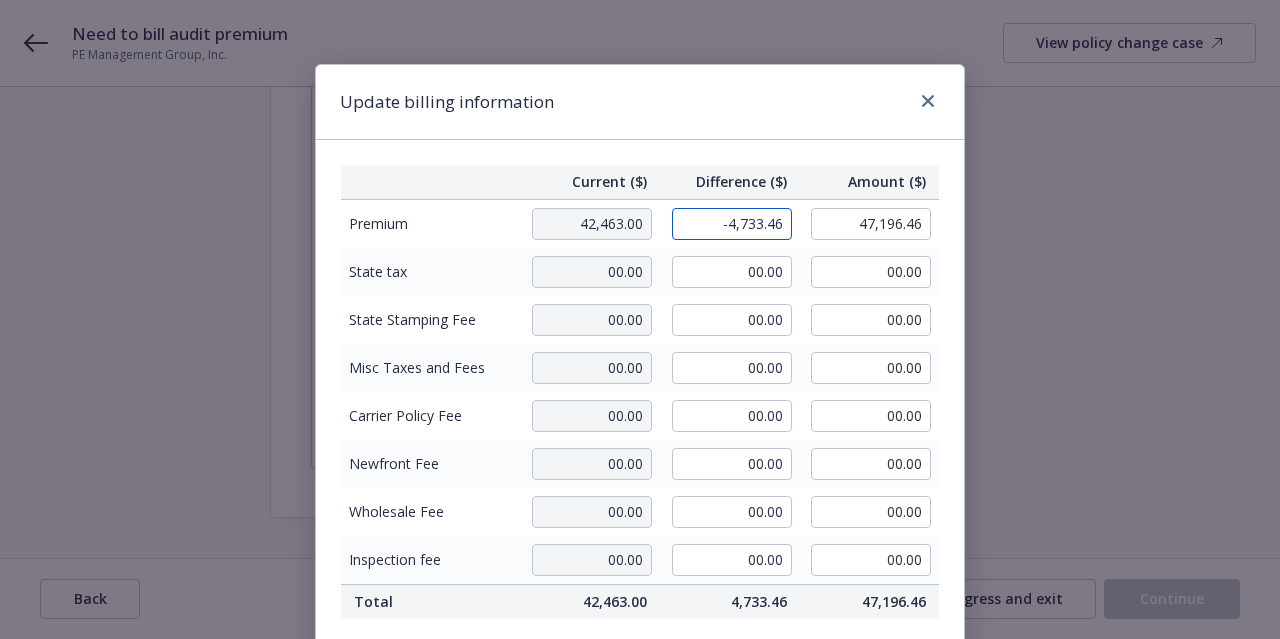 type on "-4,733.46" 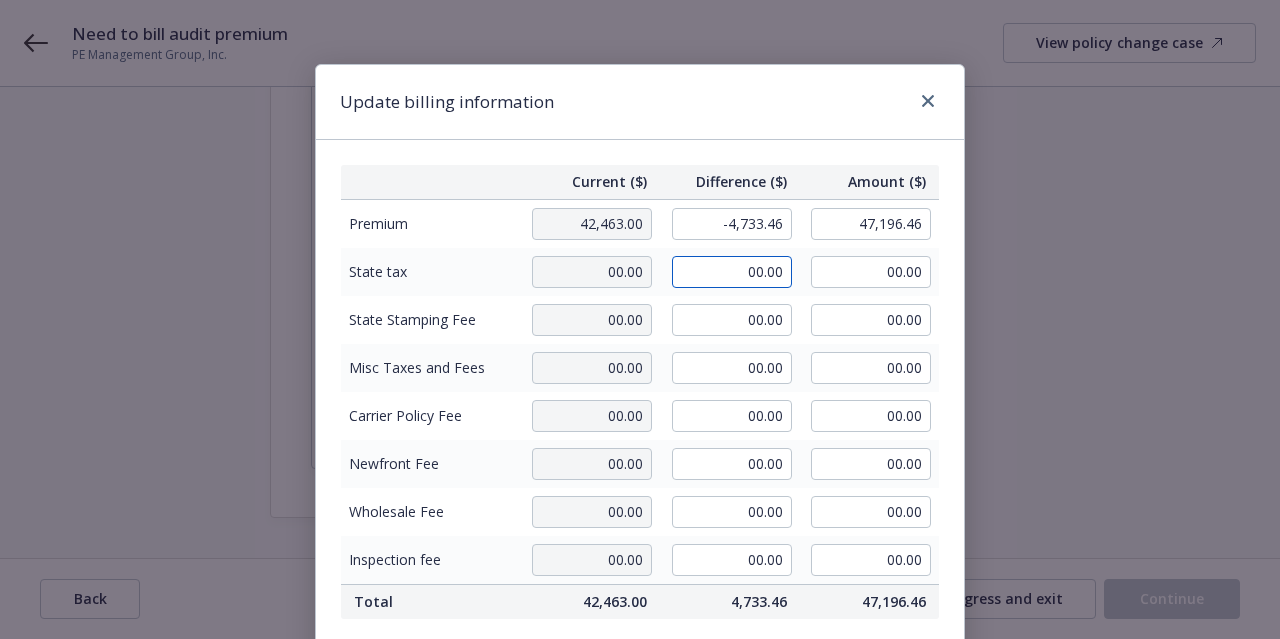 click on "00.00" at bounding box center [732, 272] 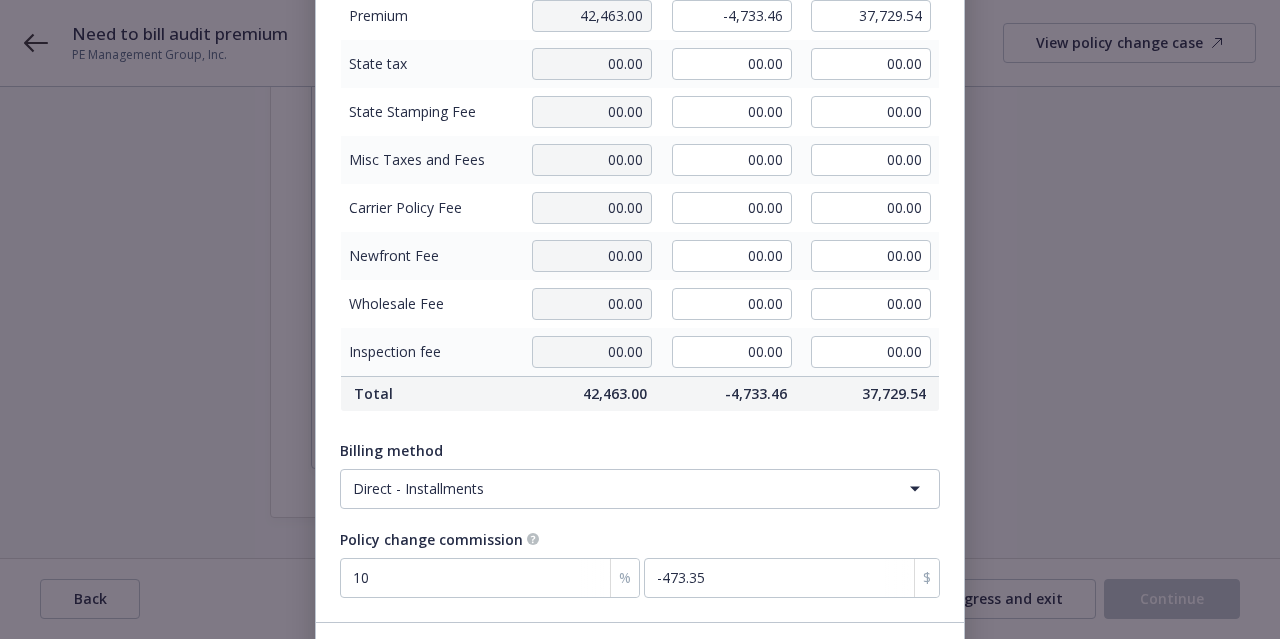 scroll, scrollTop: 360, scrollLeft: 0, axis: vertical 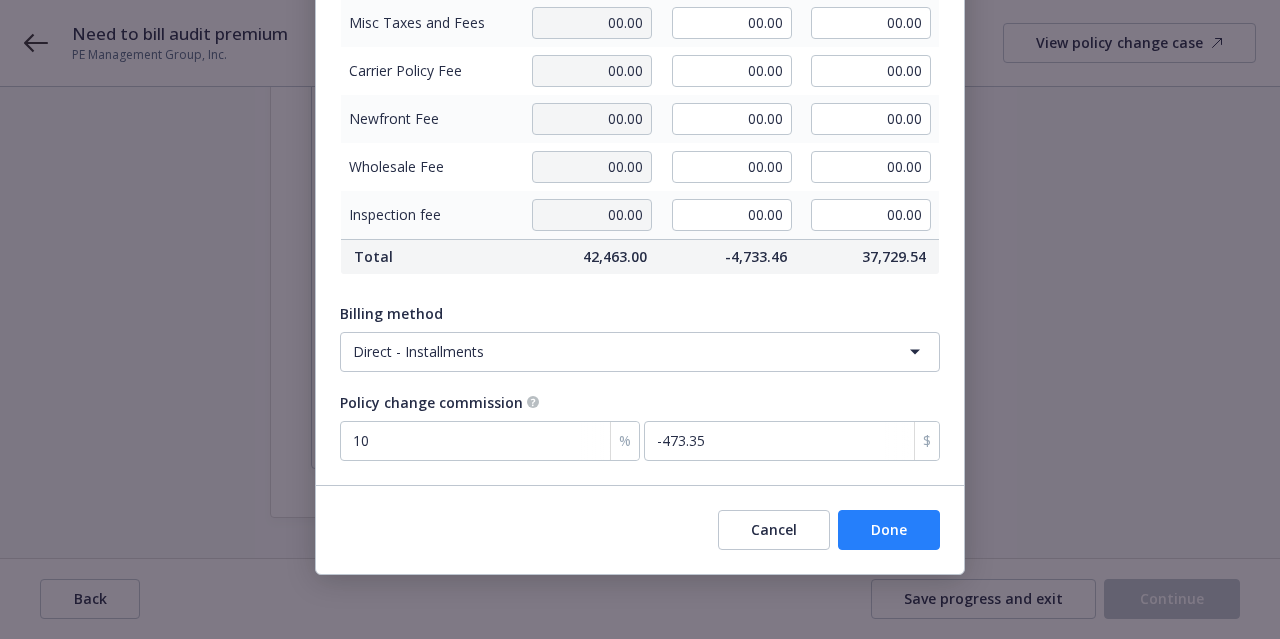 click on "Done" at bounding box center (889, 530) 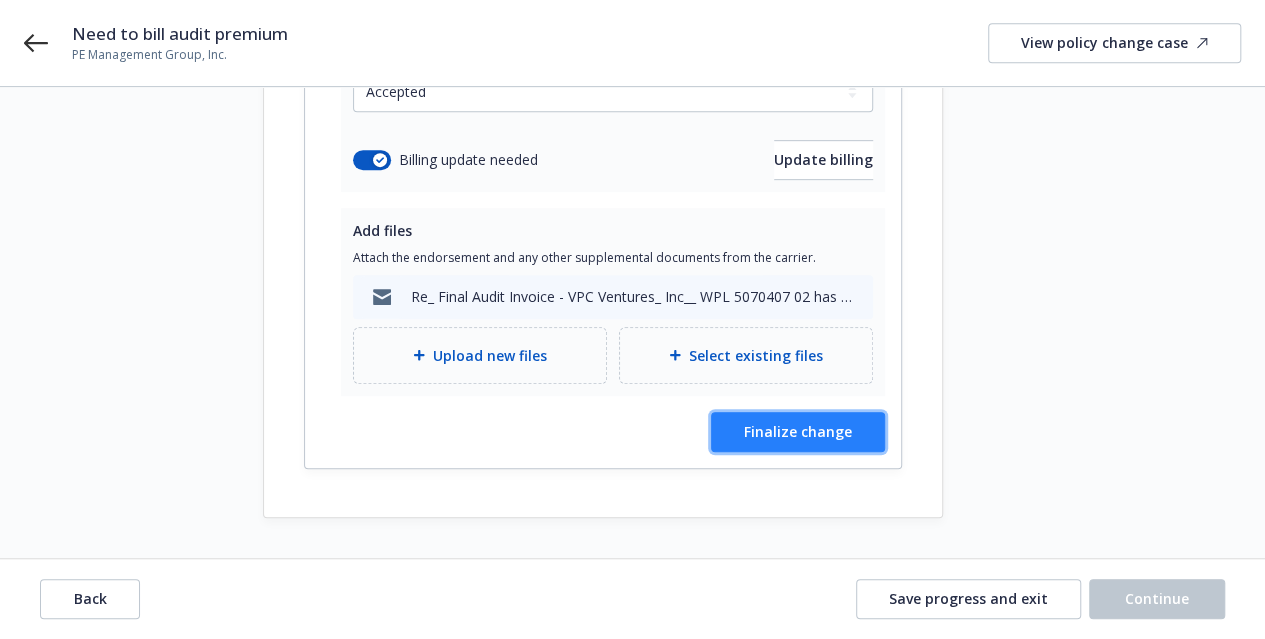 click on "Finalize change" at bounding box center (798, 431) 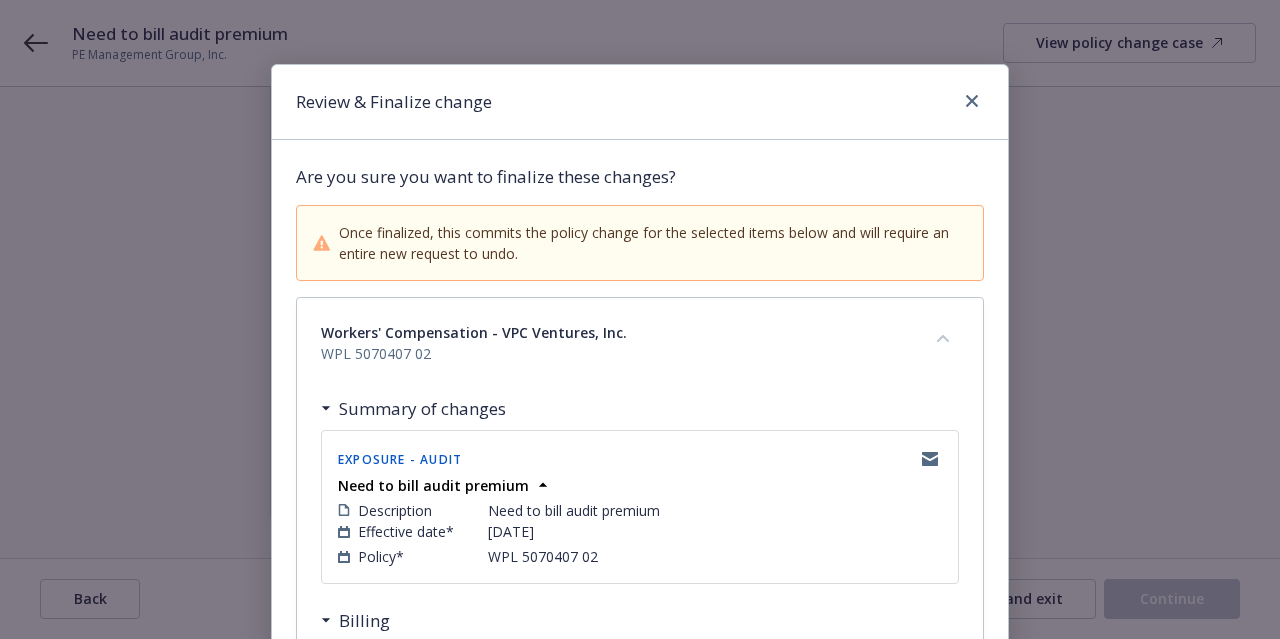 scroll, scrollTop: 738, scrollLeft: 0, axis: vertical 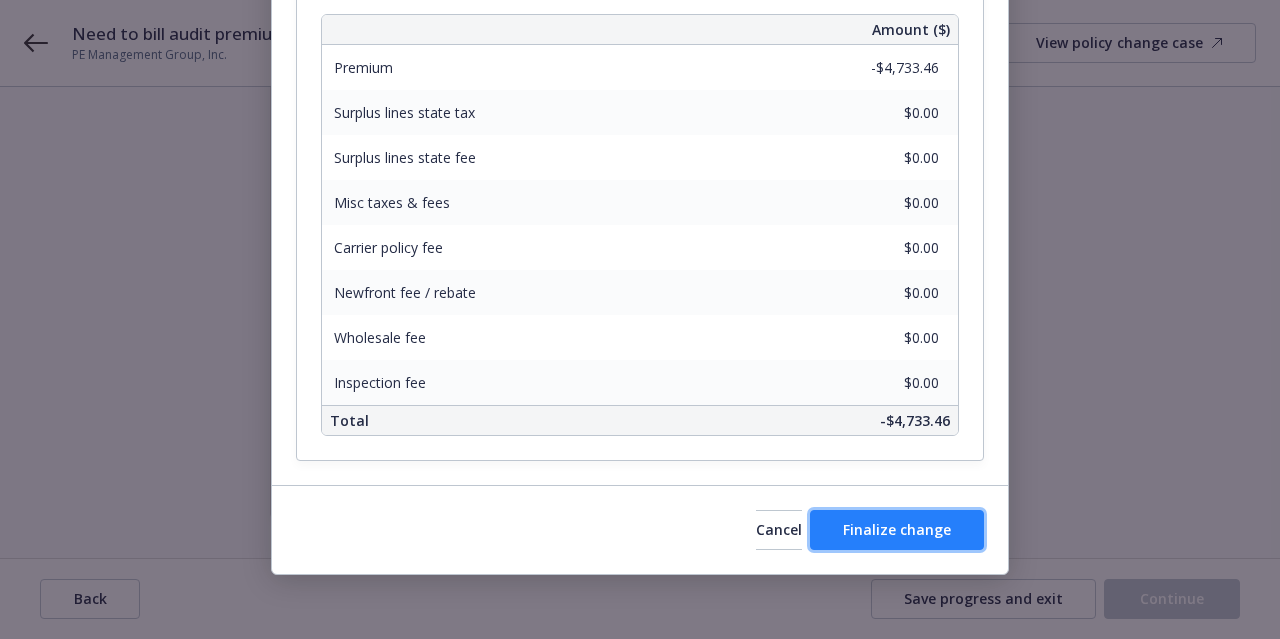 click on "Finalize change" at bounding box center [897, 529] 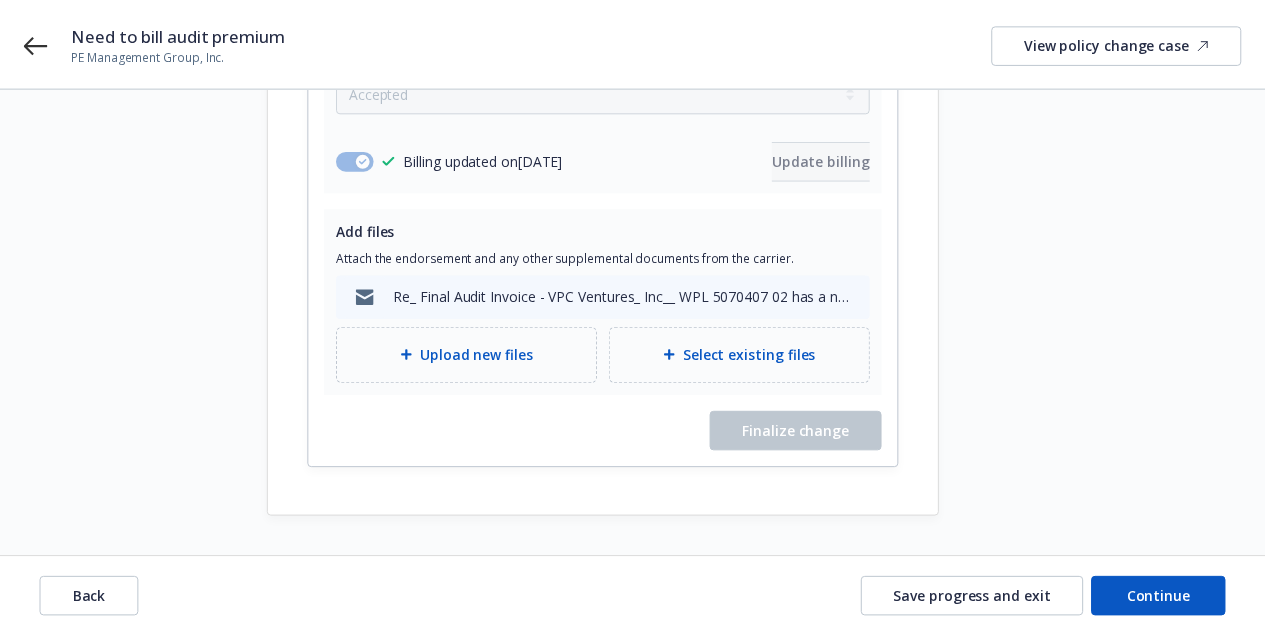 scroll, scrollTop: 471, scrollLeft: 0, axis: vertical 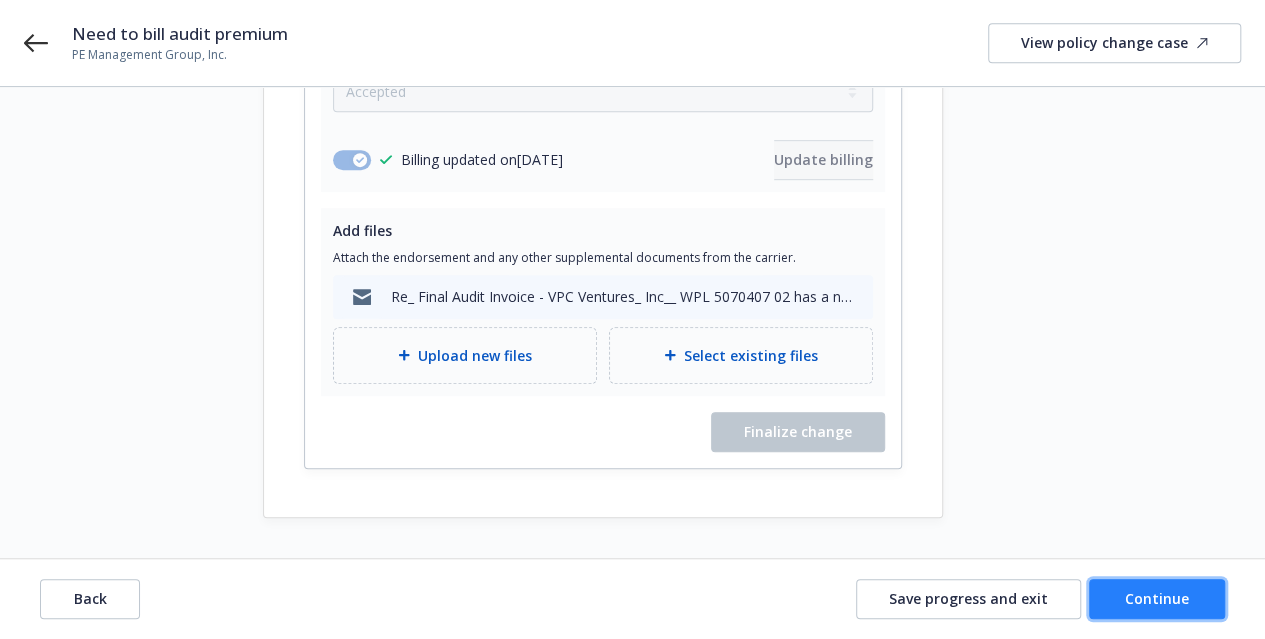 click on "Continue" at bounding box center (1157, 598) 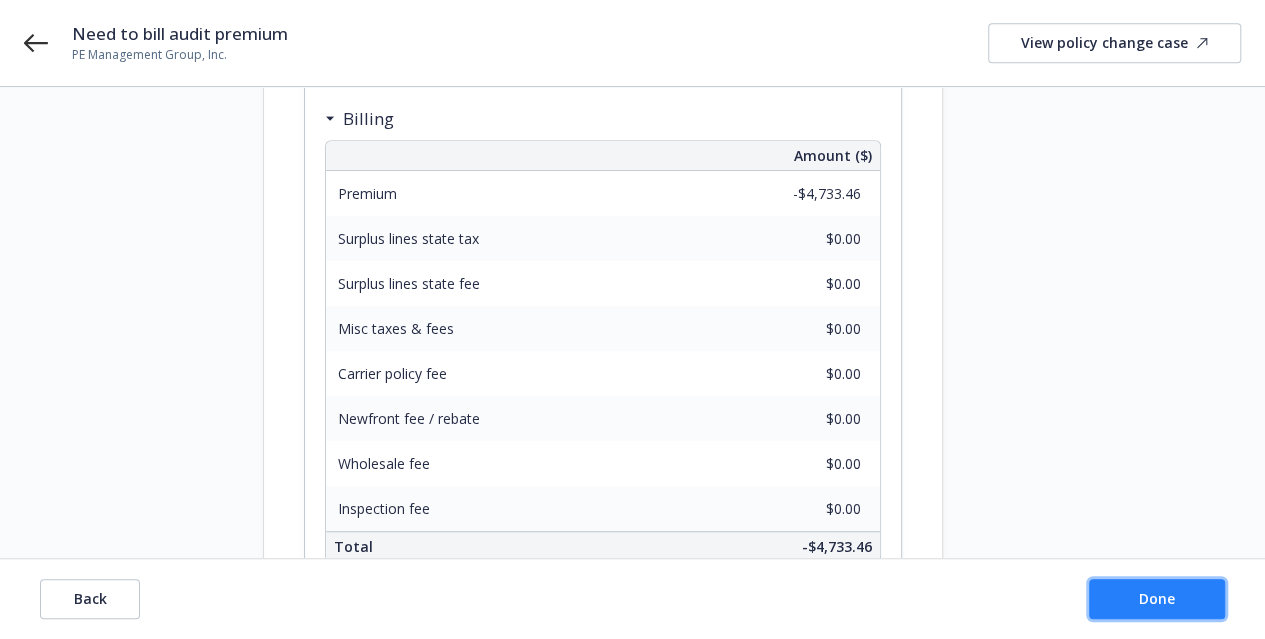 click on "Done" at bounding box center [1157, 598] 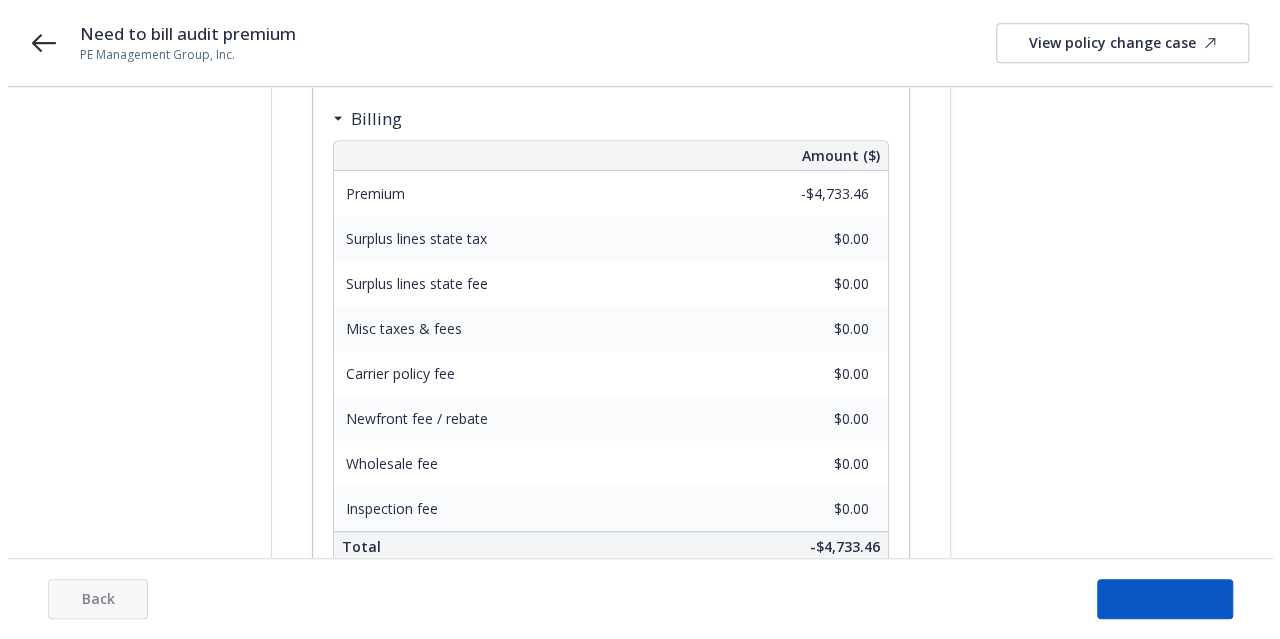 scroll, scrollTop: 0, scrollLeft: 0, axis: both 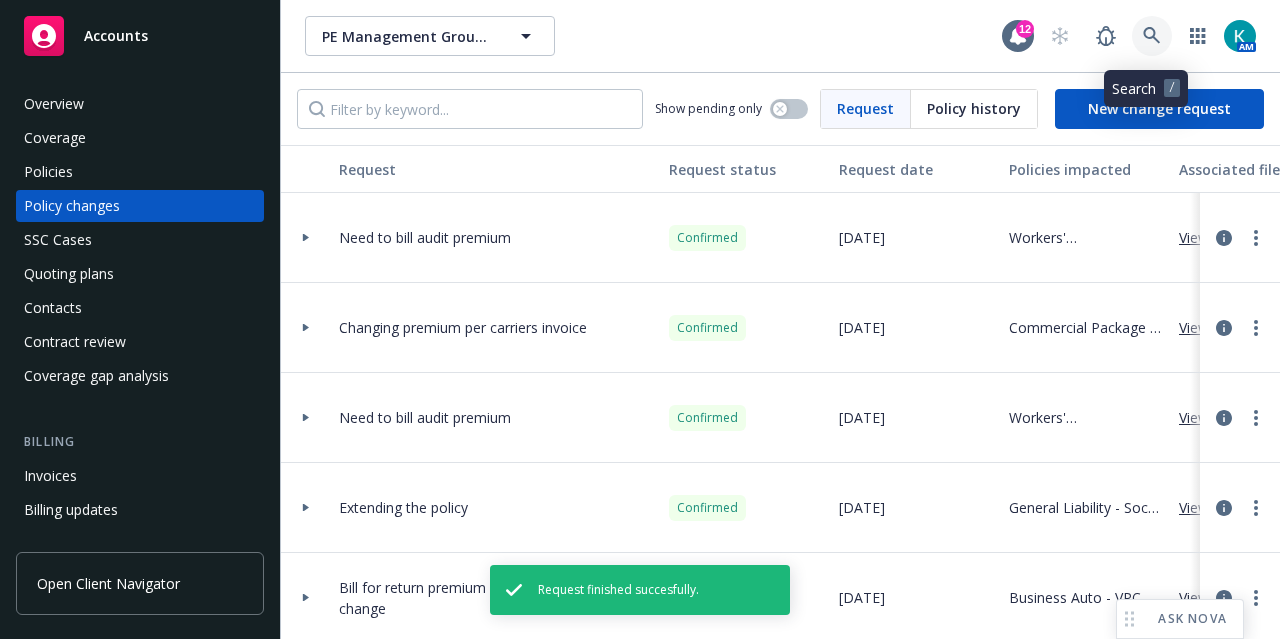 click 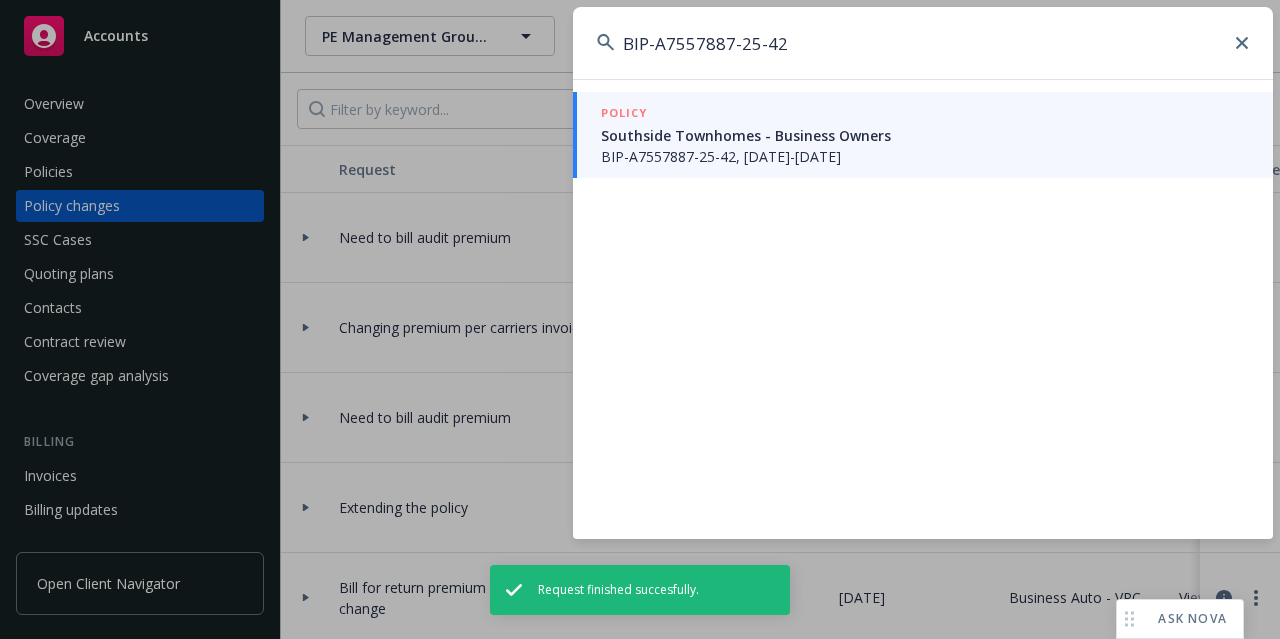 type on "BIP-A7557887-25-42" 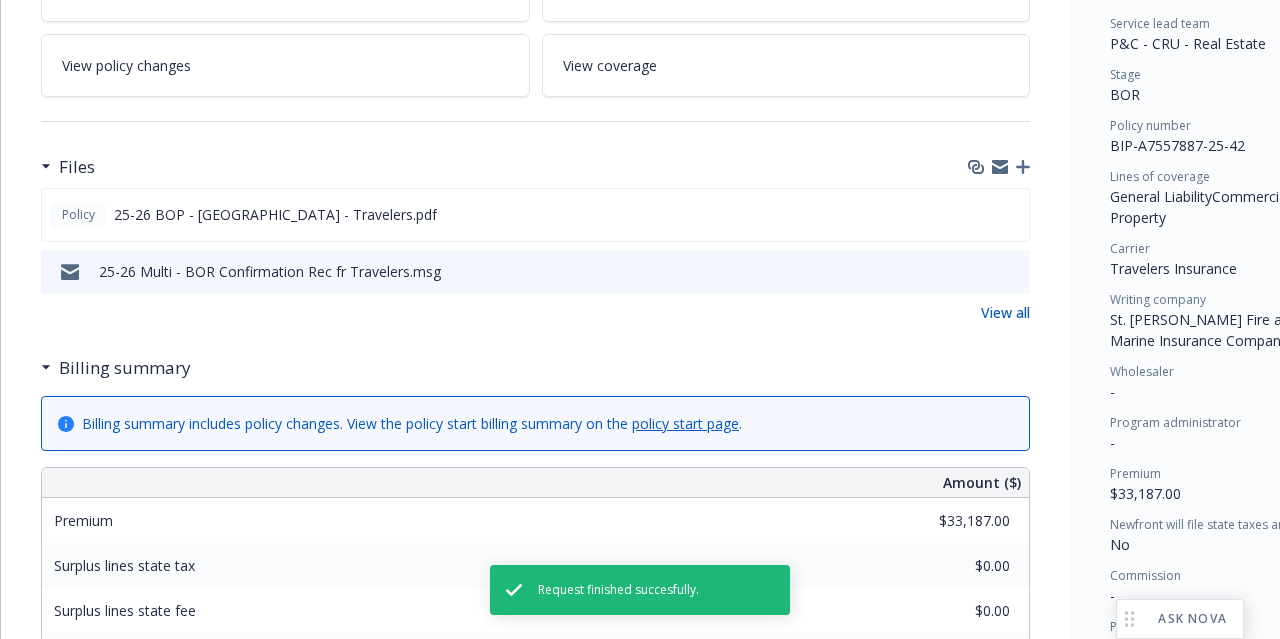 scroll, scrollTop: 406, scrollLeft: 0, axis: vertical 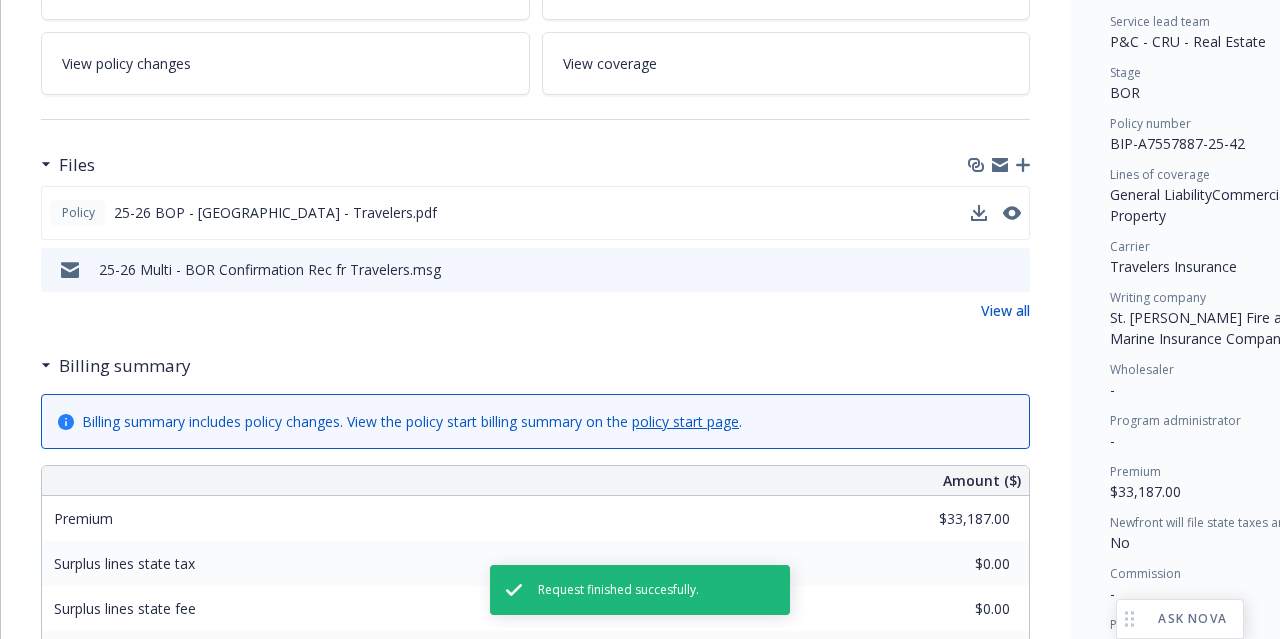 click on "Policy 25-26 BOP - Southside - Travelers.pdf" at bounding box center [535, 213] 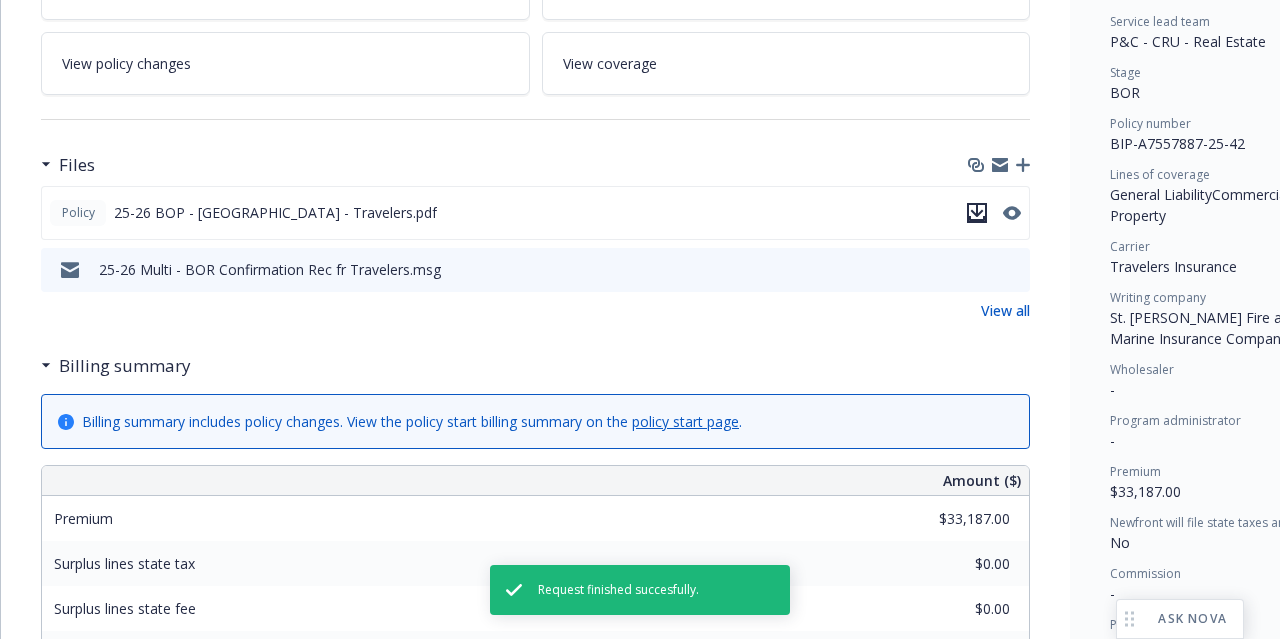click 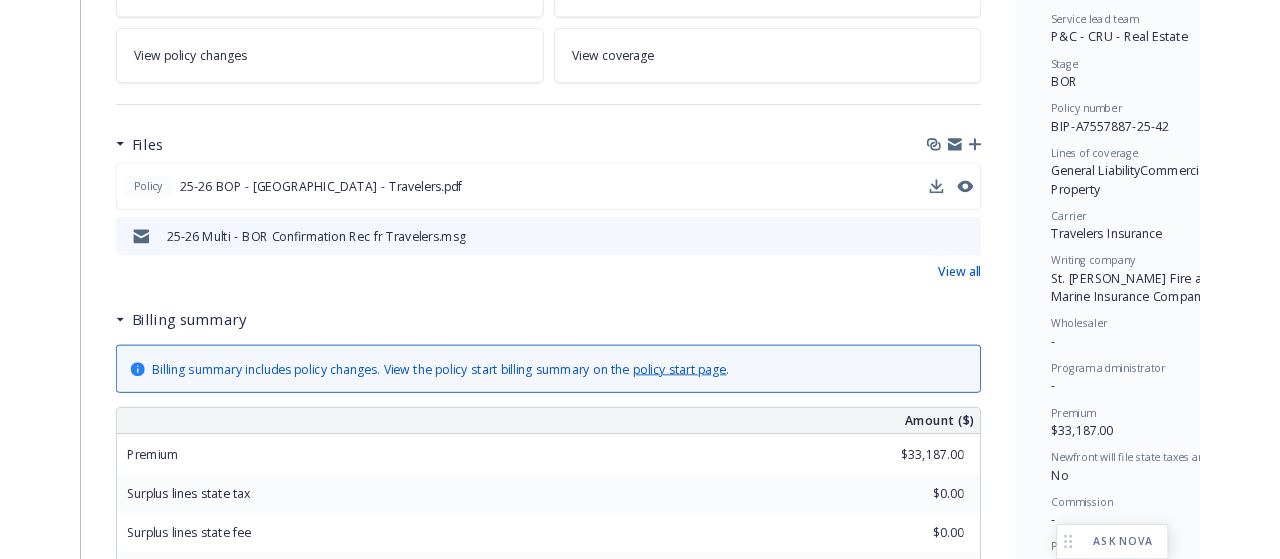 scroll, scrollTop: 0, scrollLeft: 0, axis: both 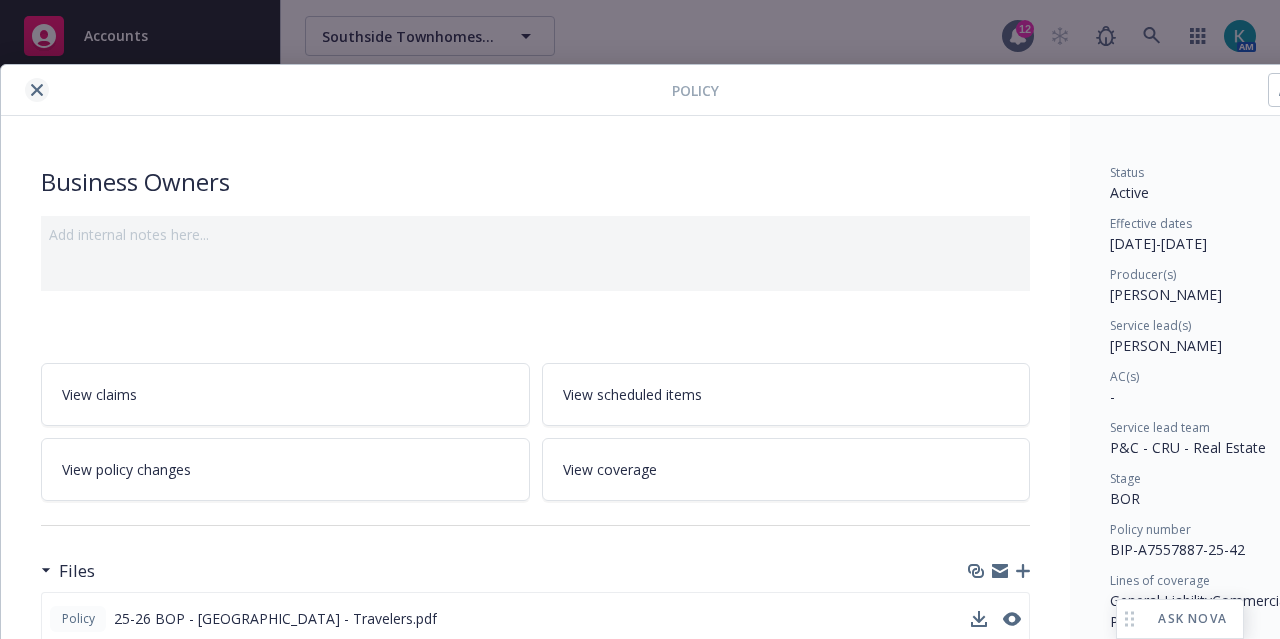 click 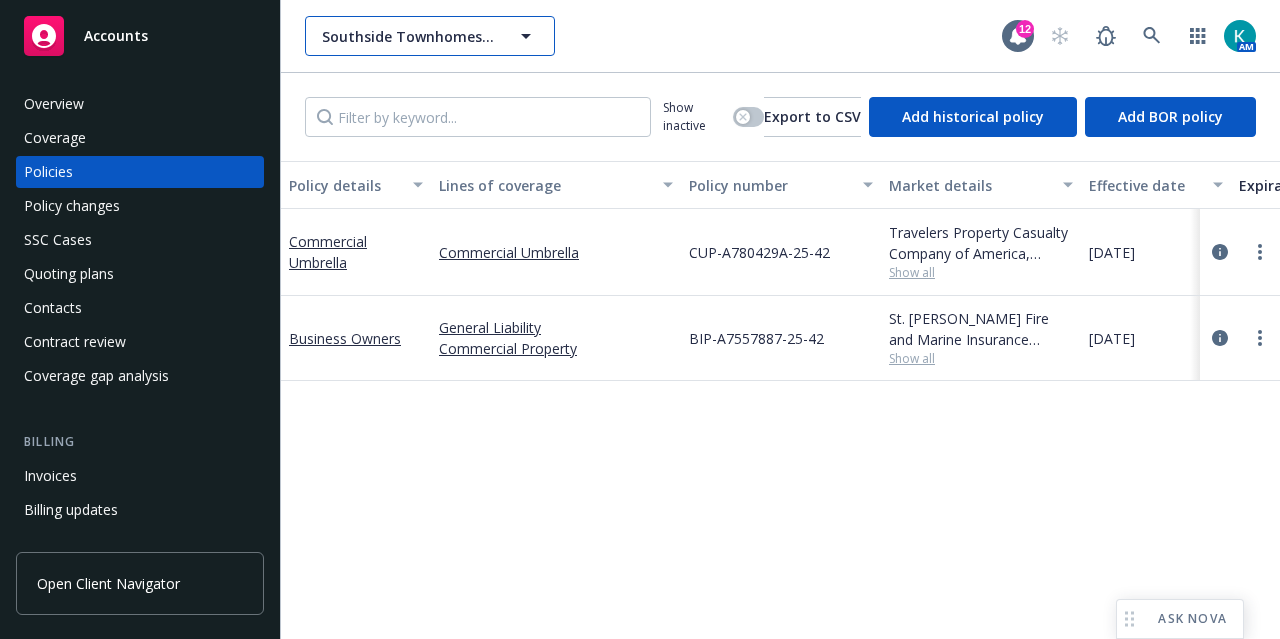 click on "Southside Townhomes, LLC" at bounding box center [408, 36] 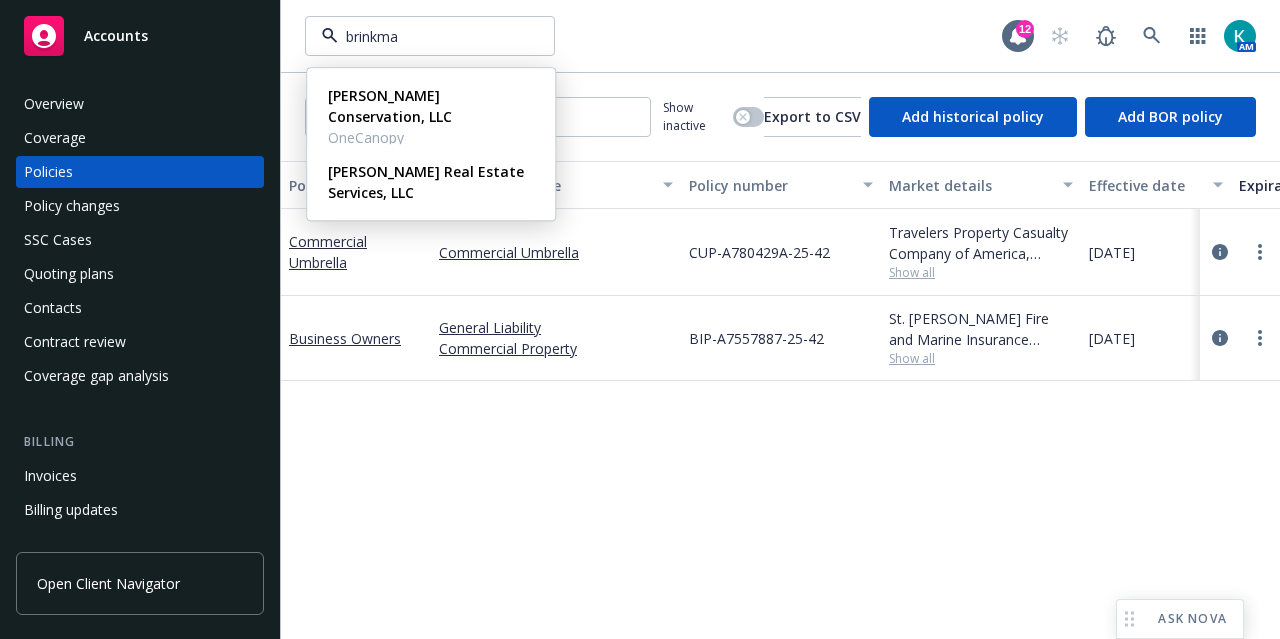 type on "brinkman" 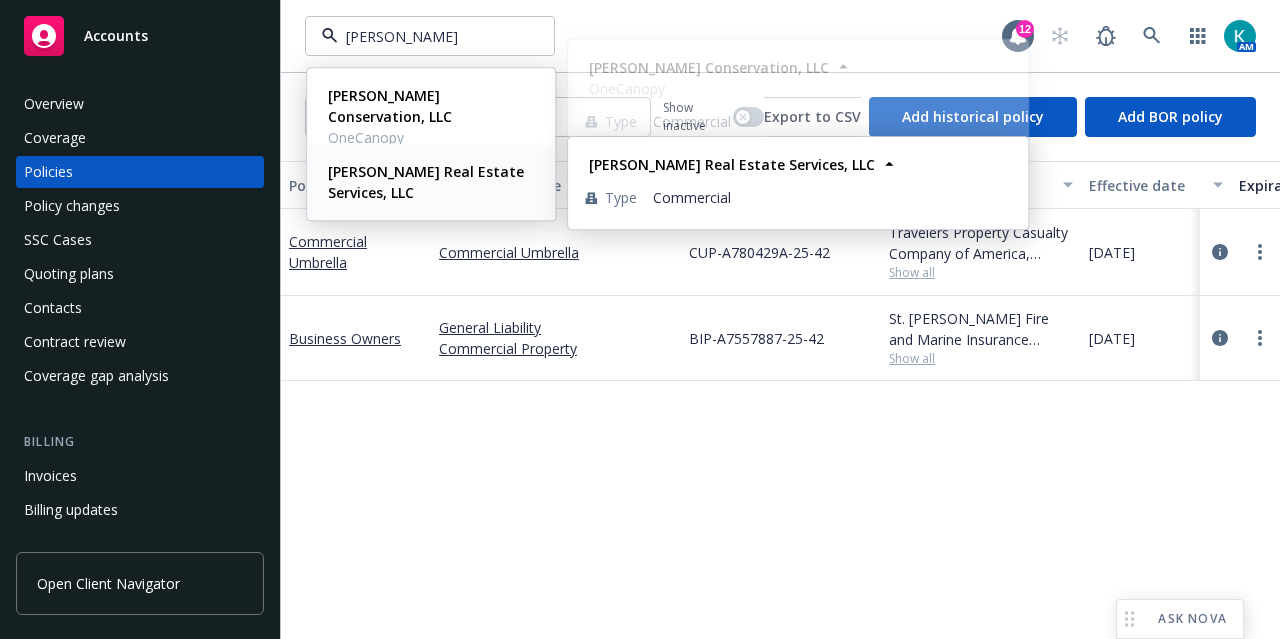 click on "[PERSON_NAME] Real Estate Services, LLC" at bounding box center [429, 182] 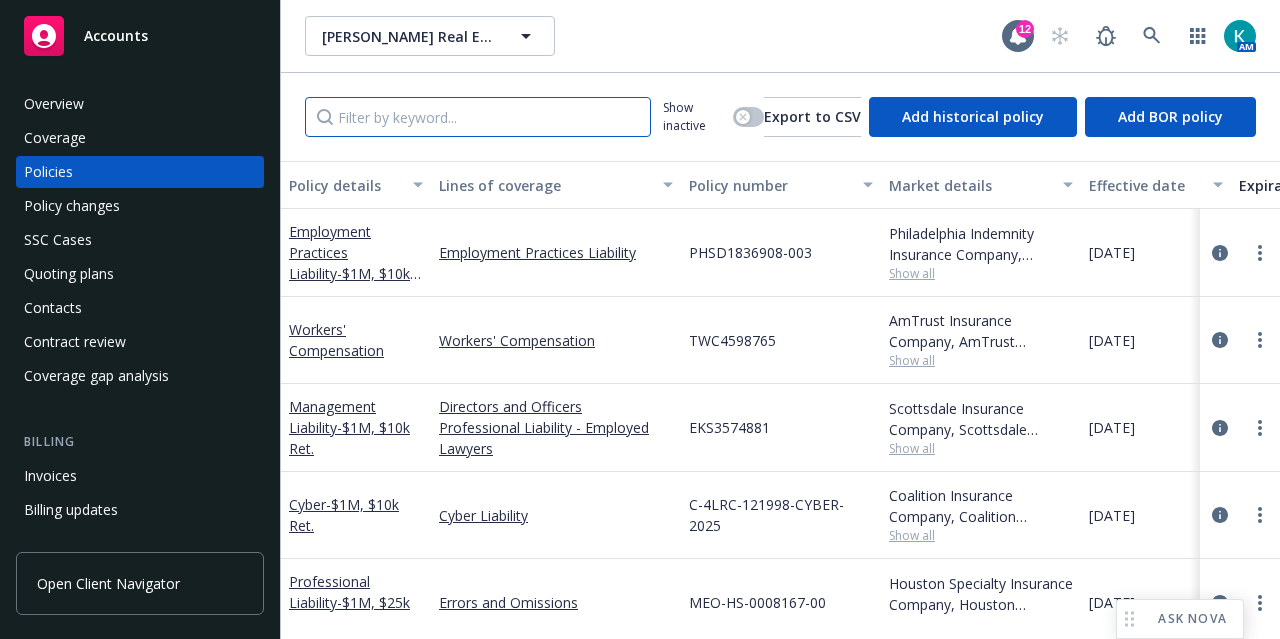 click at bounding box center (478, 117) 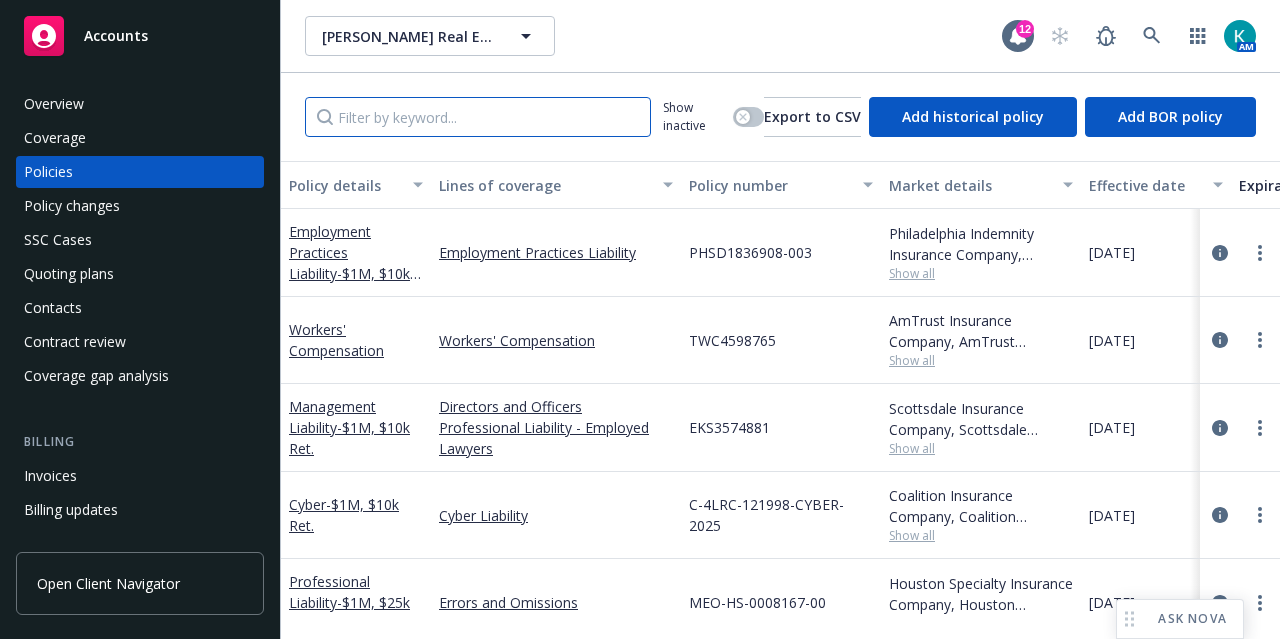 paste on "EKS3574881" 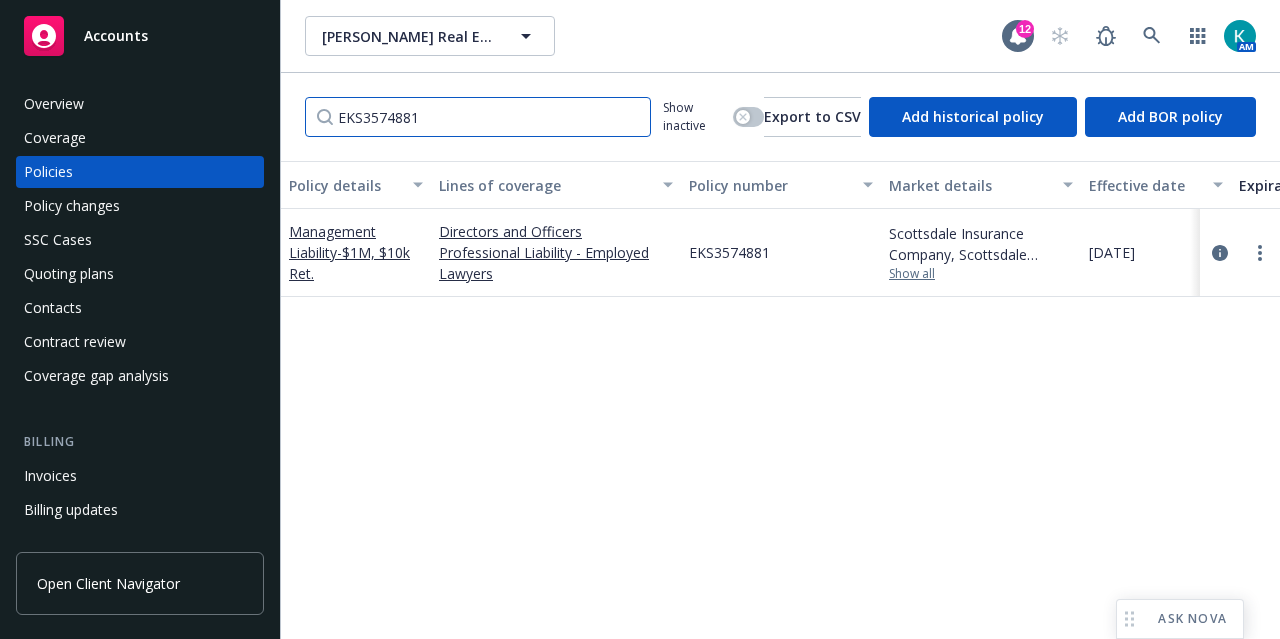 type on "EKS3574881" 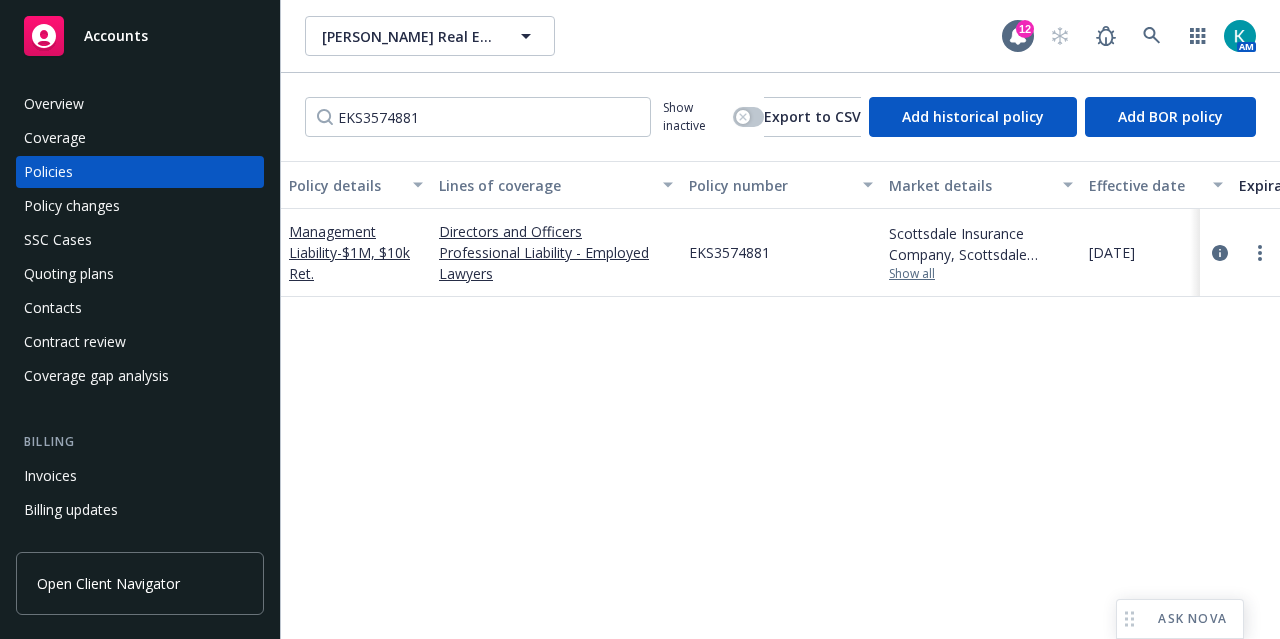 click on "Show all" at bounding box center (981, 274) 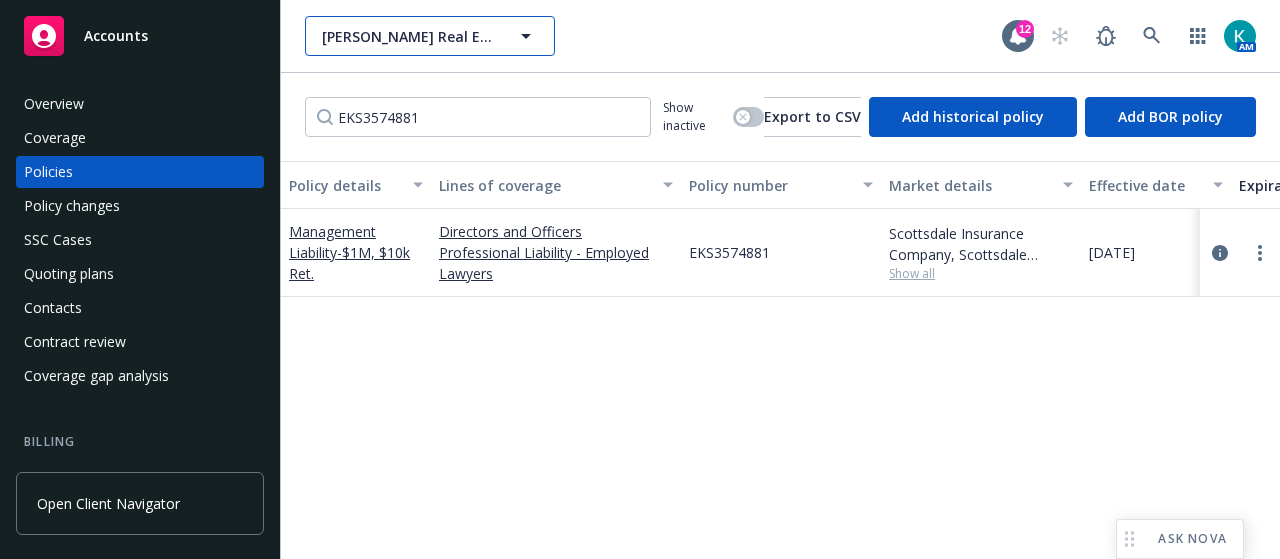 drag, startPoint x: 477, startPoint y: 38, endPoint x: 467, endPoint y: 31, distance: 12.206555 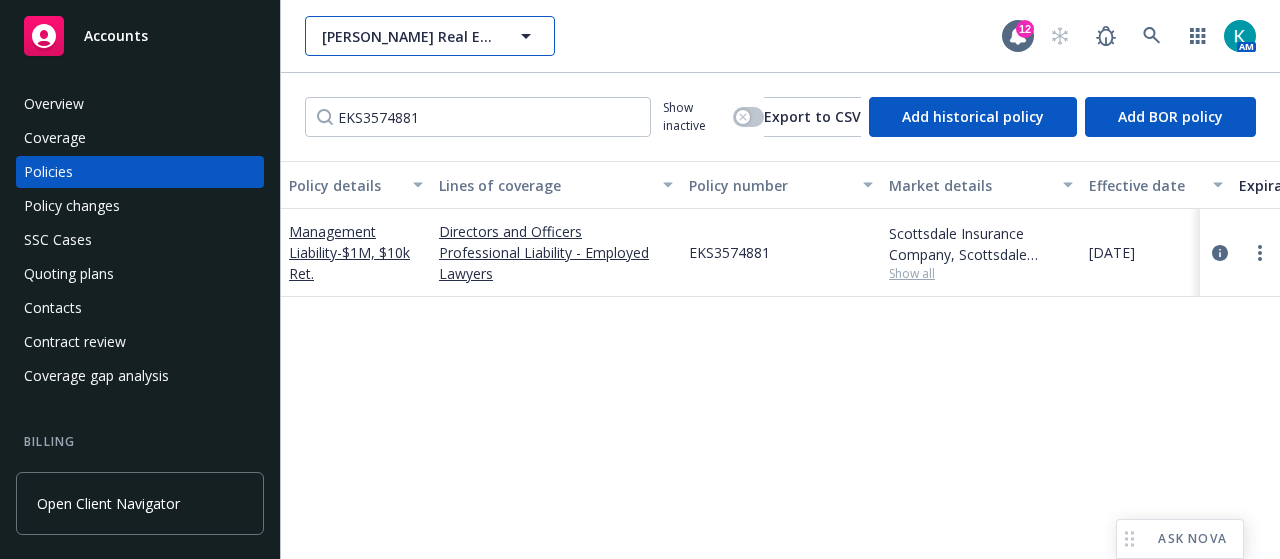 click on "[PERSON_NAME] Real Estate Services, LLC" at bounding box center (408, 36) 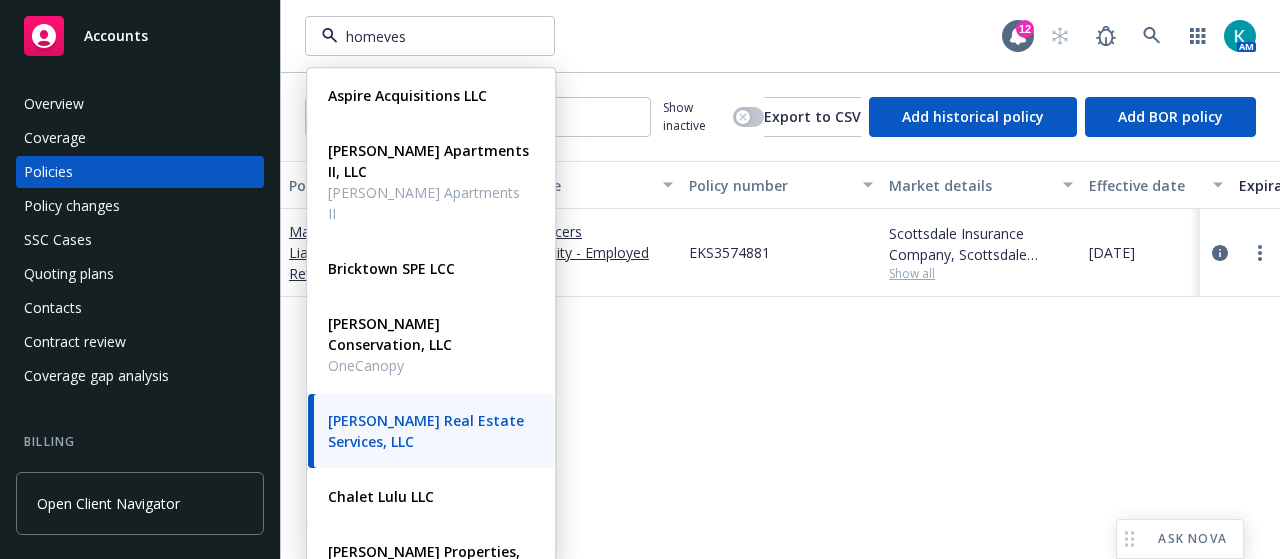 type on "homevest" 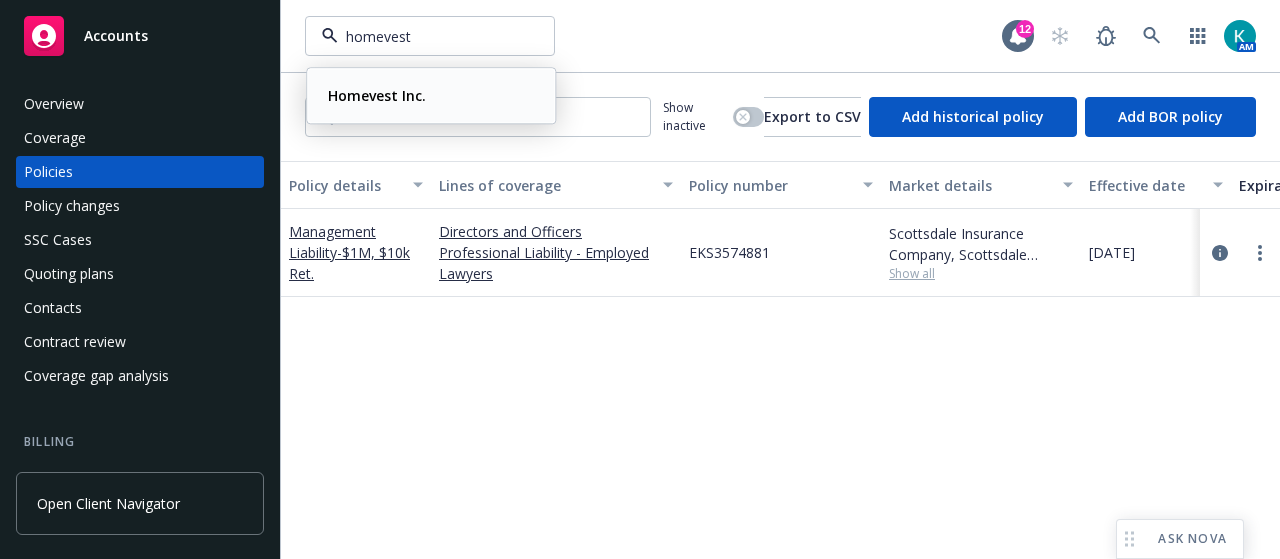 drag, startPoint x: 458, startPoint y: 104, endPoint x: 468, endPoint y: 101, distance: 10.440307 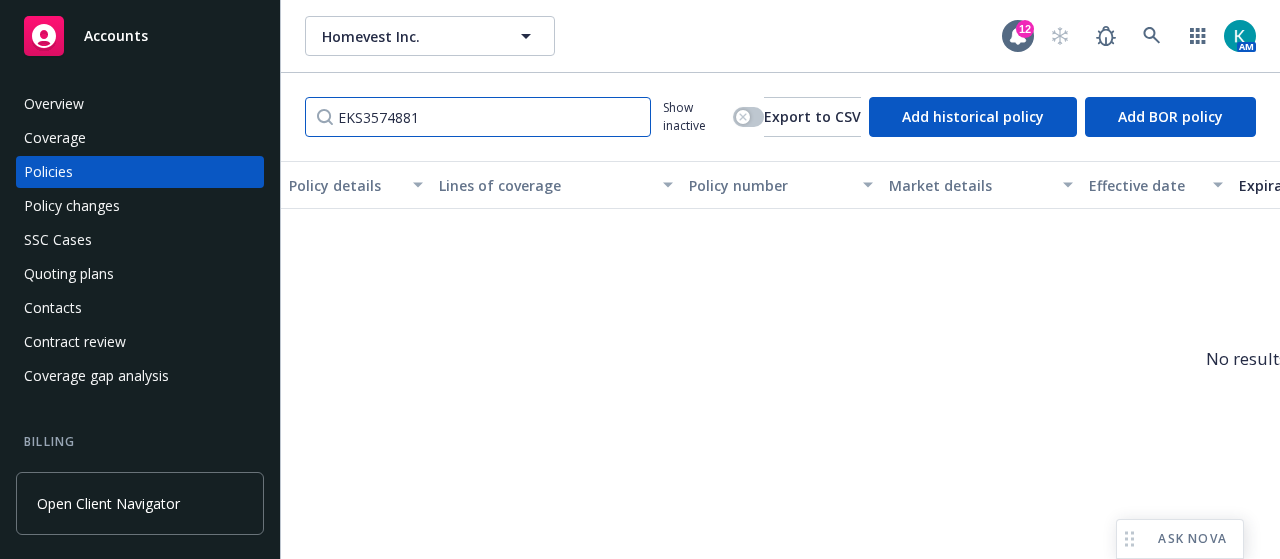 click on "EKS3574881" at bounding box center (478, 117) 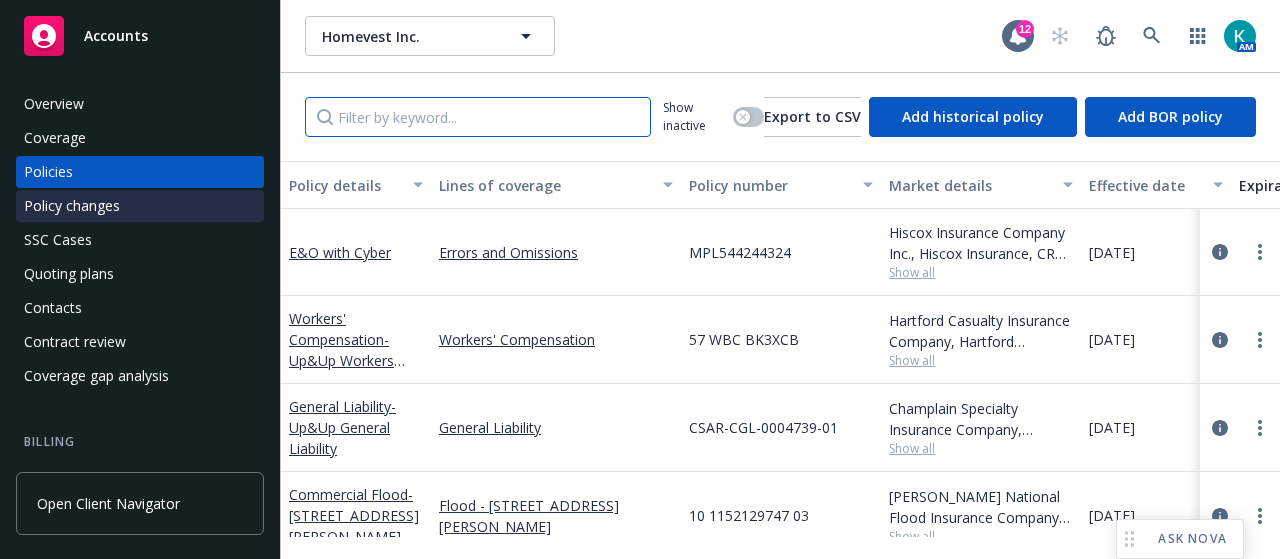 type 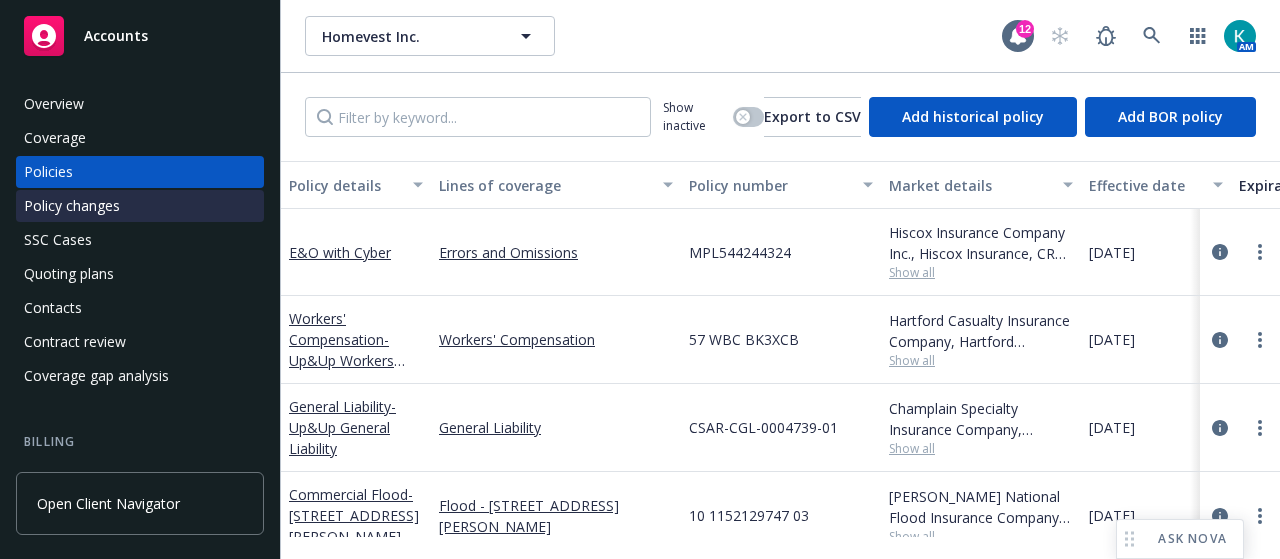 click on "Policy changes" at bounding box center [140, 206] 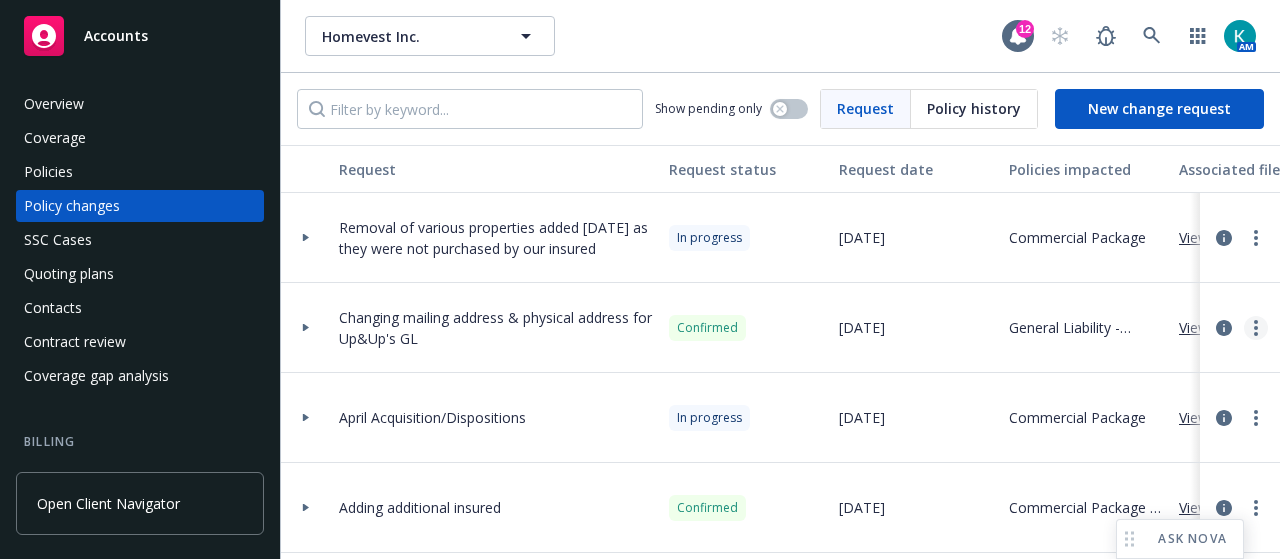 click at bounding box center (1256, 328) 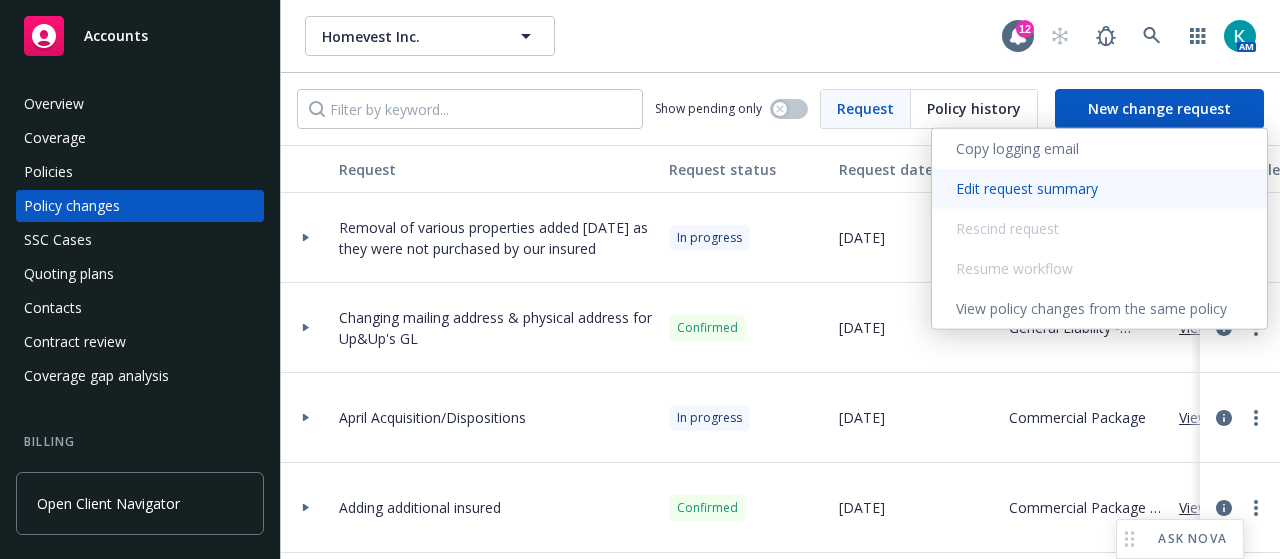 click on "Edit request summary" at bounding box center (1099, 189) 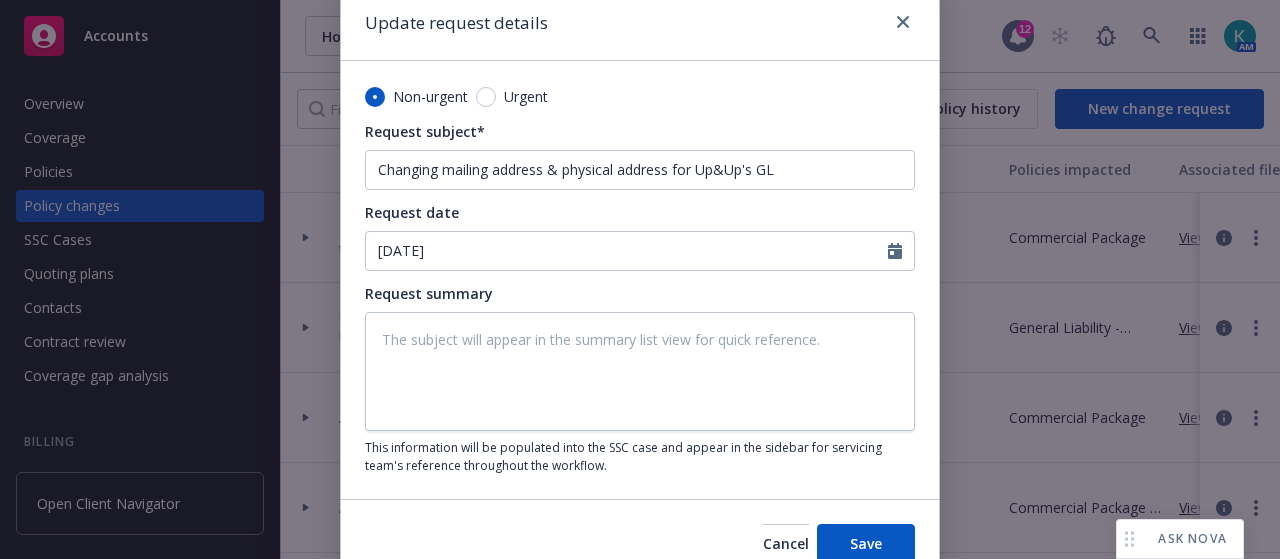 scroll, scrollTop: 0, scrollLeft: 0, axis: both 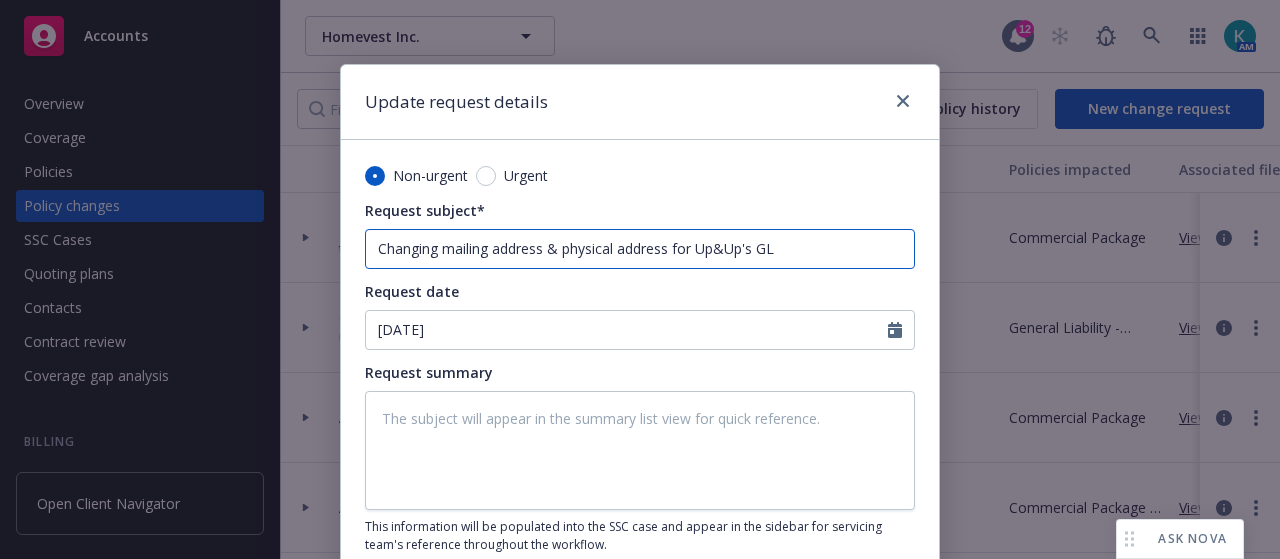 drag, startPoint x: 662, startPoint y: 255, endPoint x: 542, endPoint y: 256, distance: 120.004166 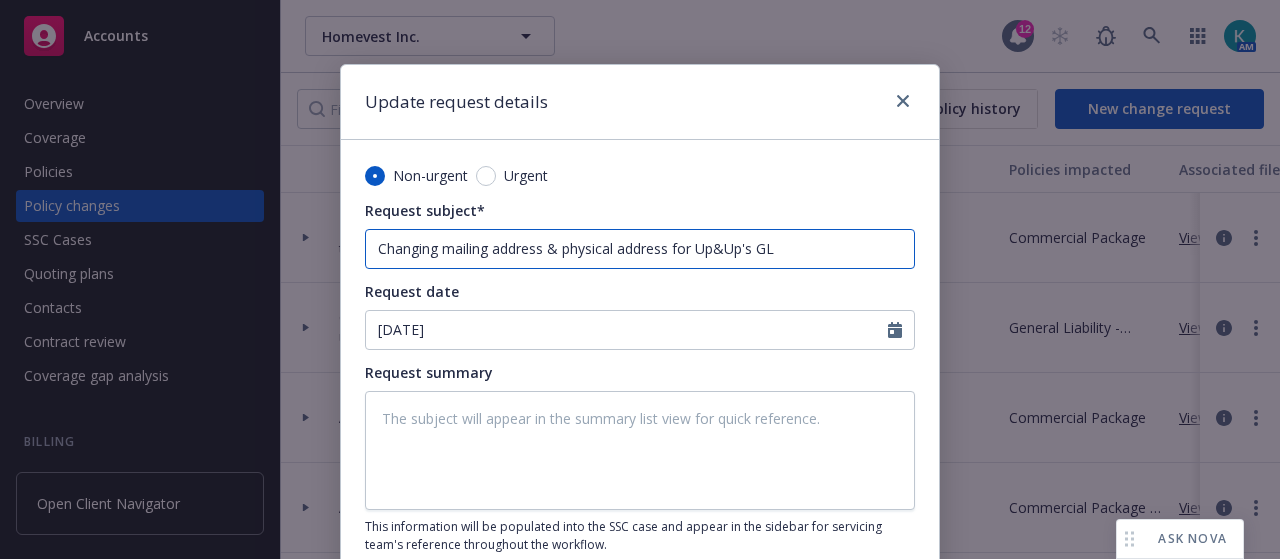 click on "Changing mailing address & physical address for Up&Up's GL" at bounding box center (640, 249) 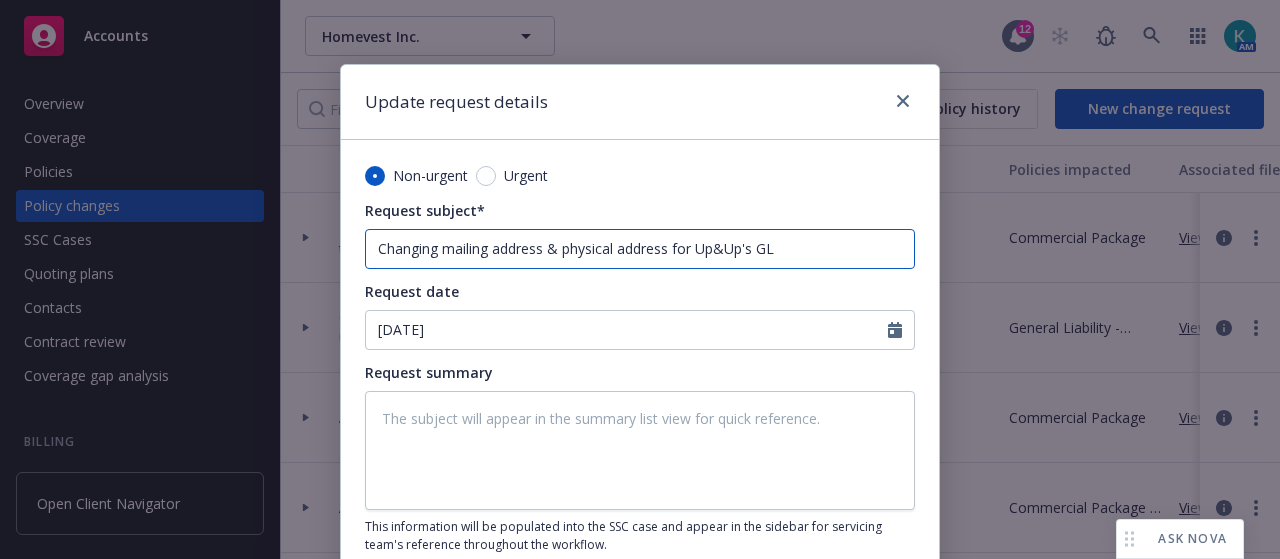 type on "x" 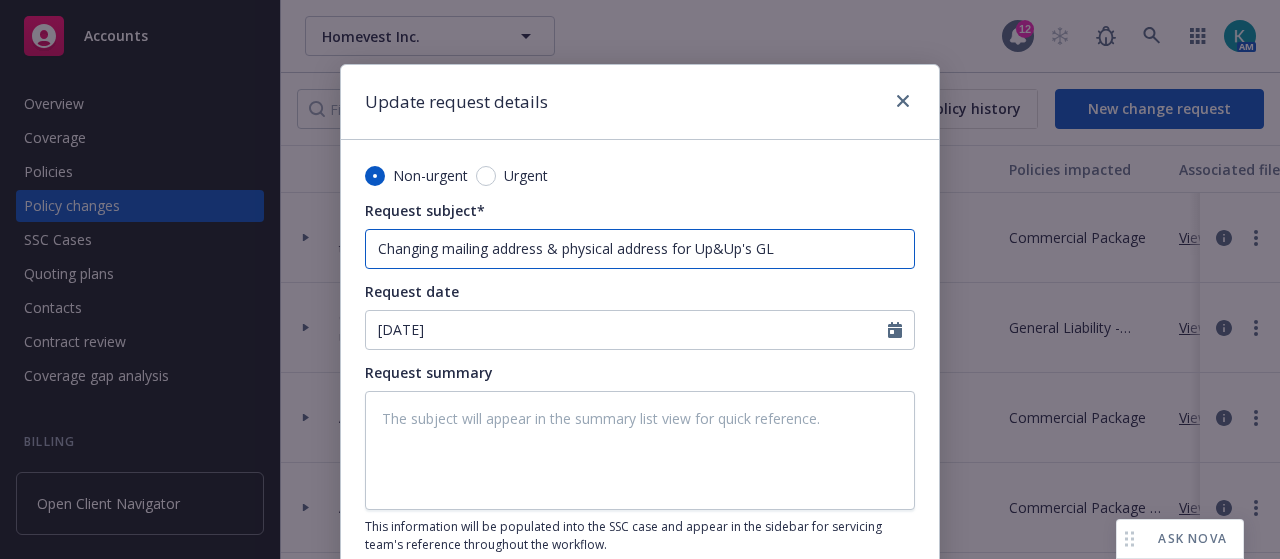 type on "Changing mailing address  for Up&Up's GL" 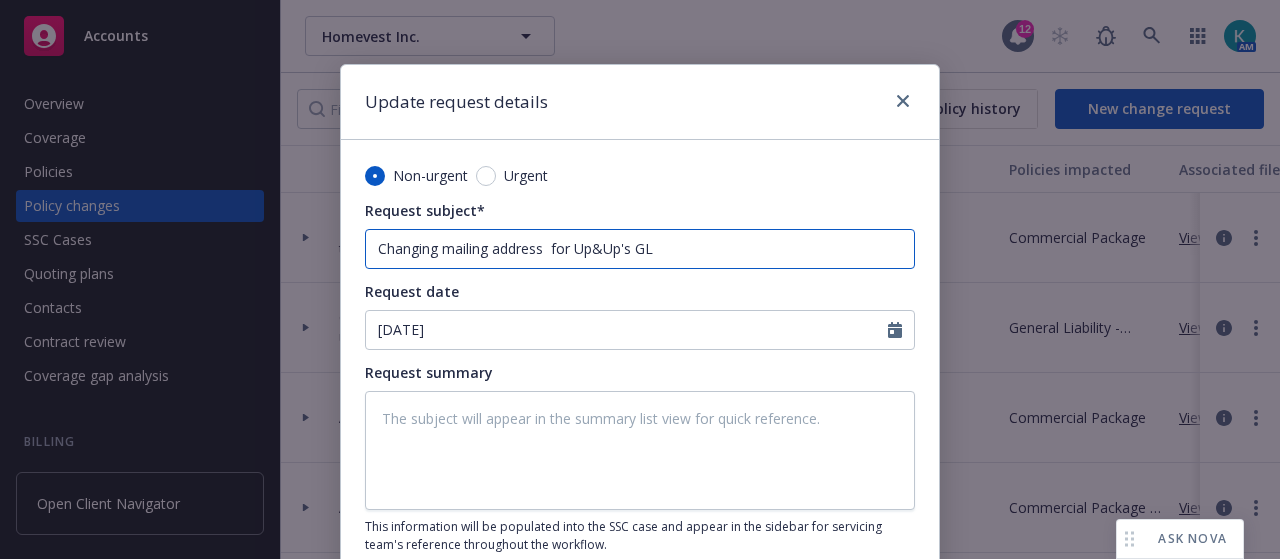 type on "x" 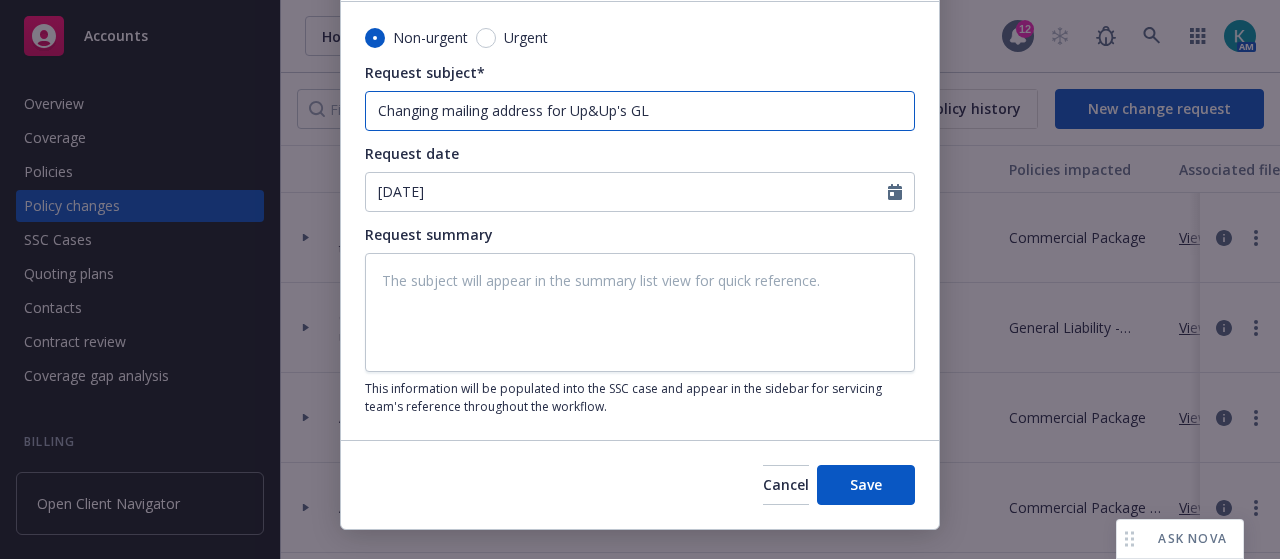 scroll, scrollTop: 183, scrollLeft: 0, axis: vertical 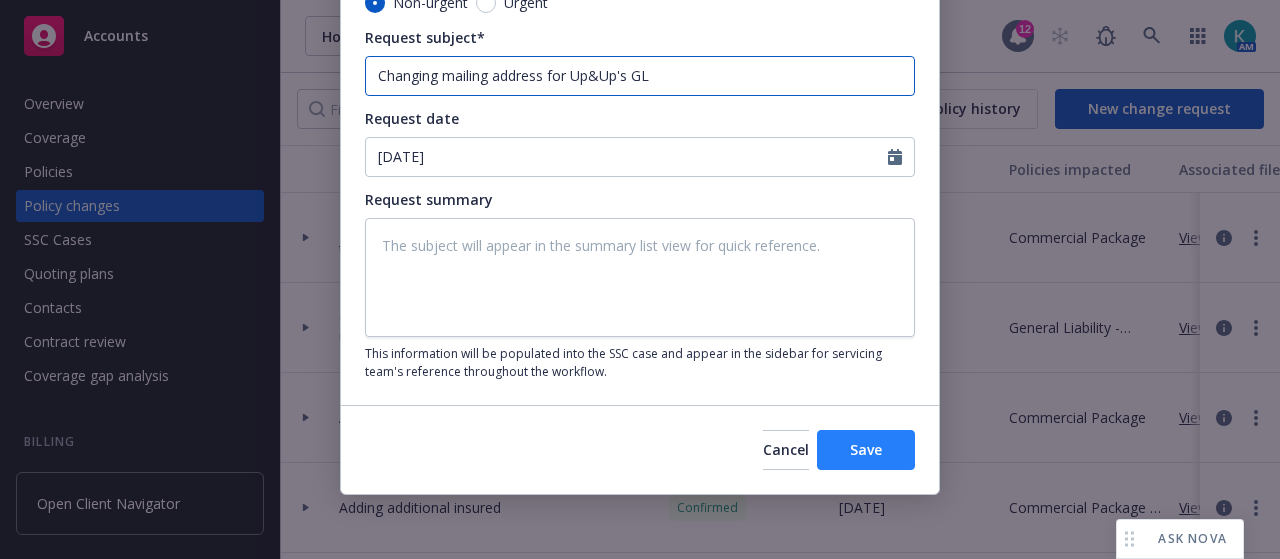 type on "Changing mailing address for Up&Up's GL" 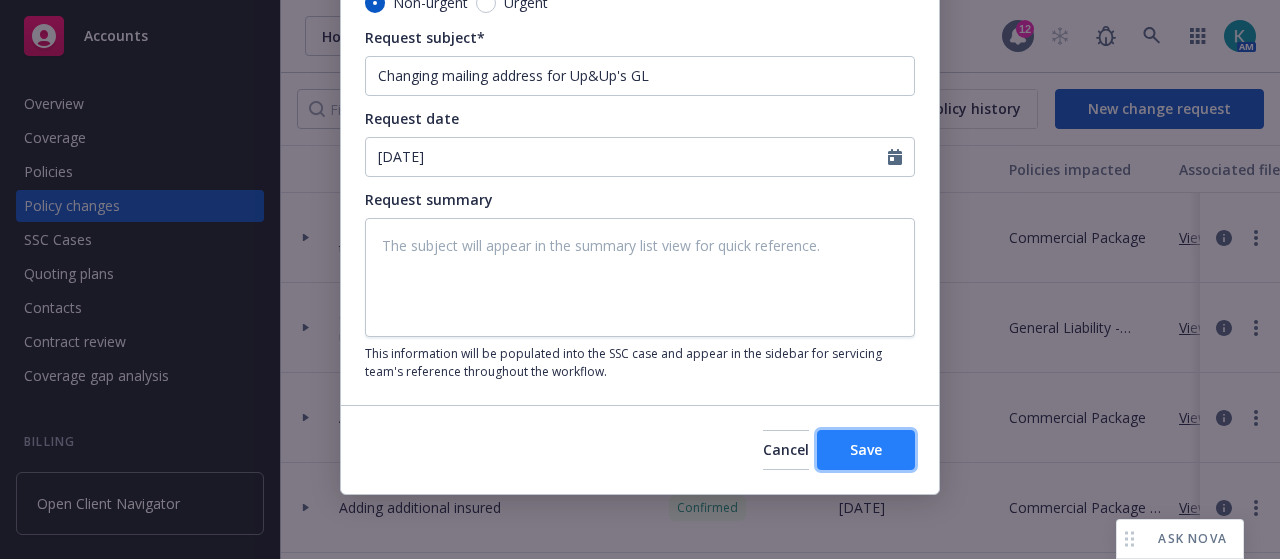 click on "Save" at bounding box center (866, 450) 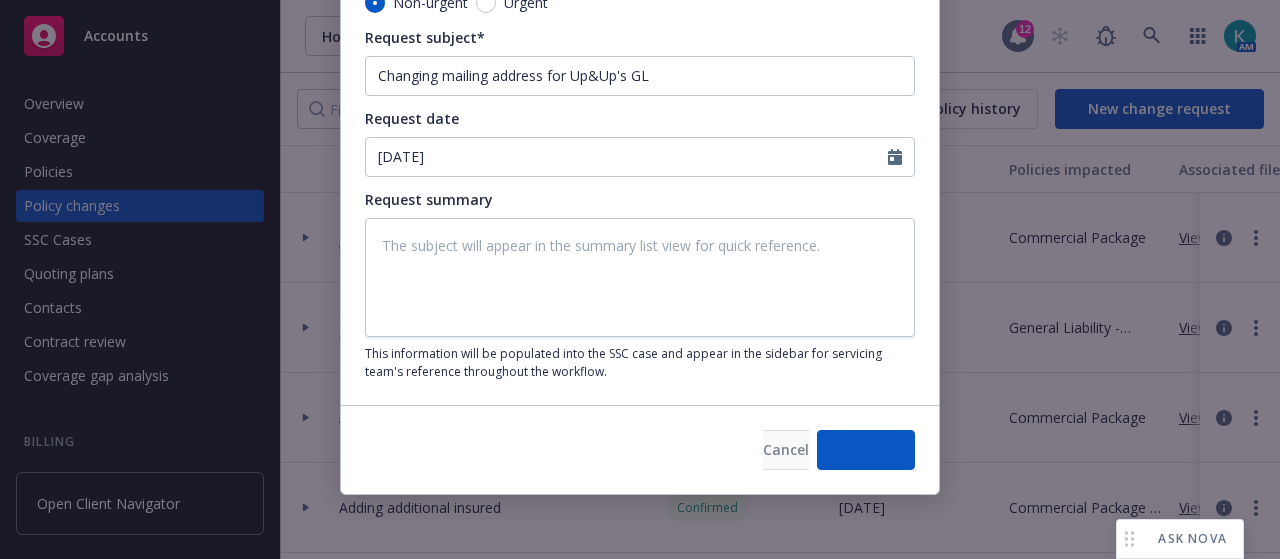 type on "x" 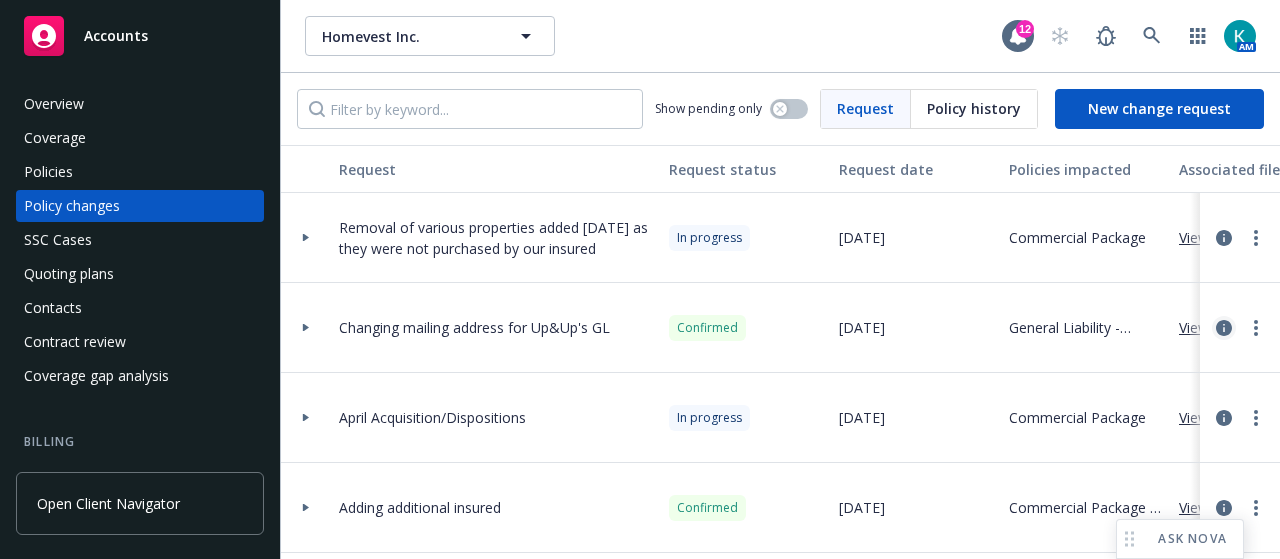 click 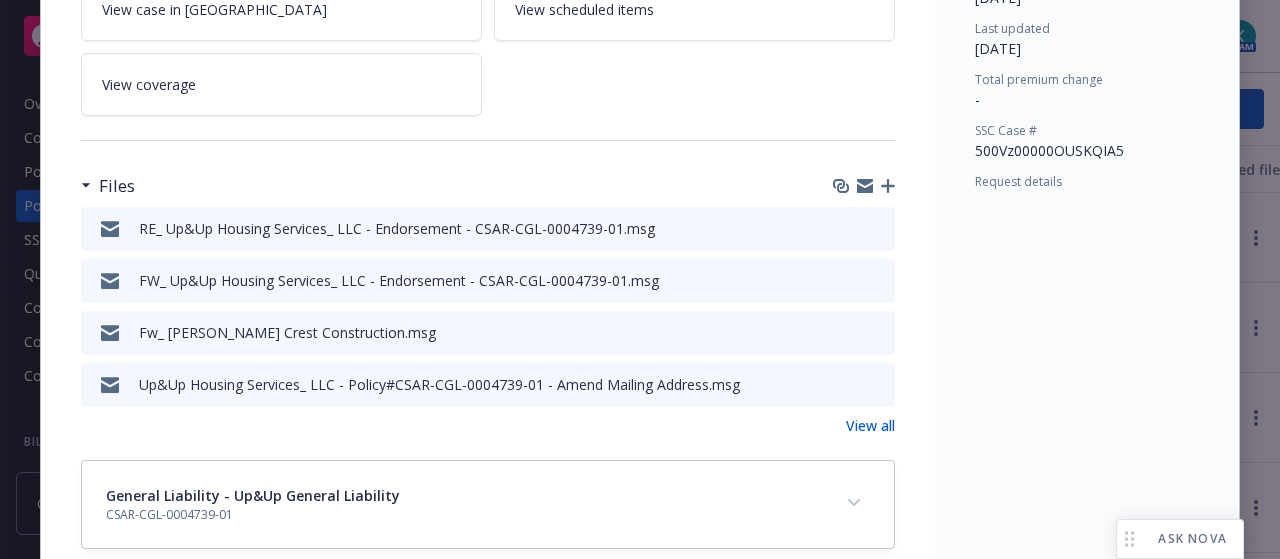 scroll, scrollTop: 307, scrollLeft: 0, axis: vertical 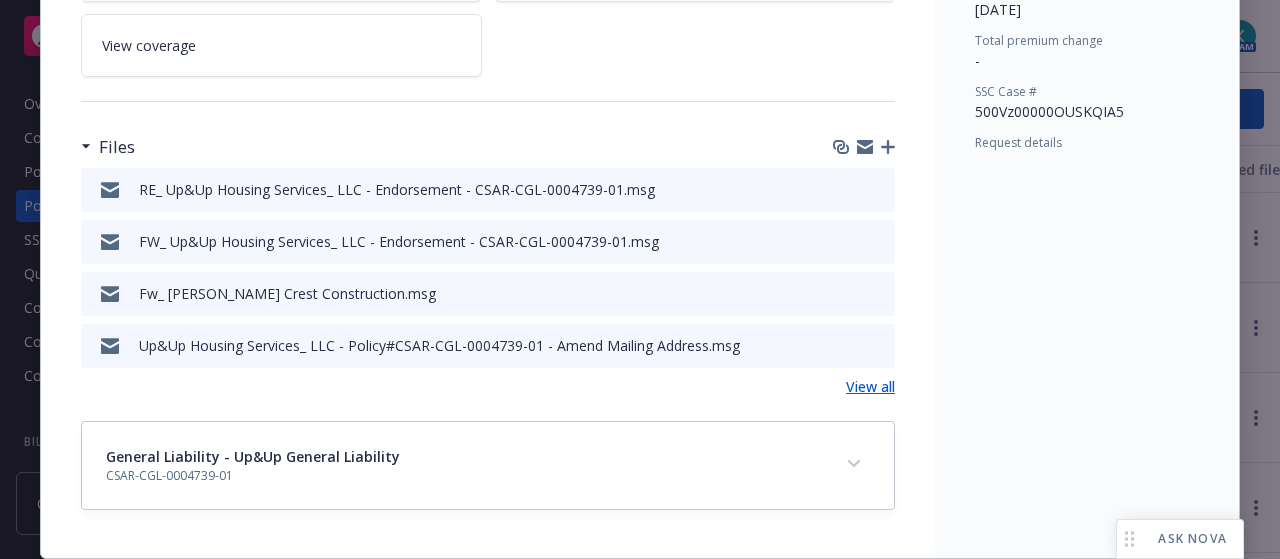 click on "View all" at bounding box center (870, 386) 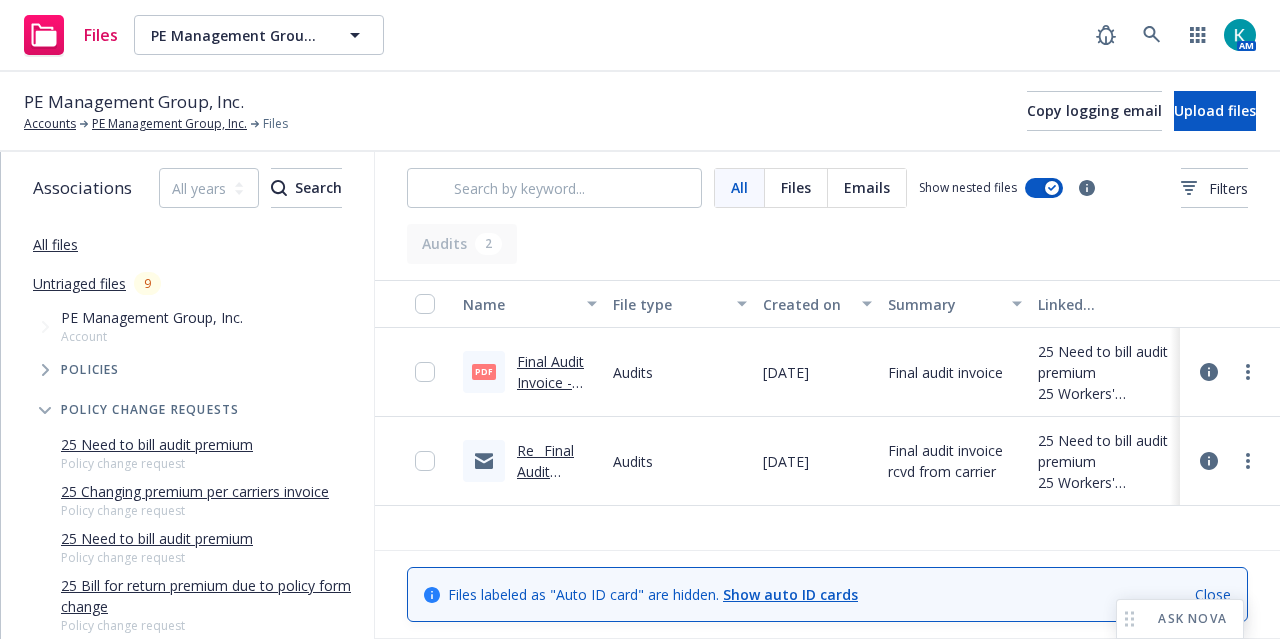 scroll, scrollTop: 0, scrollLeft: 0, axis: both 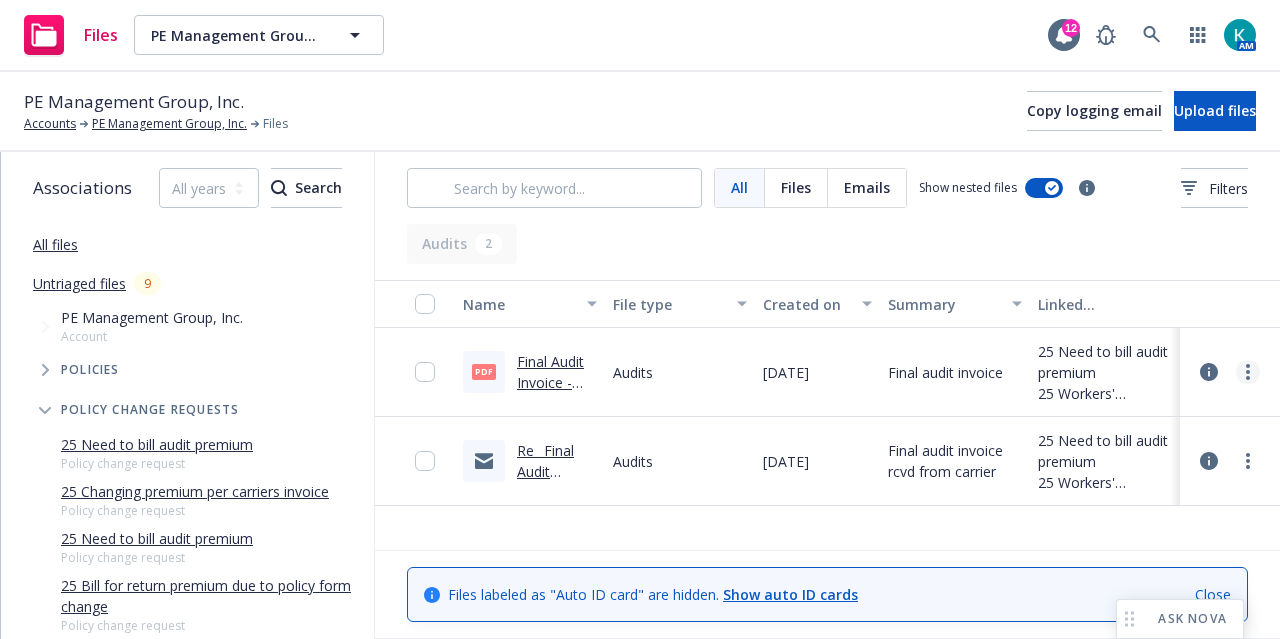 click 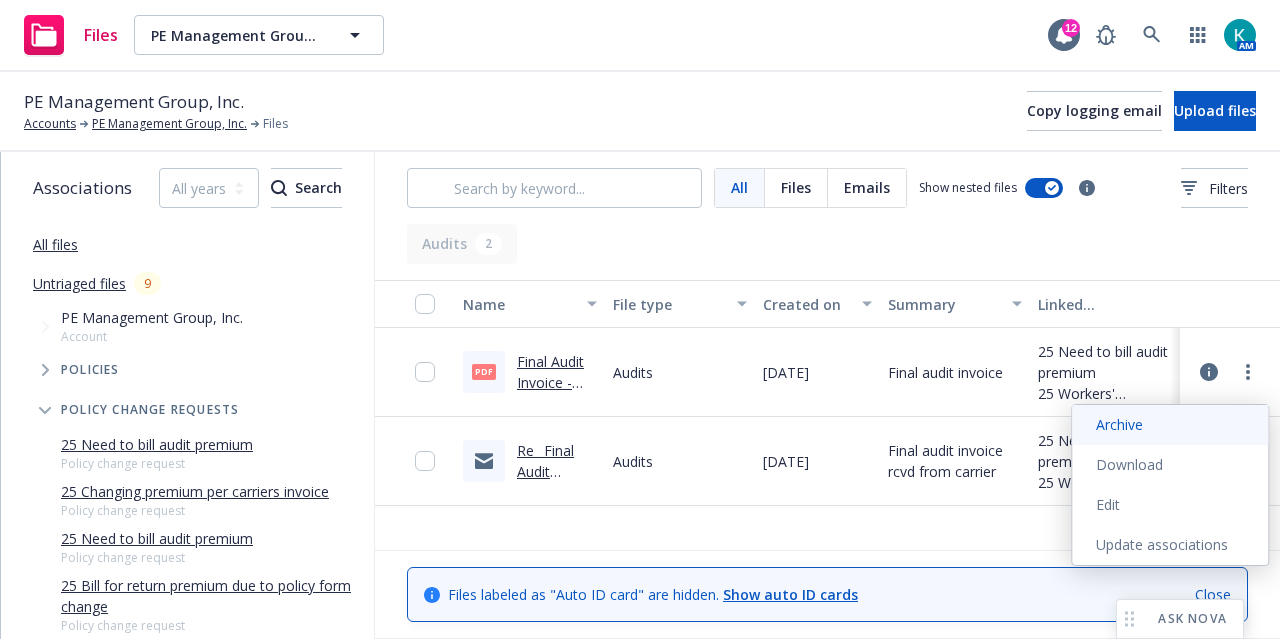 click on "Archive" at bounding box center [1170, 425] 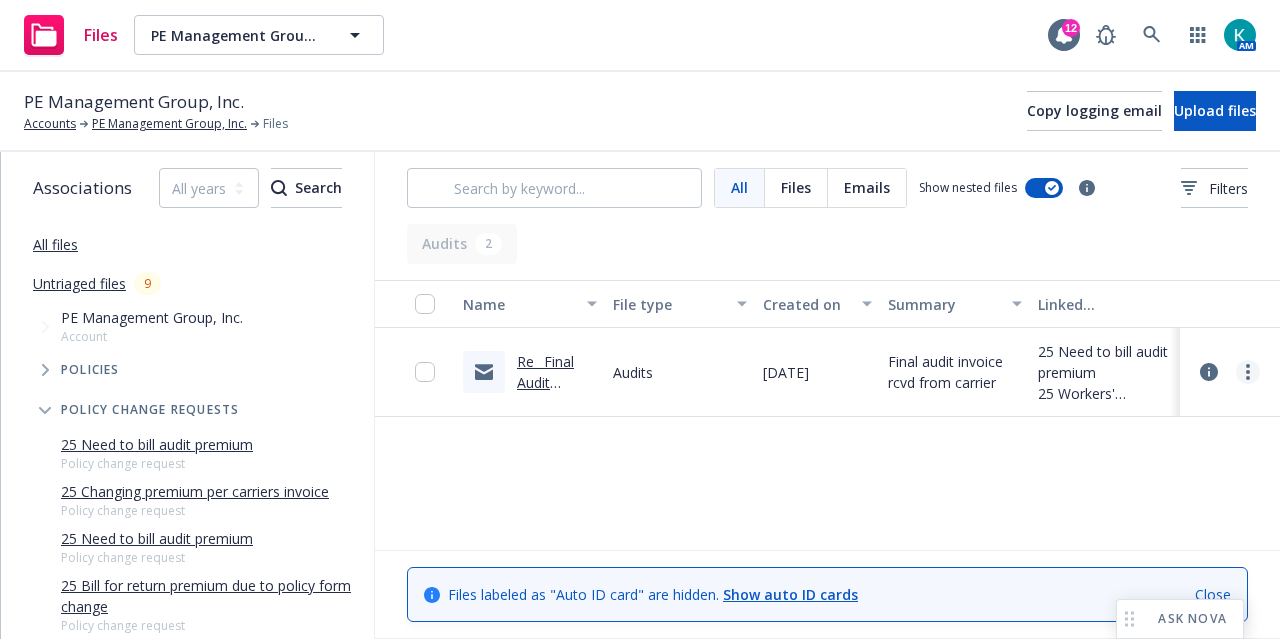 click at bounding box center [1248, 372] 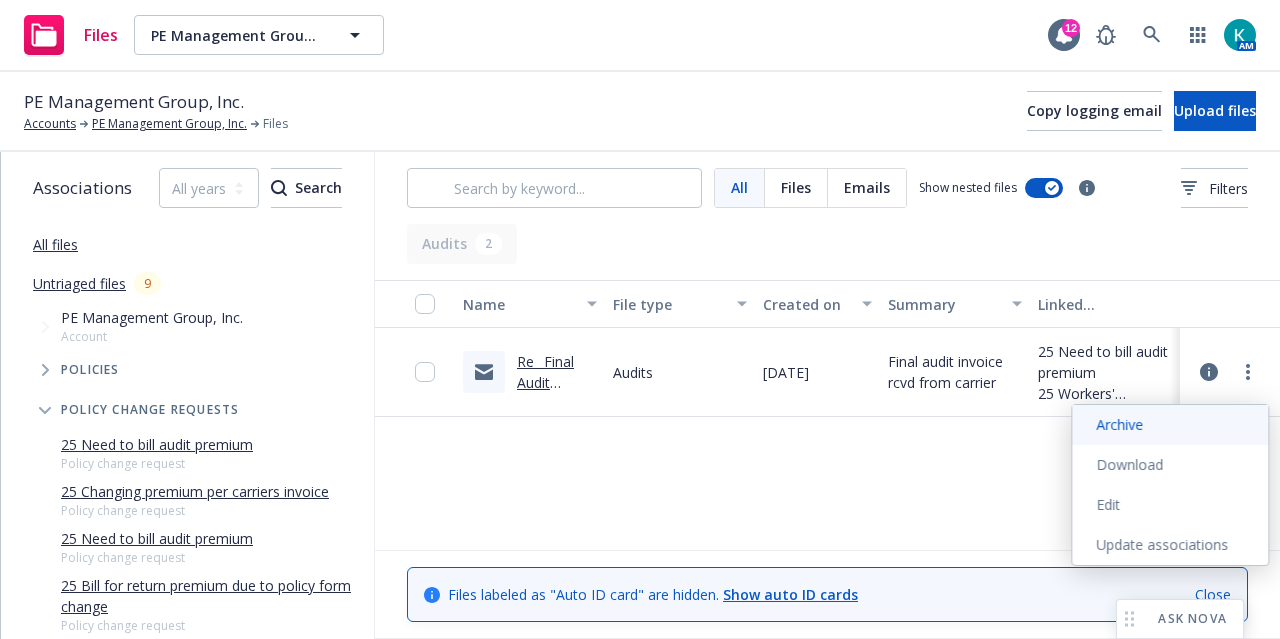 click on "Archive" at bounding box center (1170, 425) 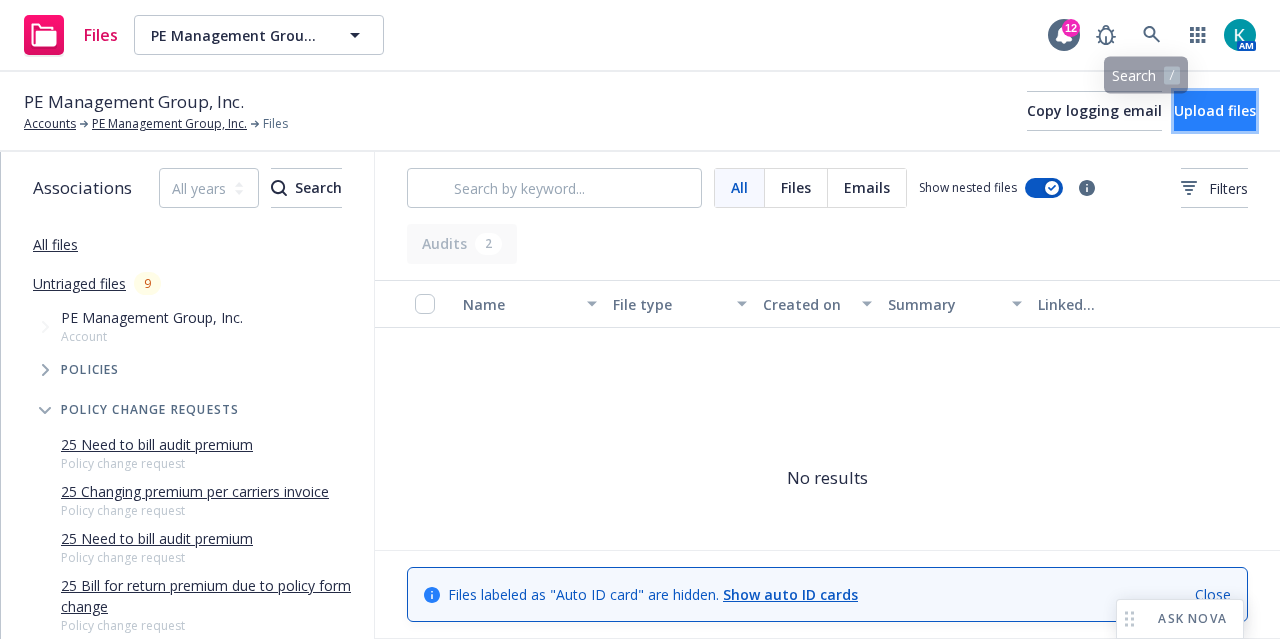 click on "Upload files" at bounding box center (1215, 110) 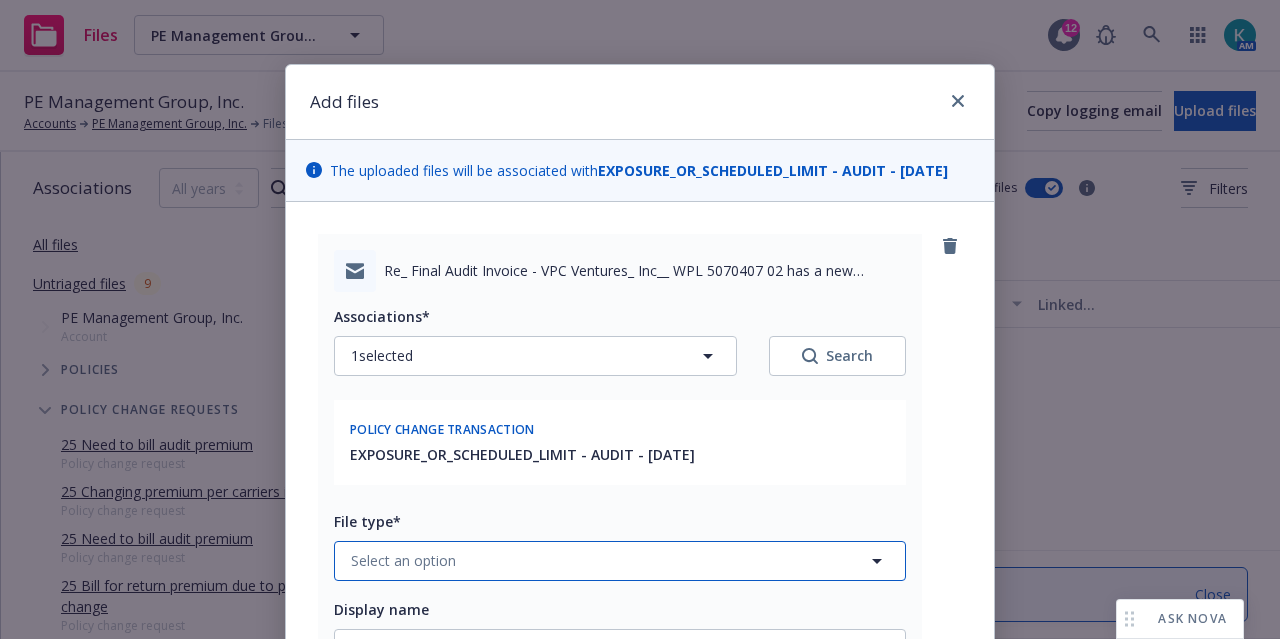 click on "Select an option" at bounding box center [620, 561] 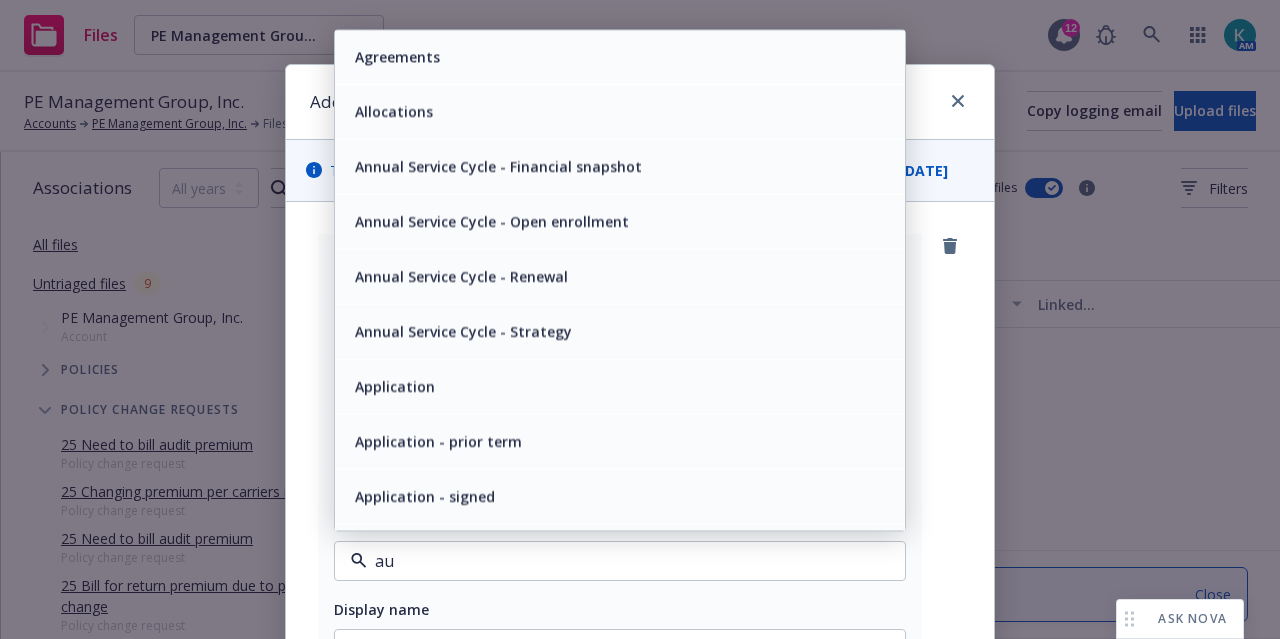 type on "auu" 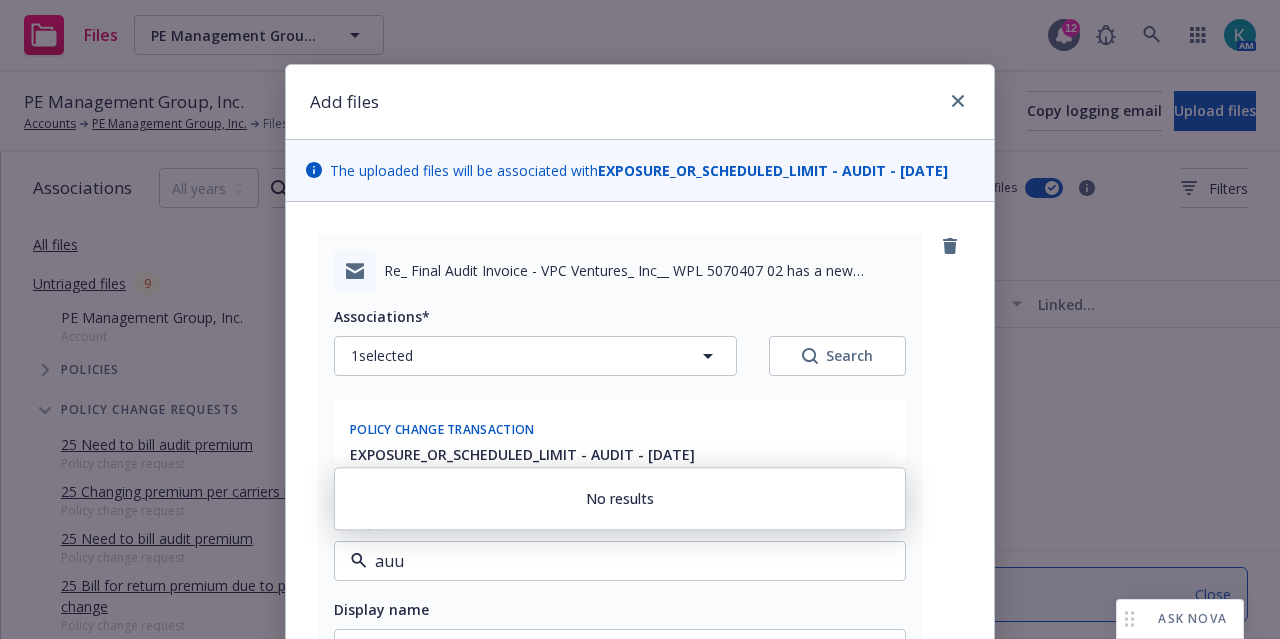 type on "x" 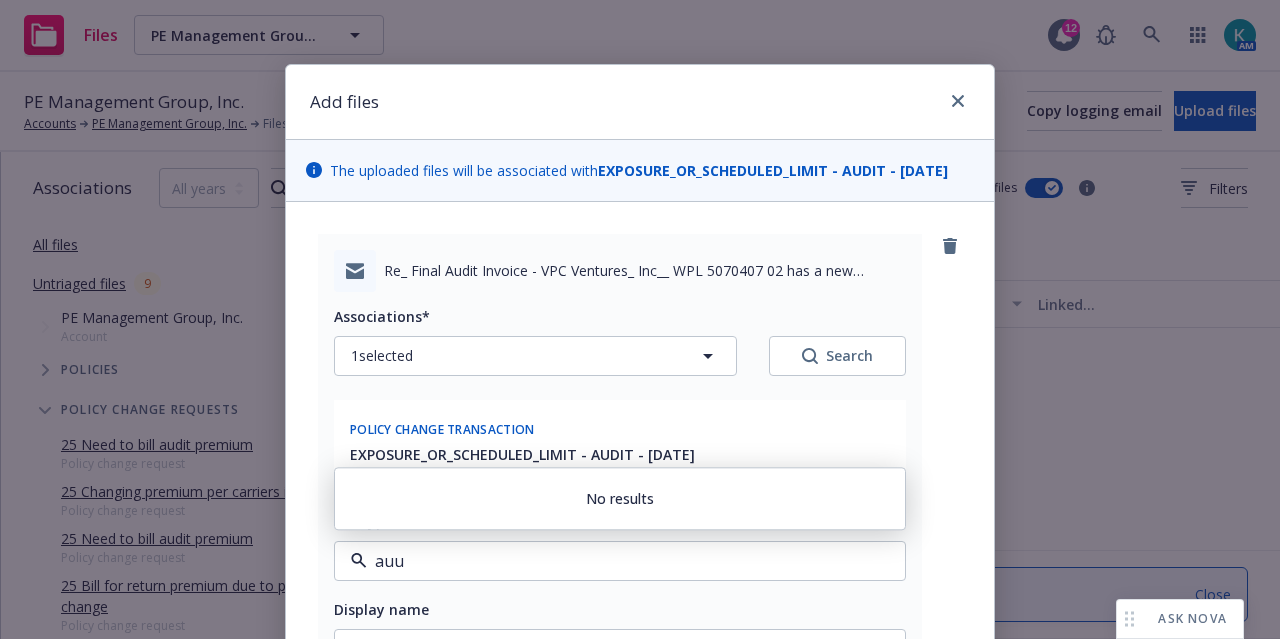 type on "au" 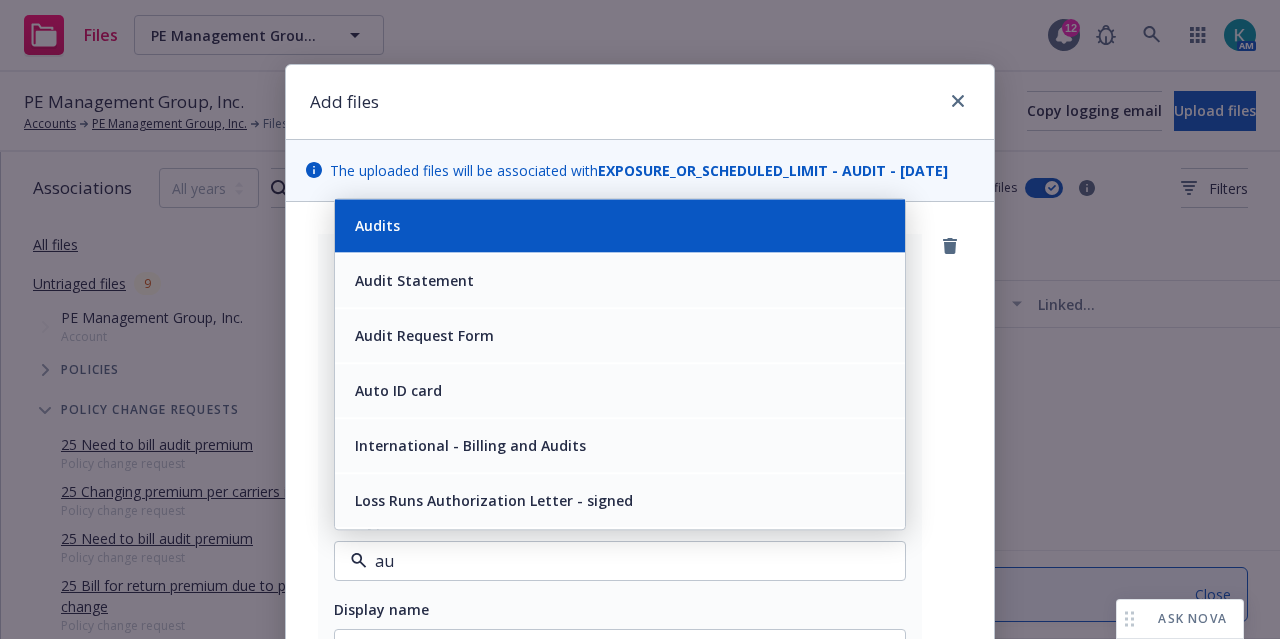 click on "Audits" at bounding box center (620, 225) 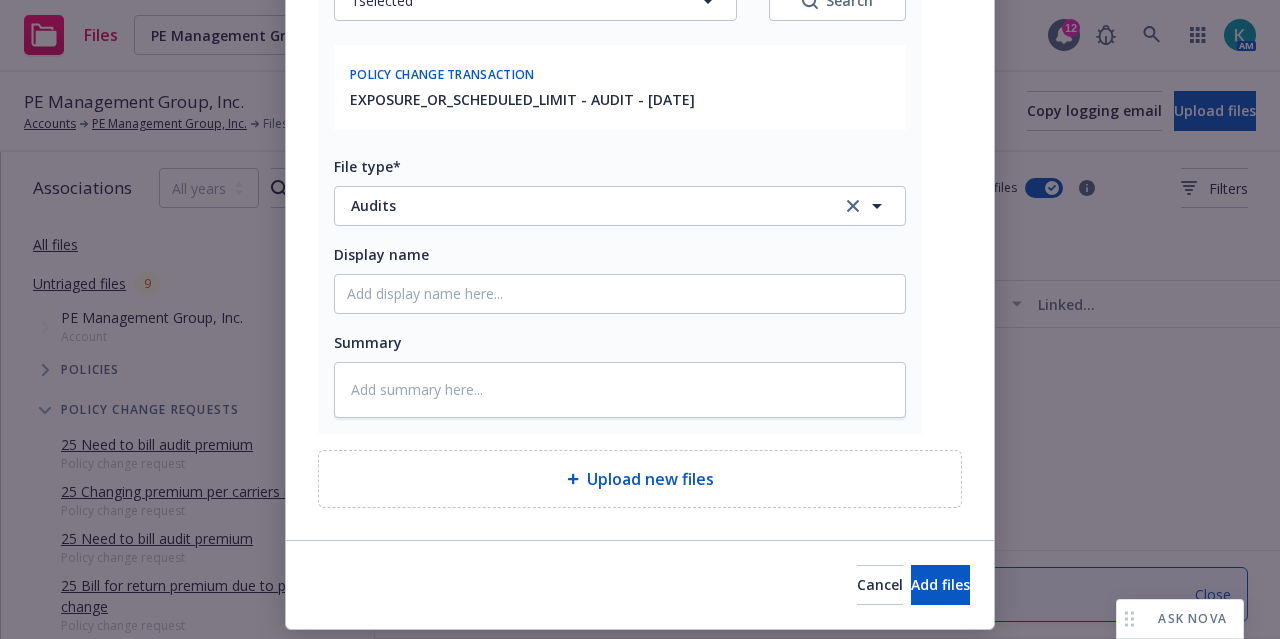 scroll, scrollTop: 378, scrollLeft: 0, axis: vertical 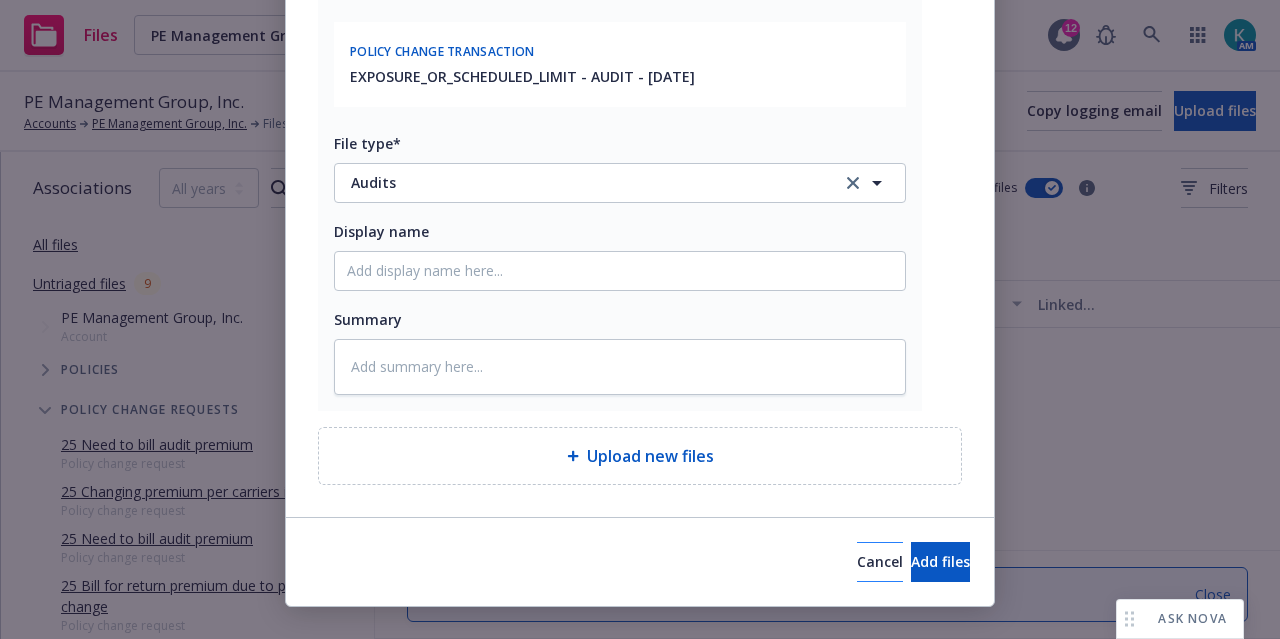 type on "x" 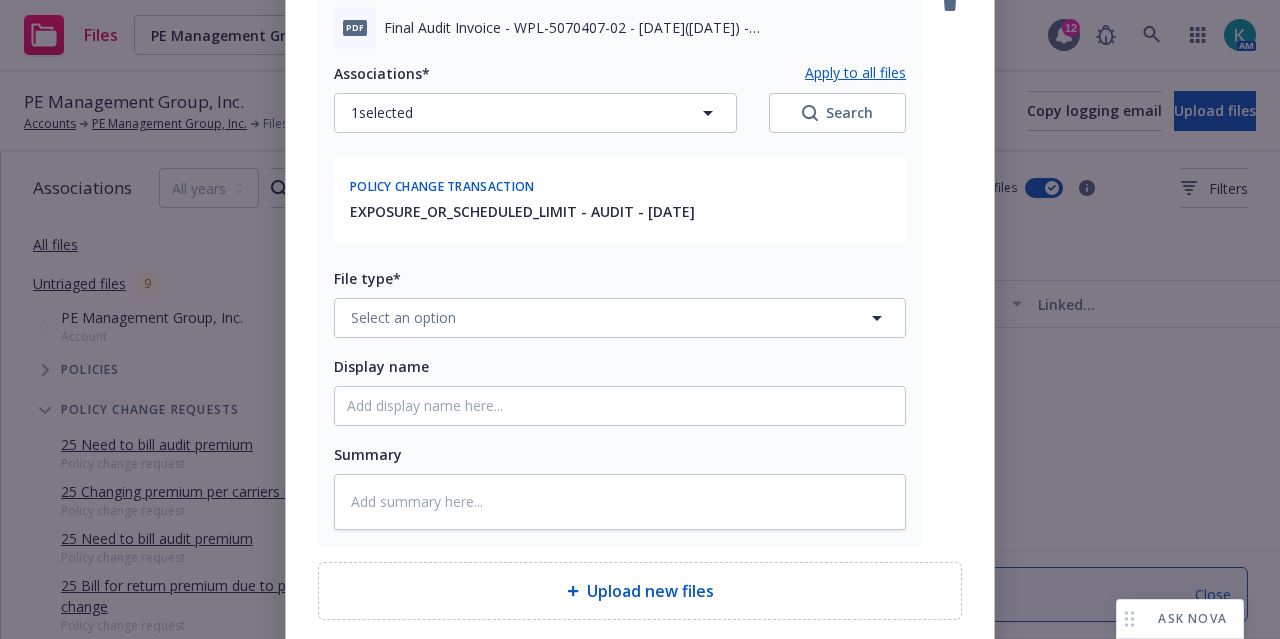 scroll, scrollTop: 1022, scrollLeft: 0, axis: vertical 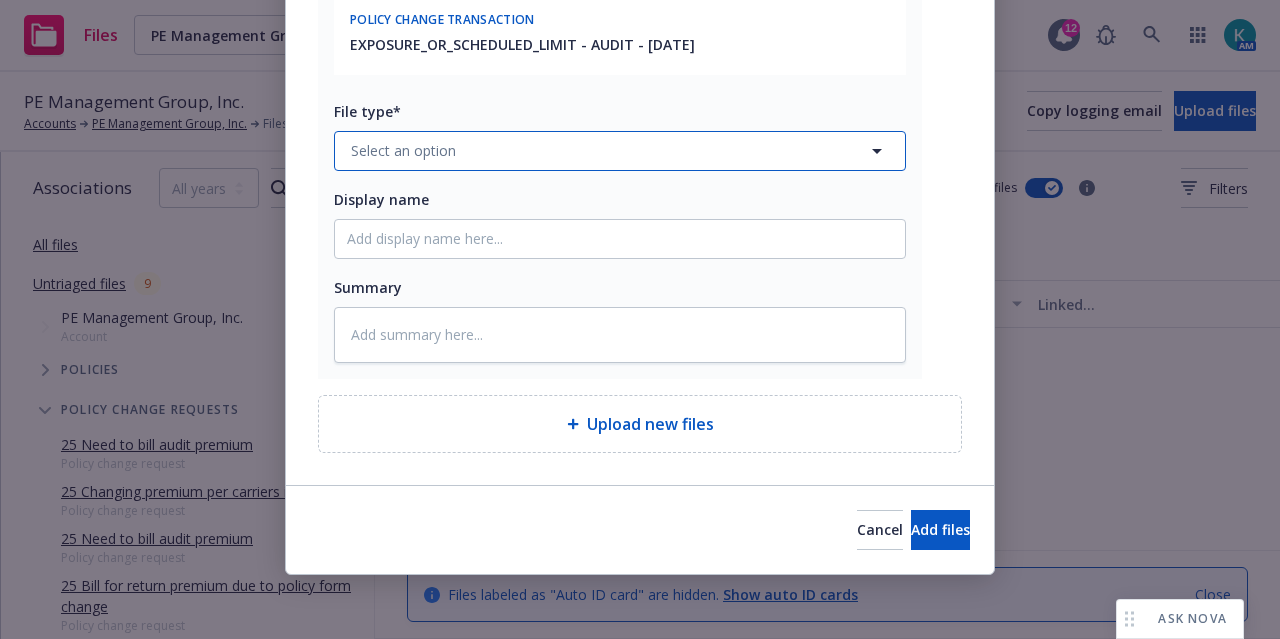 click on "Select an option" at bounding box center (620, 151) 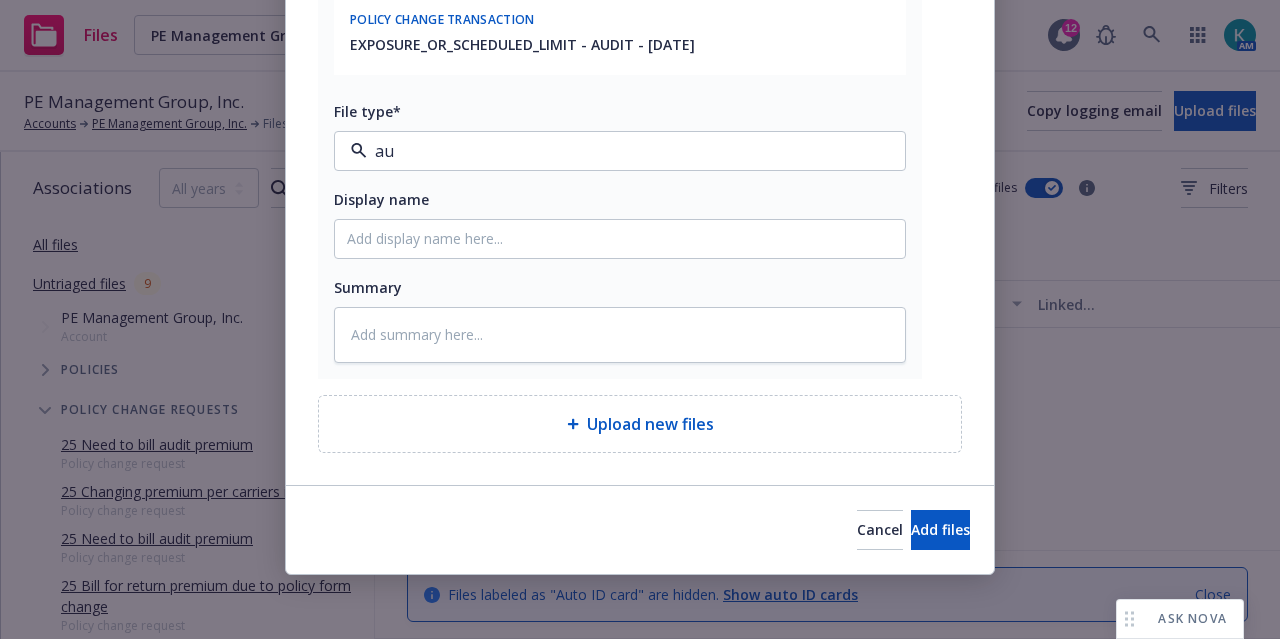 type on "aud" 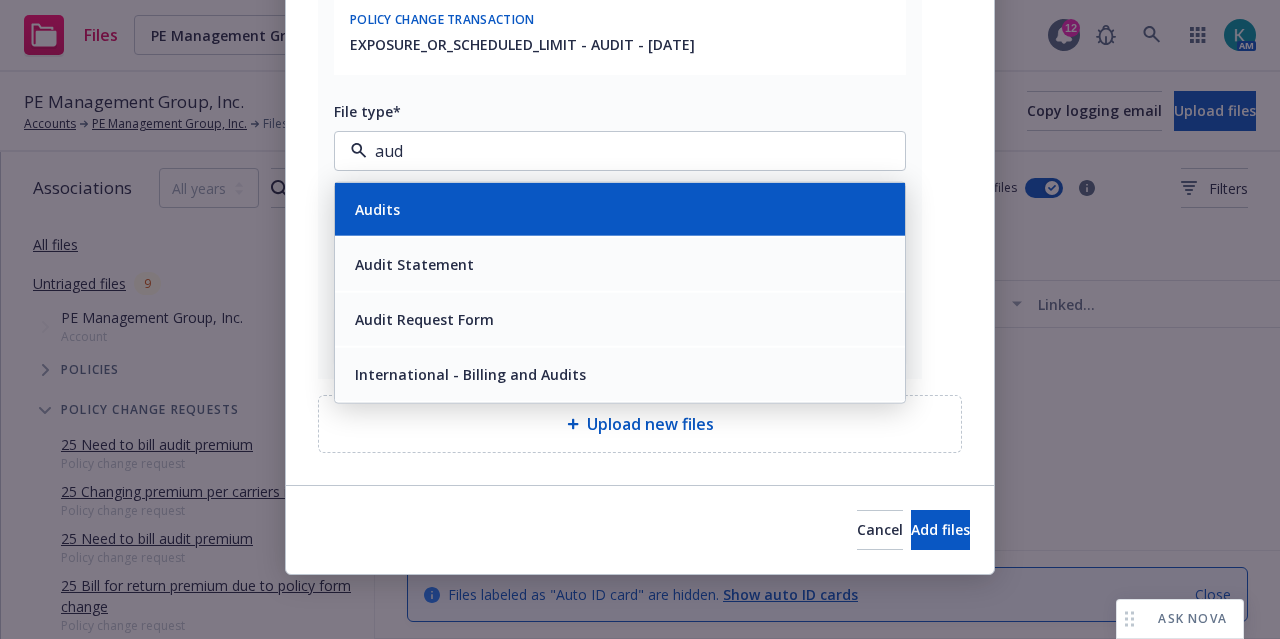 click on "Audits" at bounding box center [620, 208] 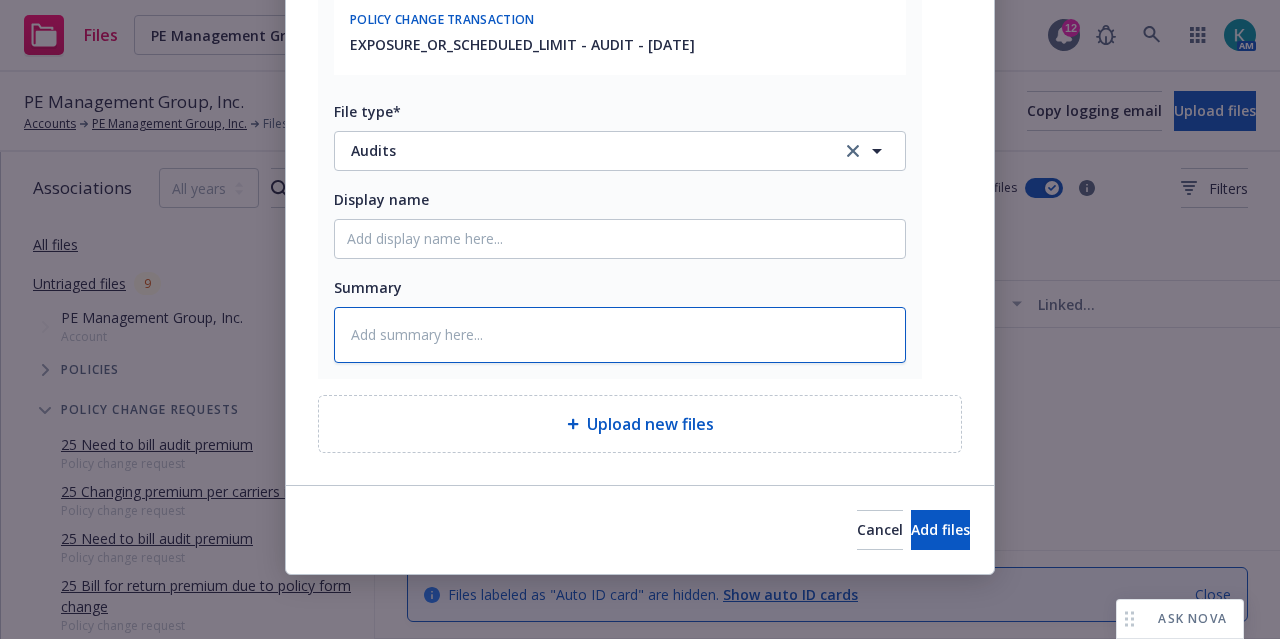 click at bounding box center (620, 335) 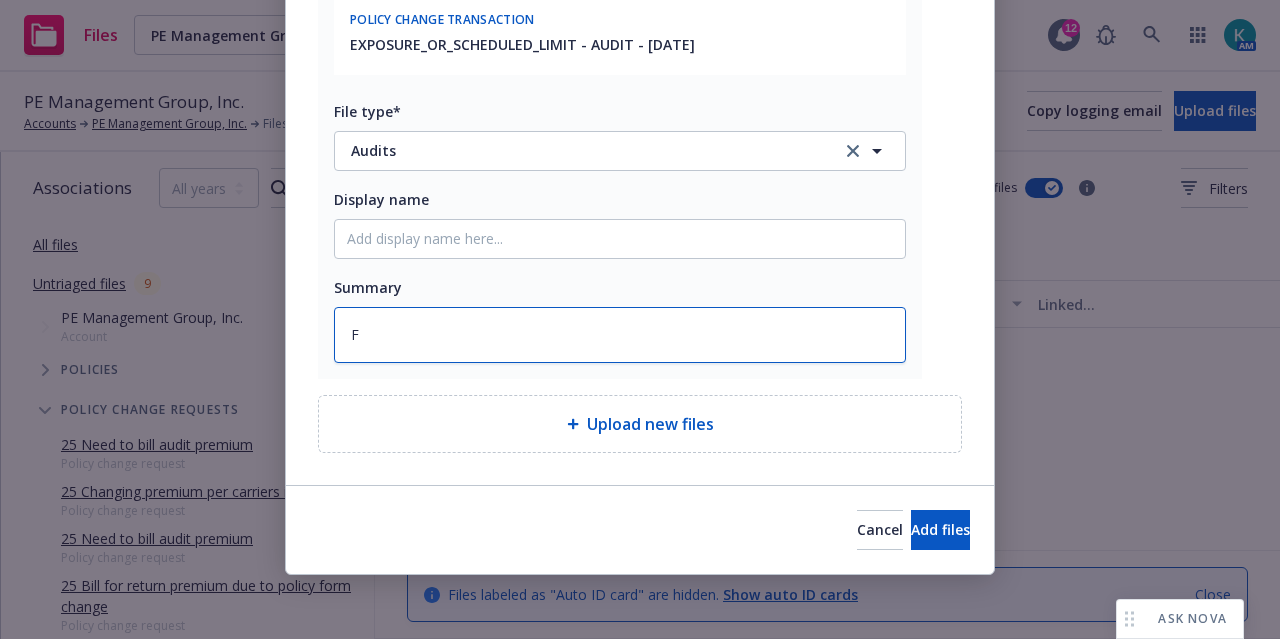 type on "x" 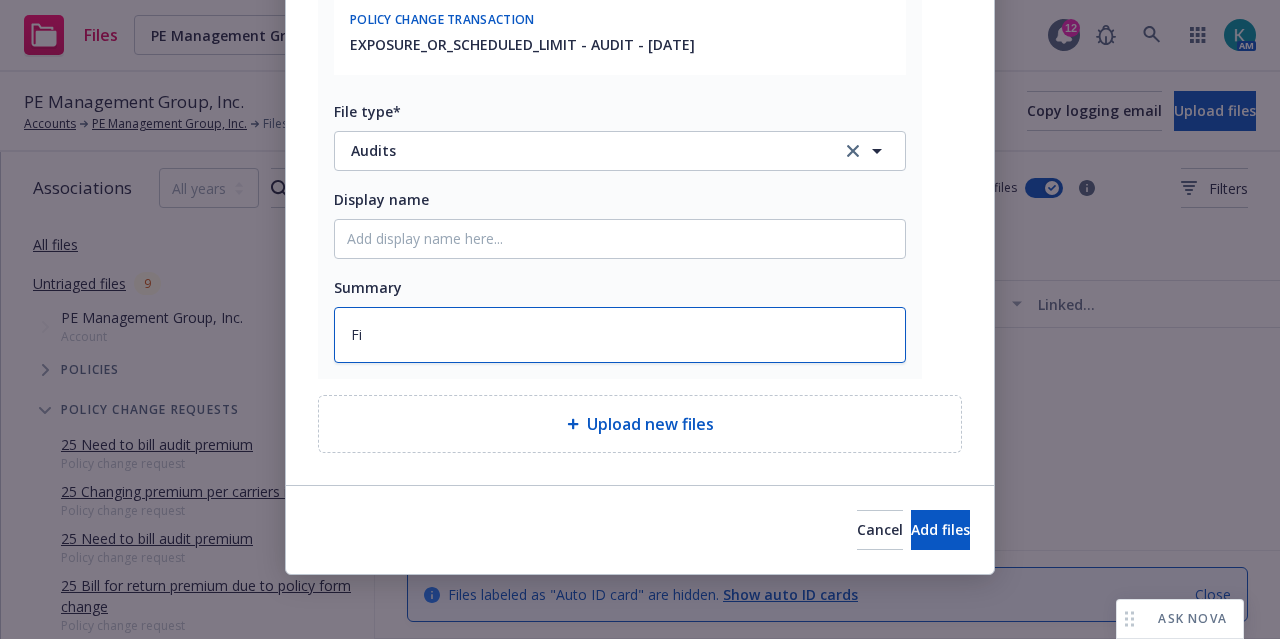 type on "x" 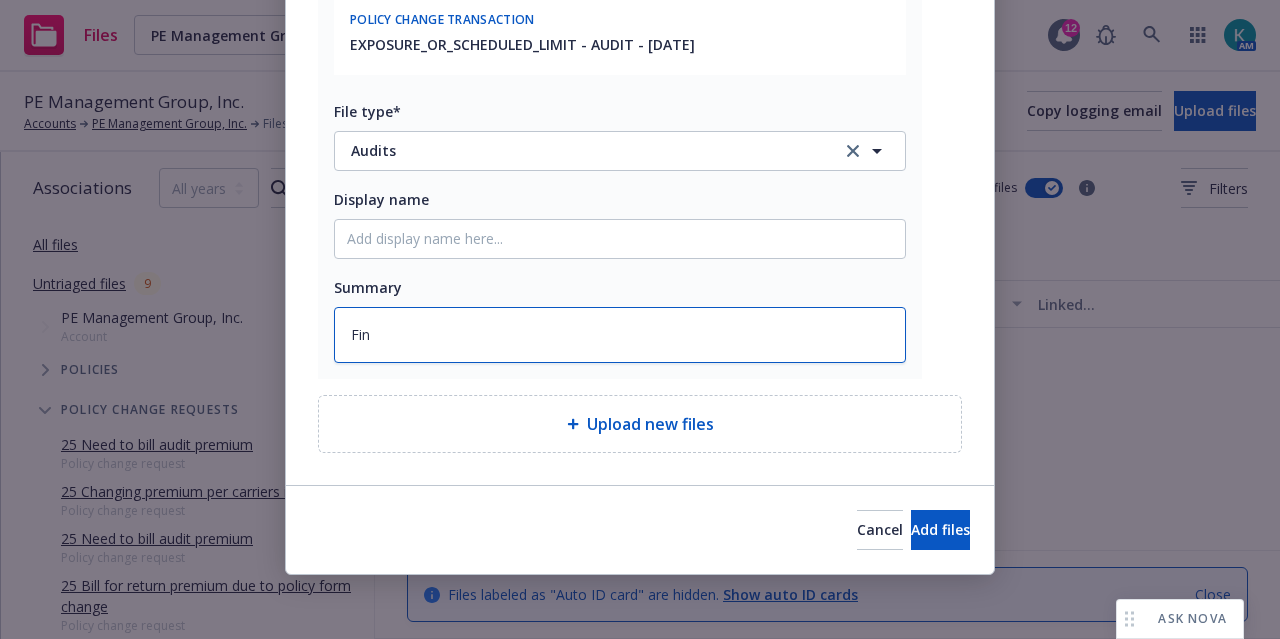type on "x" 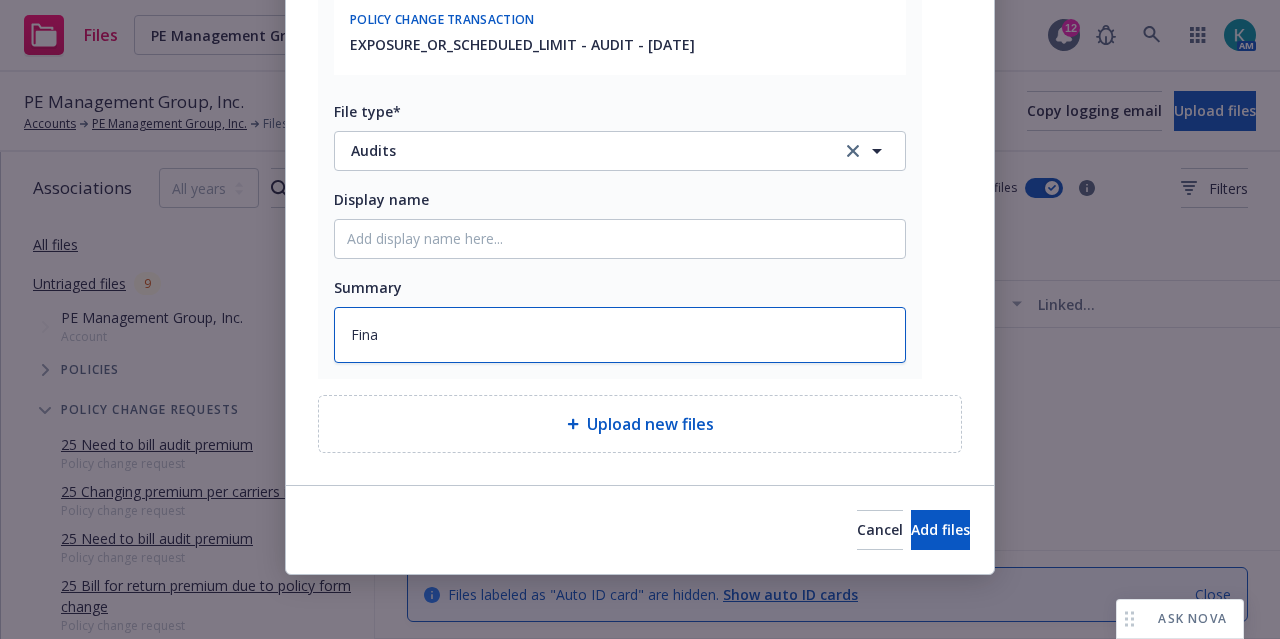 type on "x" 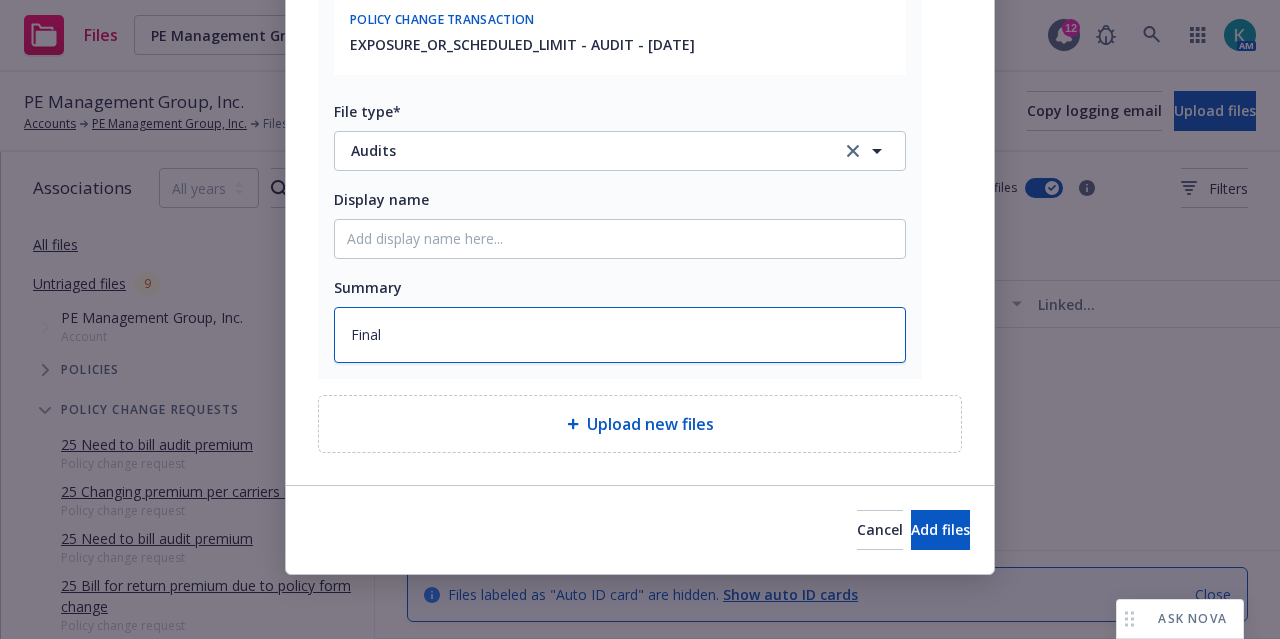 type on "x" 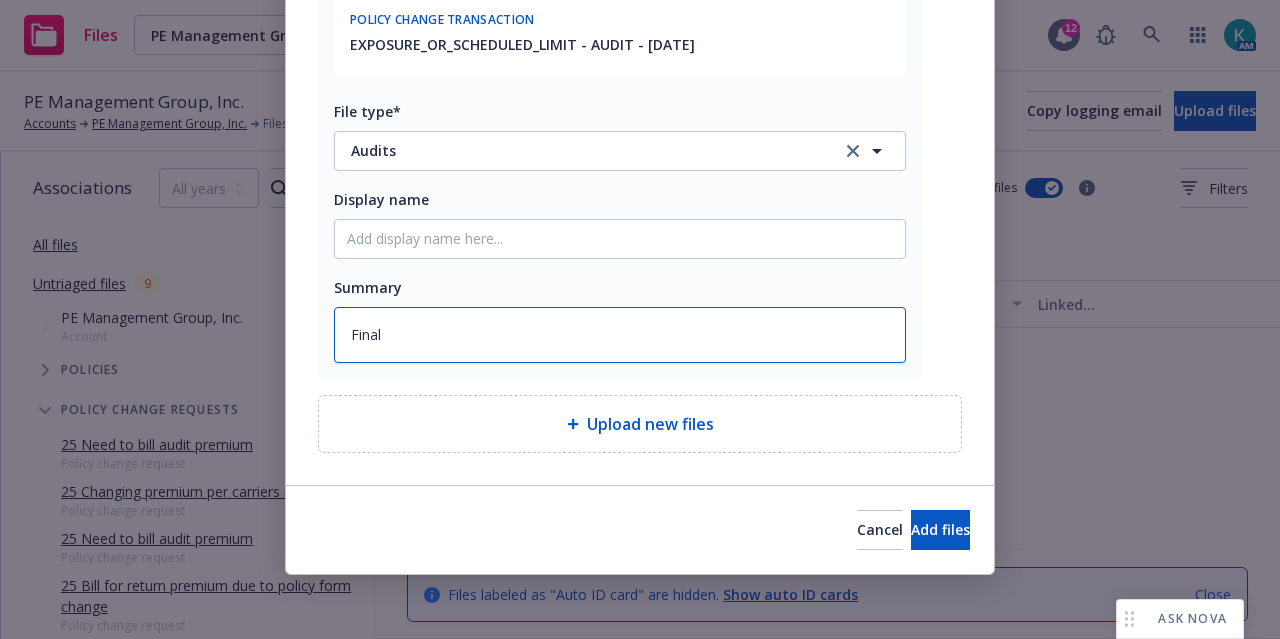 type on "Final" 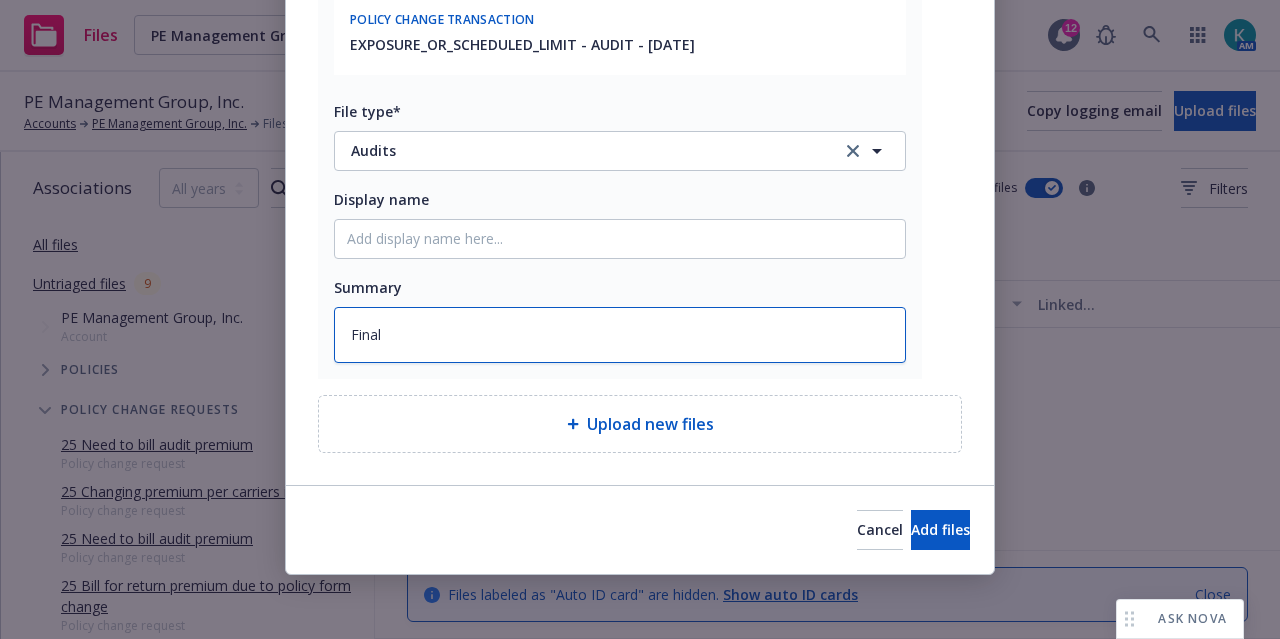 type on "x" 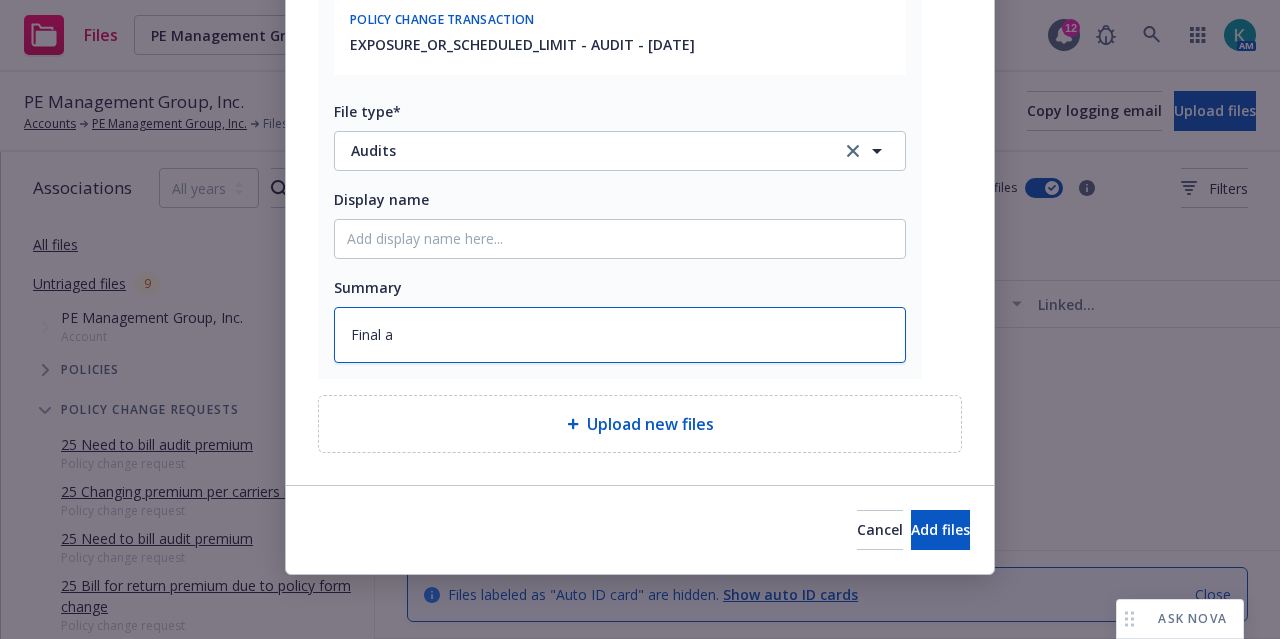 type on "x" 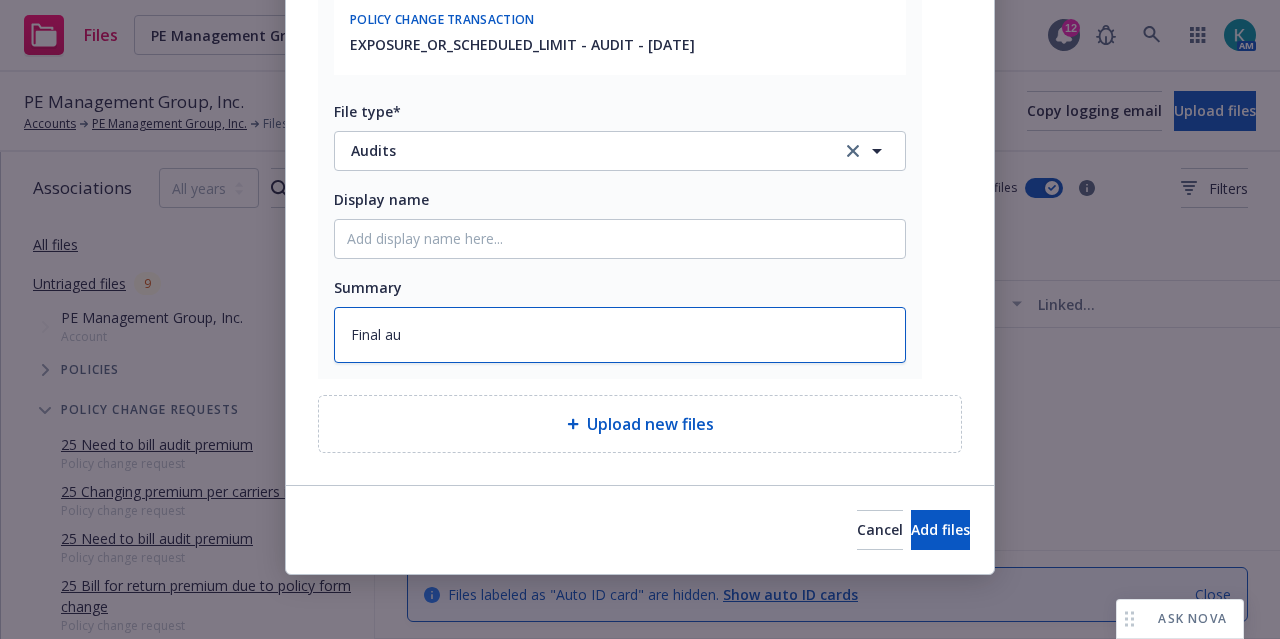 type on "x" 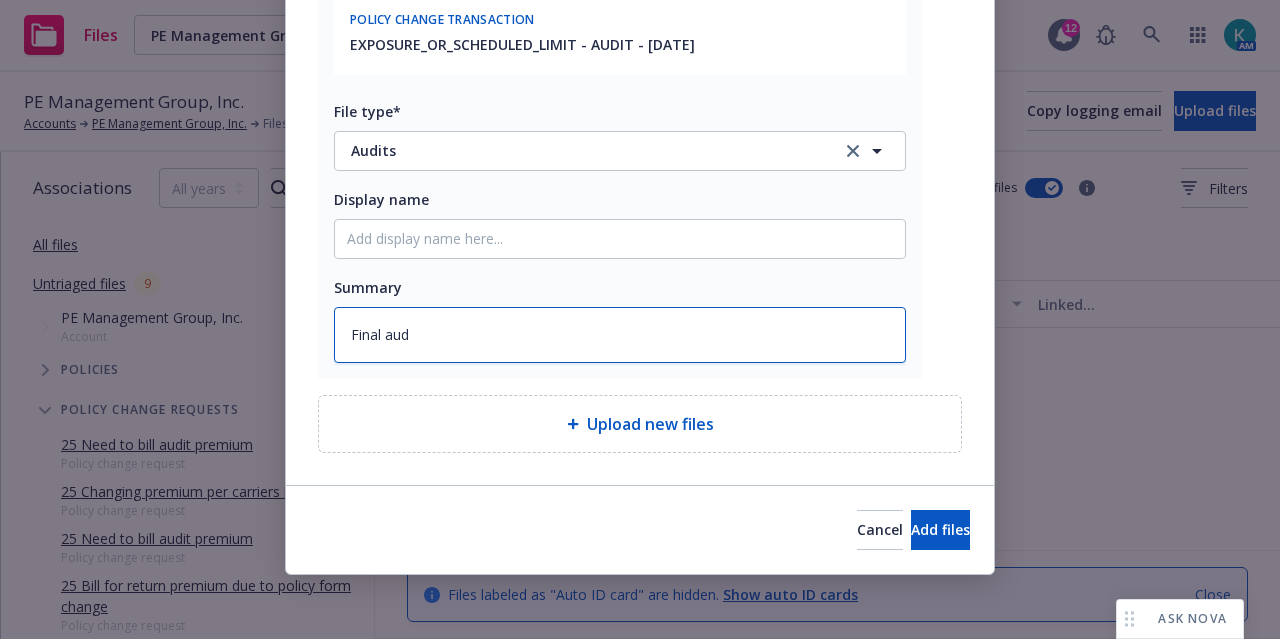 type on "x" 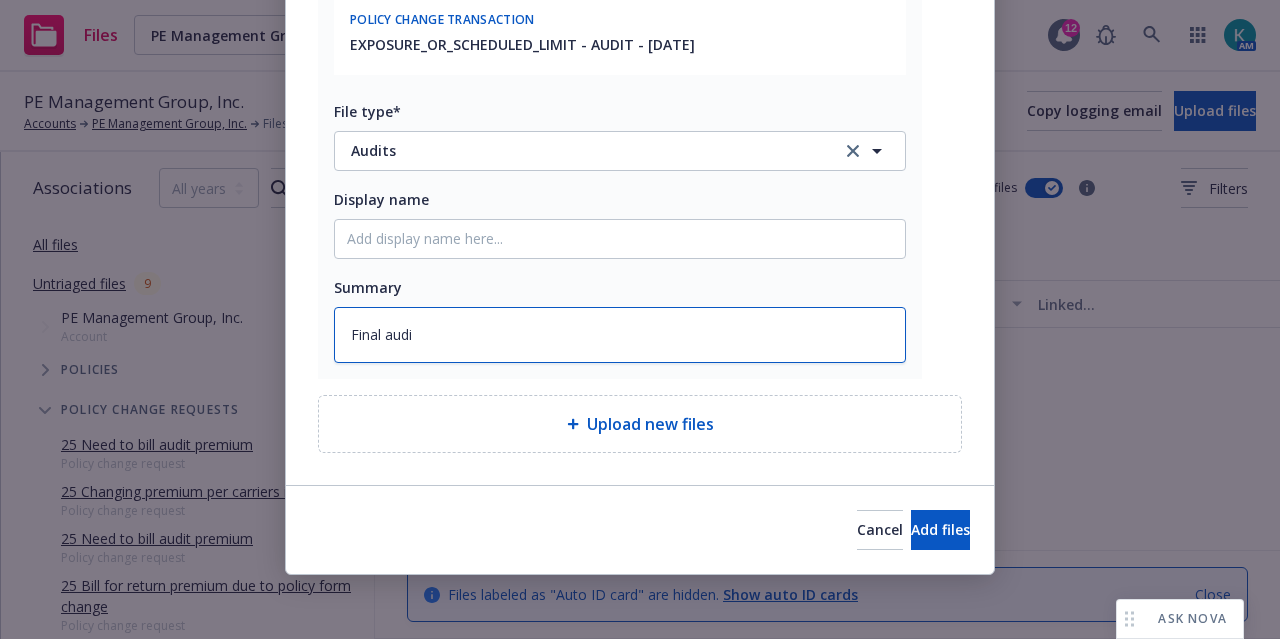 type on "x" 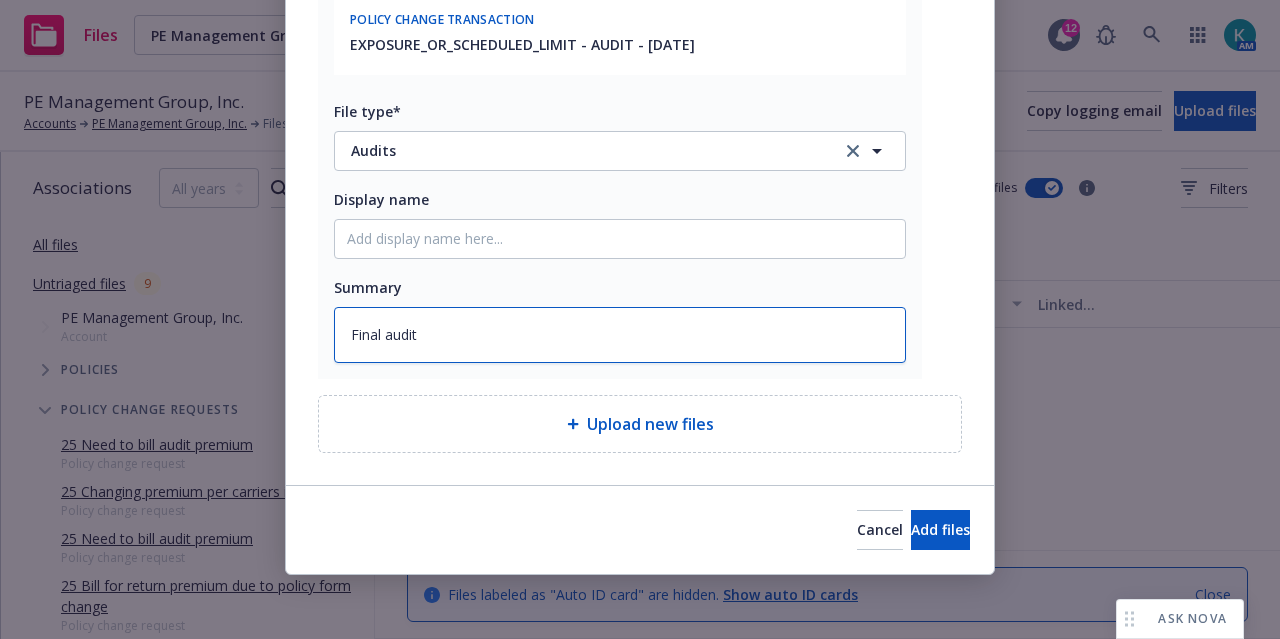 type on "Final audit" 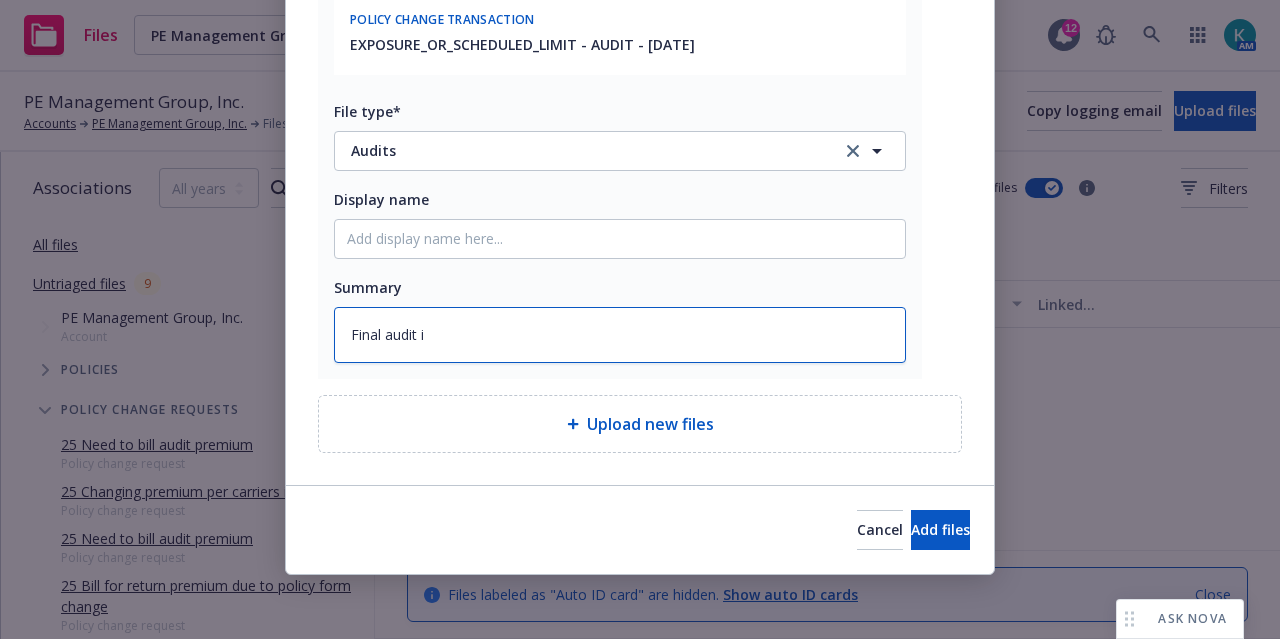 type on "x" 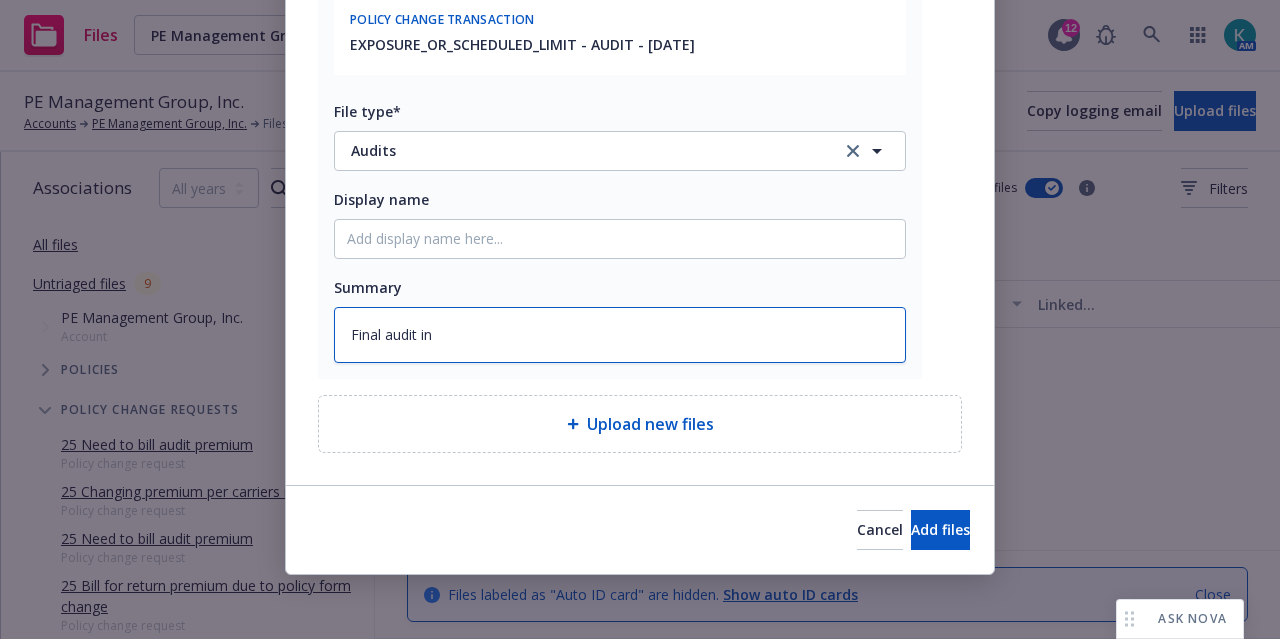 type on "Final audit inv" 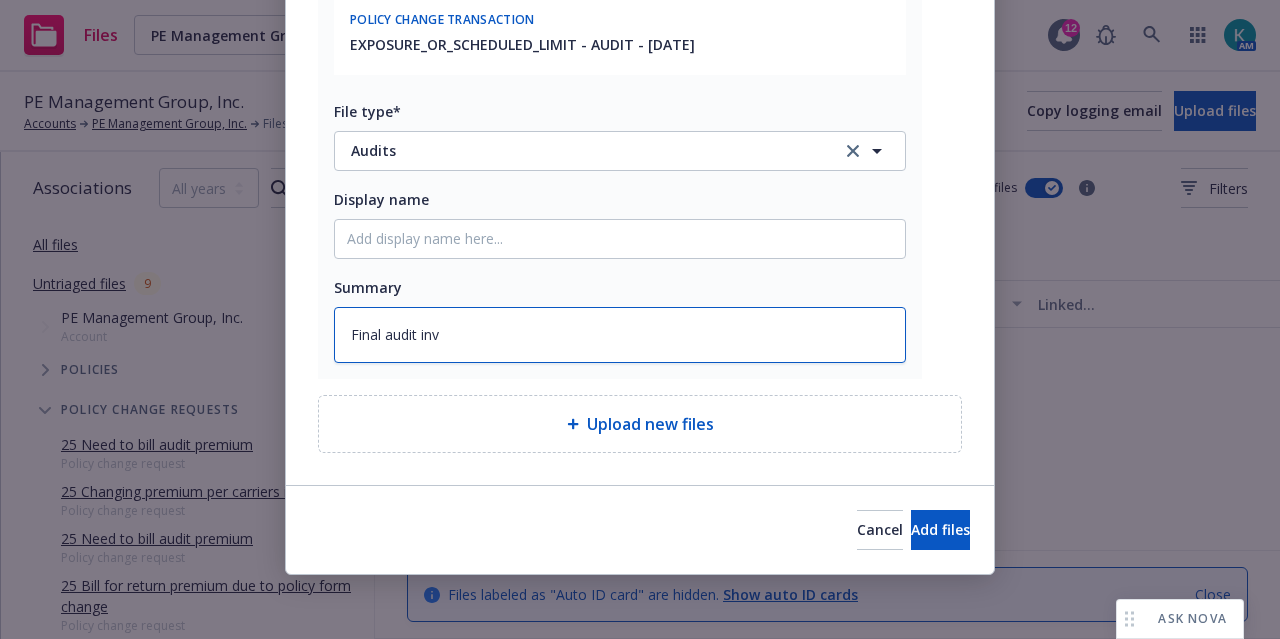 type on "x" 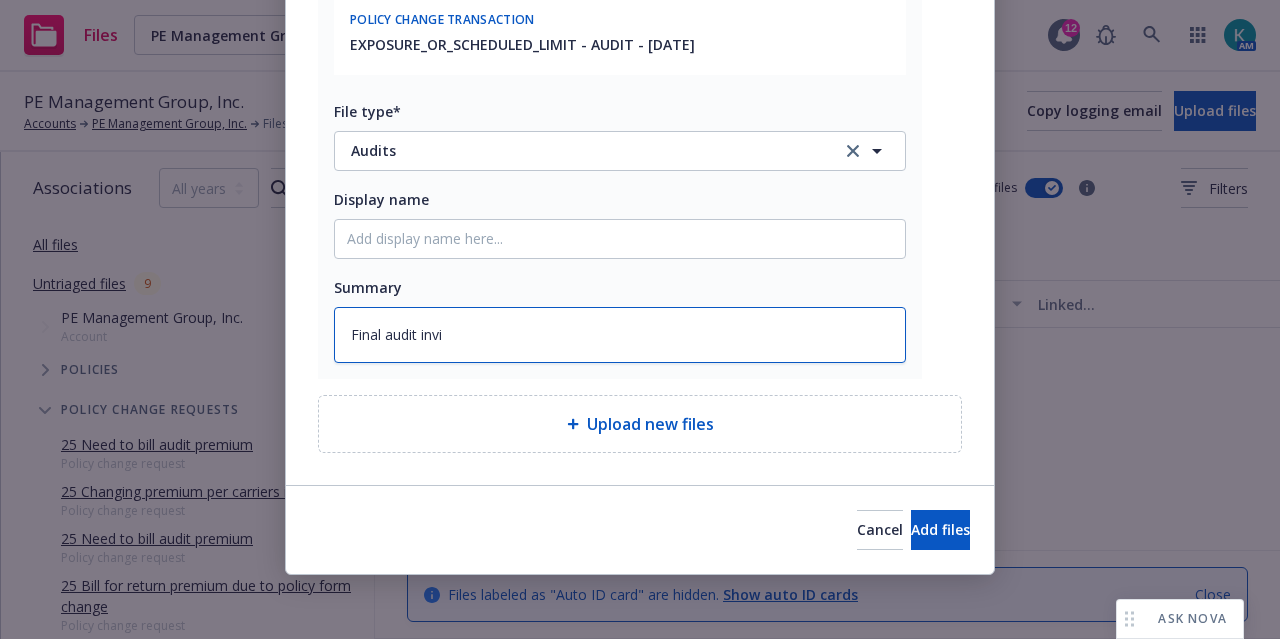 type on "x" 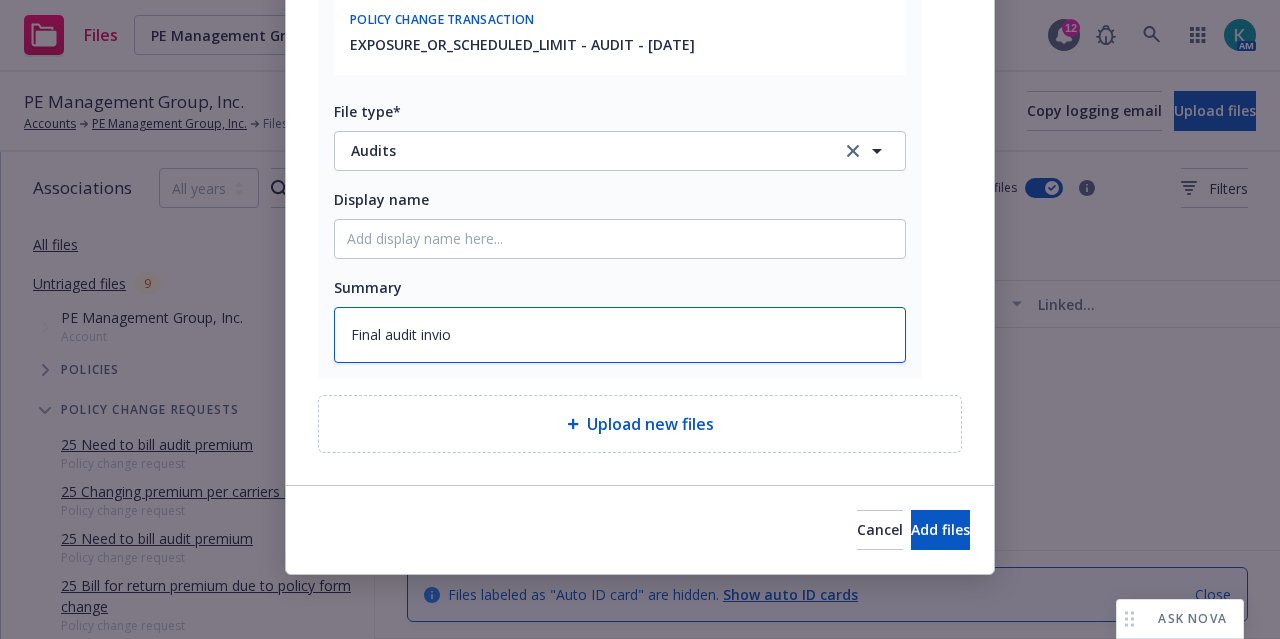 type on "Final audit invioc" 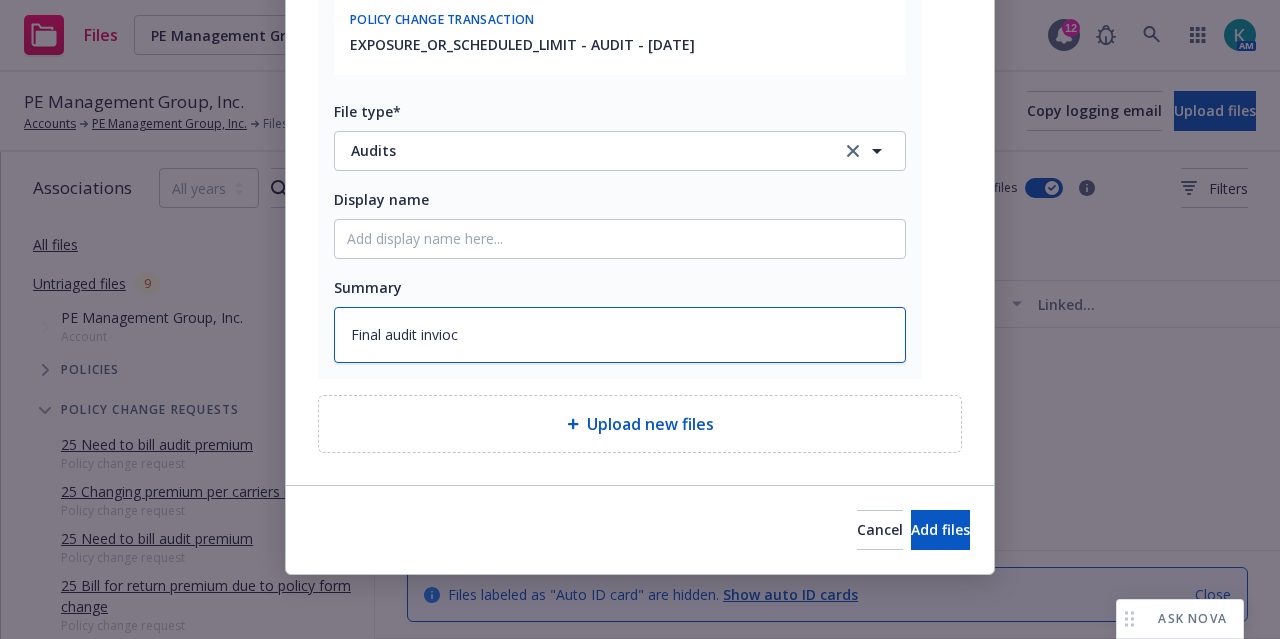 type on "x" 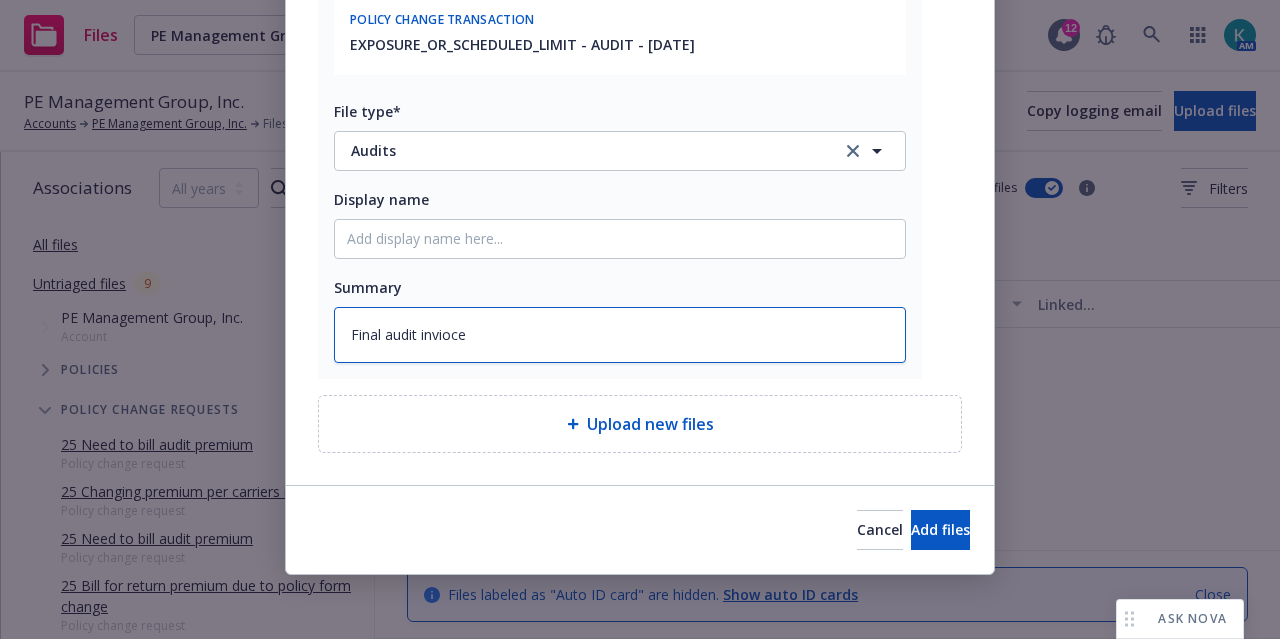 type on "x" 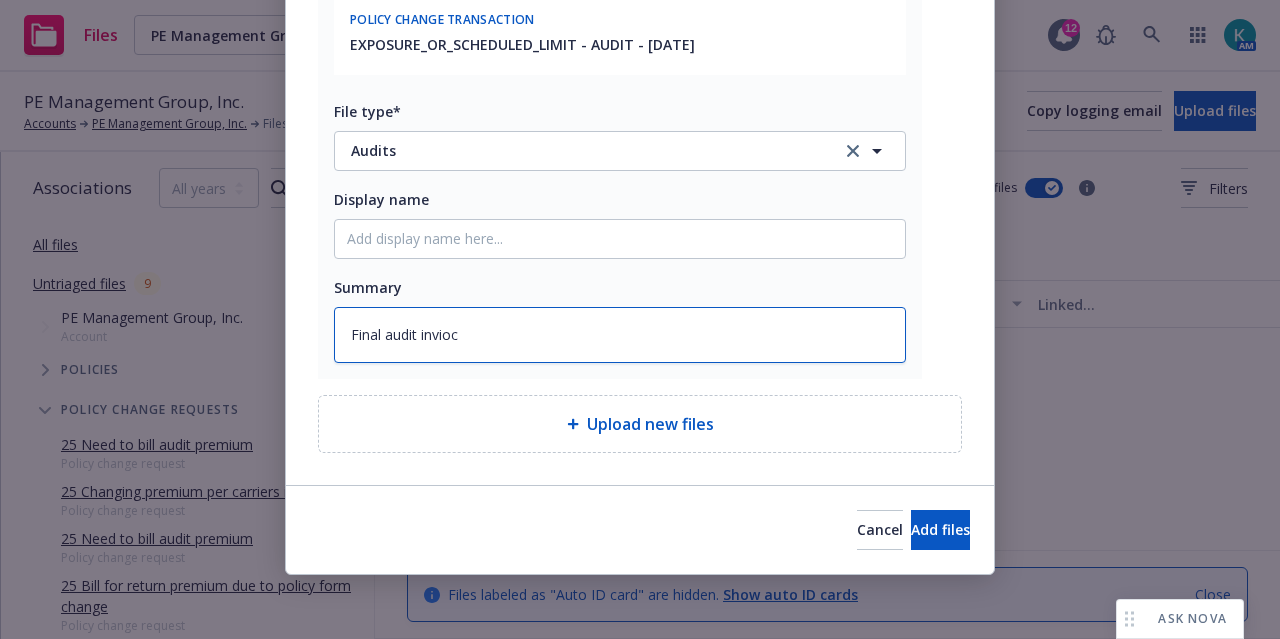 type on "x" 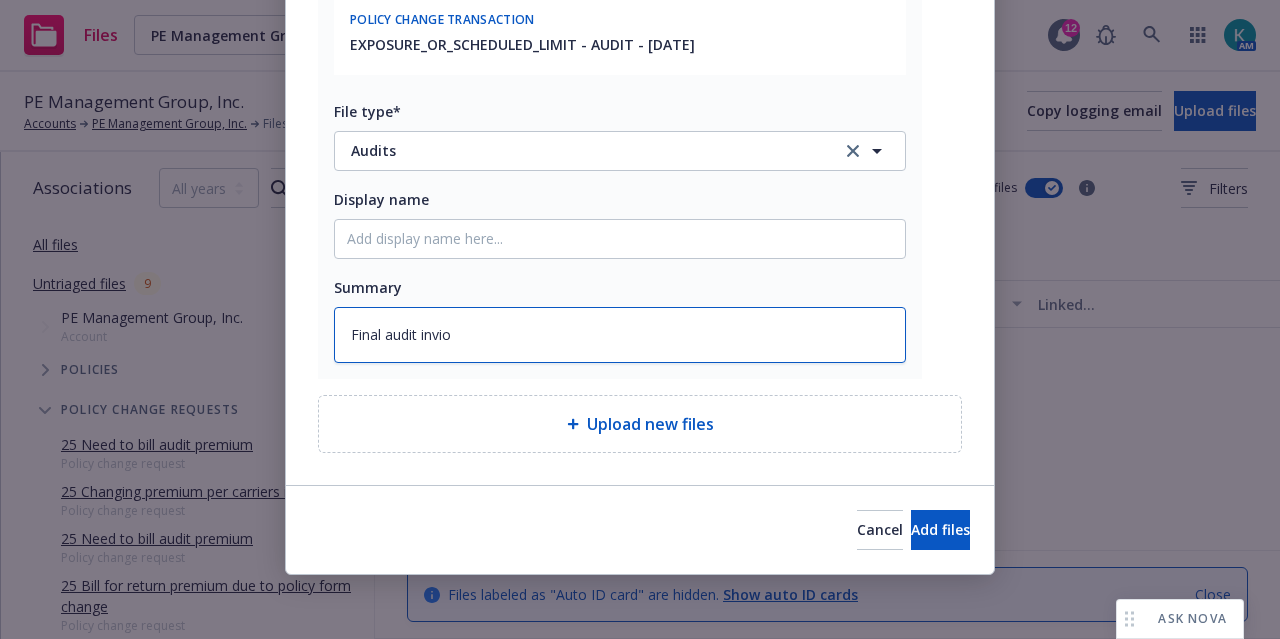 type on "x" 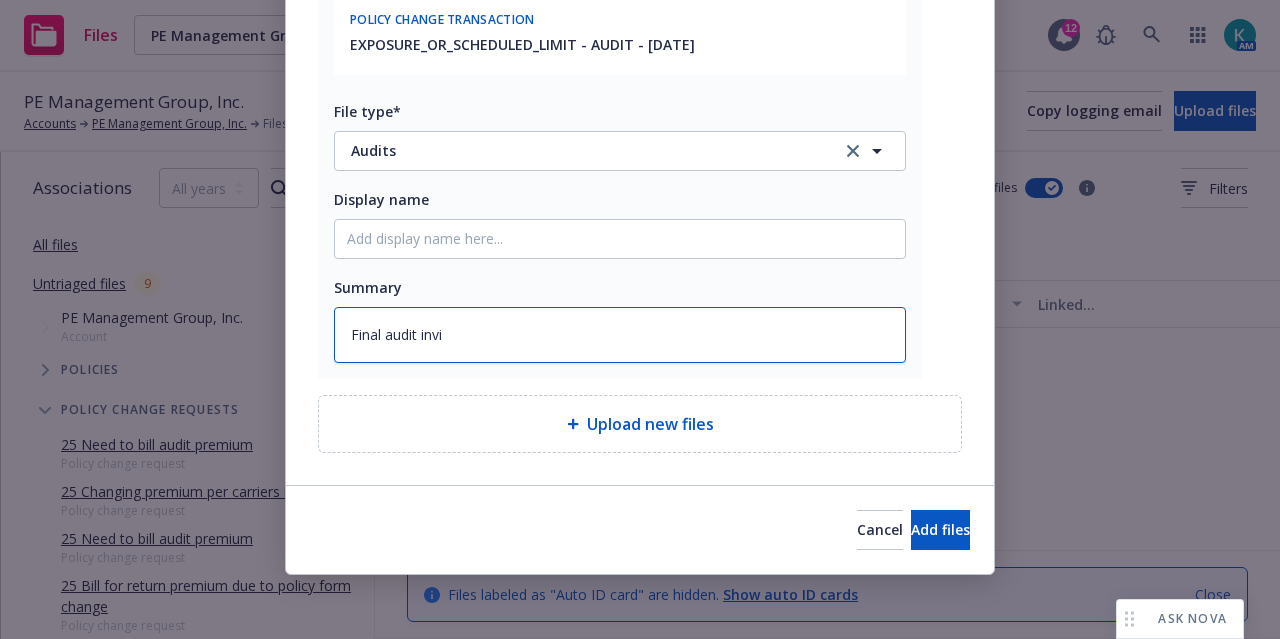type on "x" 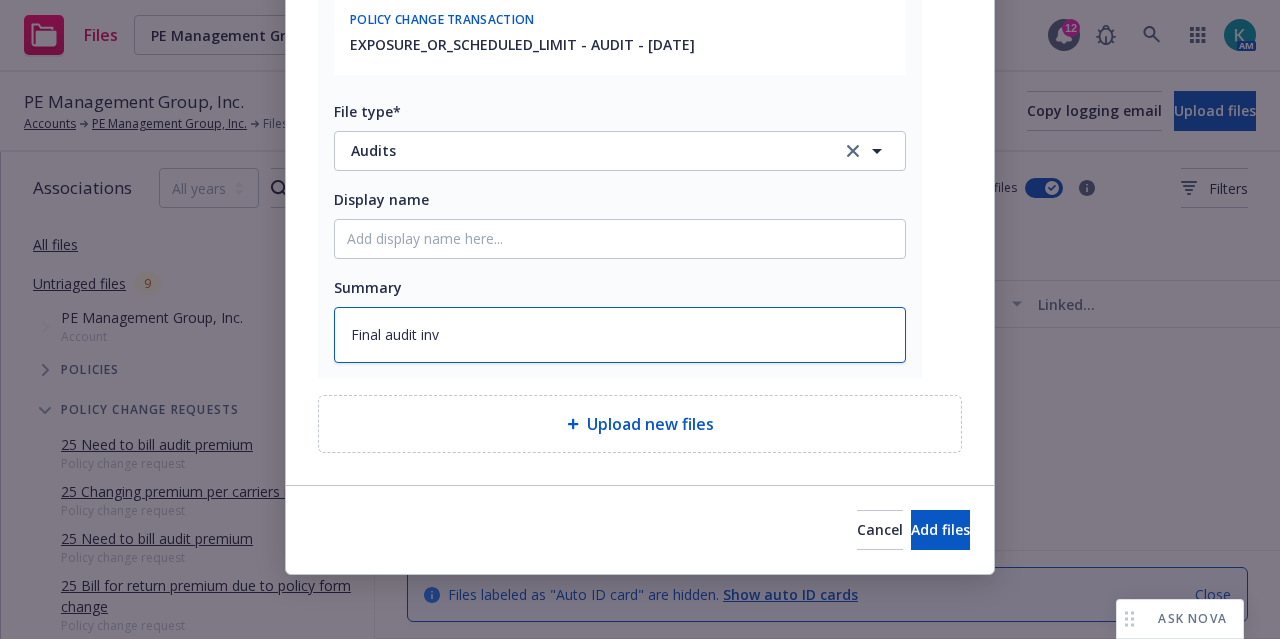 type on "x" 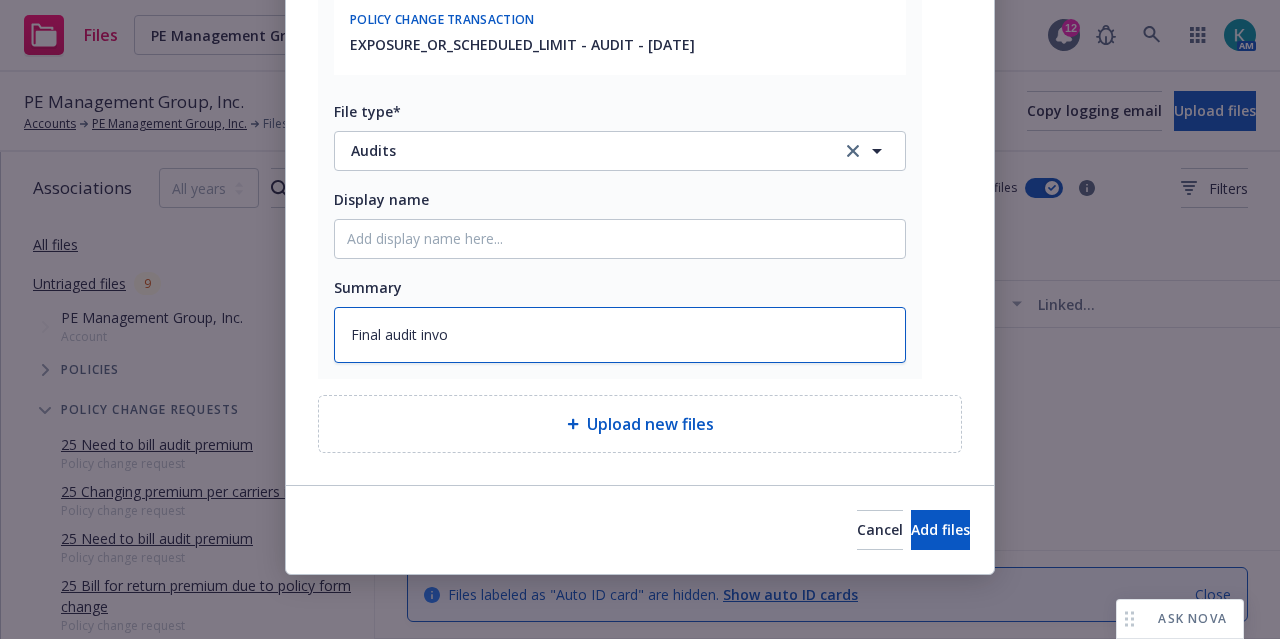 type on "x" 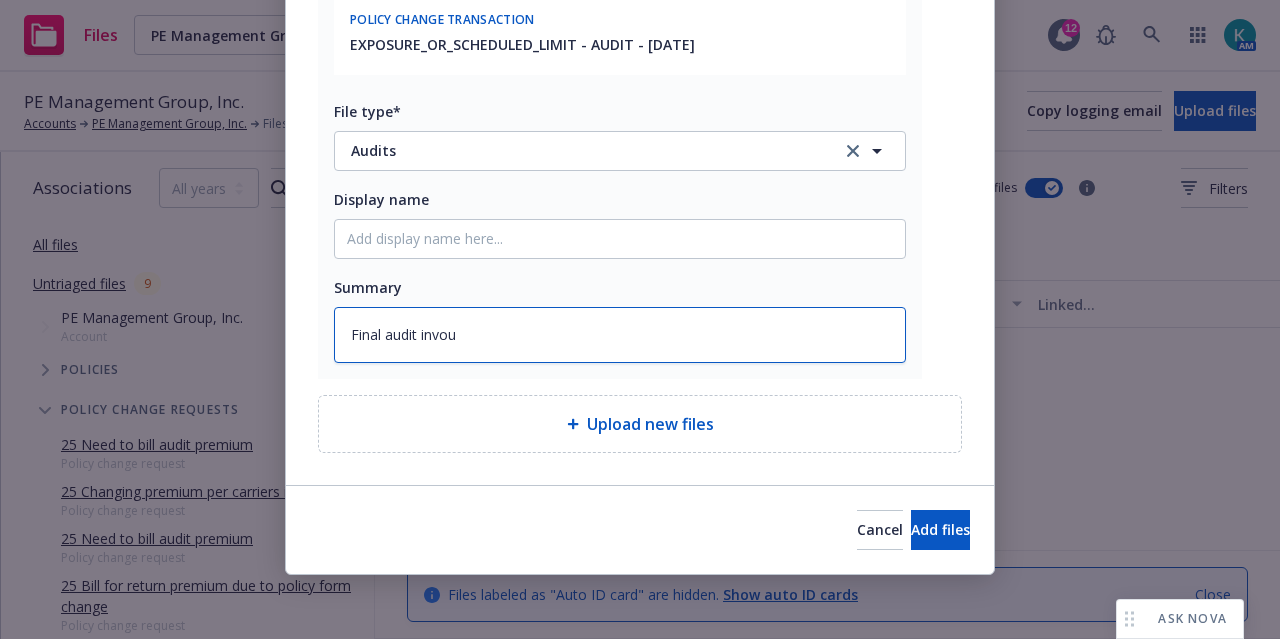 type on "x" 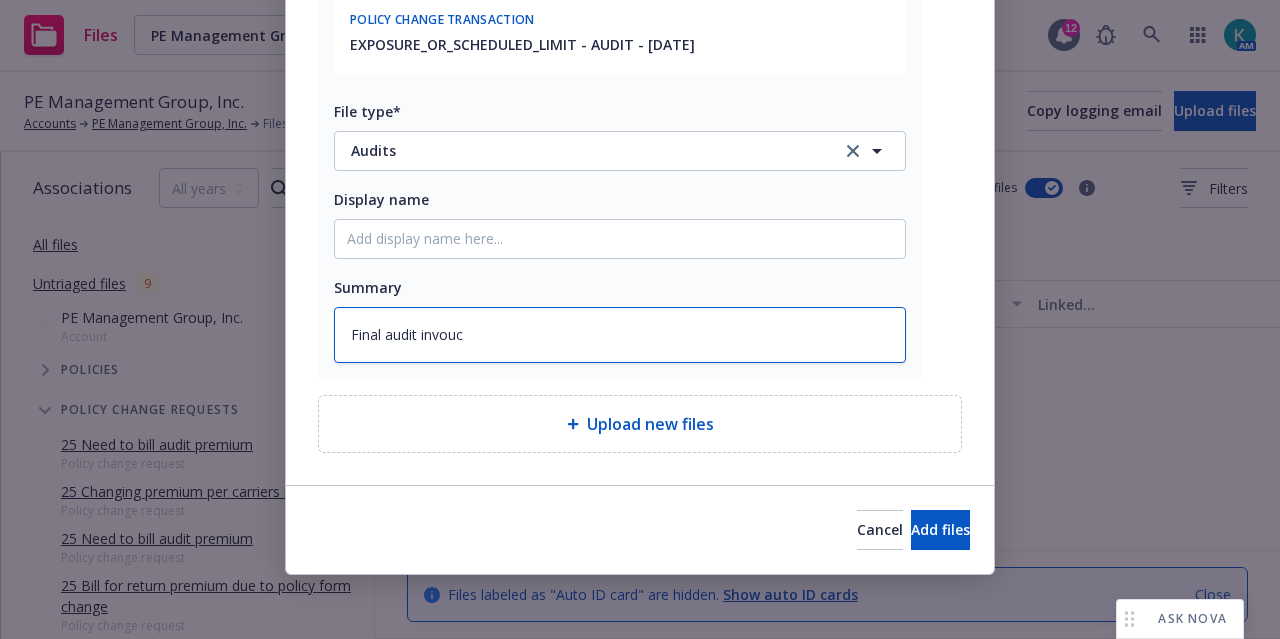 type on "Final audit invouce" 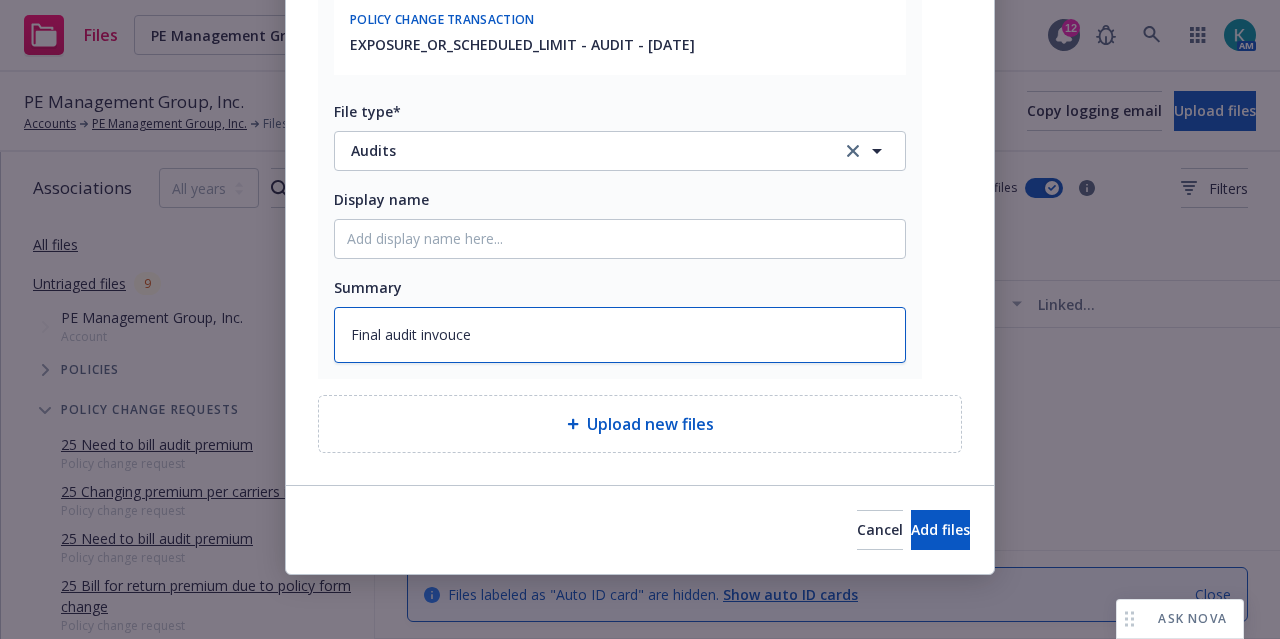 type on "x" 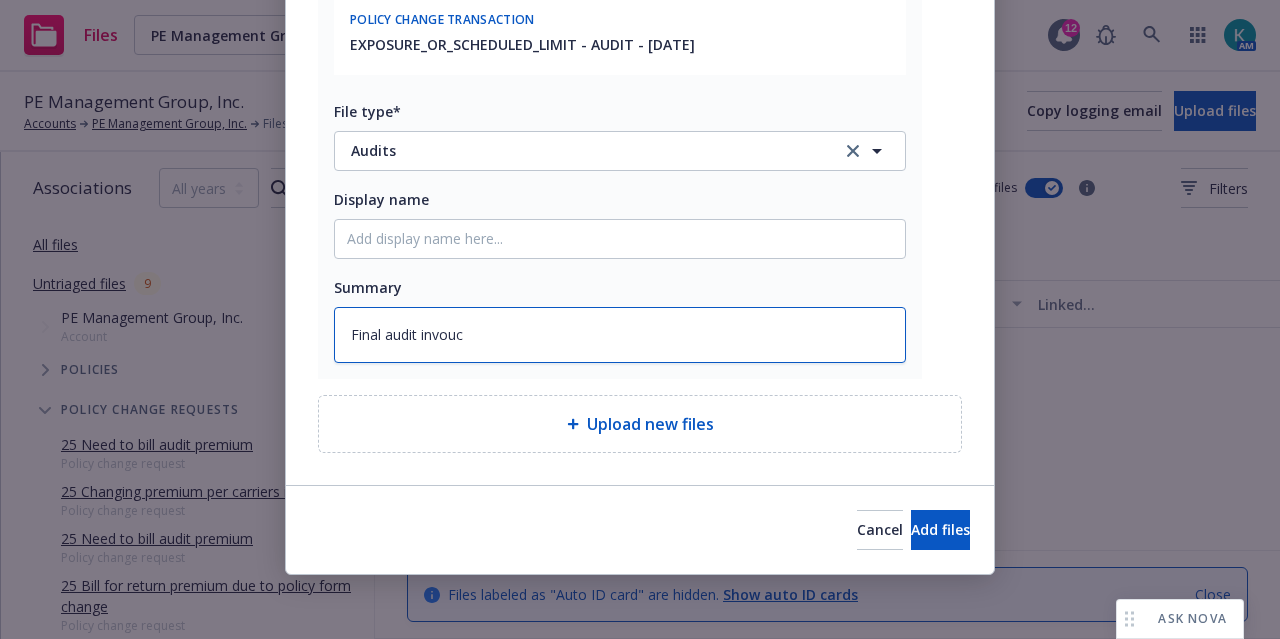 type on "x" 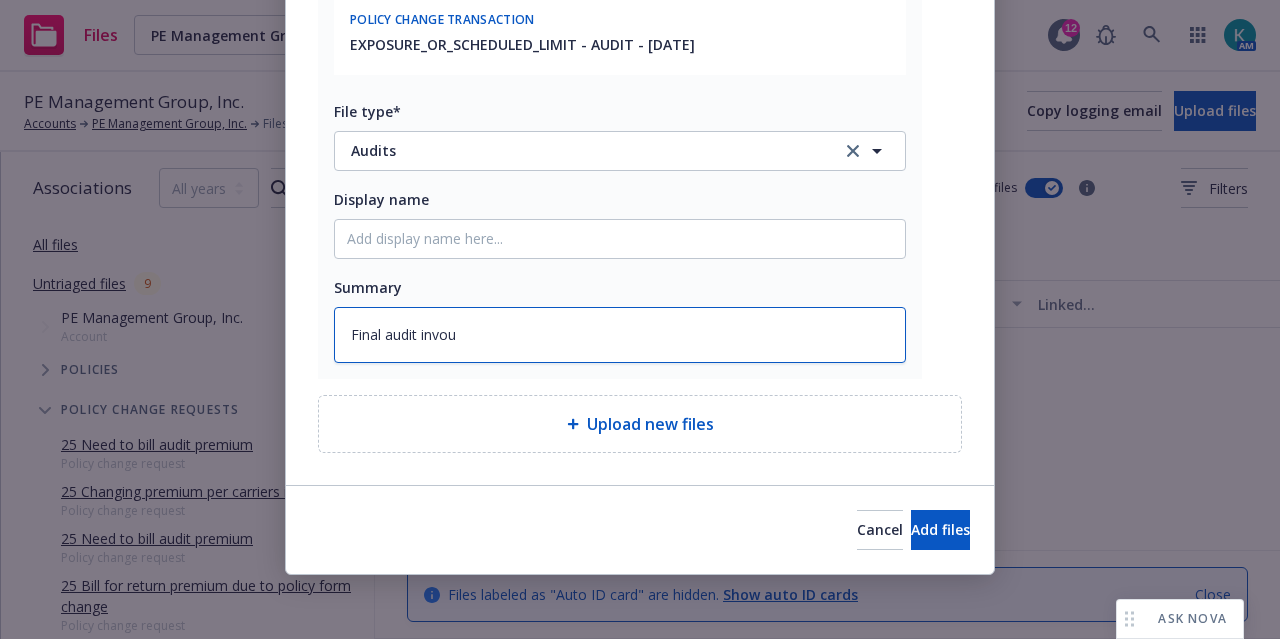 type on "x" 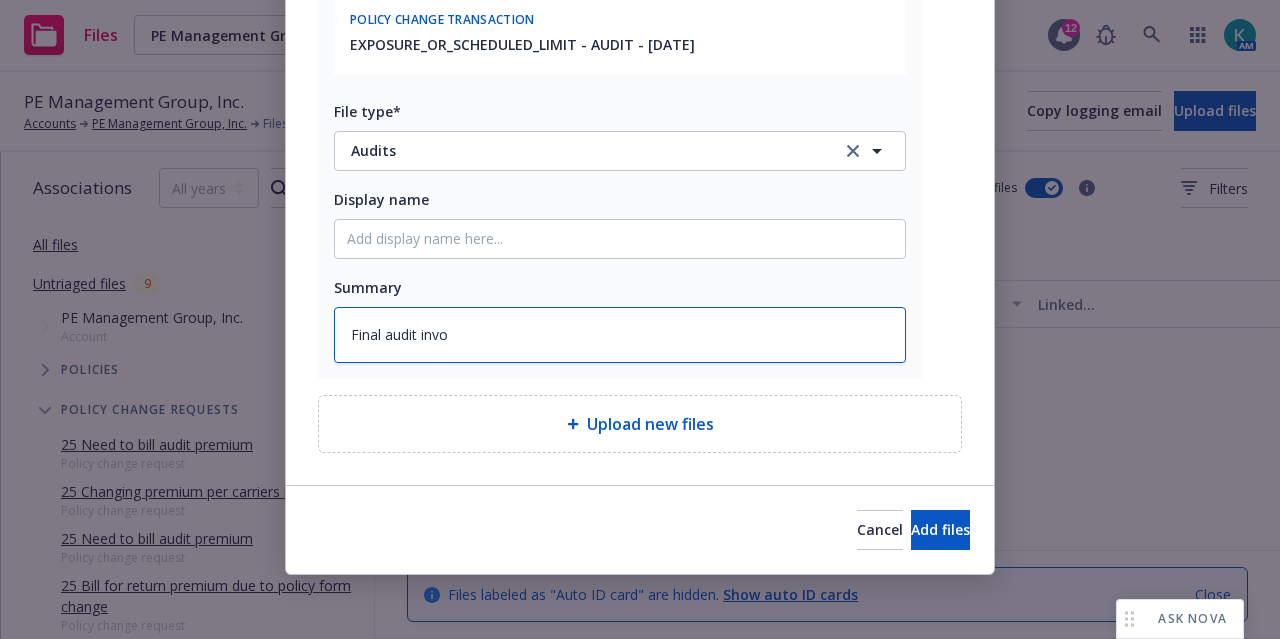 type on "x" 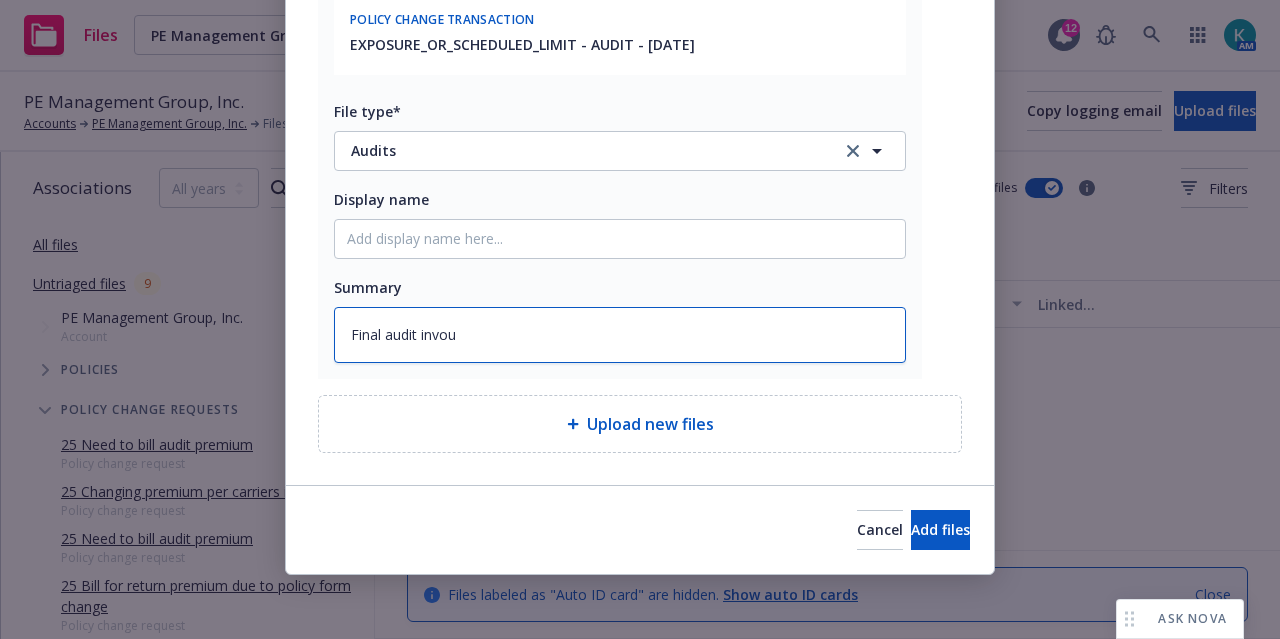 type on "x" 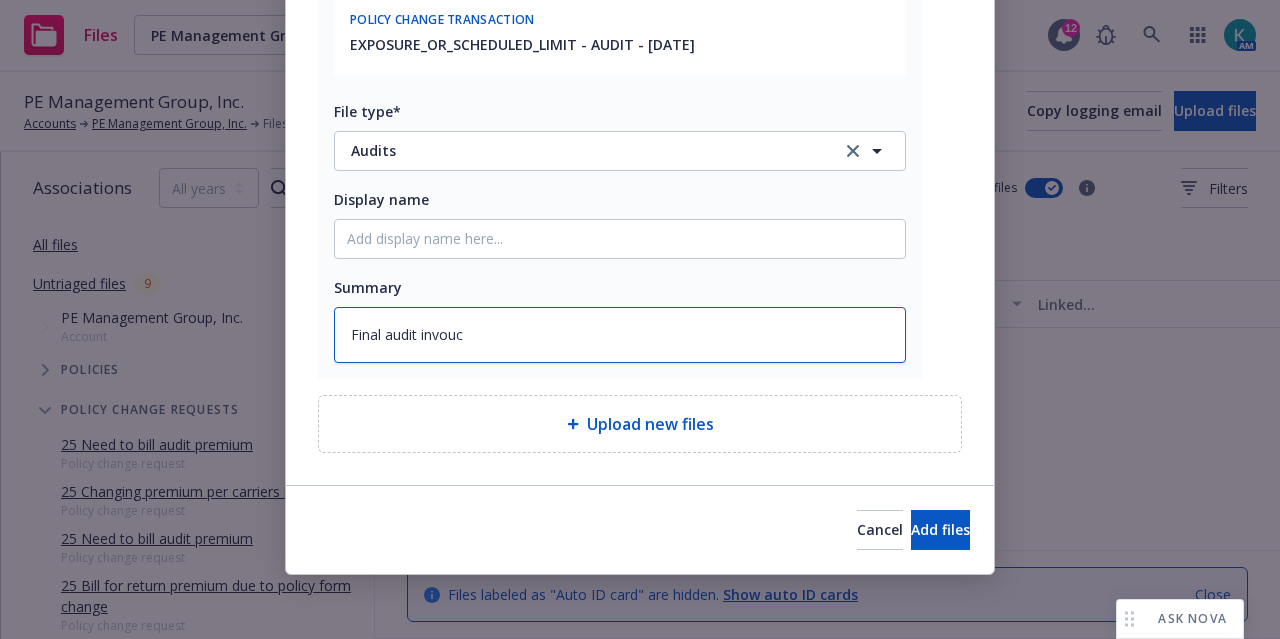 type on "x" 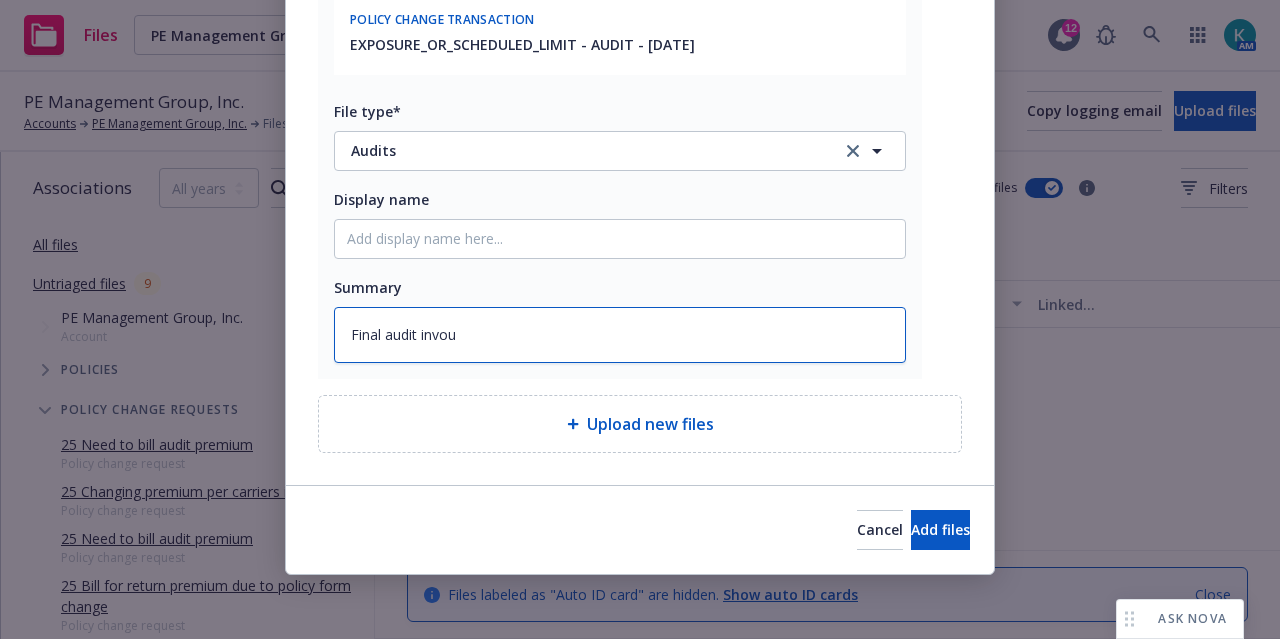 type on "x" 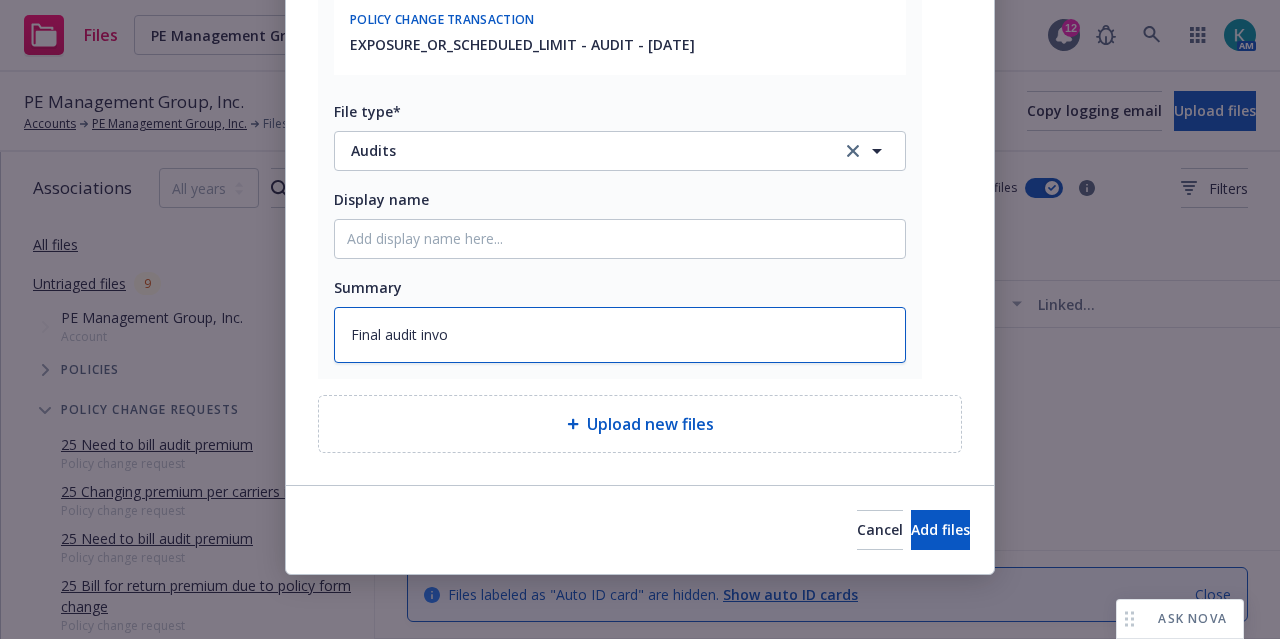 type on "x" 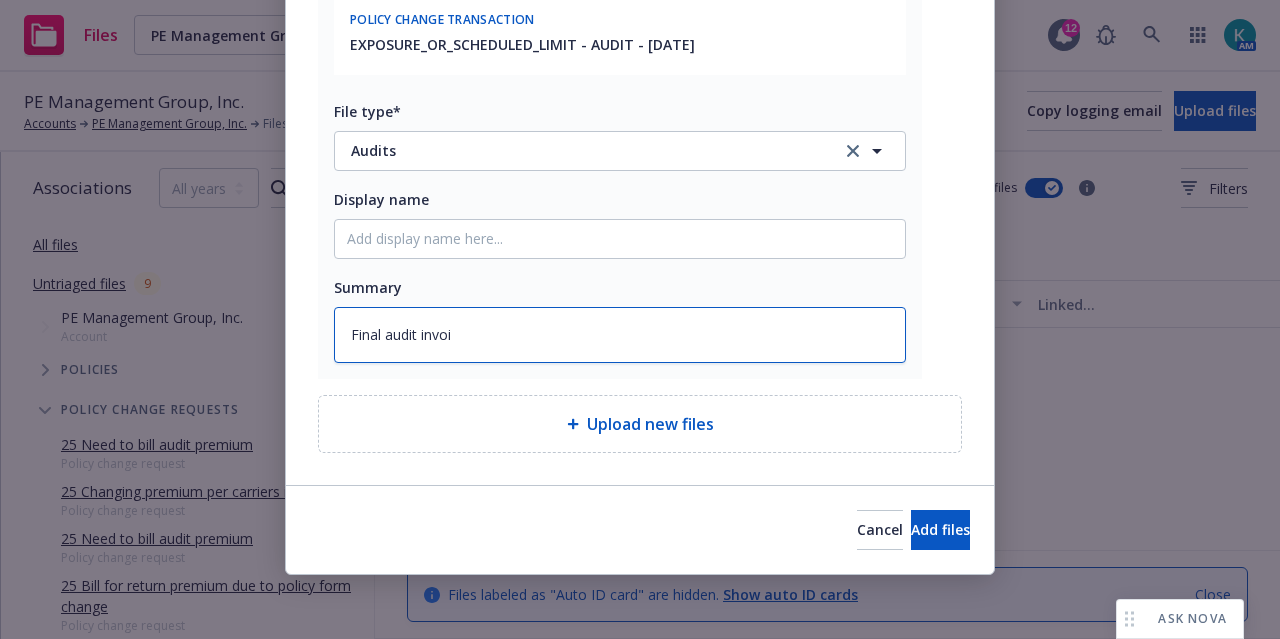 type on "x" 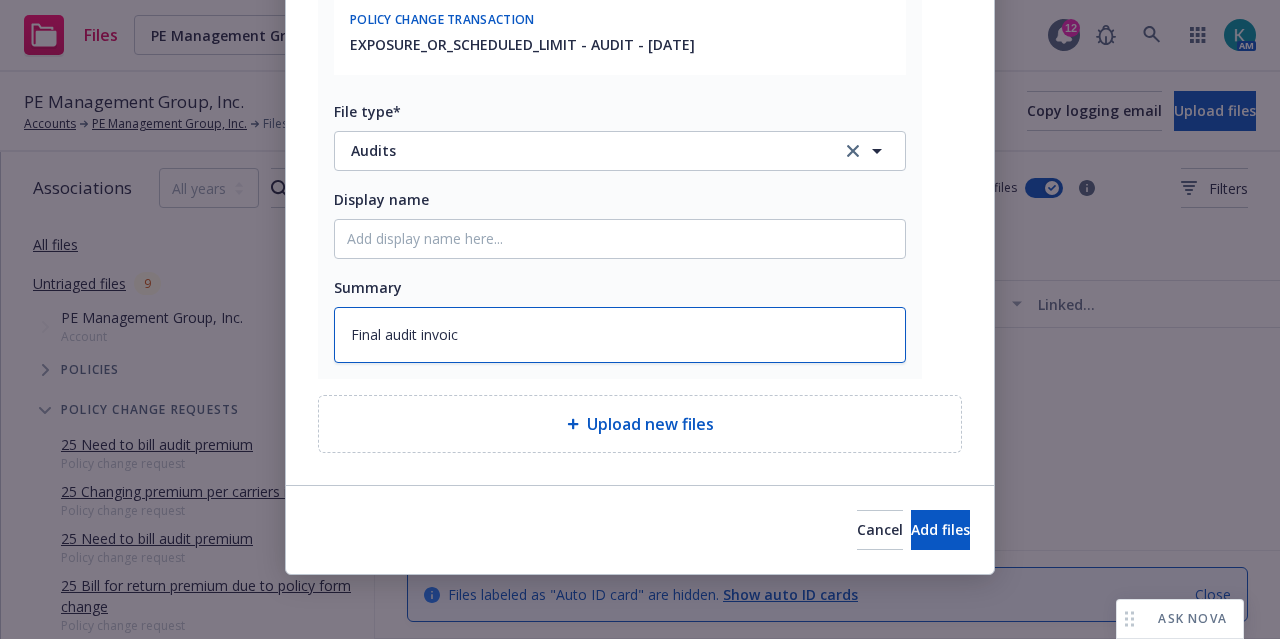 type on "x" 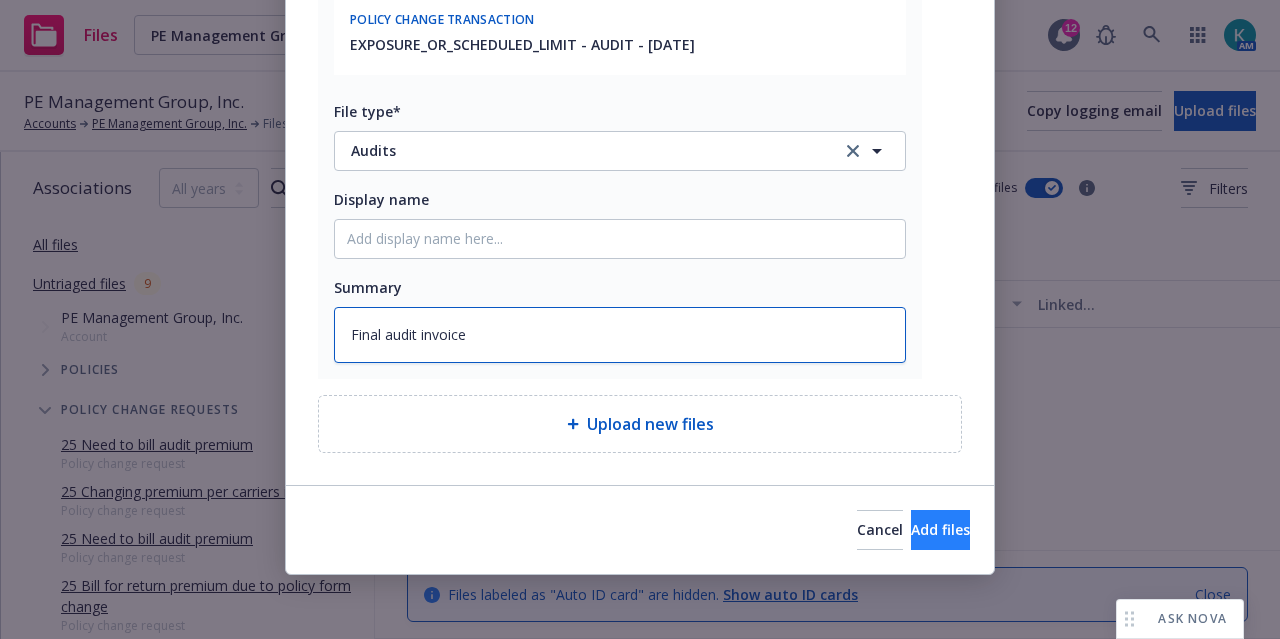 type on "Final audit invoice" 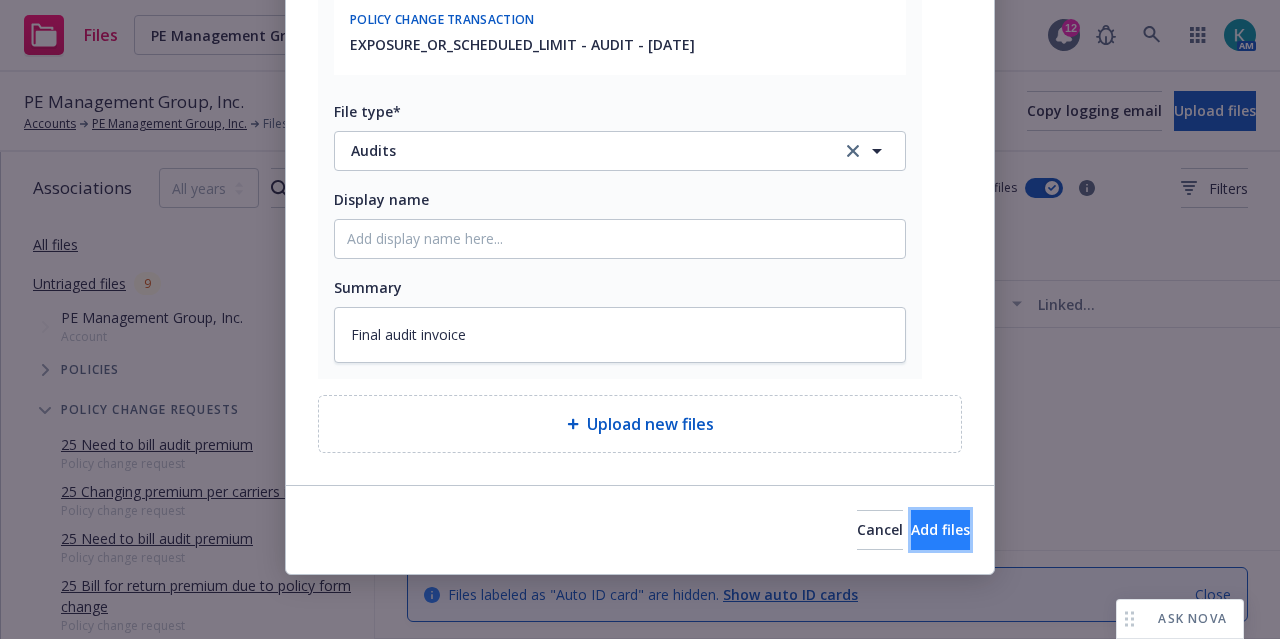 click on "Add files" at bounding box center (940, 529) 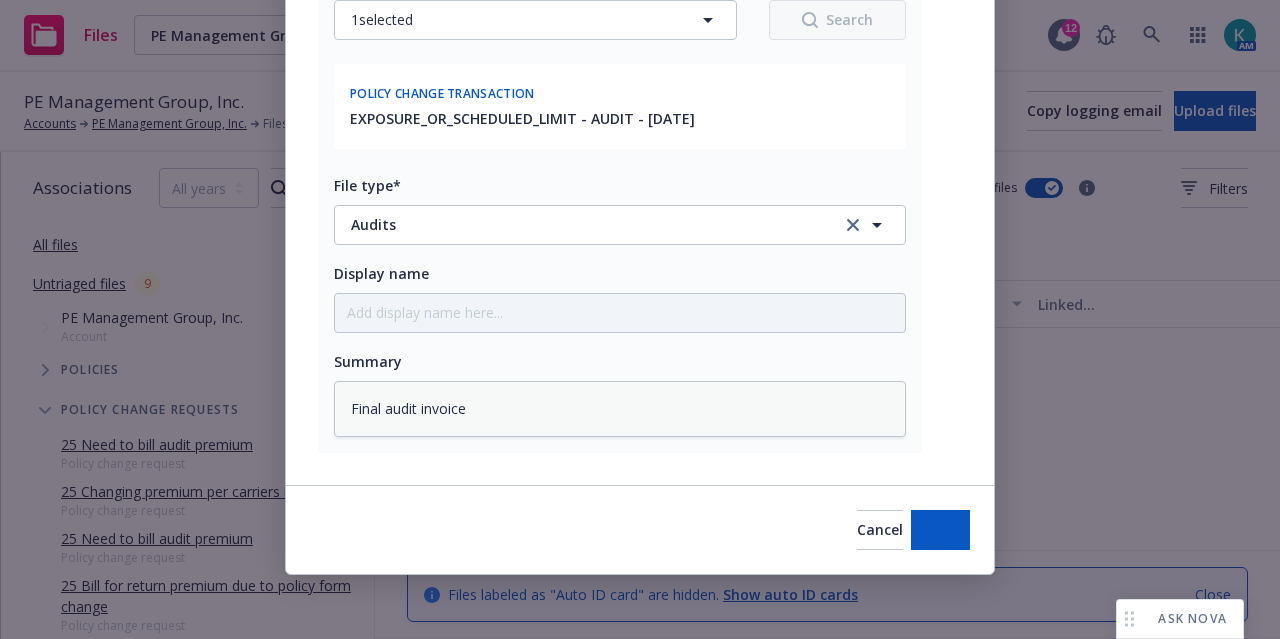 scroll, scrollTop: 994, scrollLeft: 0, axis: vertical 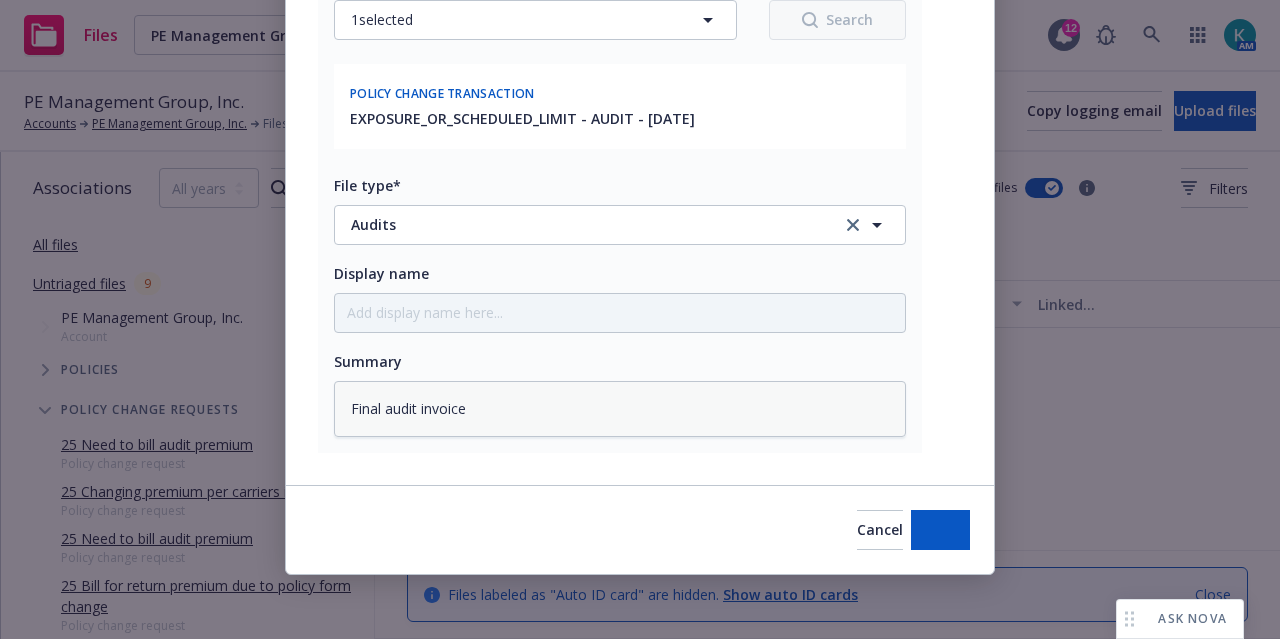type on "x" 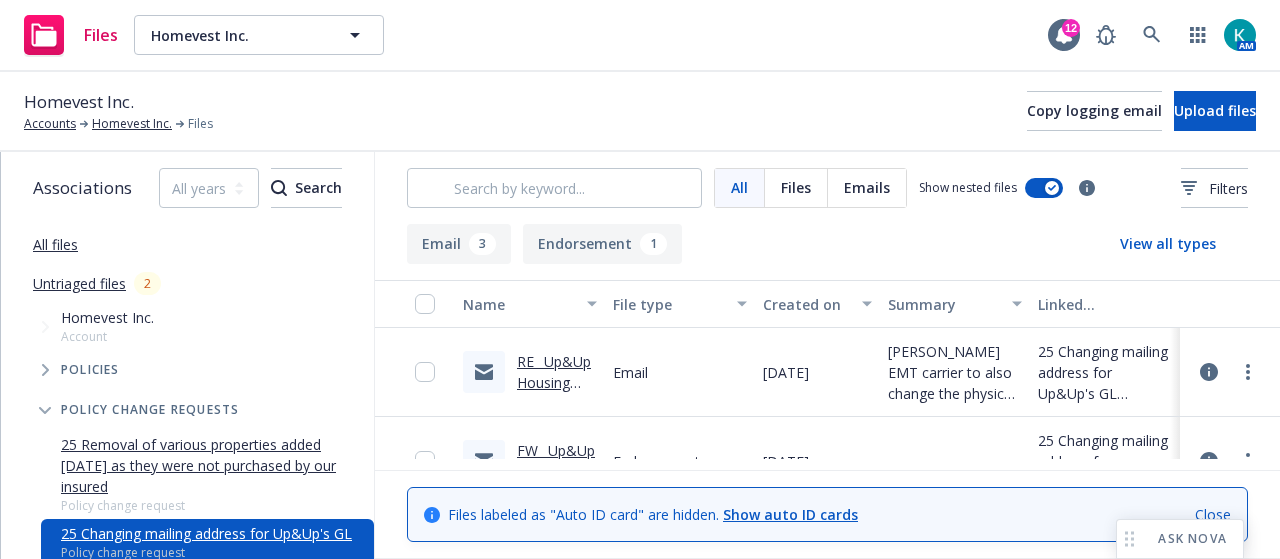 scroll, scrollTop: 0, scrollLeft: 0, axis: both 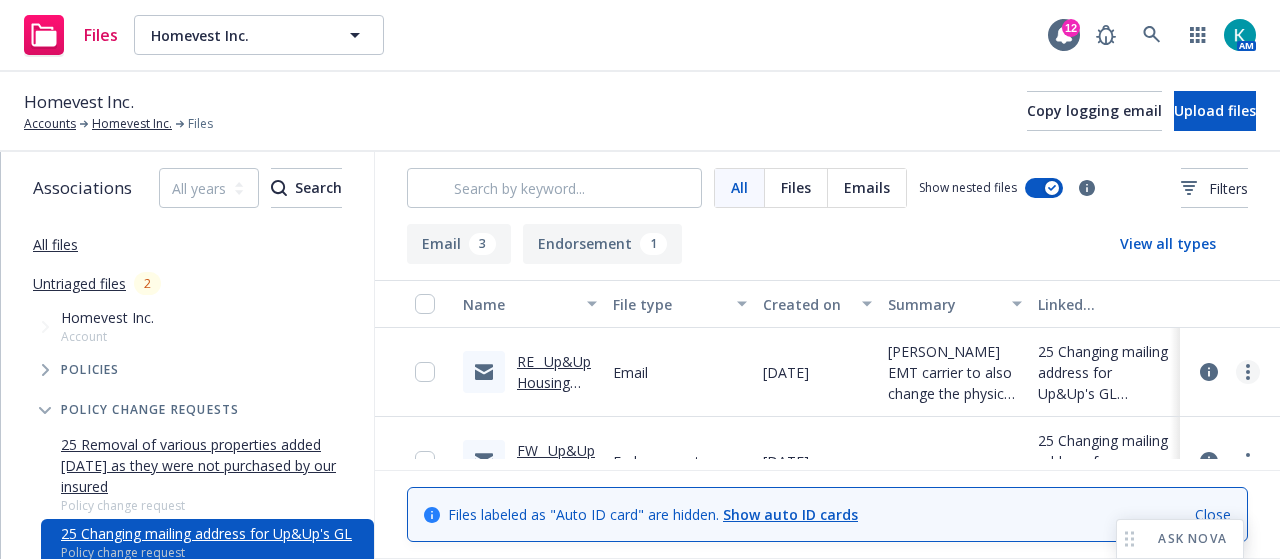 click 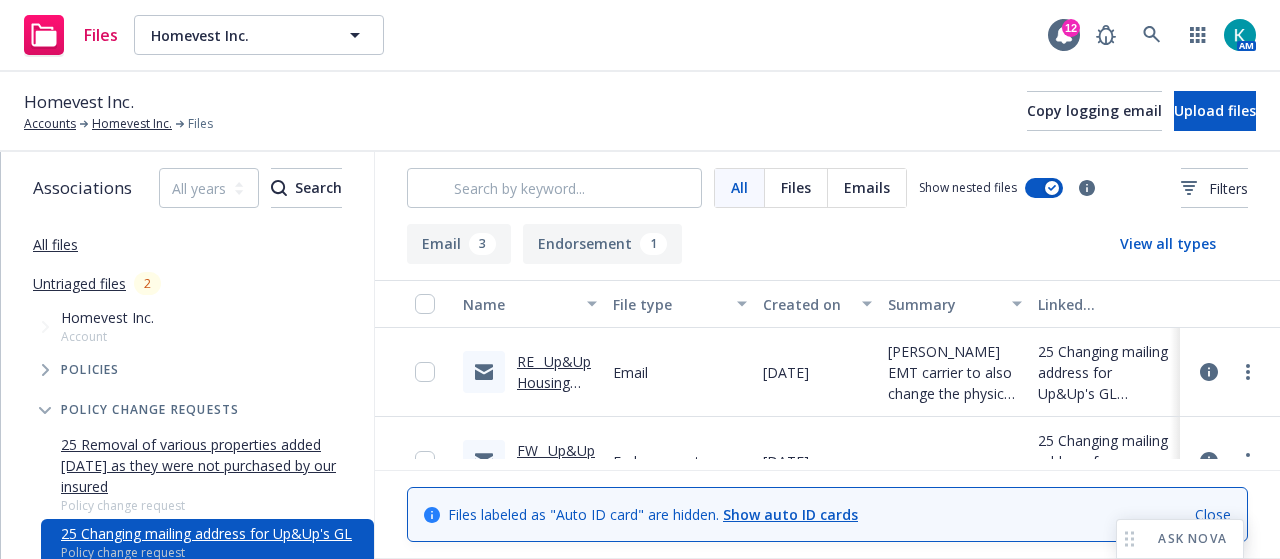 click on "Email" at bounding box center [680, 372] 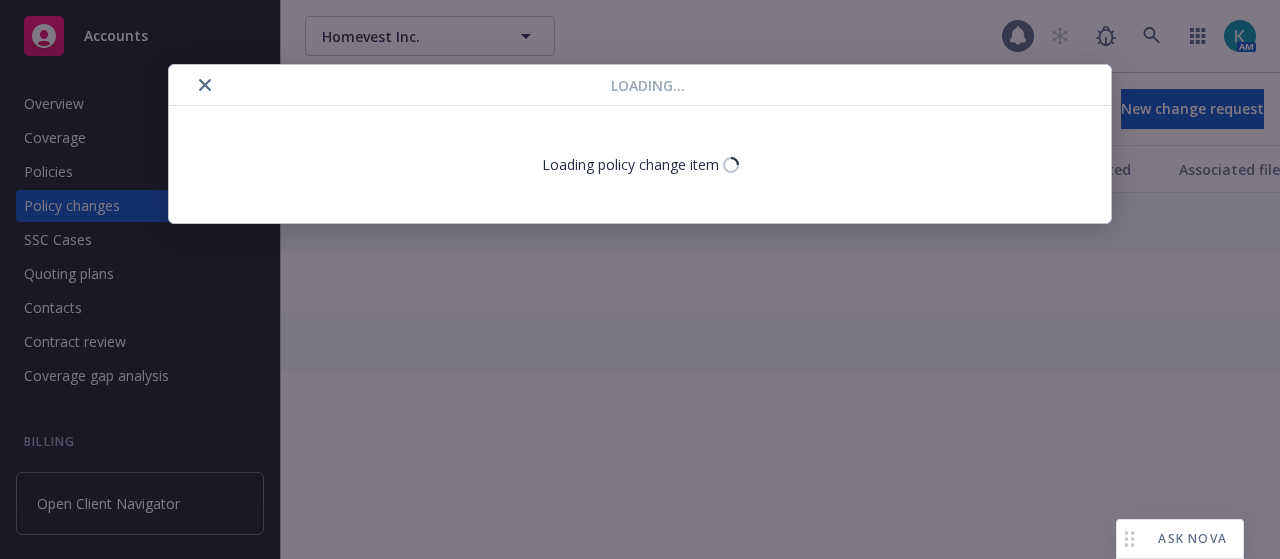 scroll, scrollTop: 0, scrollLeft: 0, axis: both 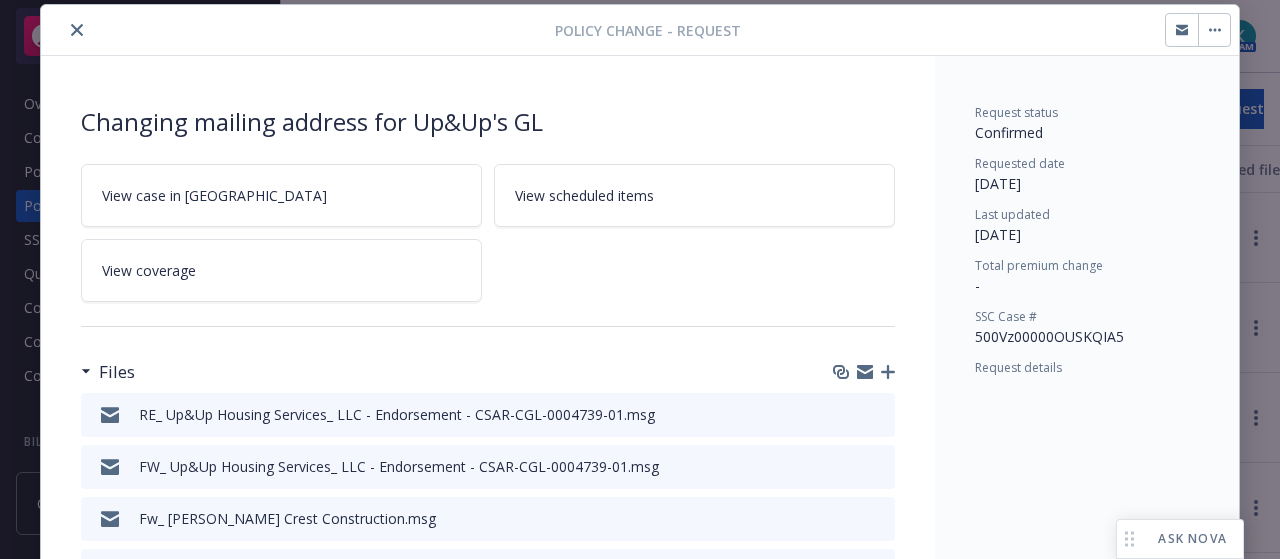 click 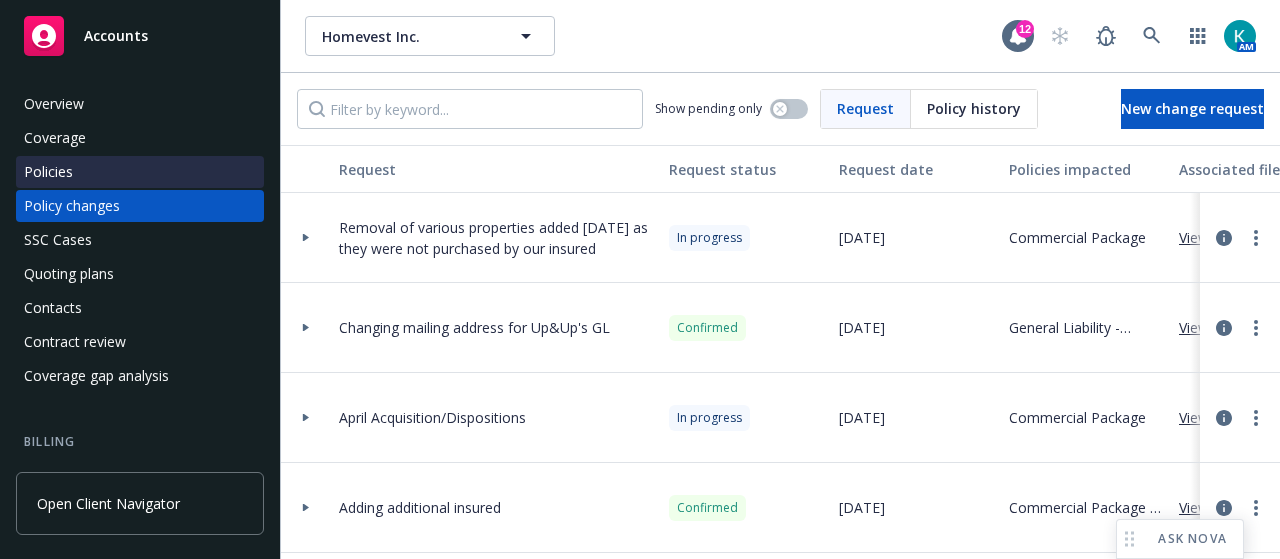 click on "Policies" at bounding box center [140, 172] 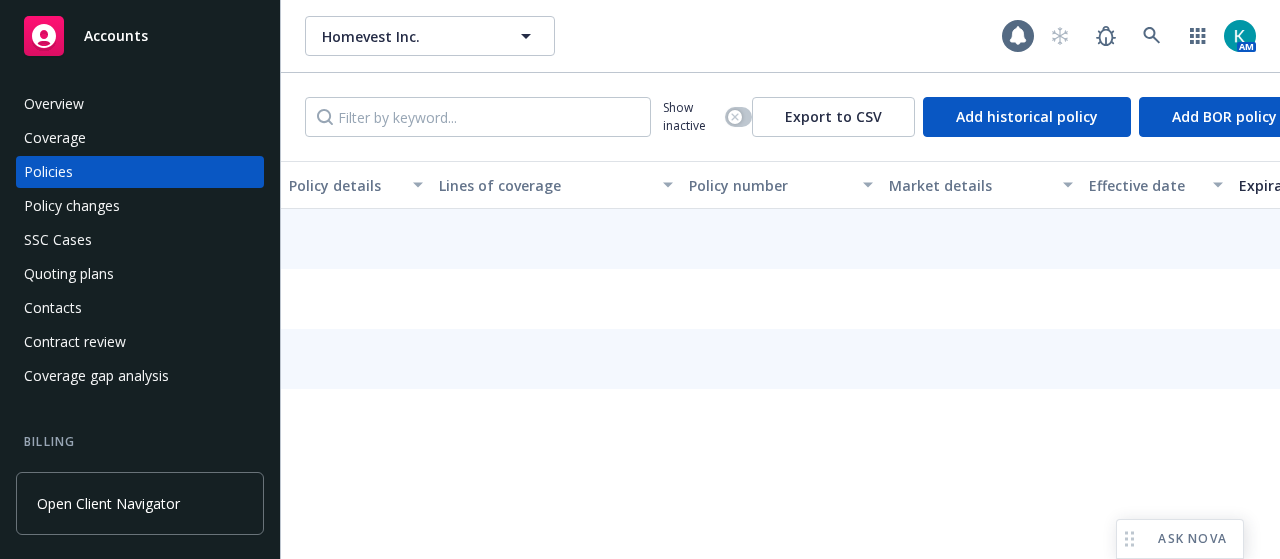 click on "Show inactive Export to CSV Add historical policy Add BOR policy" at bounding box center [780, 117] 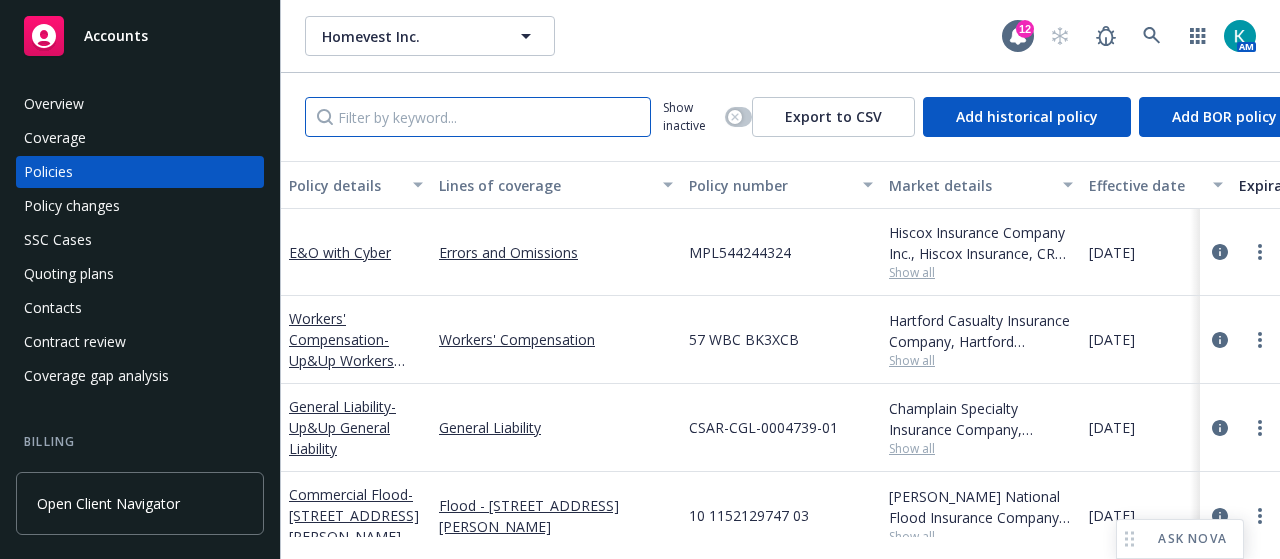 click at bounding box center (478, 117) 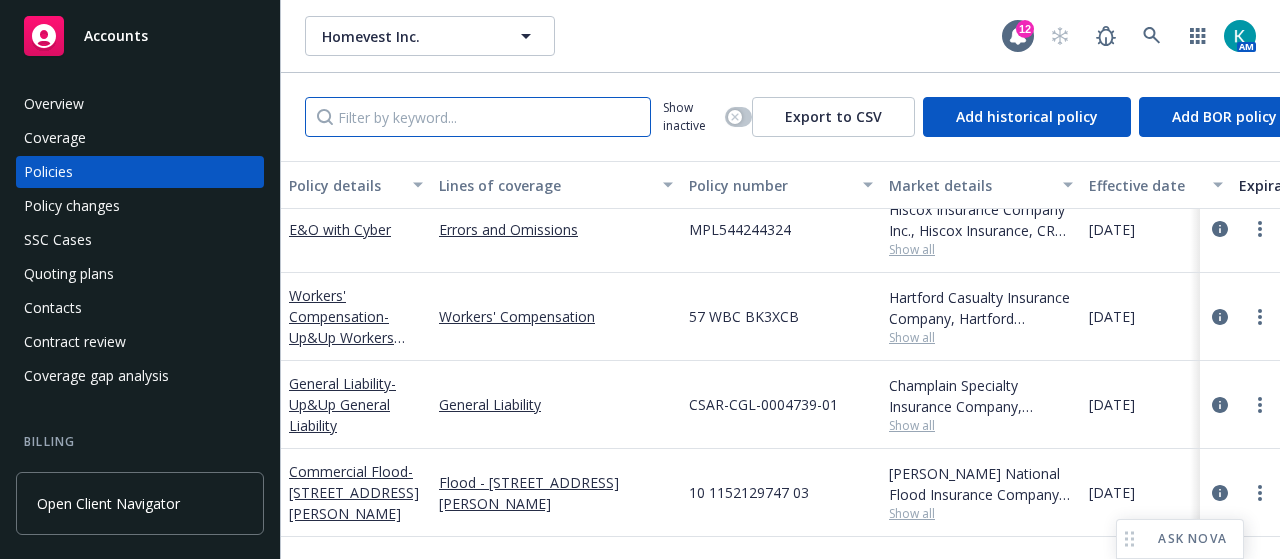 scroll, scrollTop: 46, scrollLeft: 0, axis: vertical 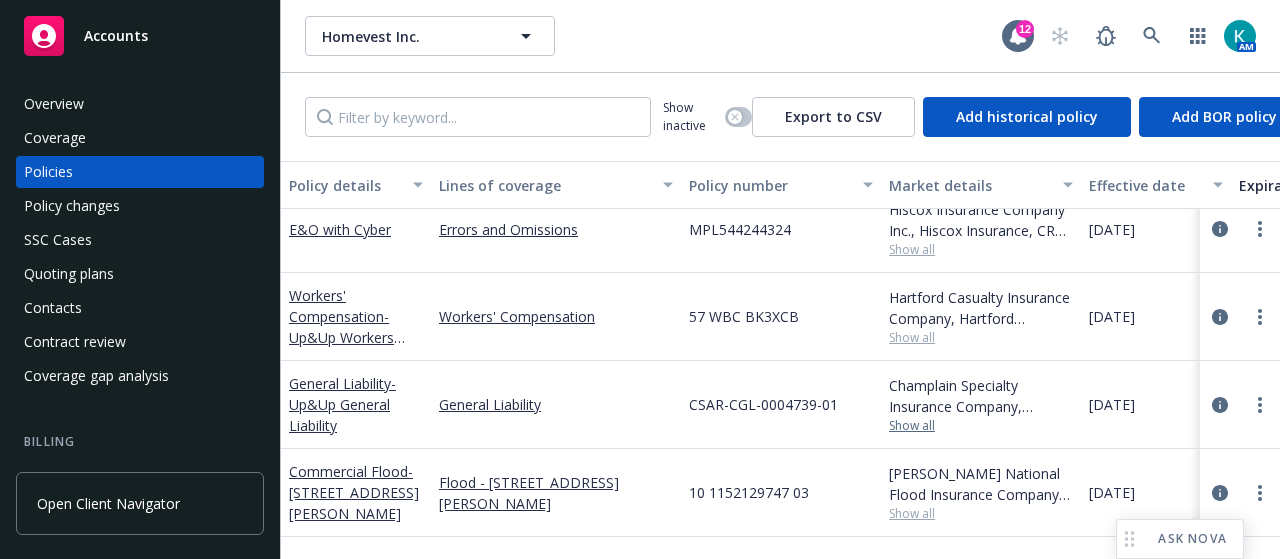 click on "Show all" at bounding box center [981, 426] 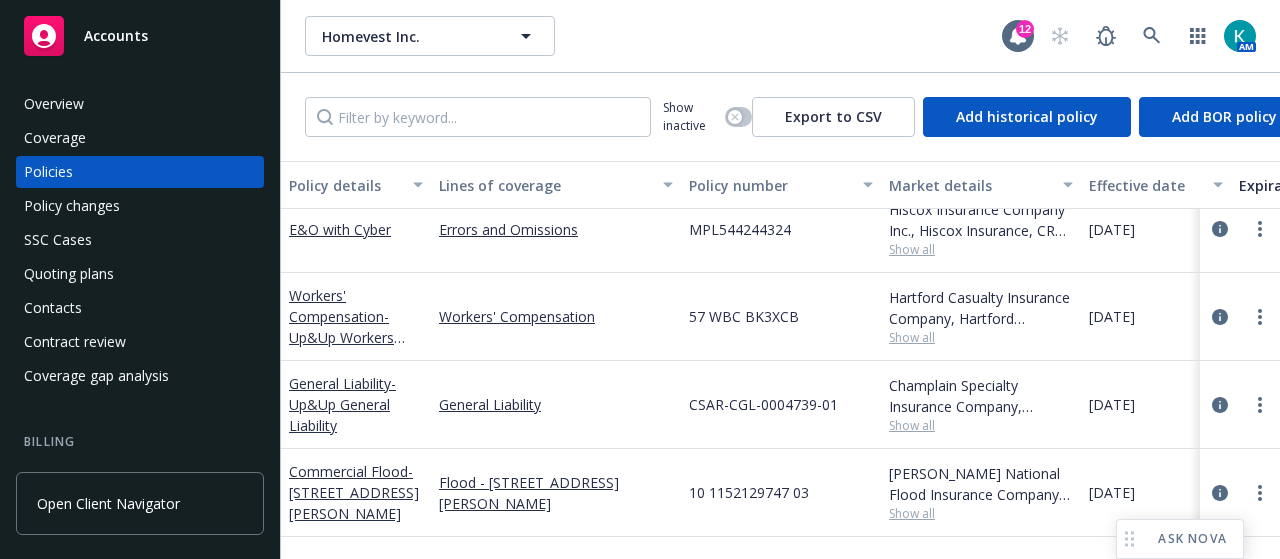 click on "[DATE]" at bounding box center (1112, 404) 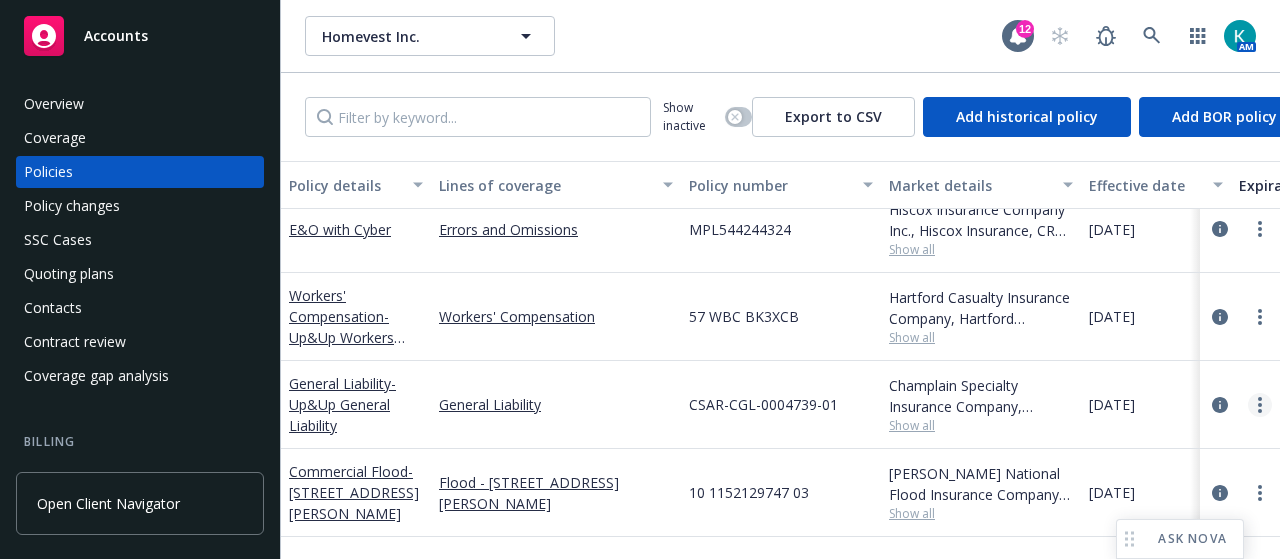 click at bounding box center (1260, 405) 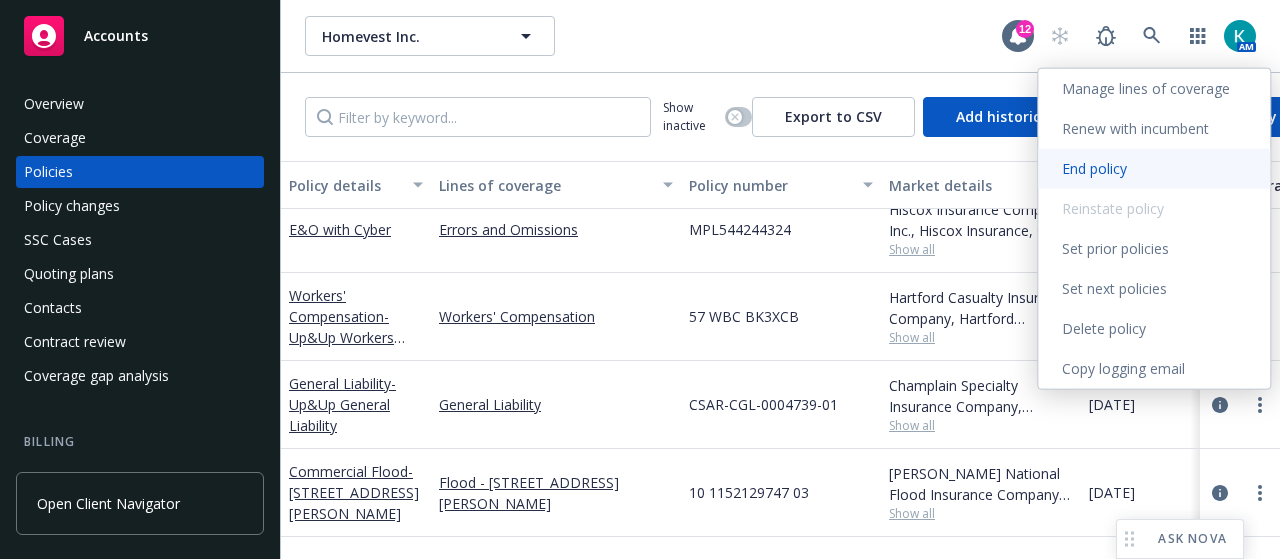 click on "End policy" at bounding box center [1154, 169] 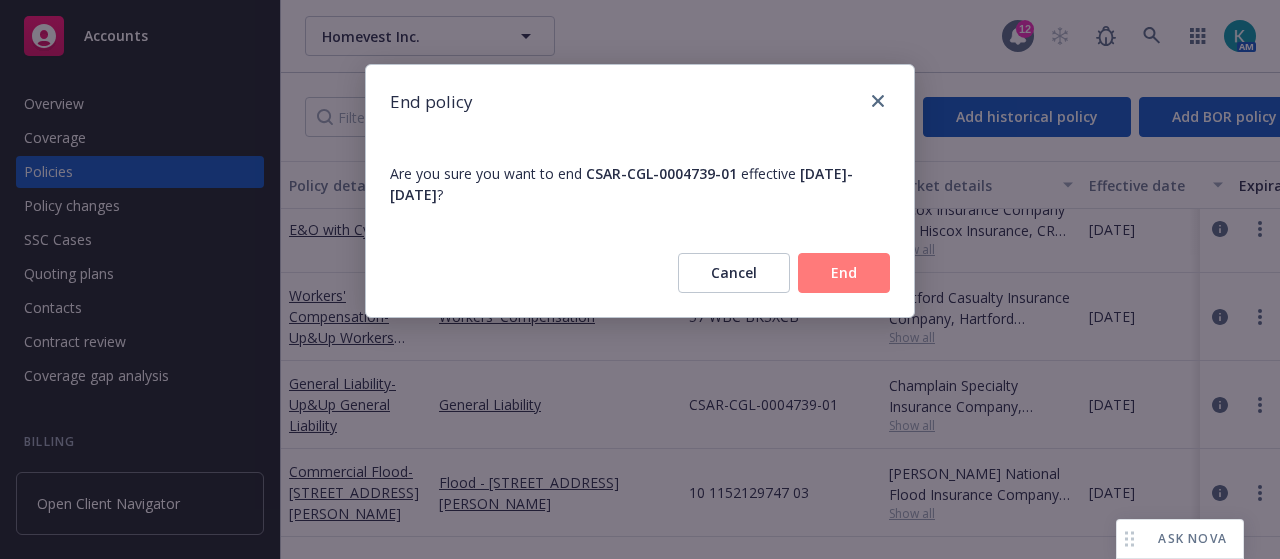 click on "End" at bounding box center [844, 273] 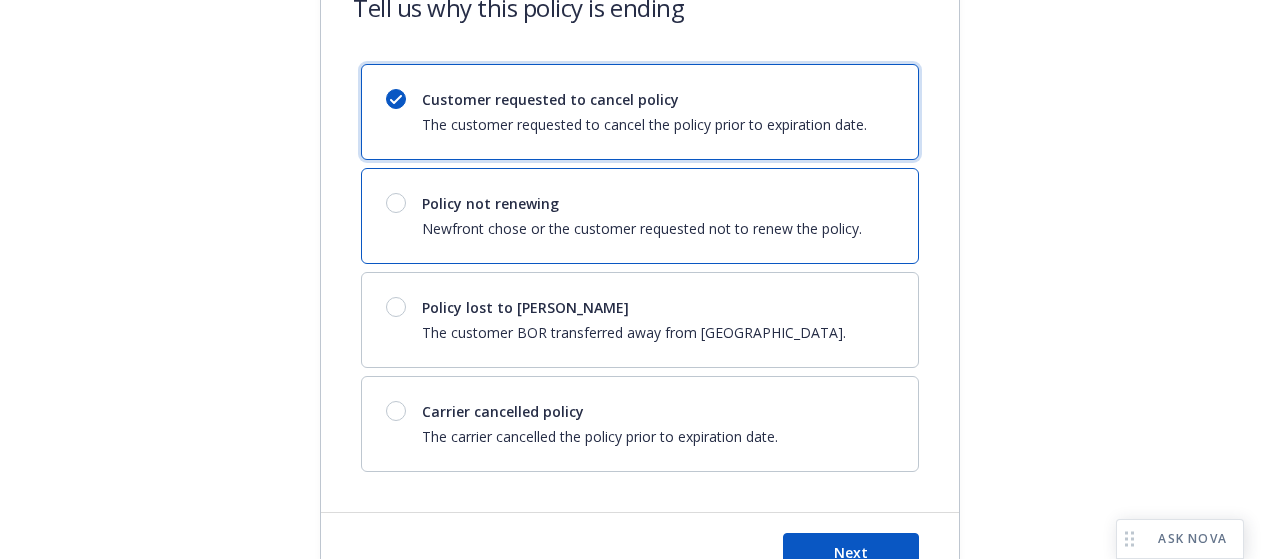 scroll, scrollTop: 100, scrollLeft: 0, axis: vertical 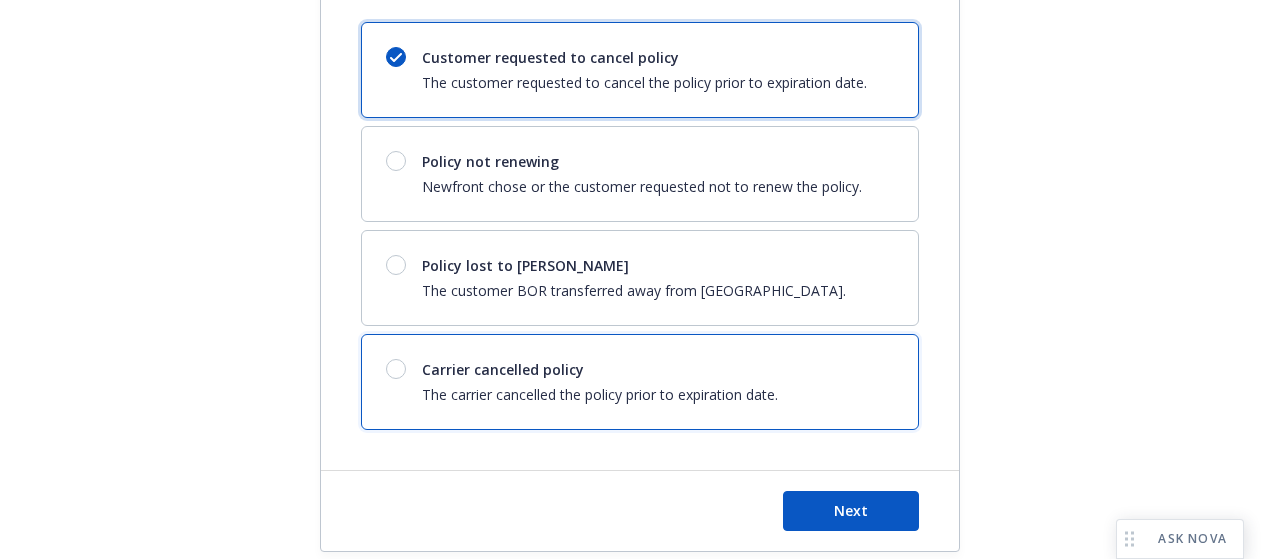 click on "Carrier cancelled policy The carrier cancelled the policy prior to expiration date." at bounding box center [640, 382] 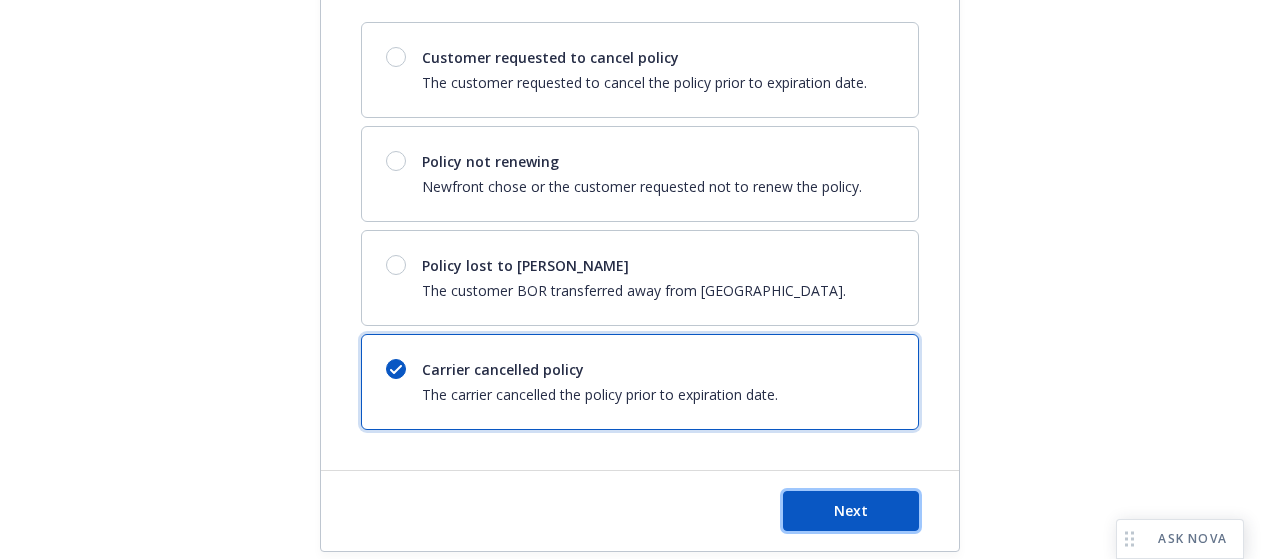 click on "Next" at bounding box center (851, 511) 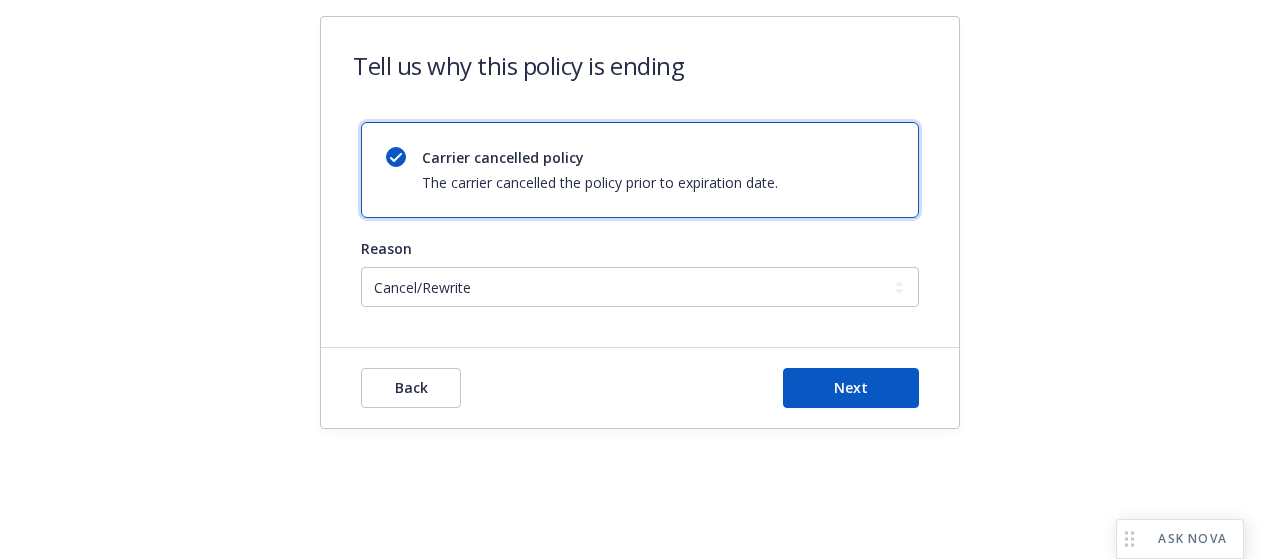 scroll, scrollTop: 0, scrollLeft: 0, axis: both 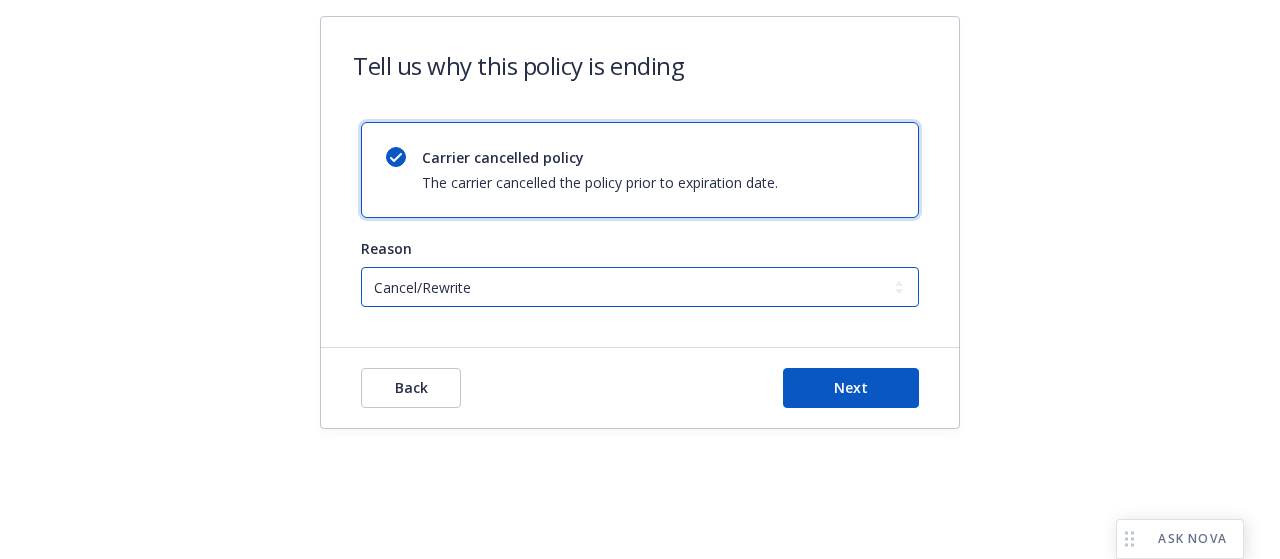 click on "Cancel/Rewrite Lost carrier appointment Compliance/Non-payment Lost on BOR" at bounding box center [640, 287] 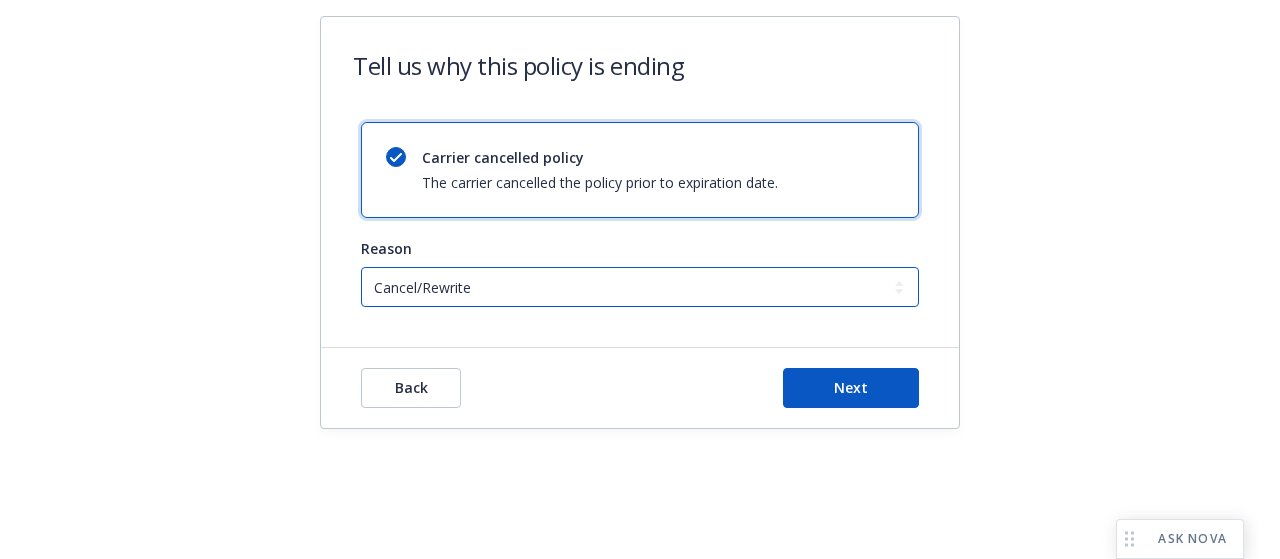 drag, startPoint x: 798, startPoint y: 305, endPoint x: 883, endPoint y: 331, distance: 88.88757 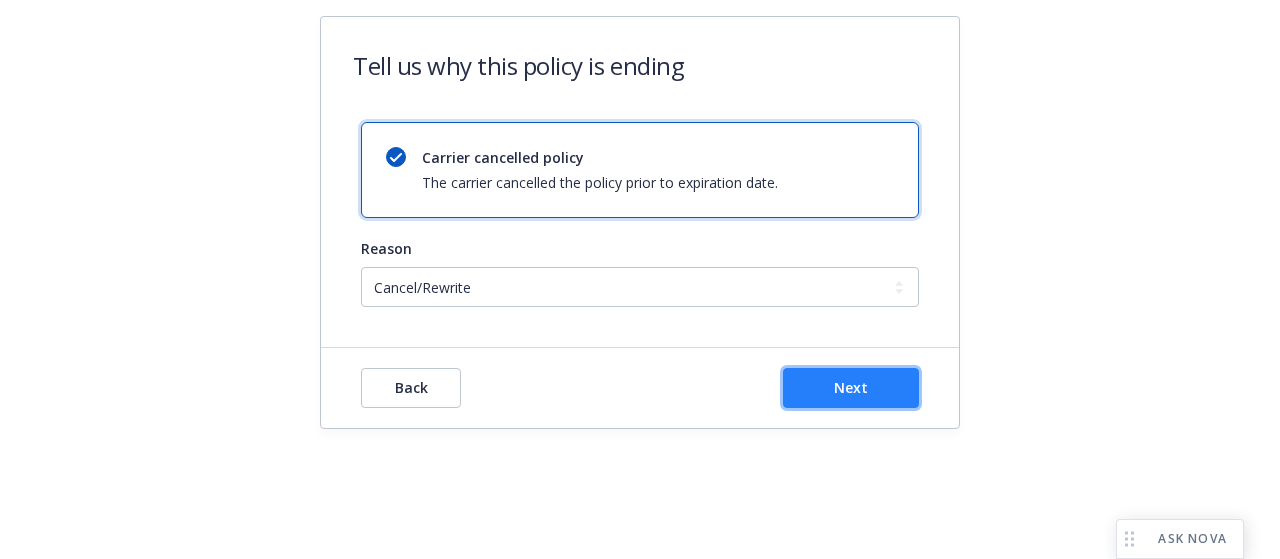 click on "Next" at bounding box center [851, 388] 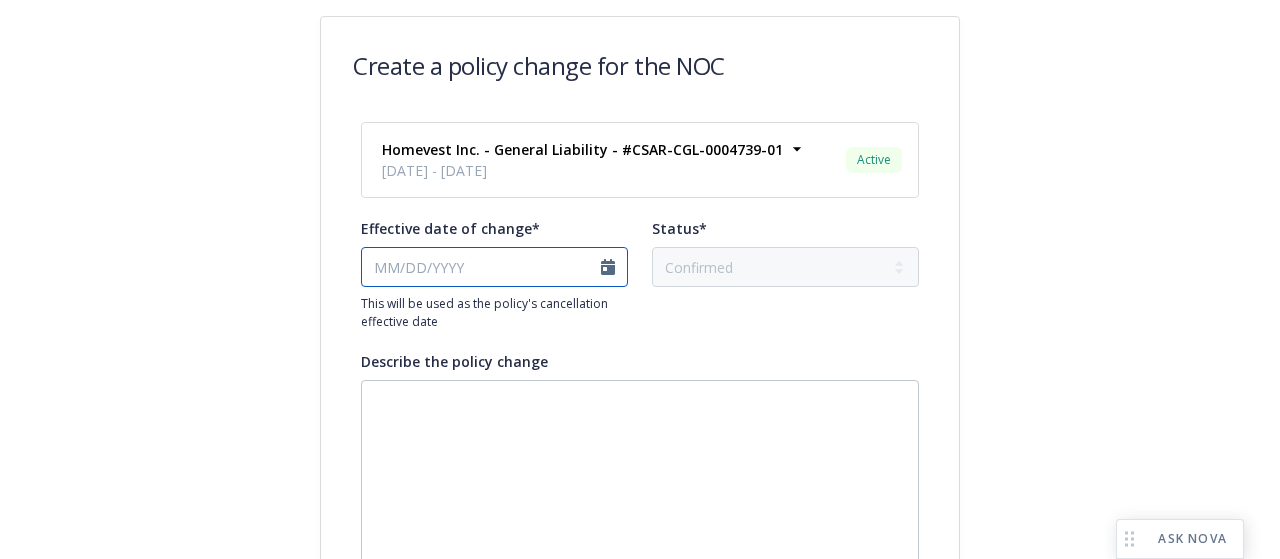 click on "Effective date of change*" at bounding box center [494, 267] 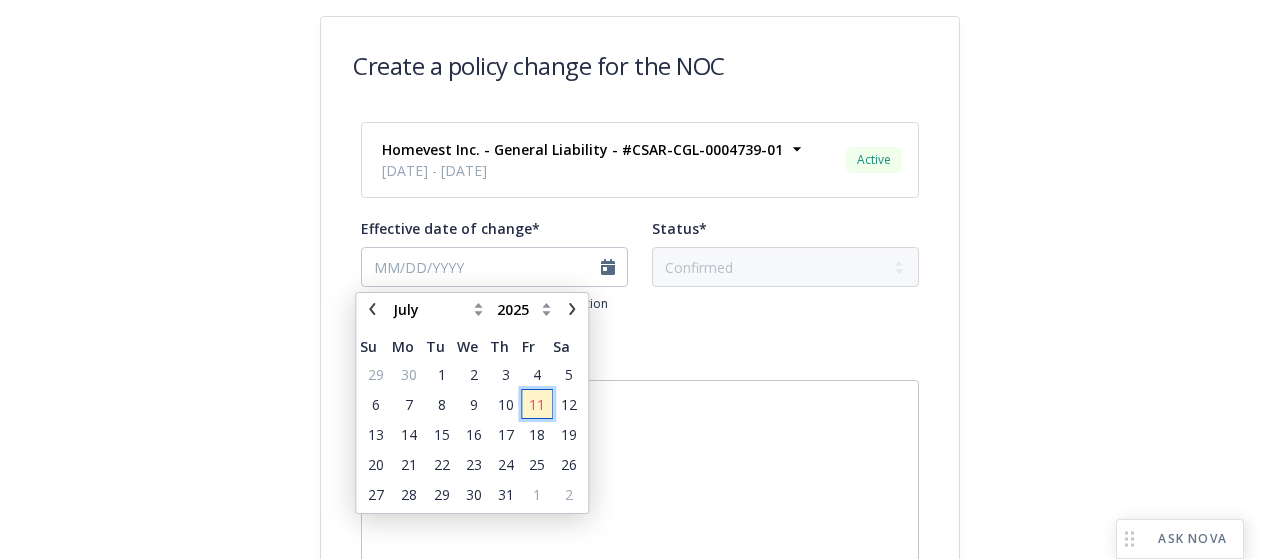 click on "11" at bounding box center (537, 404) 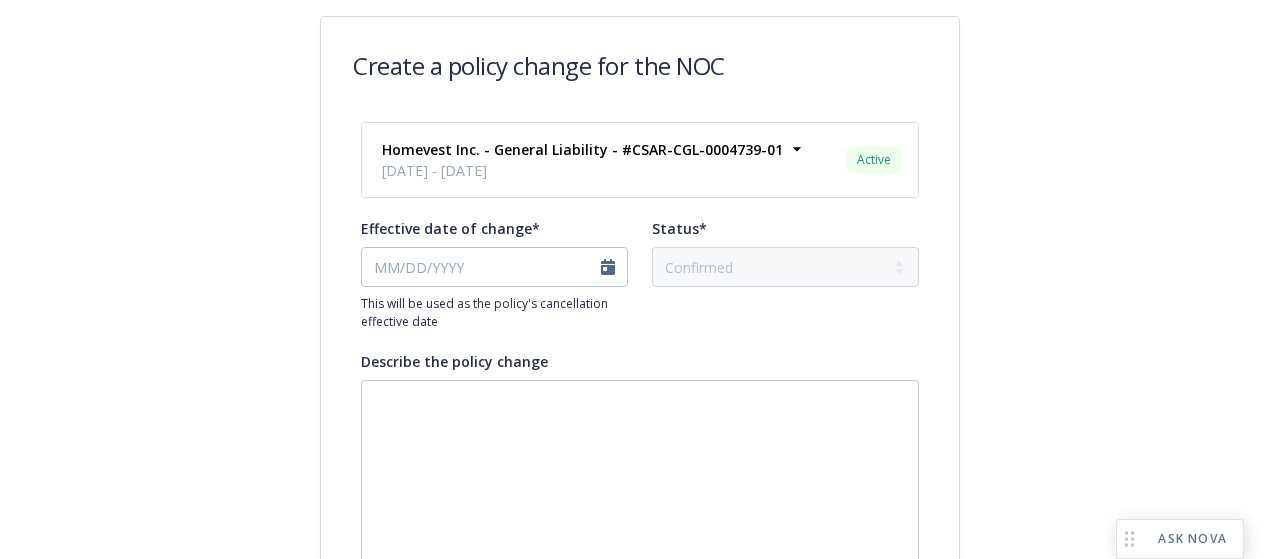 type on "[DATE]" 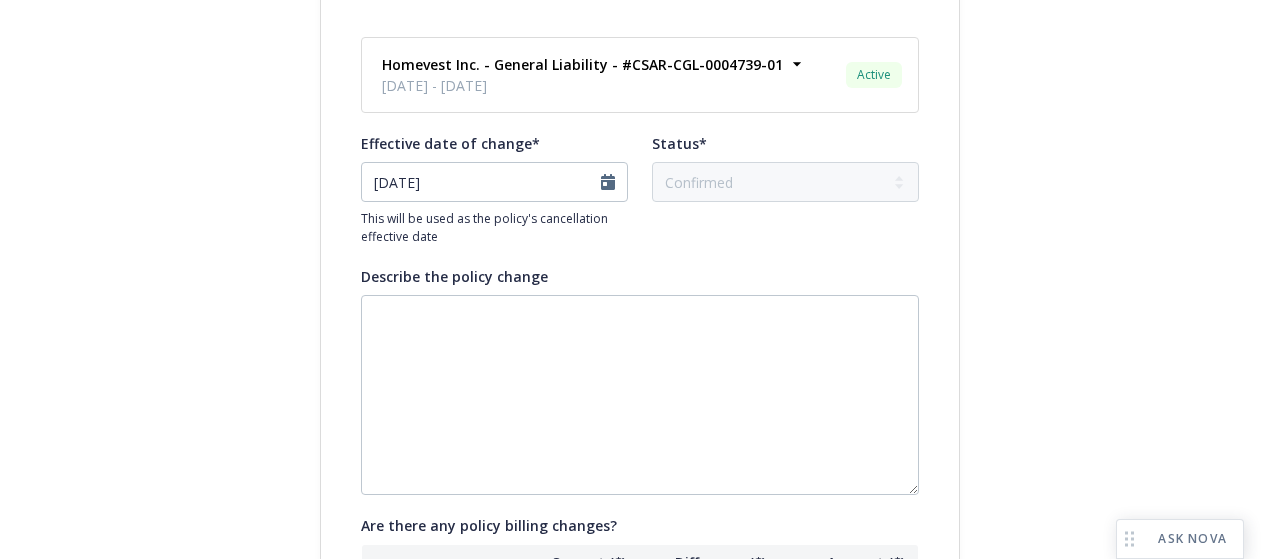 scroll, scrollTop: 200, scrollLeft: 0, axis: vertical 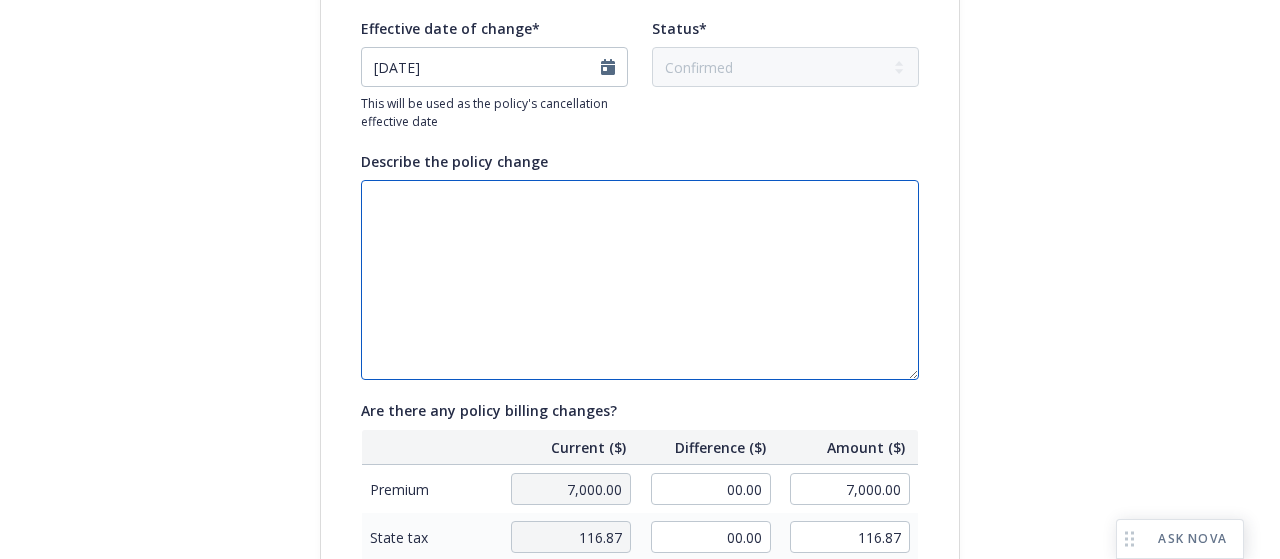 click on "Describe the policy change" at bounding box center [640, 280] 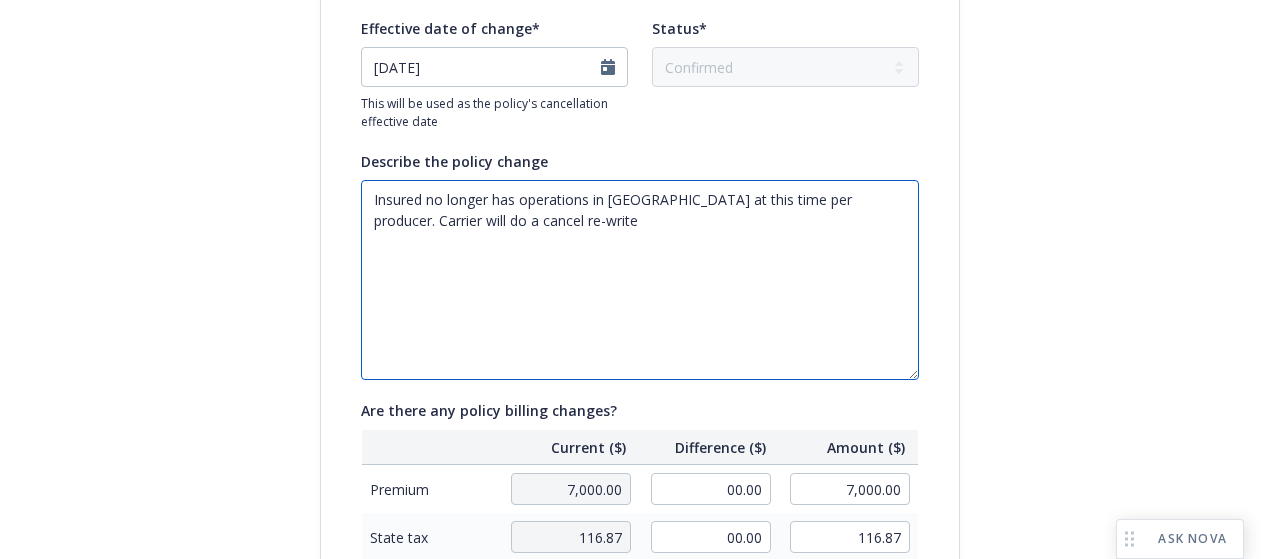 click on "Insured no longer has operations in [GEOGRAPHIC_DATA] at this time per producer. Carrier will do a cancel re-write" at bounding box center [640, 280] 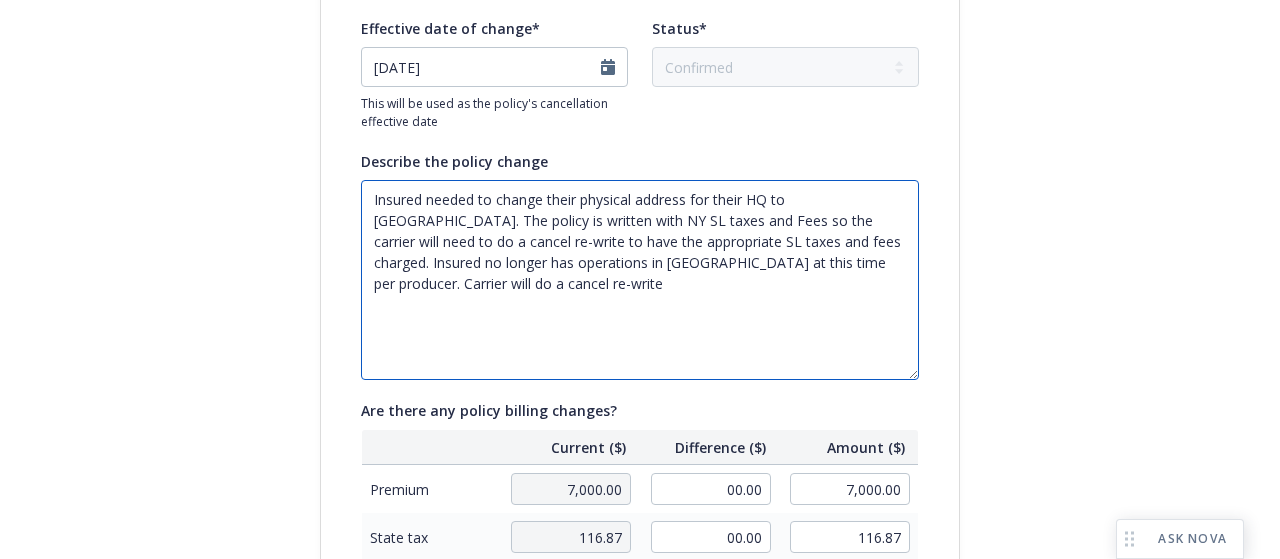 drag, startPoint x: 864, startPoint y: 267, endPoint x: 647, endPoint y: 281, distance: 217.45114 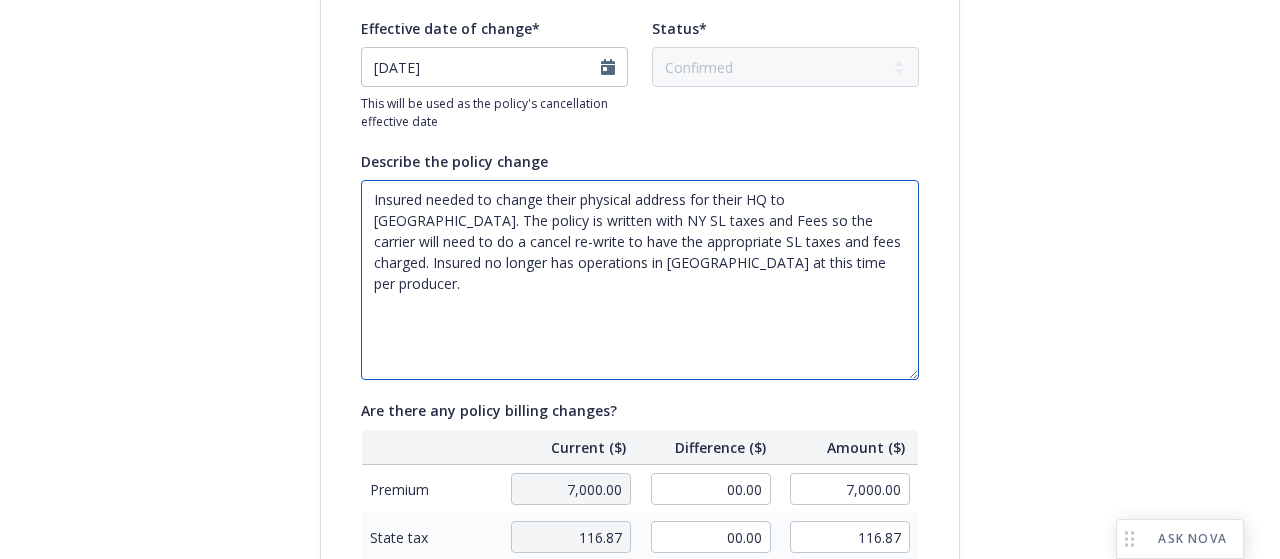 click on "Insured needed to change their physical address for their HQ to [GEOGRAPHIC_DATA]. The policy is written with NY SL taxes and Fees so the carrier will need to do a cancel re-write to have the appropriate SL taxes and fees charged. Insured no longer has operations in [GEOGRAPHIC_DATA] at this time per producer." at bounding box center [640, 280] 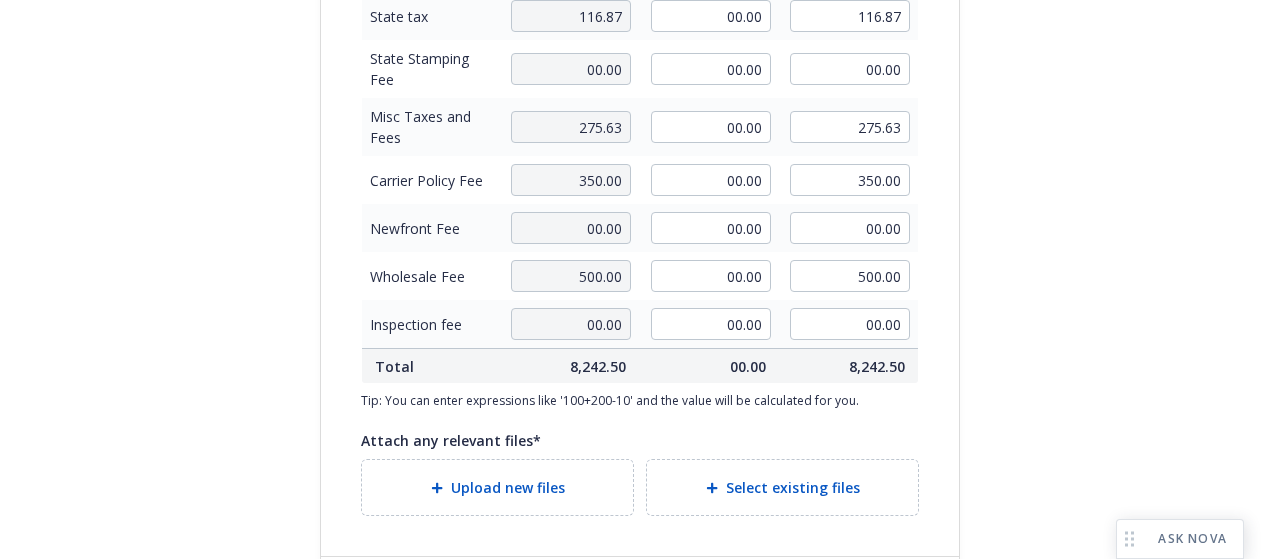 scroll, scrollTop: 826, scrollLeft: 0, axis: vertical 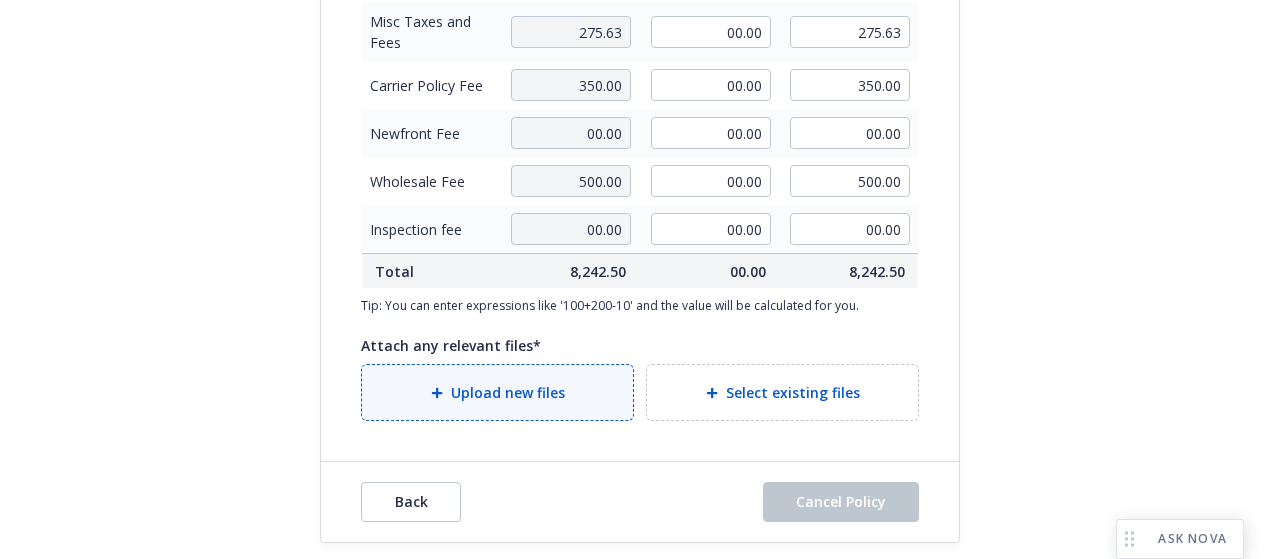 type on "Insured needed to change their physical address for their HQ from [GEOGRAPHIC_DATA] to [GEOGRAPHIC_DATA]. The policy is written with NY SL taxes and Fees so the carrier will need to do a cancel re-write to have the appropriate SL taxes and fees charged. Insured no longer has operations in [GEOGRAPHIC_DATA] at this time per producer." 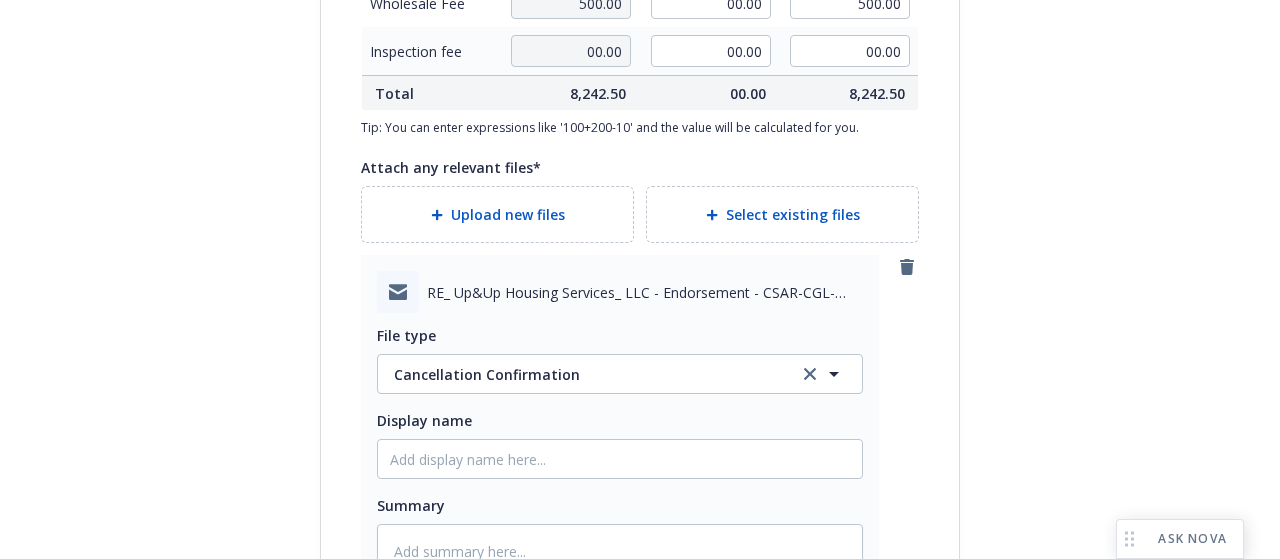 scroll, scrollTop: 1191, scrollLeft: 0, axis: vertical 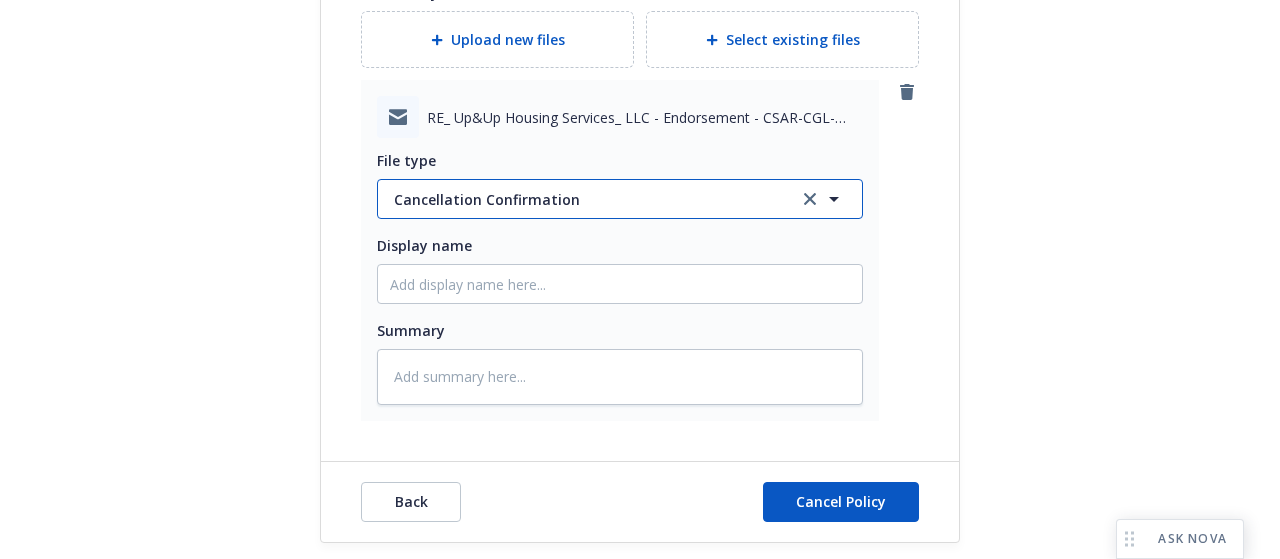 click on "Cancellation Confirmation" at bounding box center (586, 199) 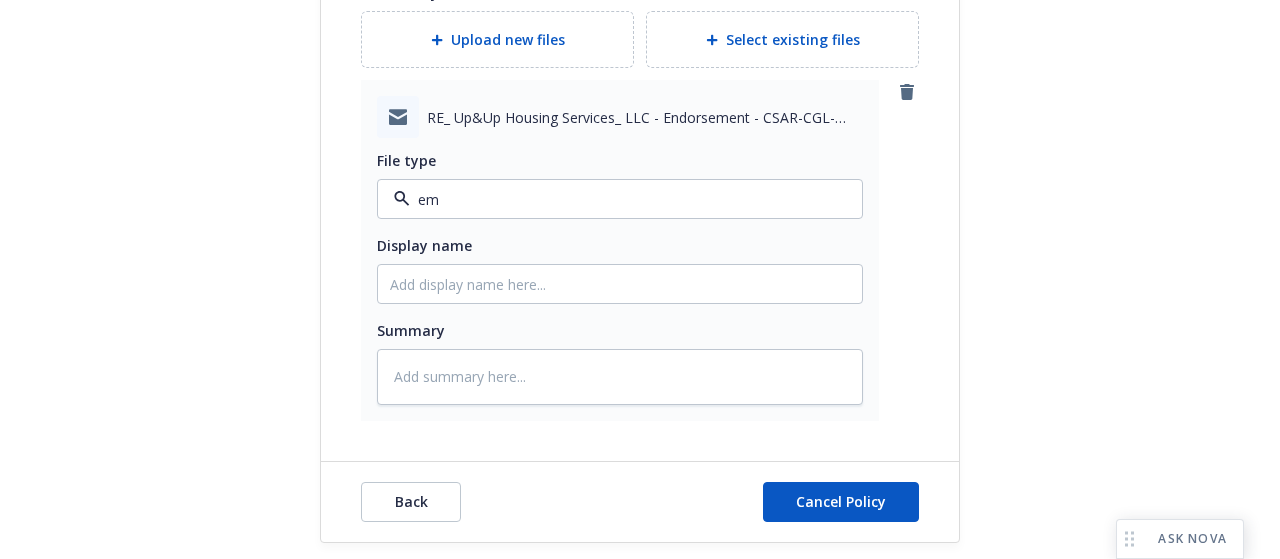 type on "ema" 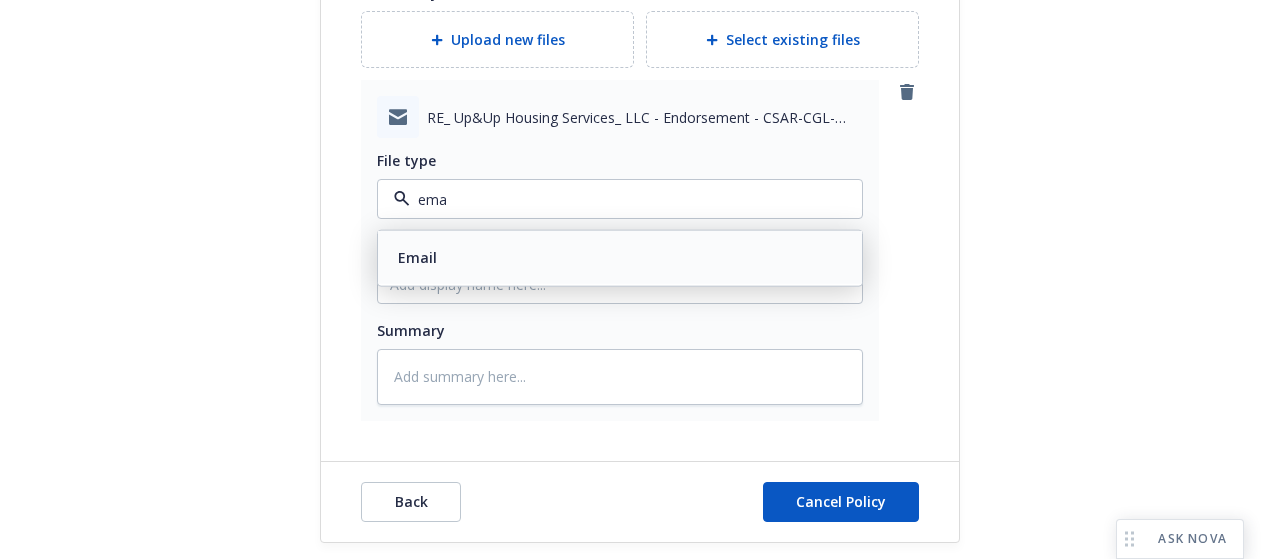 drag, startPoint x: 523, startPoint y: 247, endPoint x: 527, endPoint y: 335, distance: 88.09086 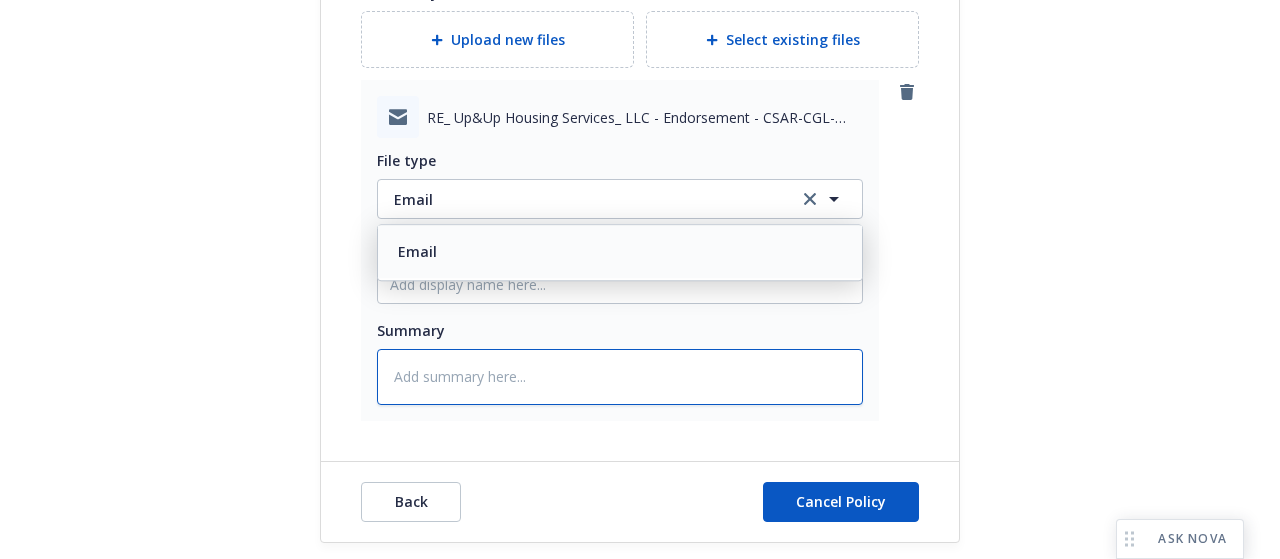 click at bounding box center [620, 377] 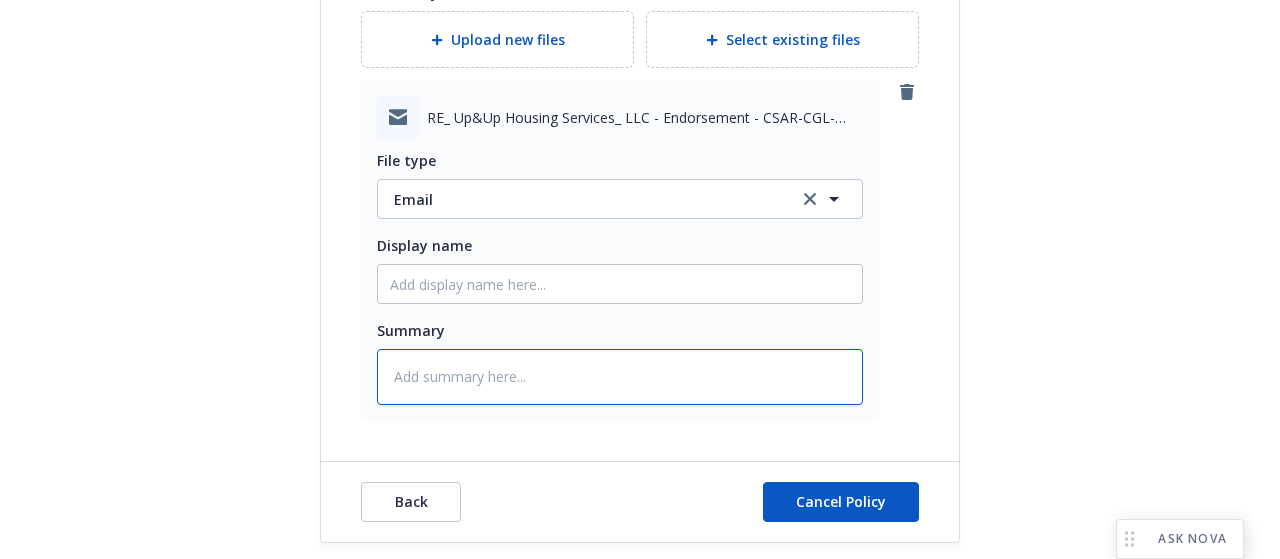 type on "x" 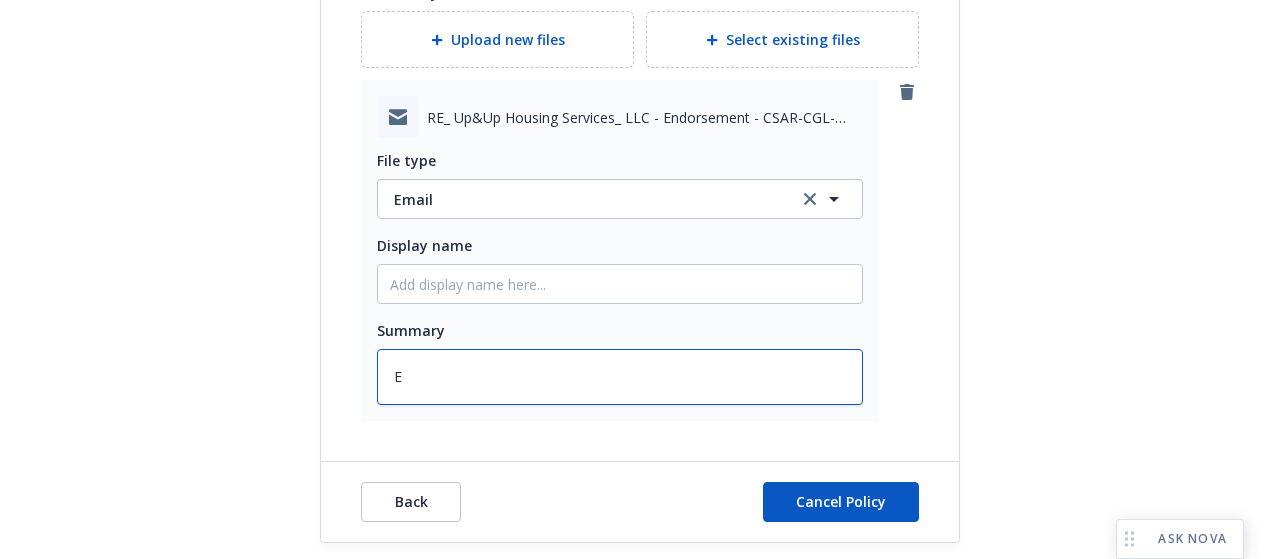 type on "x" 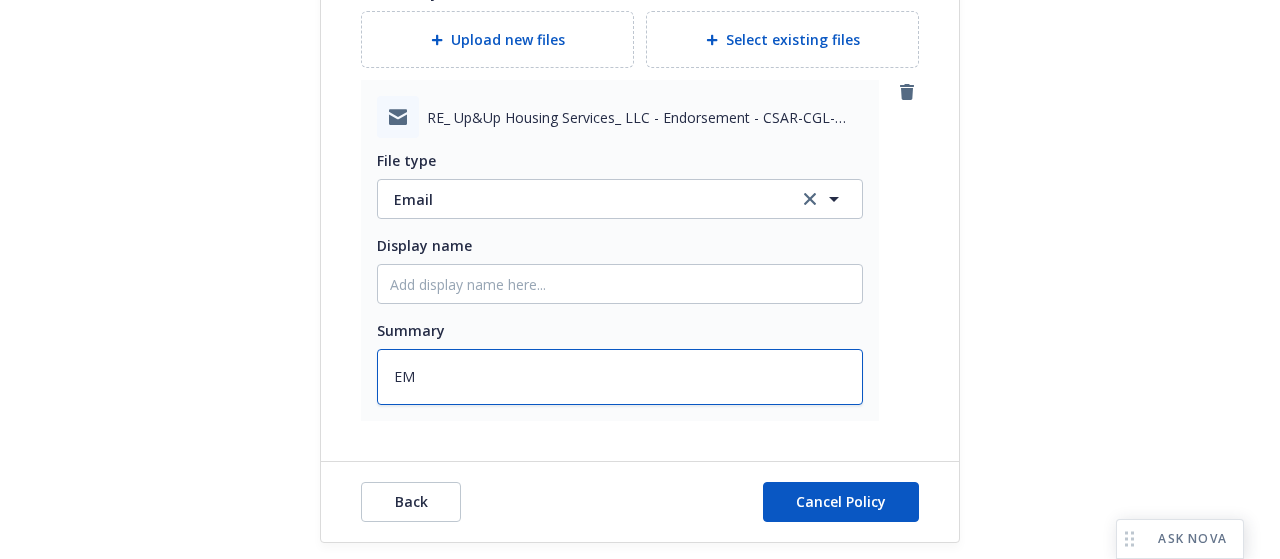 type on "x" 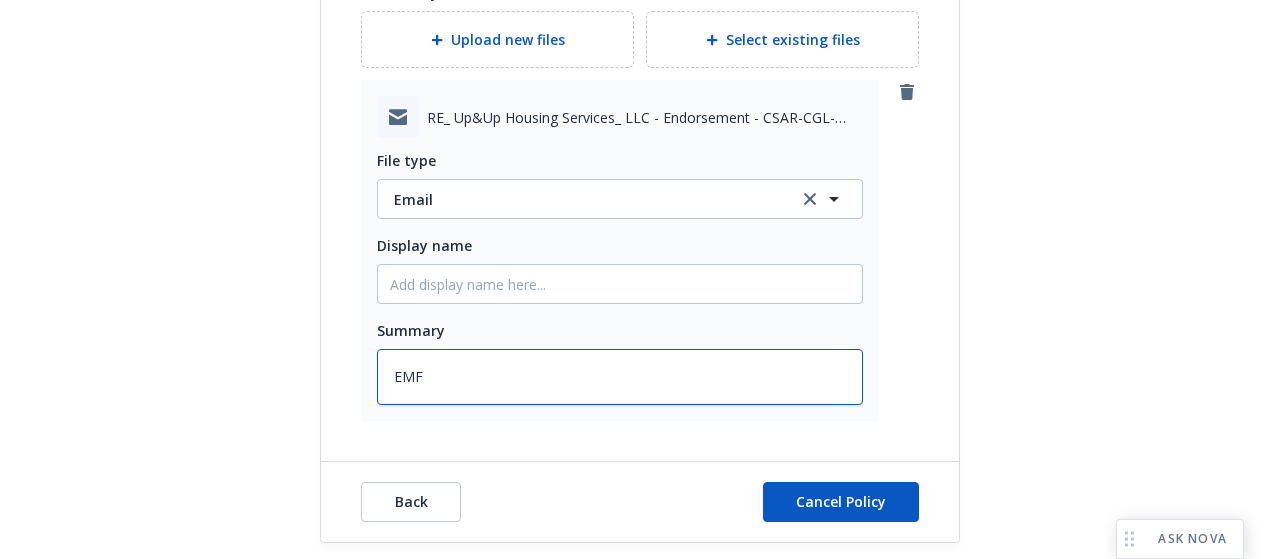 type on "x" 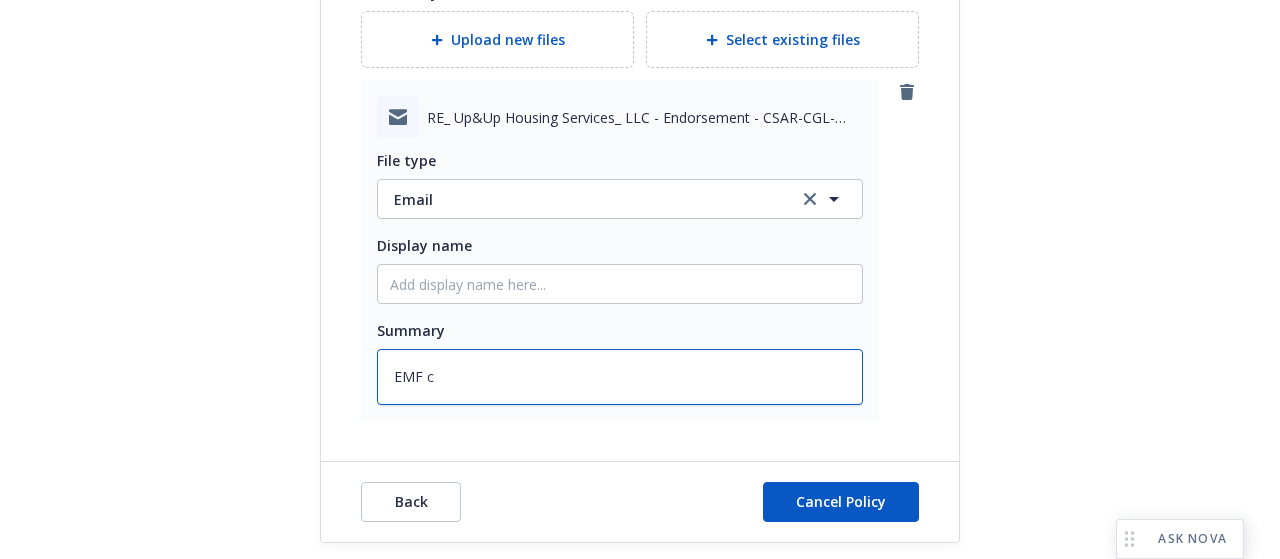 type on "x" 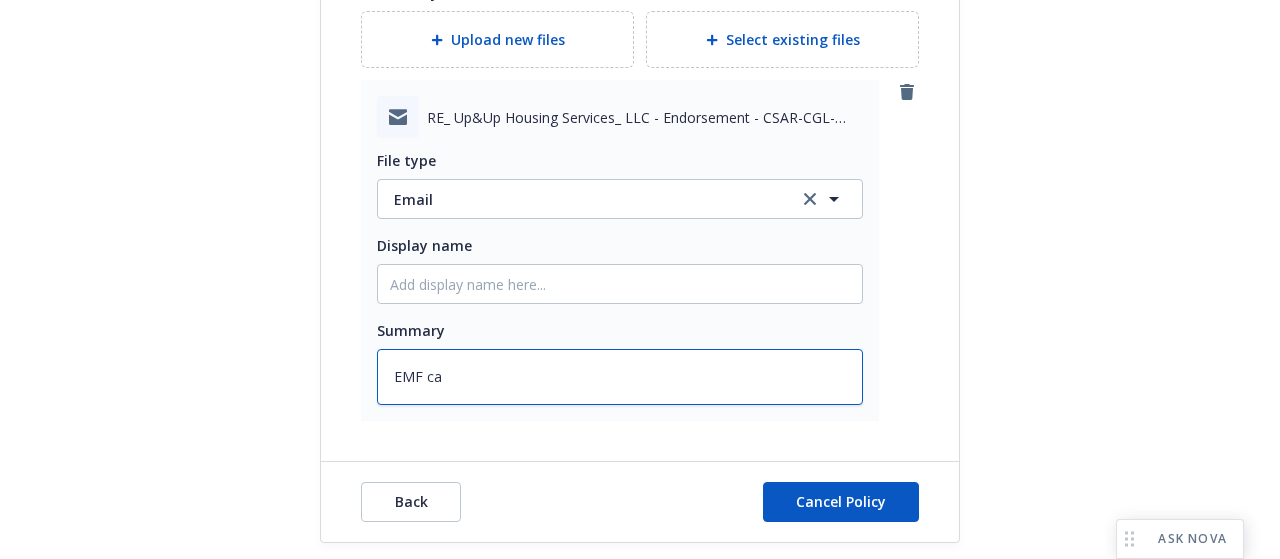 type on "x" 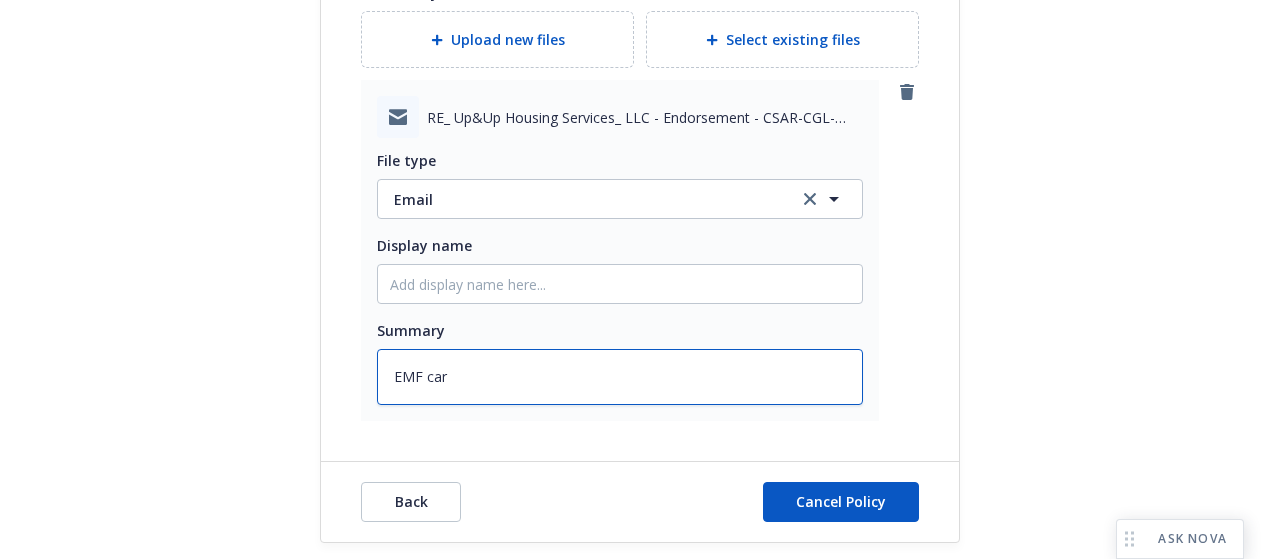 type on "x" 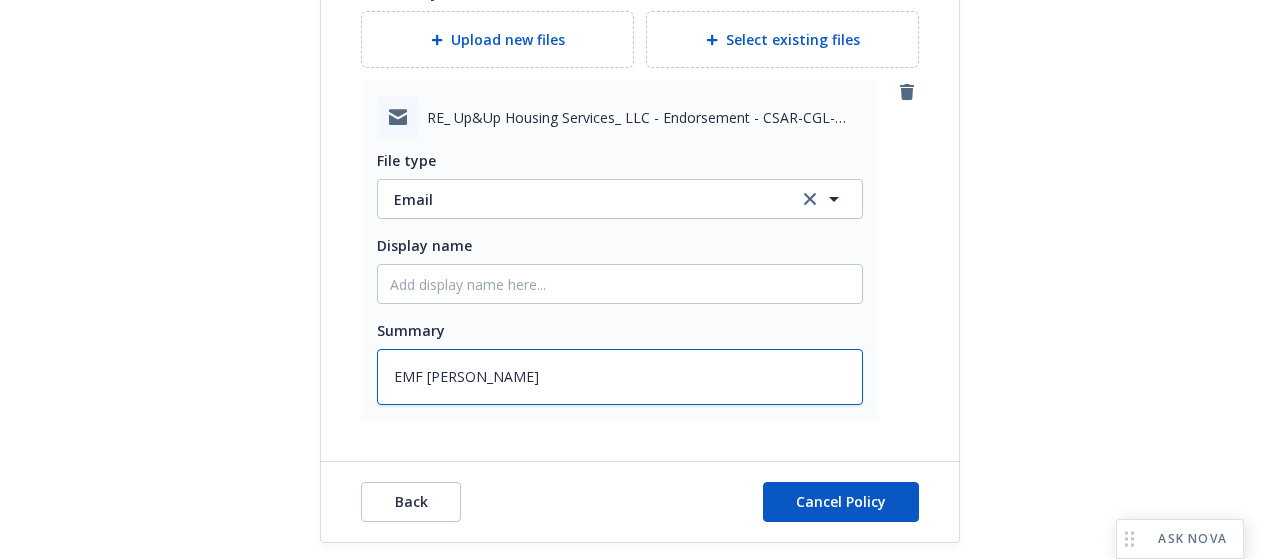 type on "x" 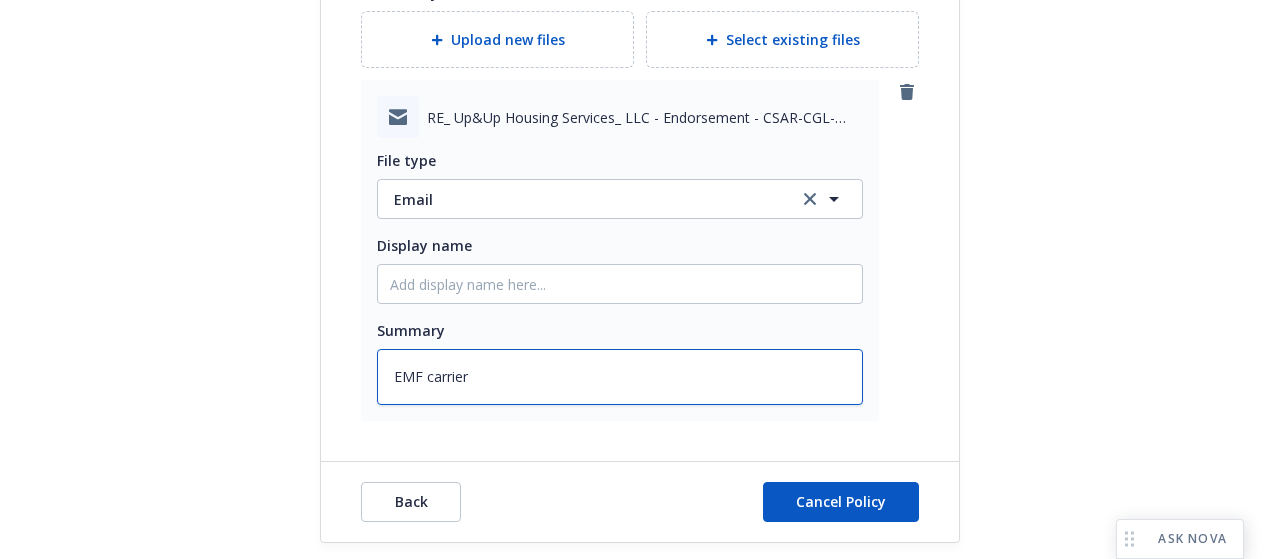 type on "EMF carrier" 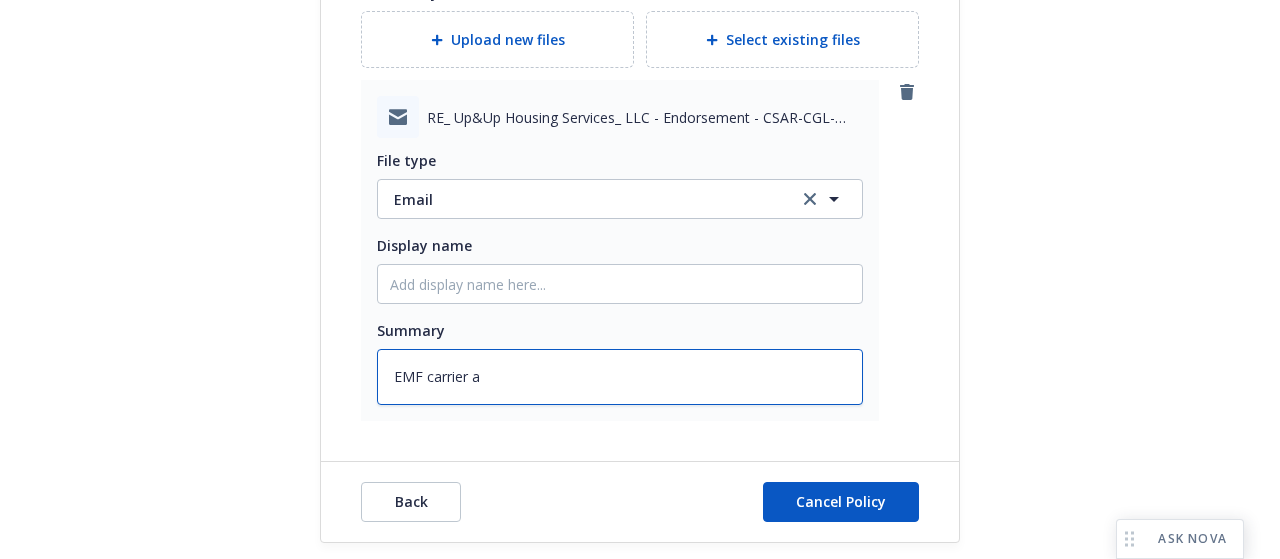 type on "x" 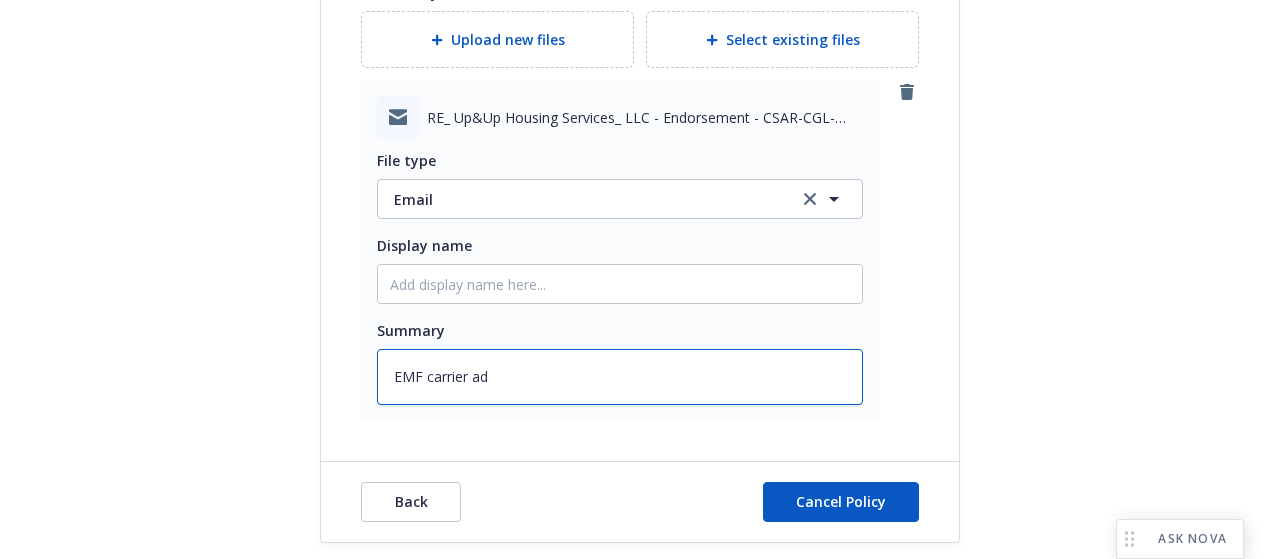 type on "x" 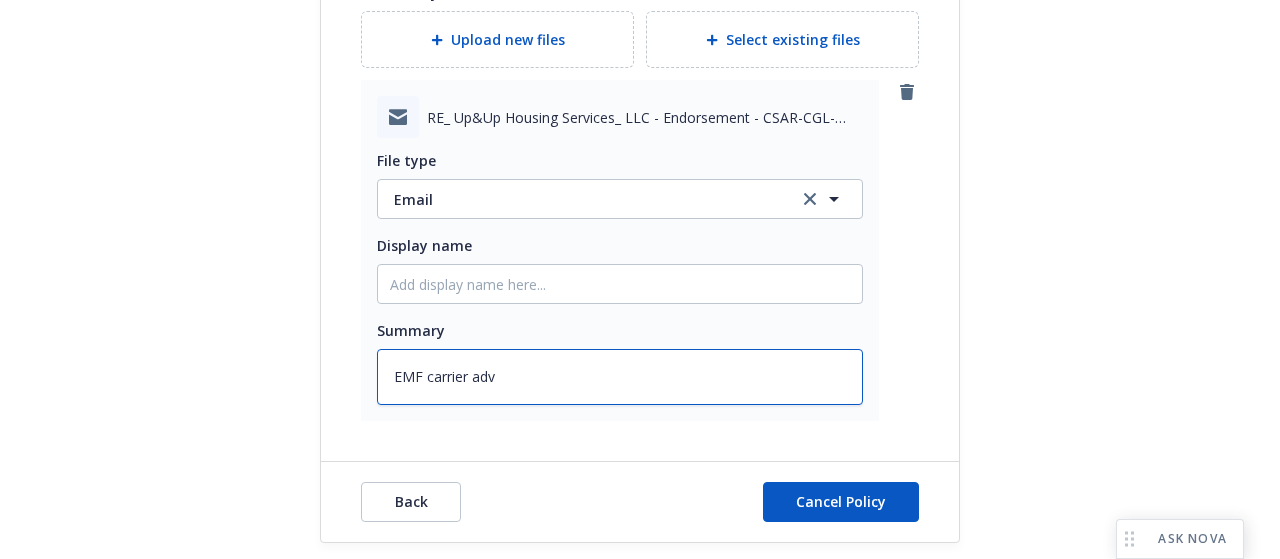 type on "x" 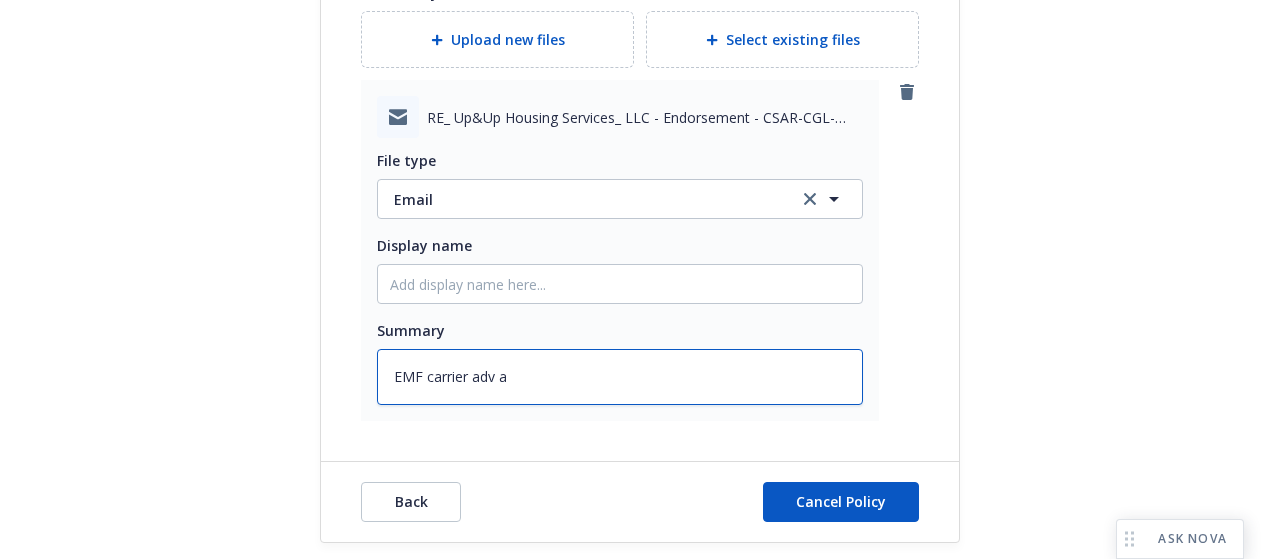 type on "x" 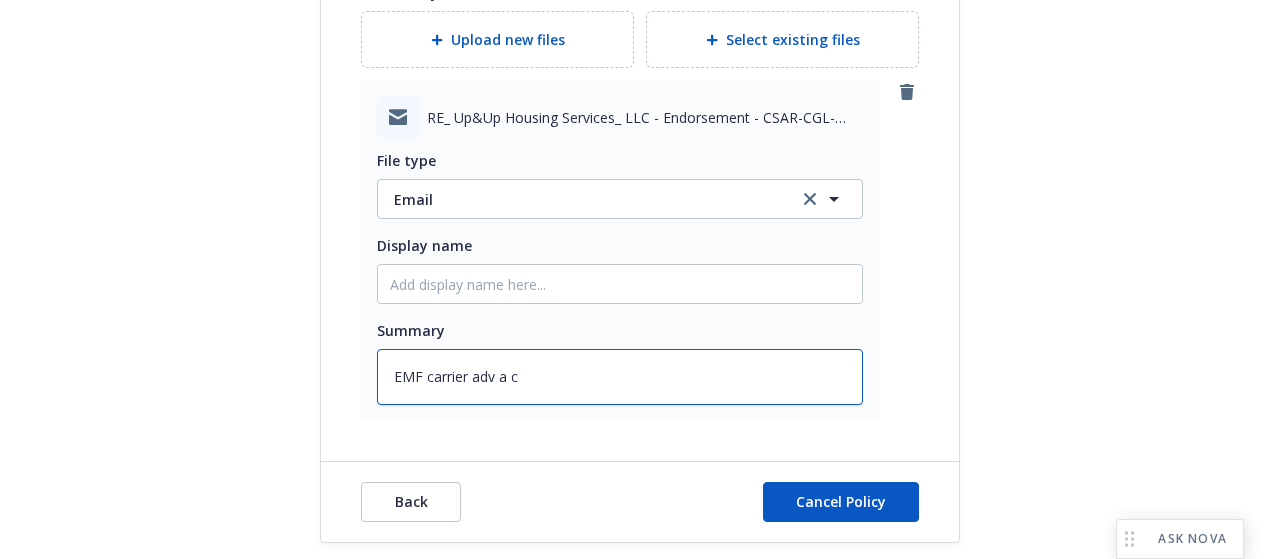 type on "x" 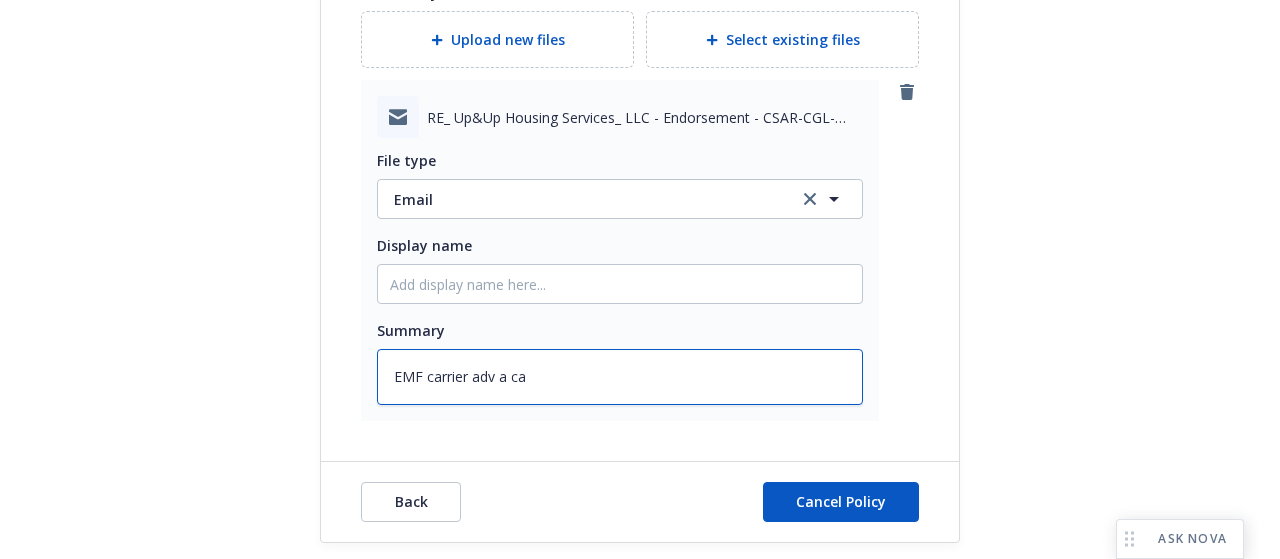 type on "x" 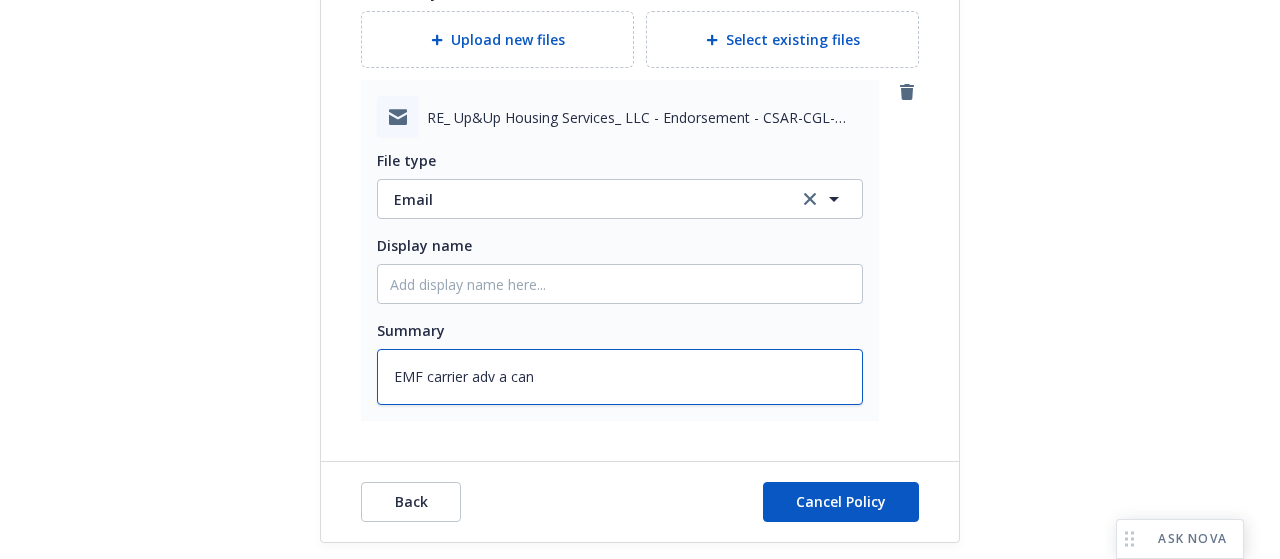 type on "x" 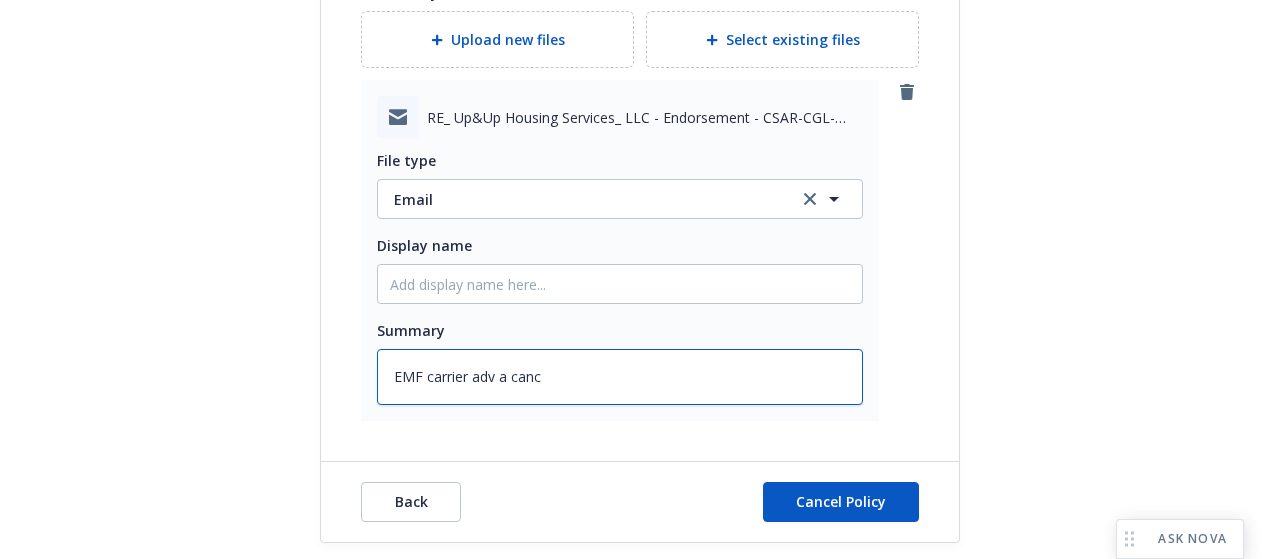 type on "x" 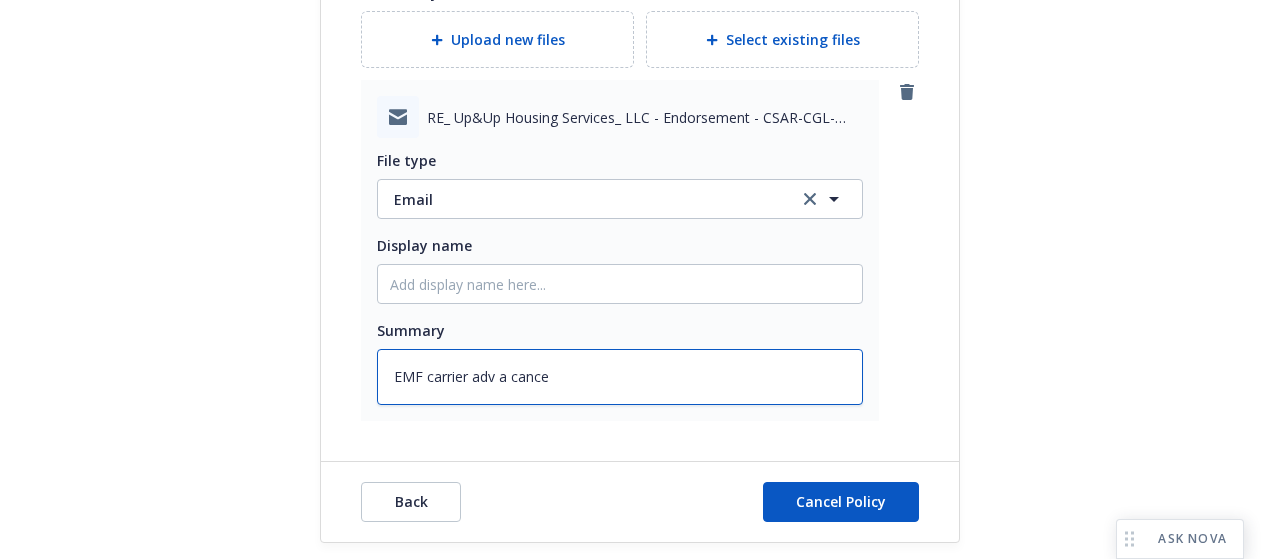 type on "EMF carrier adv a cancel" 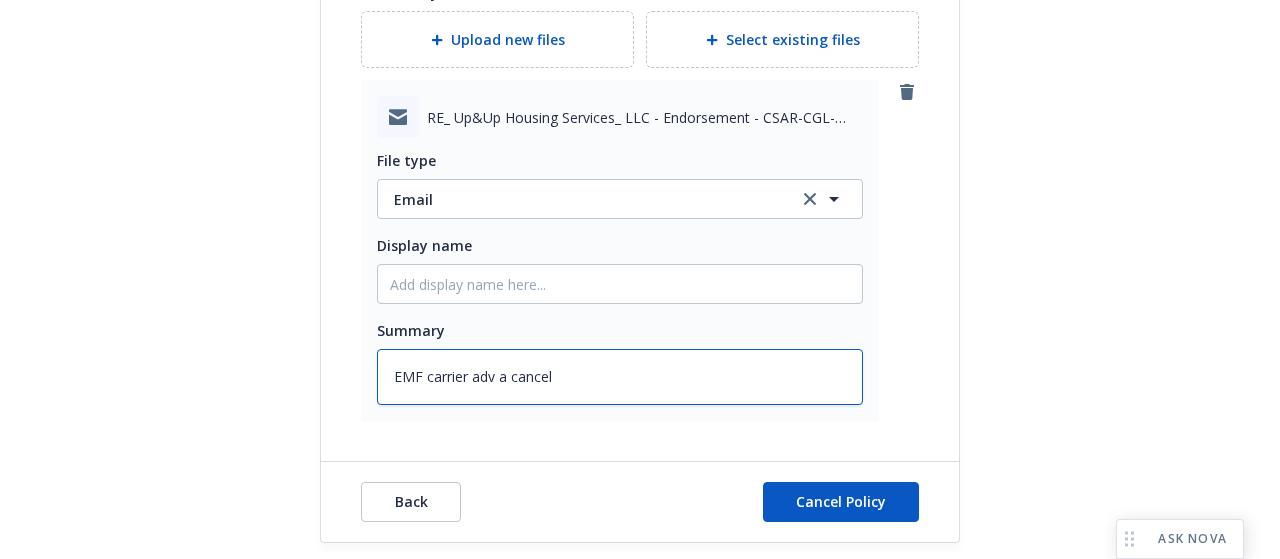 type on "x" 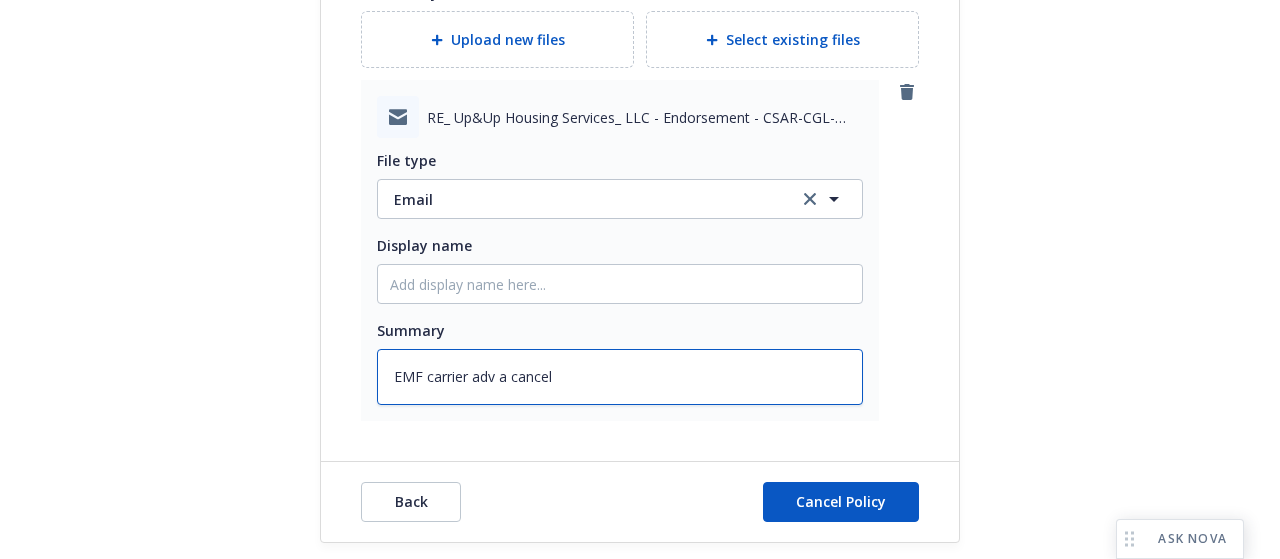 type on "x" 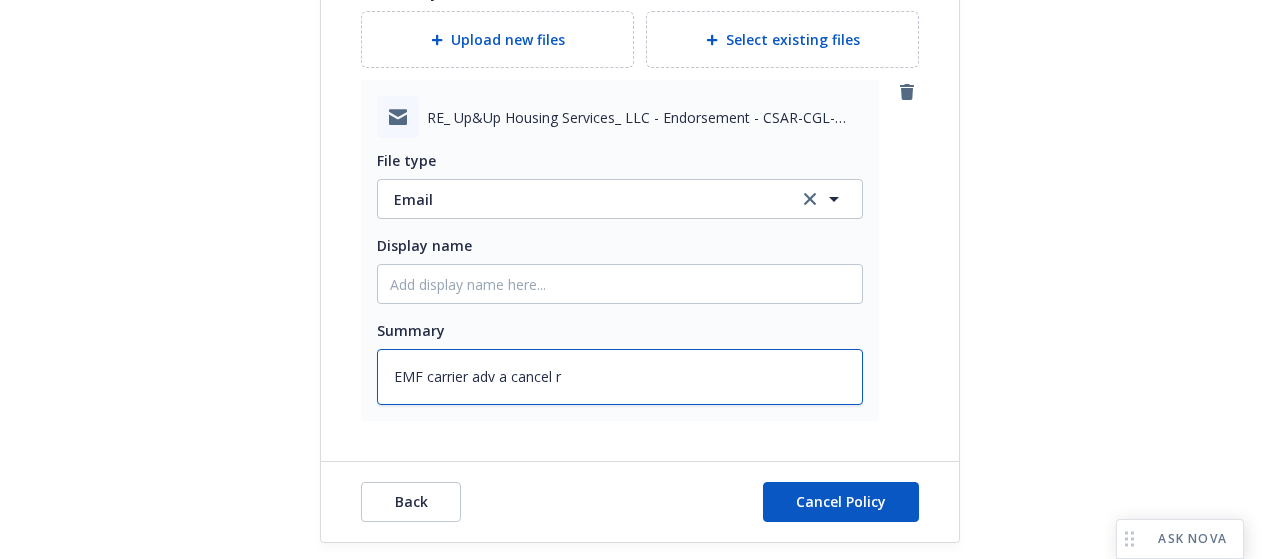 type on "x" 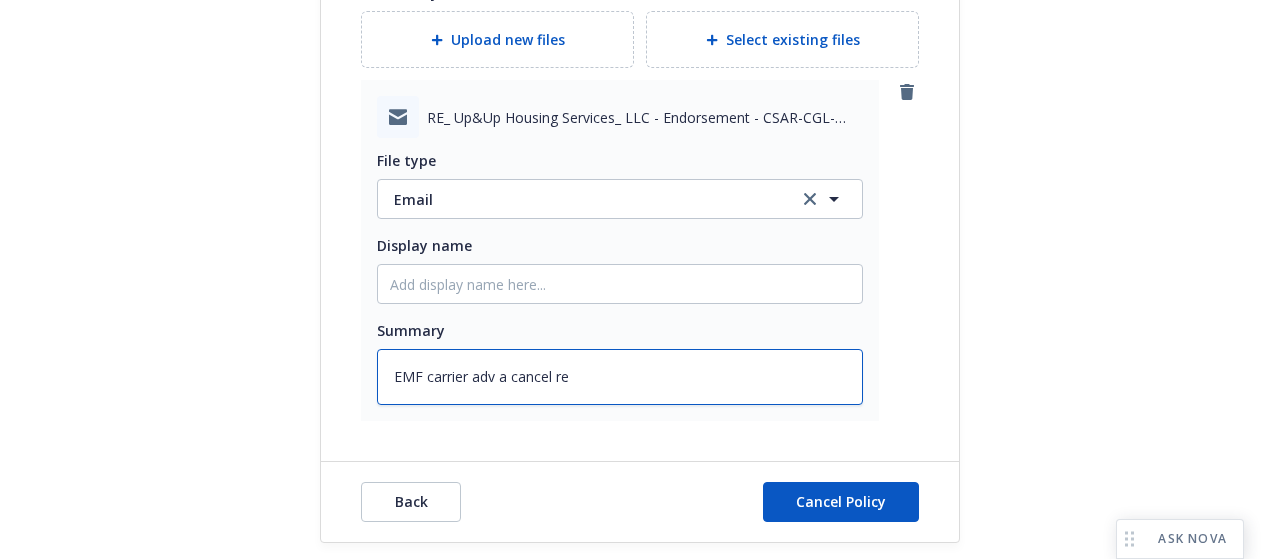 type on "x" 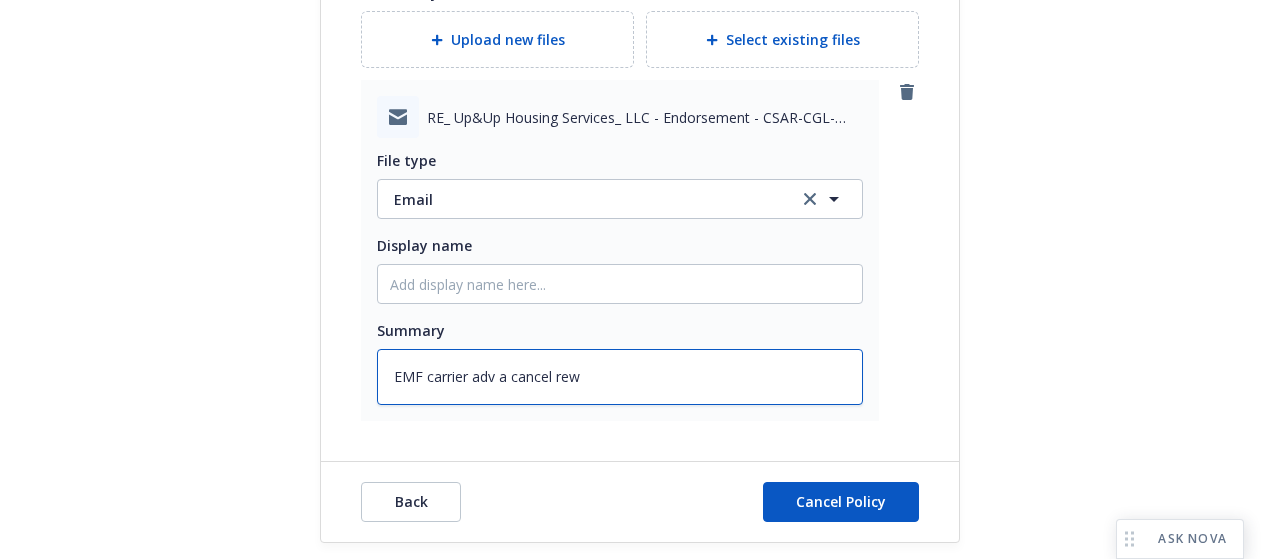 type on "x" 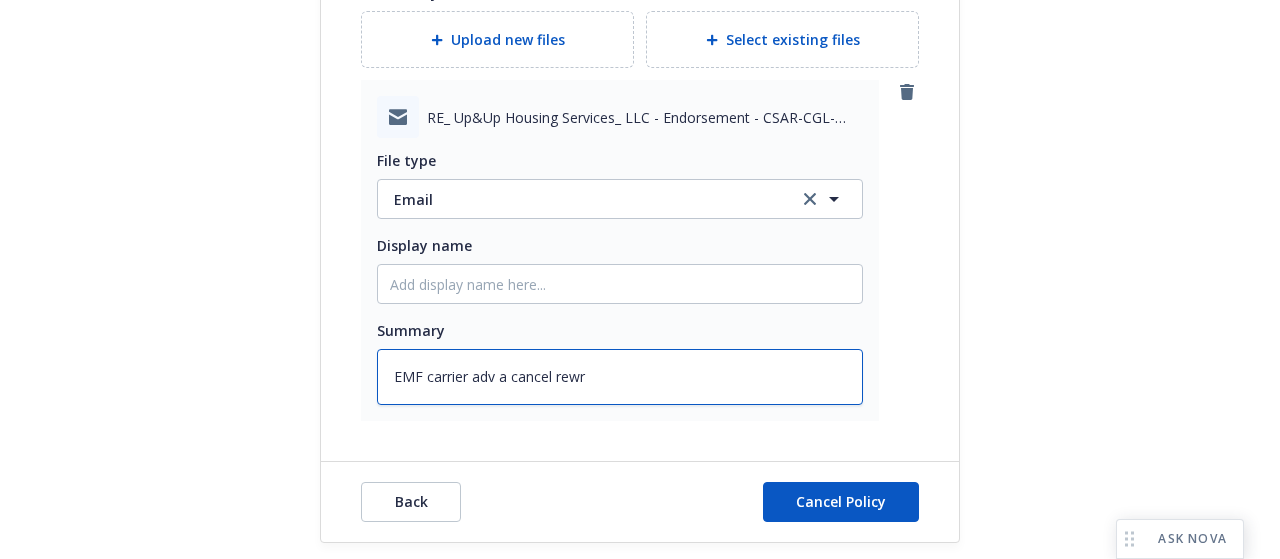 type on "x" 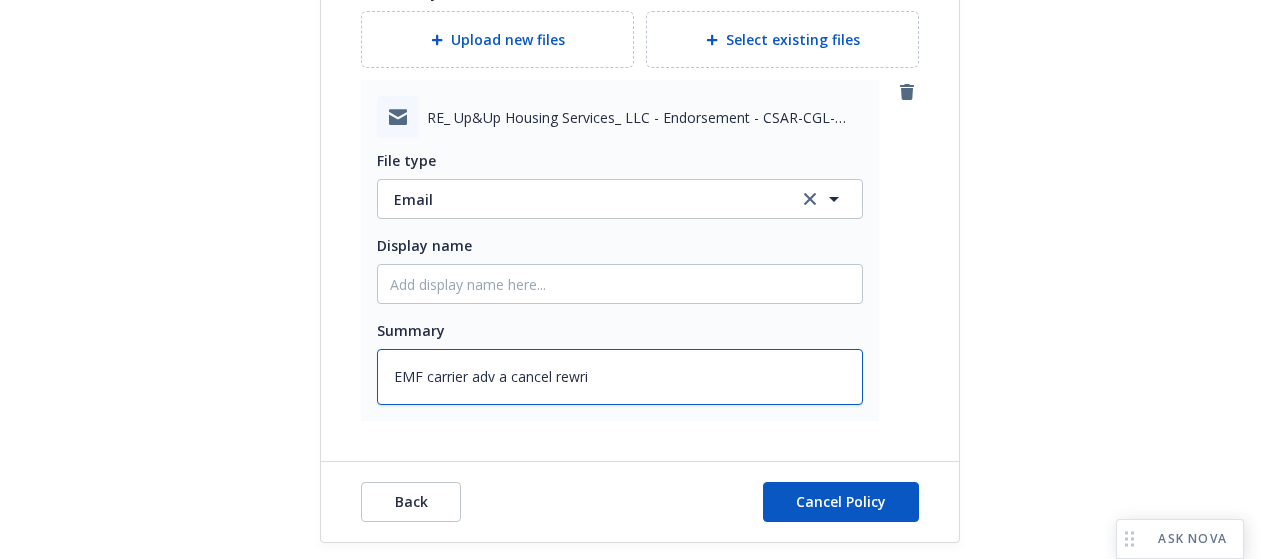 type on "EMF carrier adv a cancel rewrit" 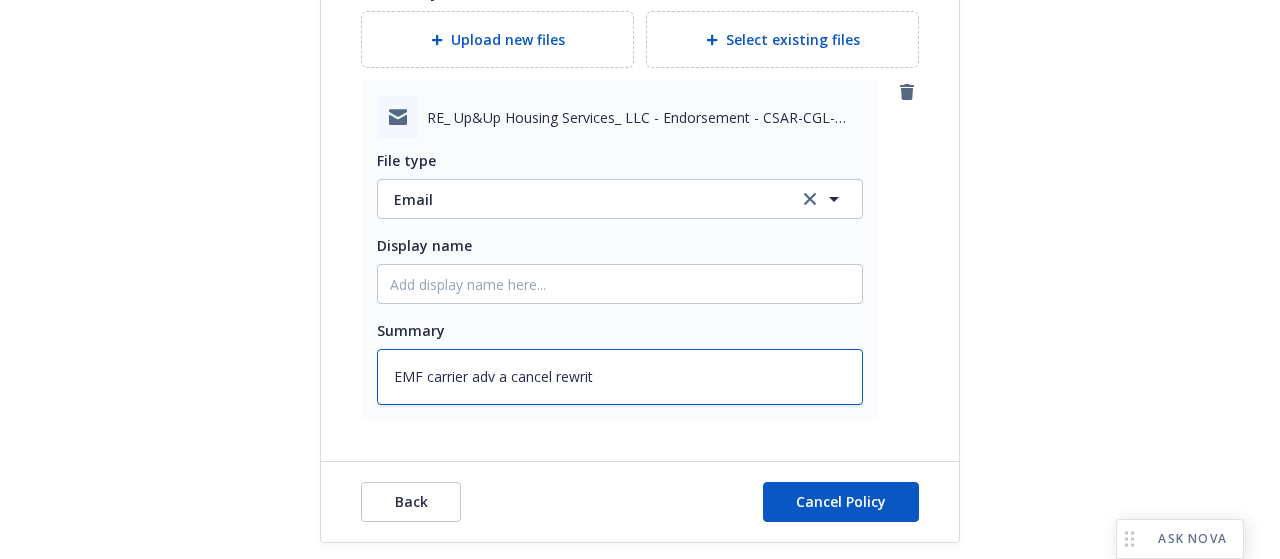 type on "x" 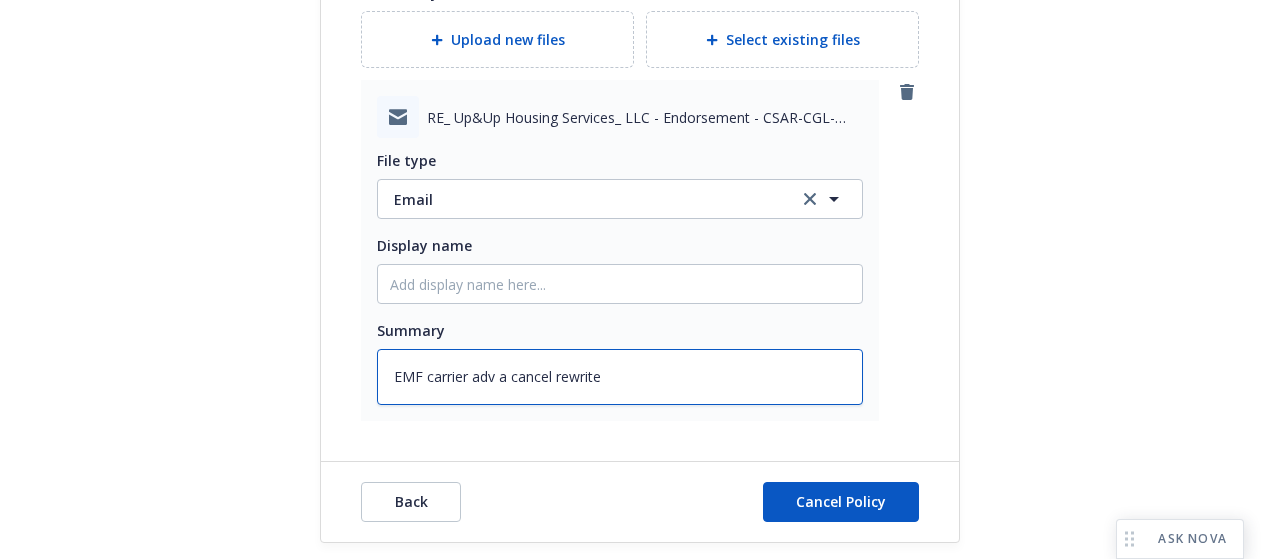 type on "x" 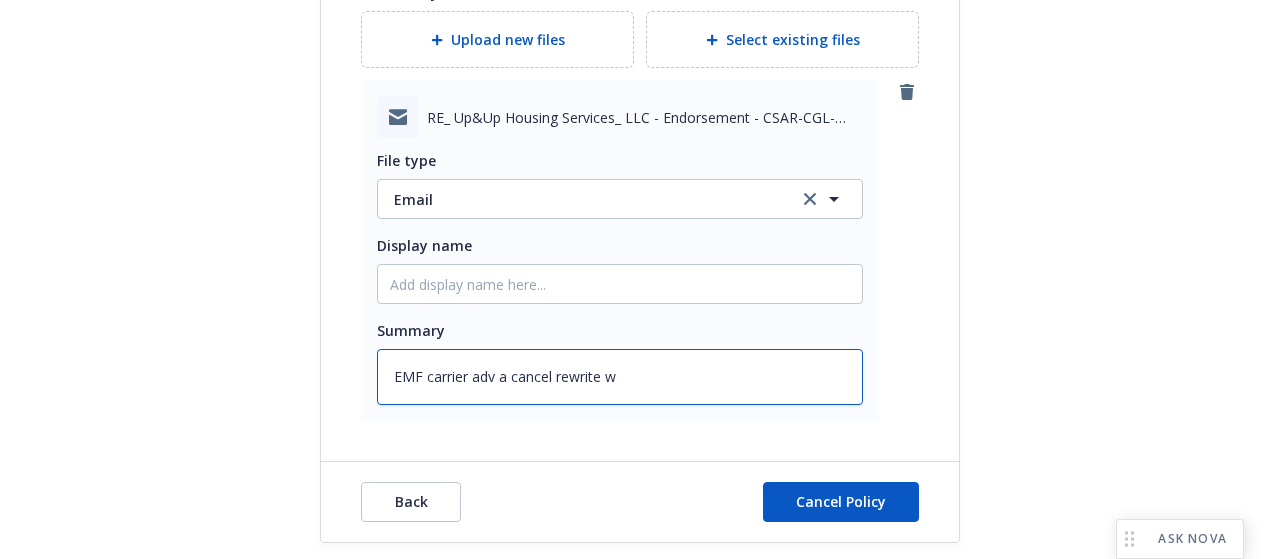 type on "EMF carrier adv a cancel rewrite wi" 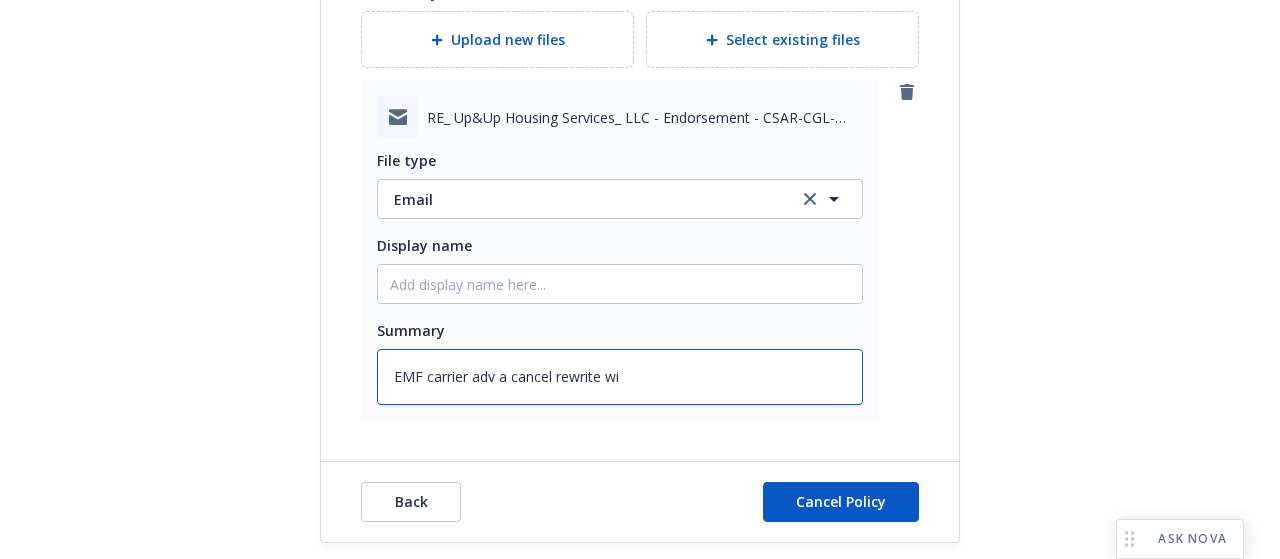 type on "x" 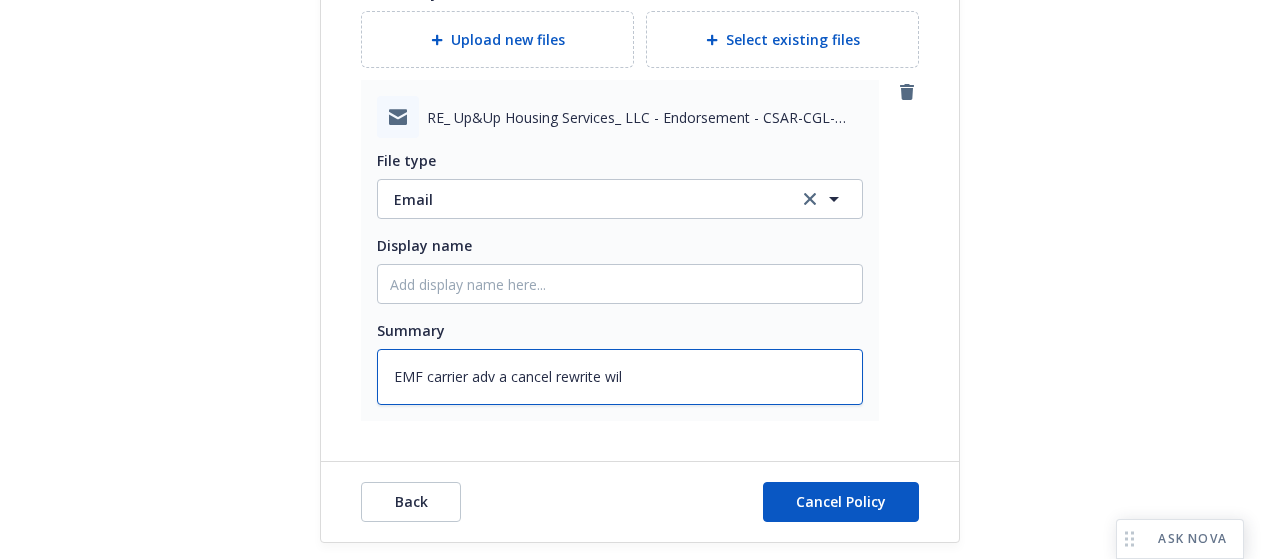 type on "x" 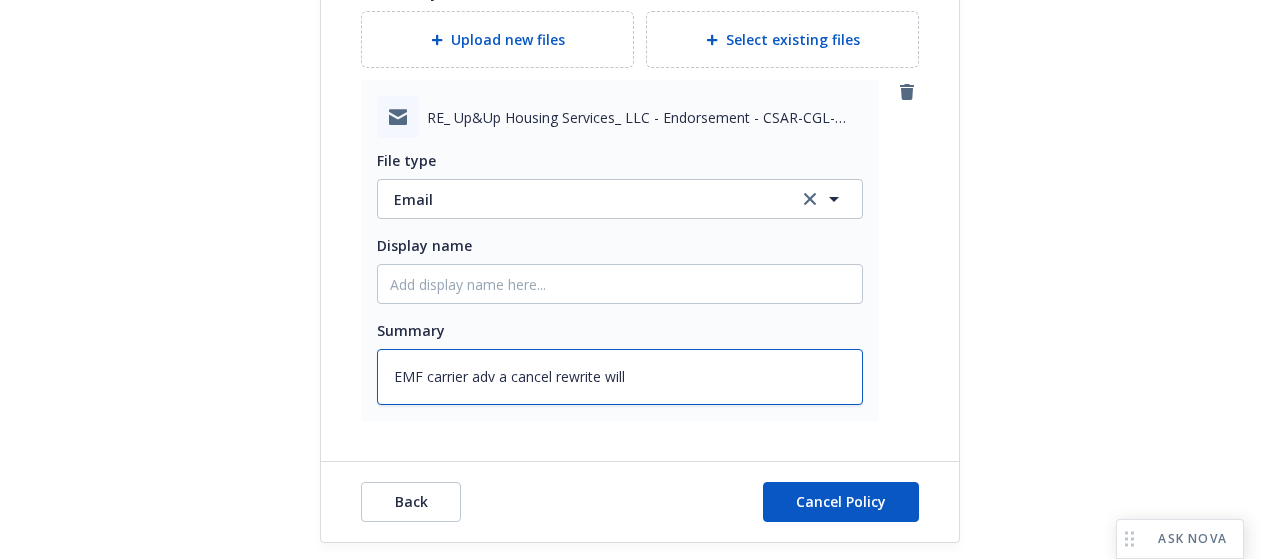 type on "x" 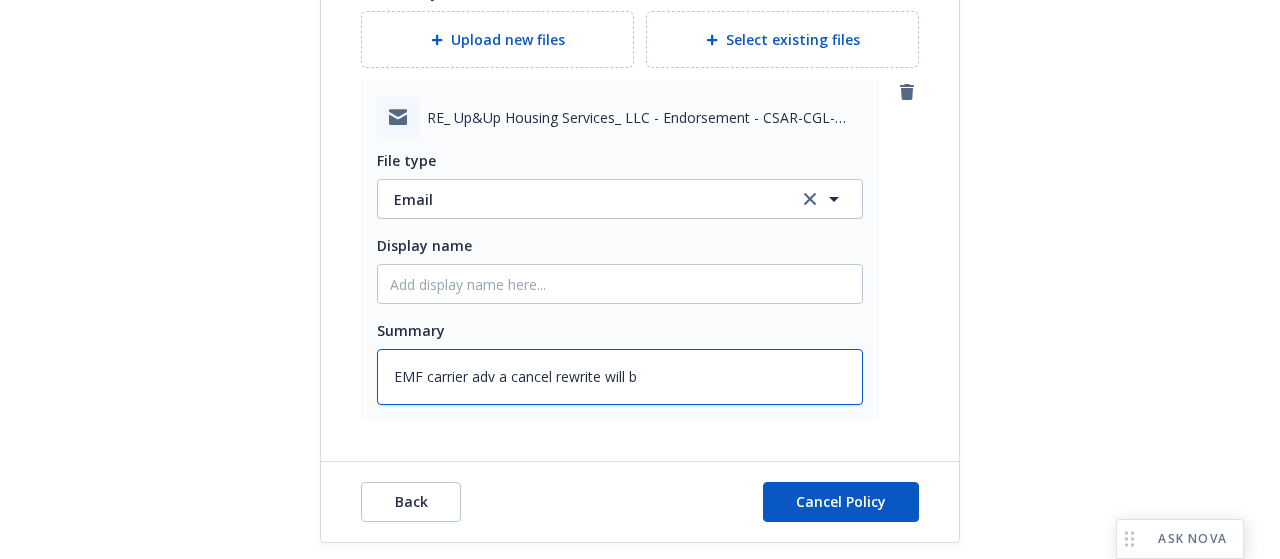 type on "x" 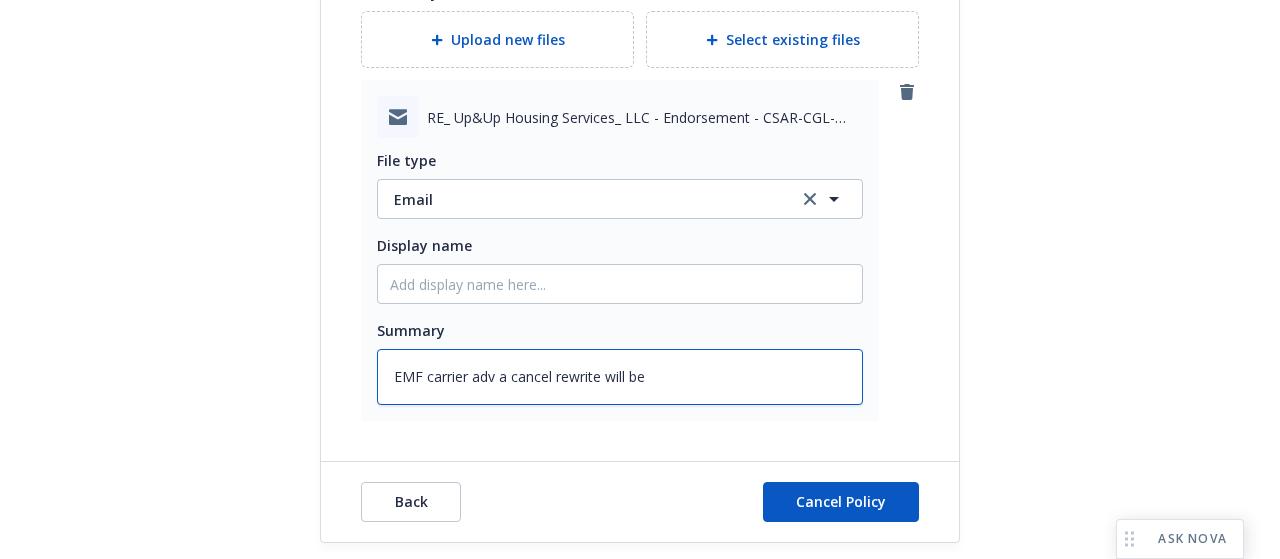 type on "EMF carrier adv a cancel rewrite will be" 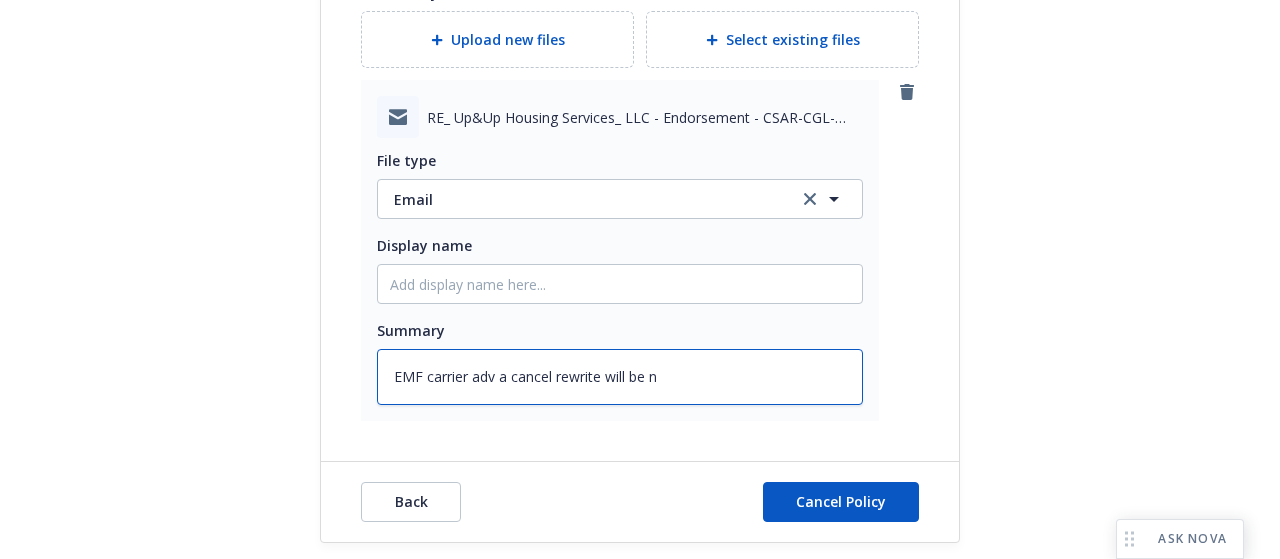 type on "x" 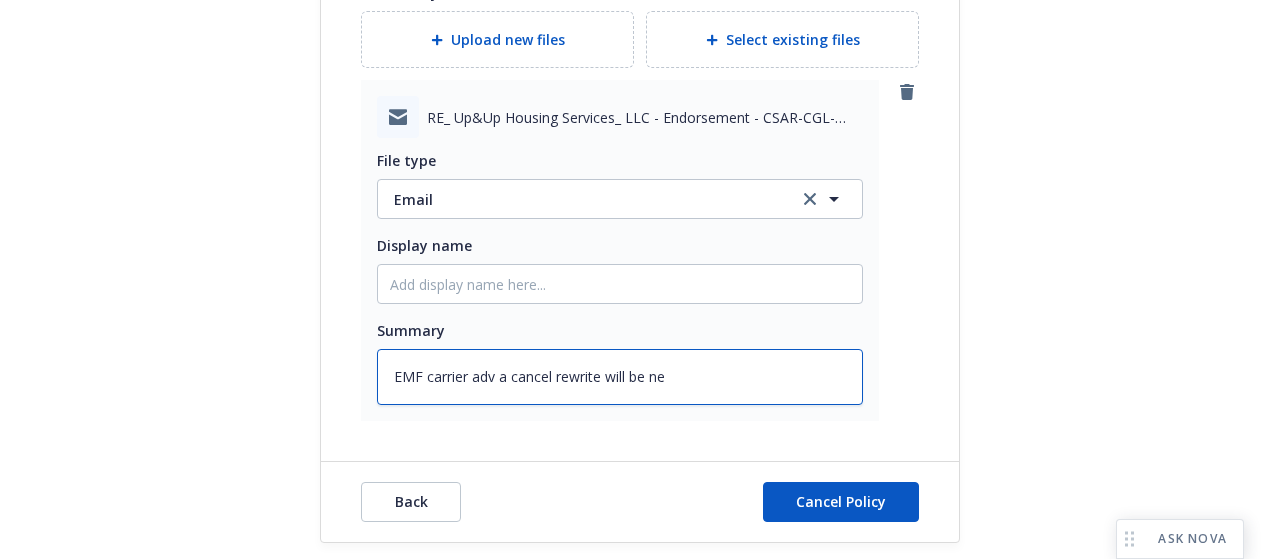 type on "x" 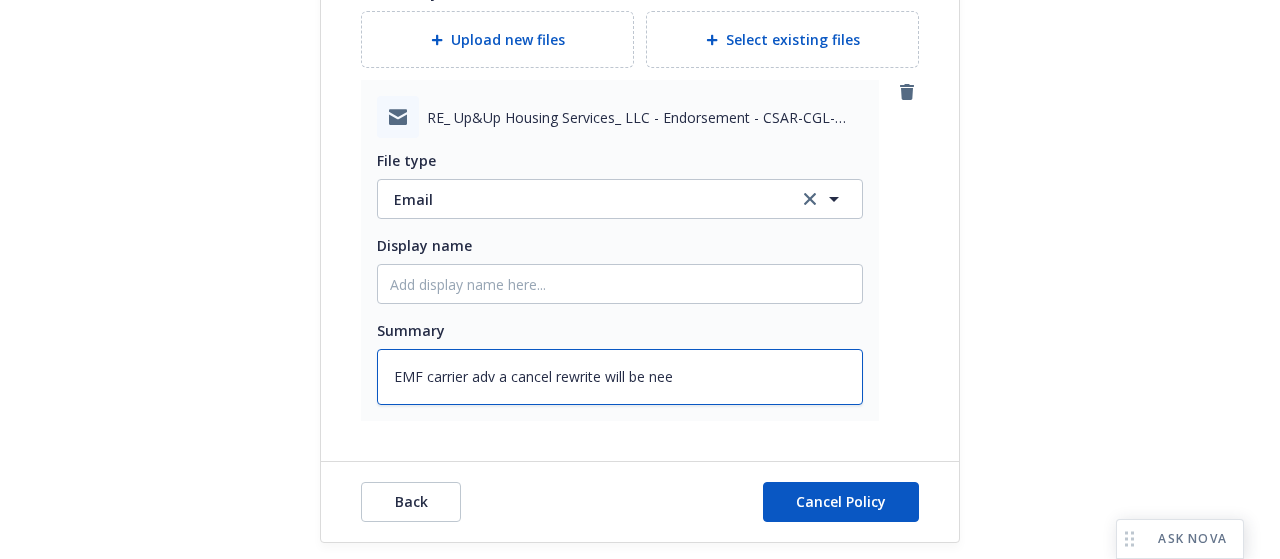 type on "x" 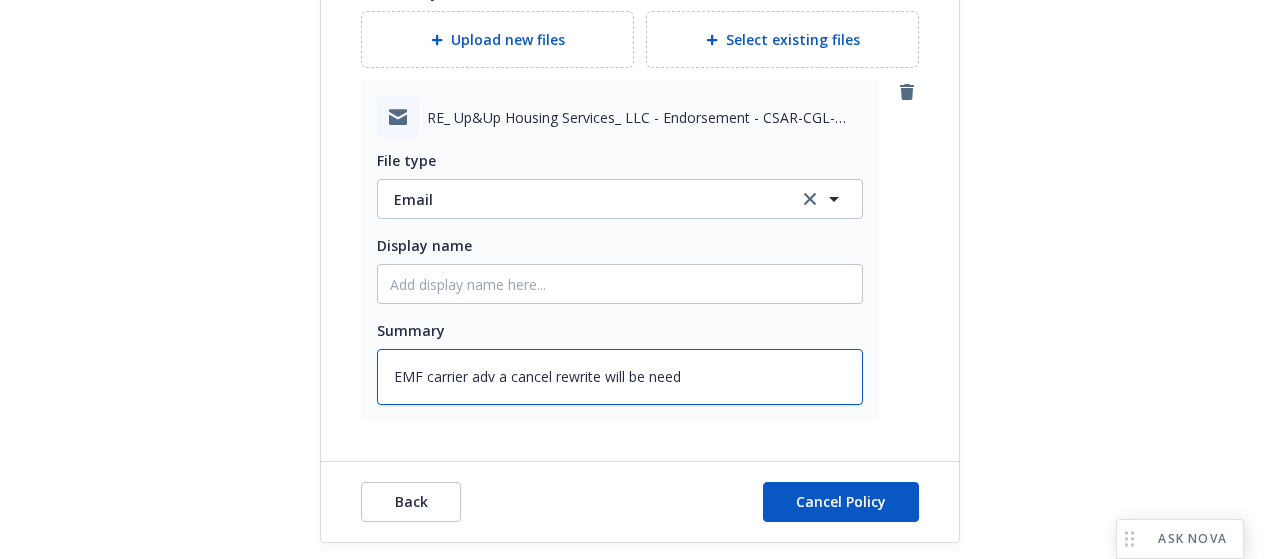 type on "x" 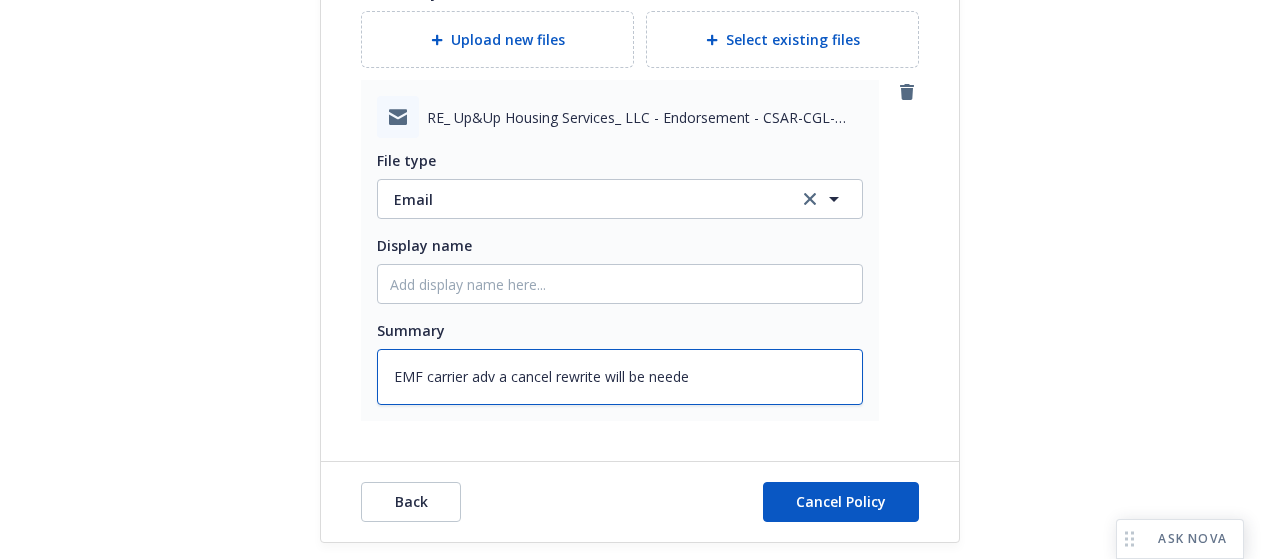 type on "x" 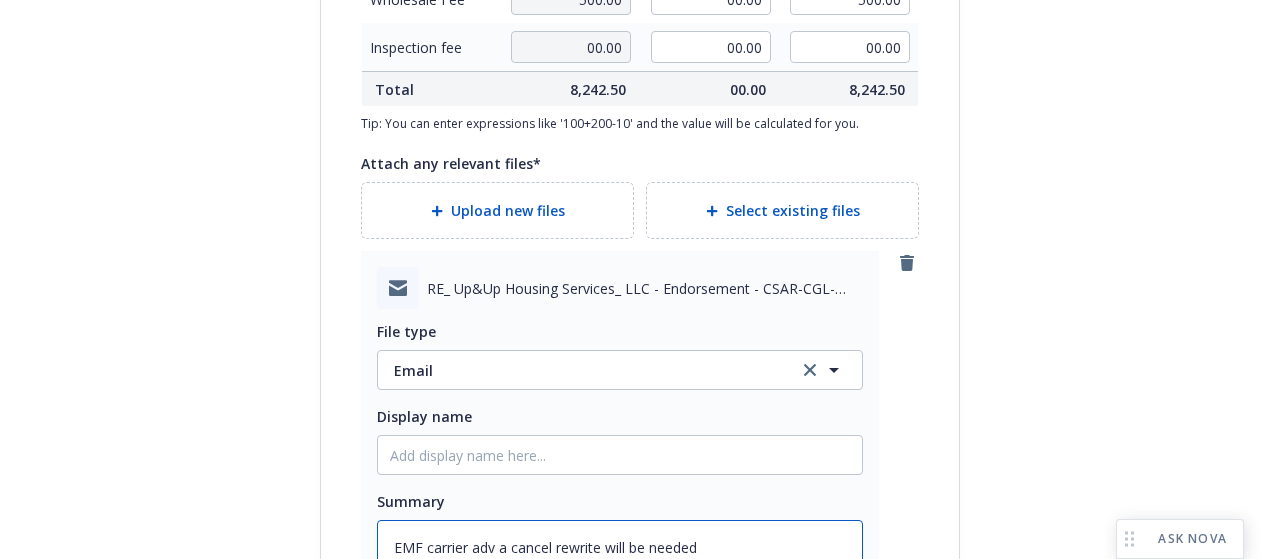 scroll, scrollTop: 991, scrollLeft: 0, axis: vertical 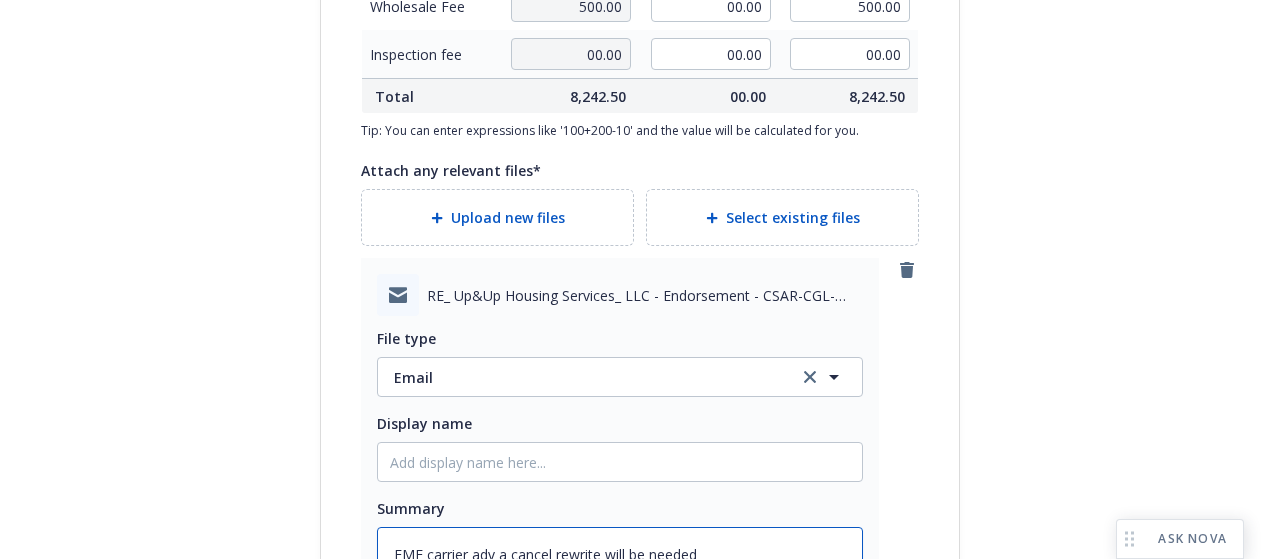 type on "EMF carrier adv a cancel rewrite will be needed" 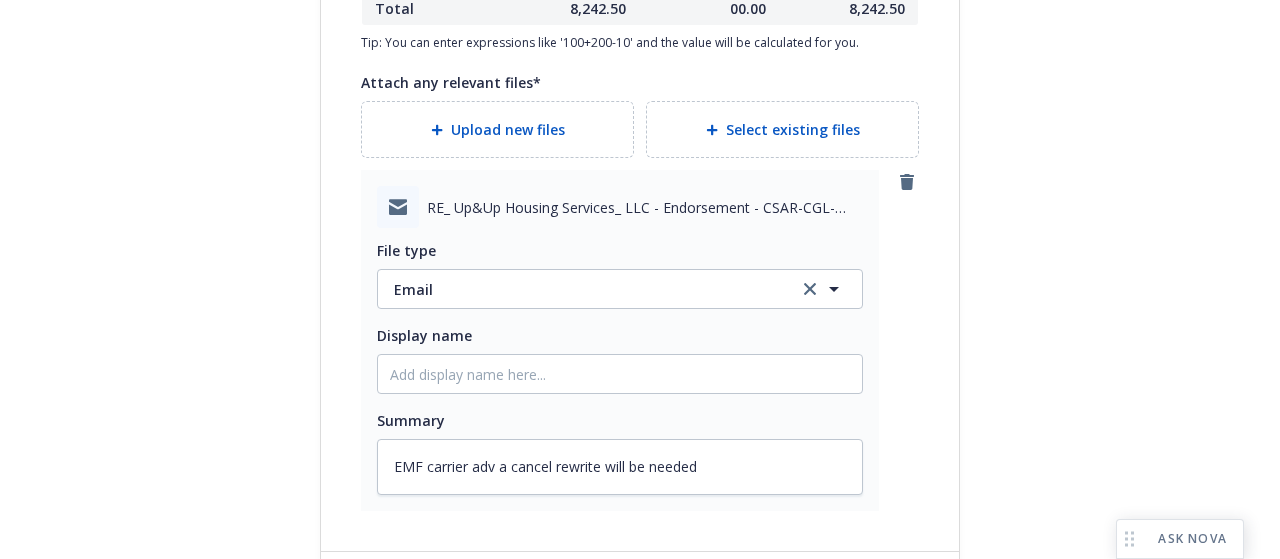 scroll, scrollTop: 1191, scrollLeft: 0, axis: vertical 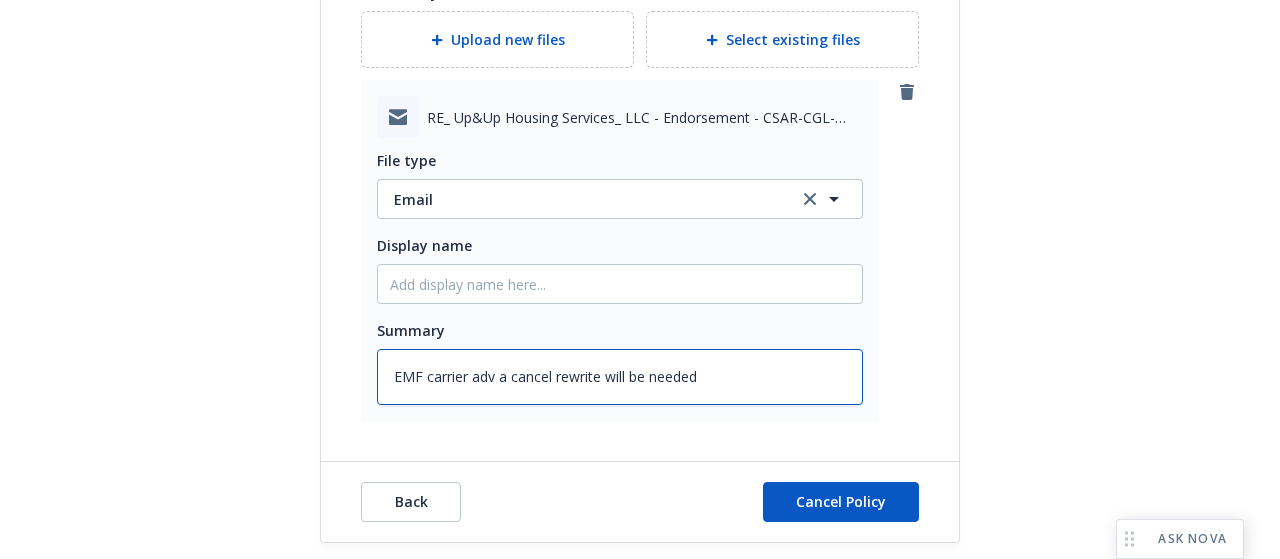 type on "x" 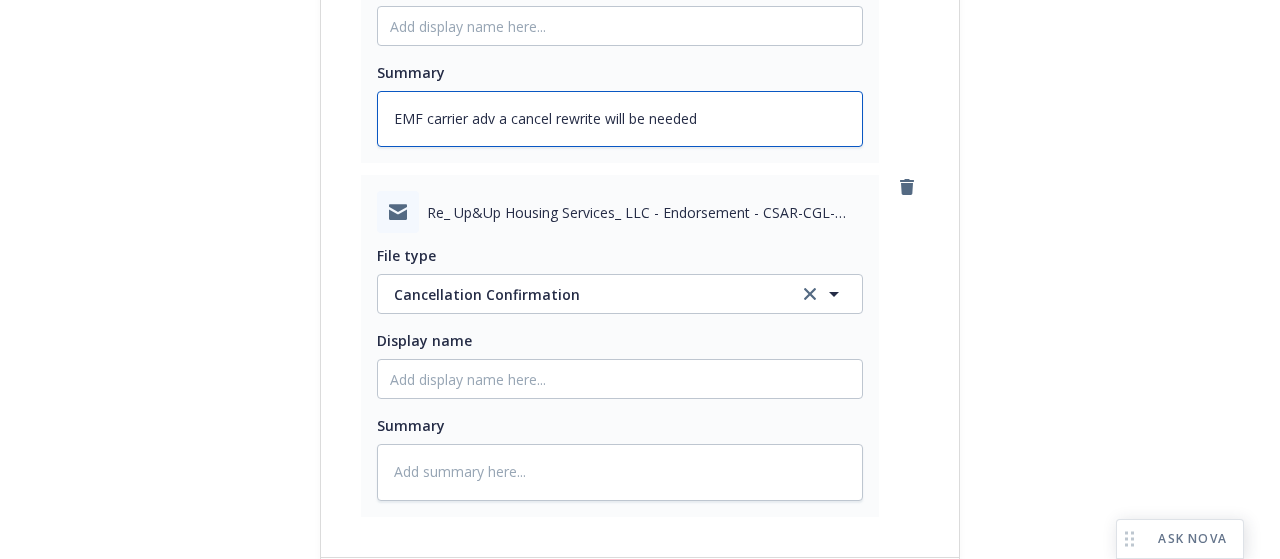 scroll, scrollTop: 1556, scrollLeft: 0, axis: vertical 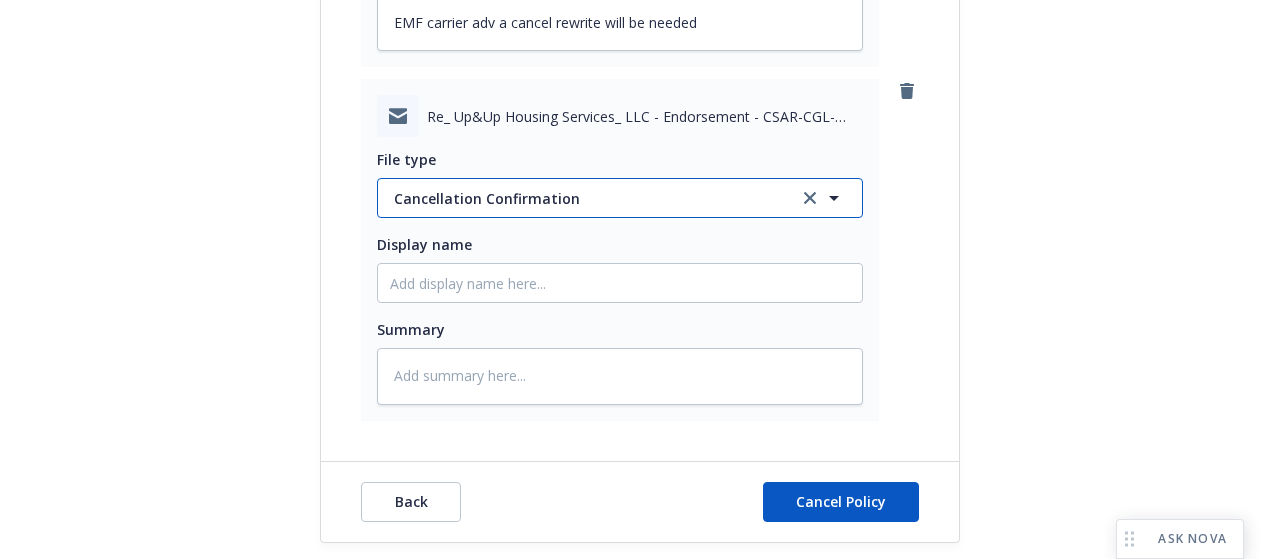 click on "Cancellation Confirmation" at bounding box center (586, 198) 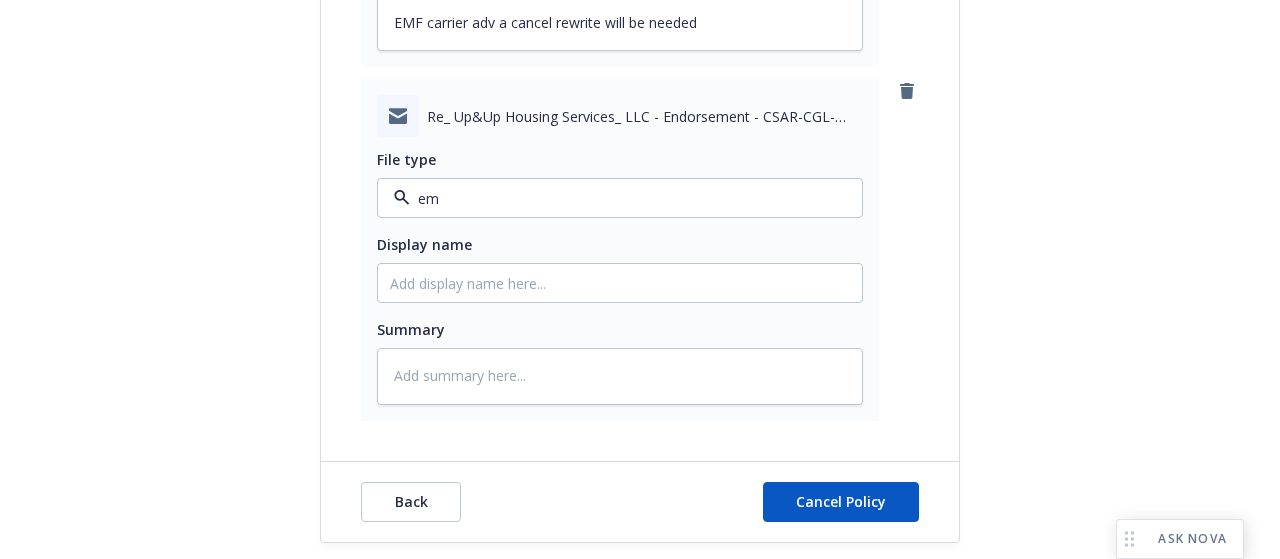 type on "ema" 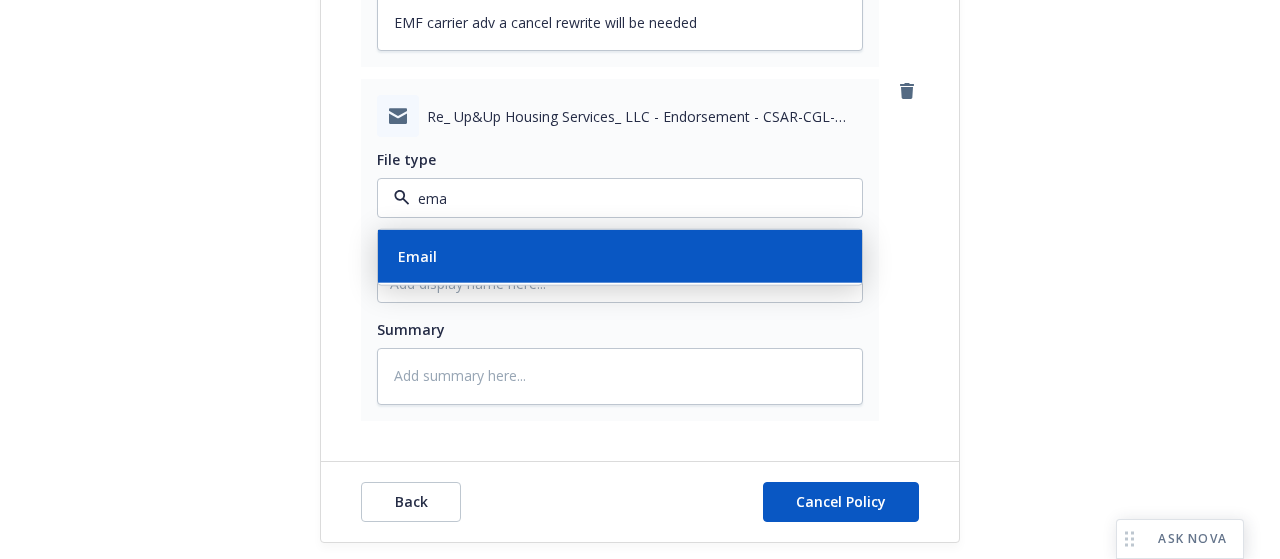 click on "Email" at bounding box center (620, 256) 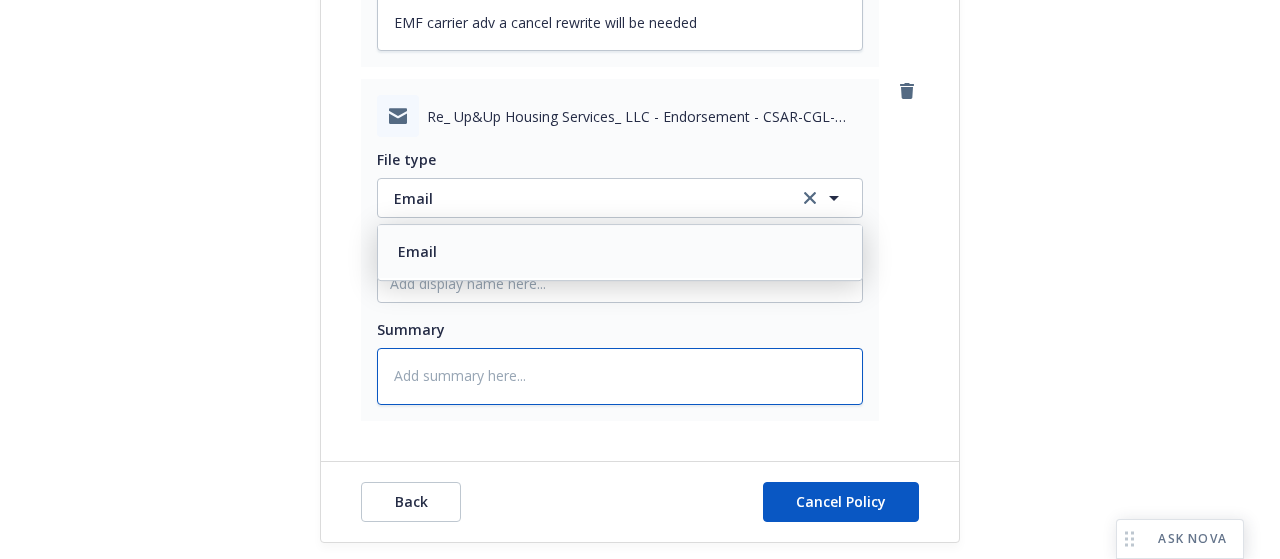 click at bounding box center [620, 376] 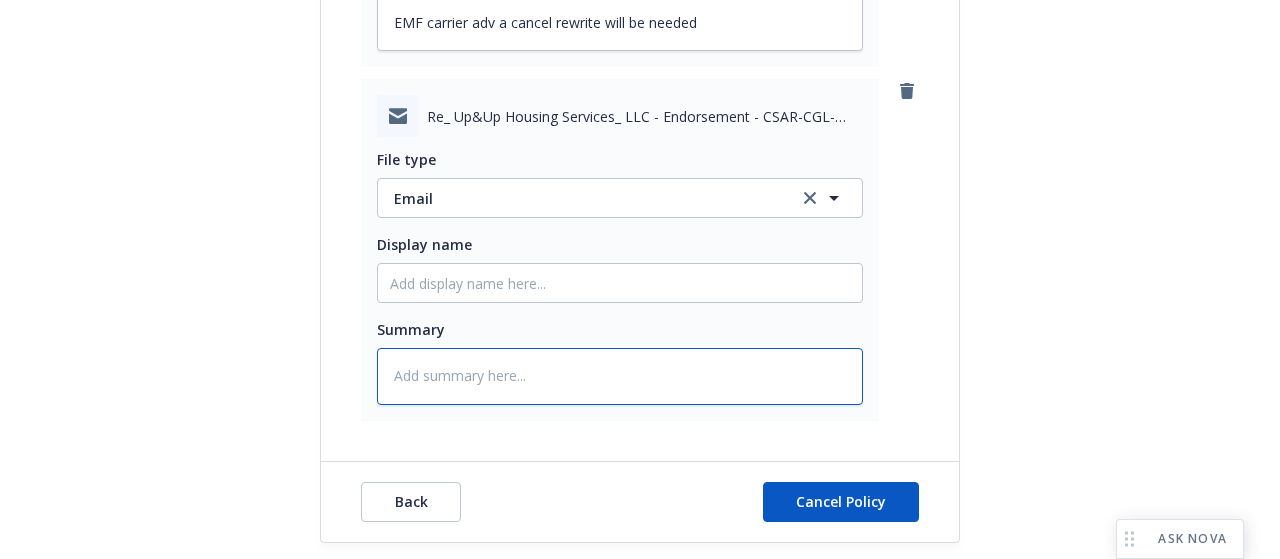 type on "x" 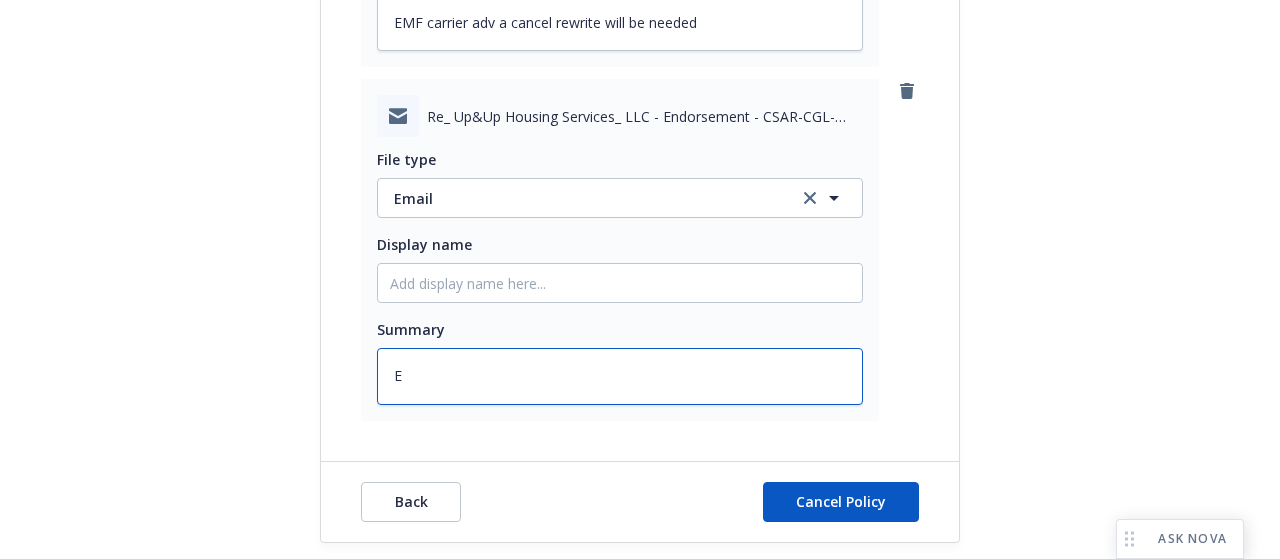 type on "x" 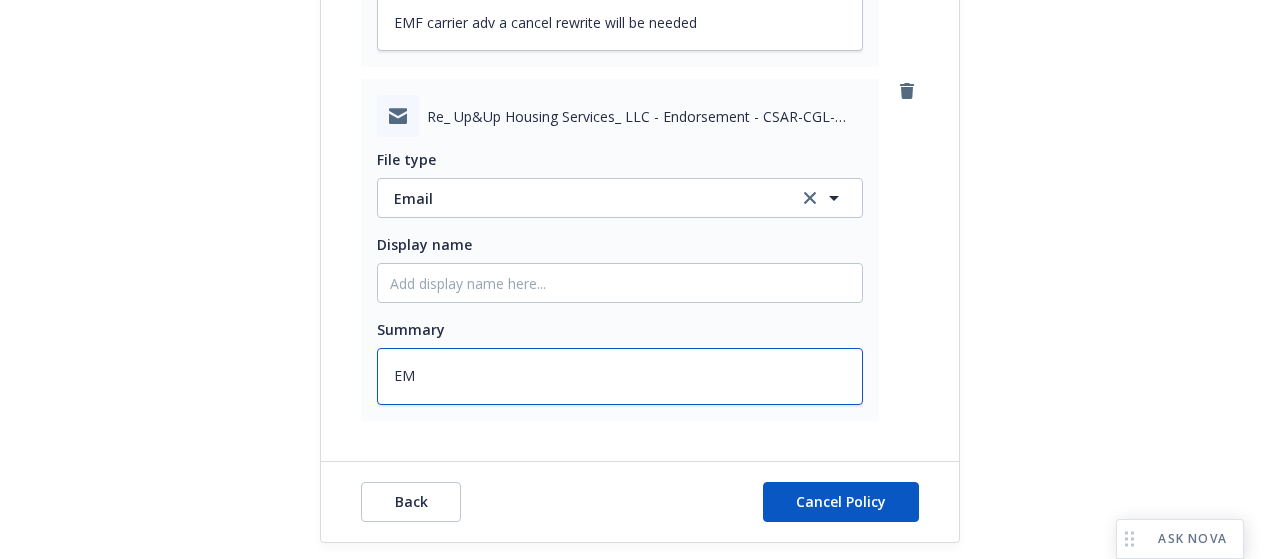 type on "x" 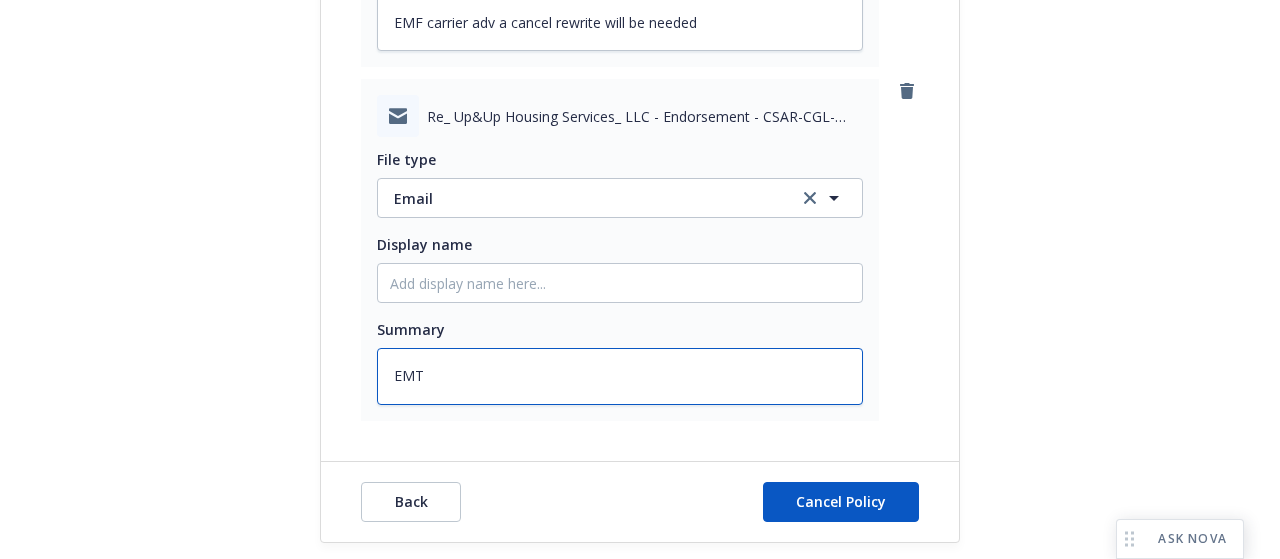 type on "x" 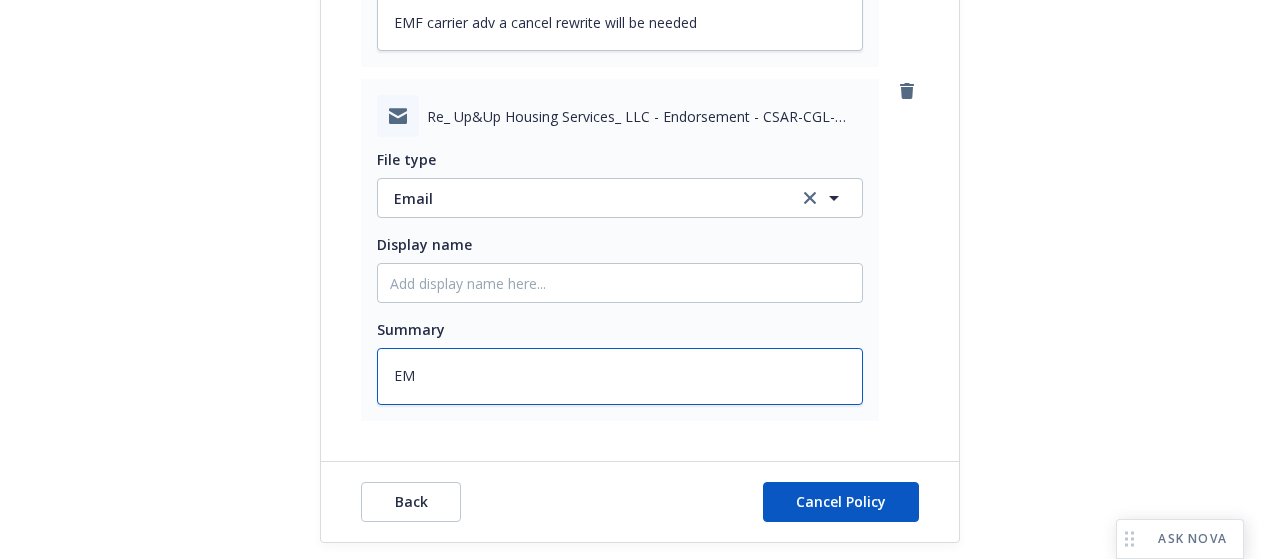 type on "E" 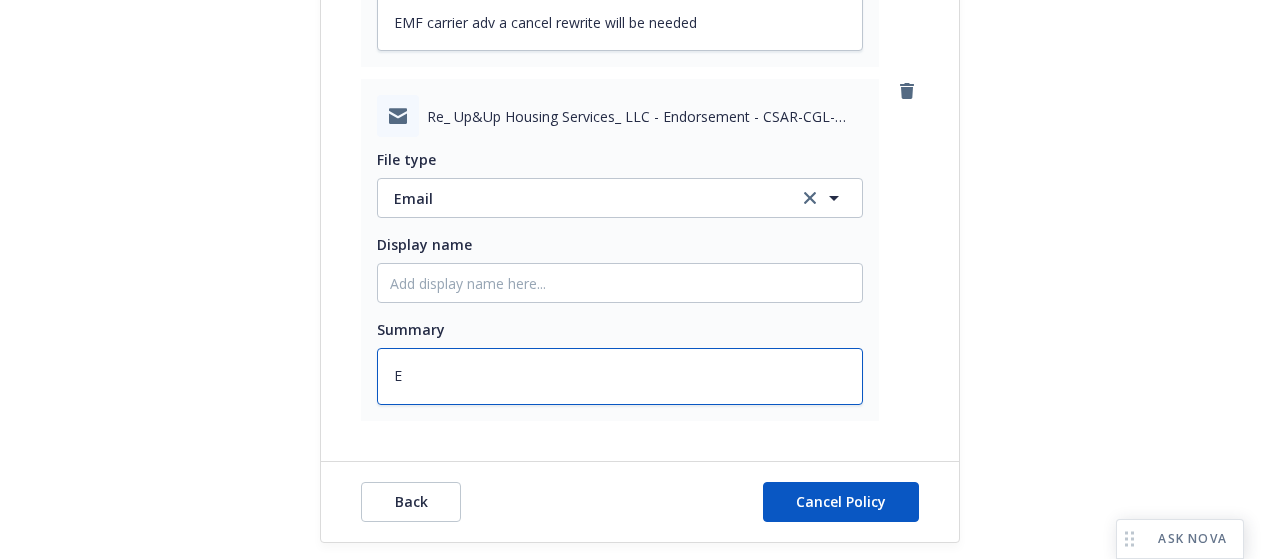 type on "x" 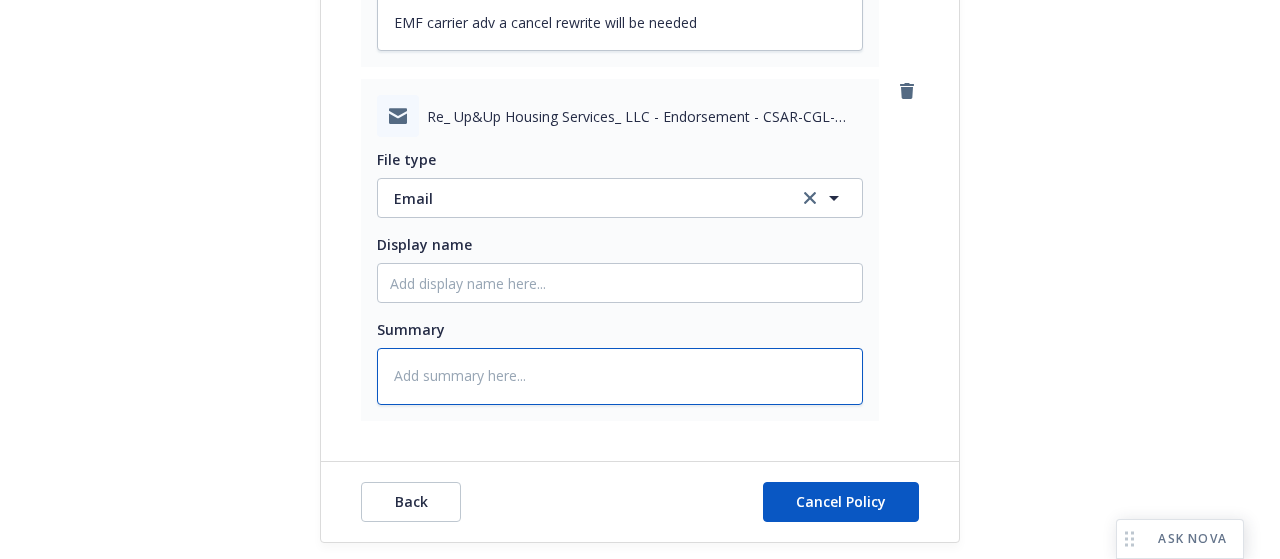 type on "x" 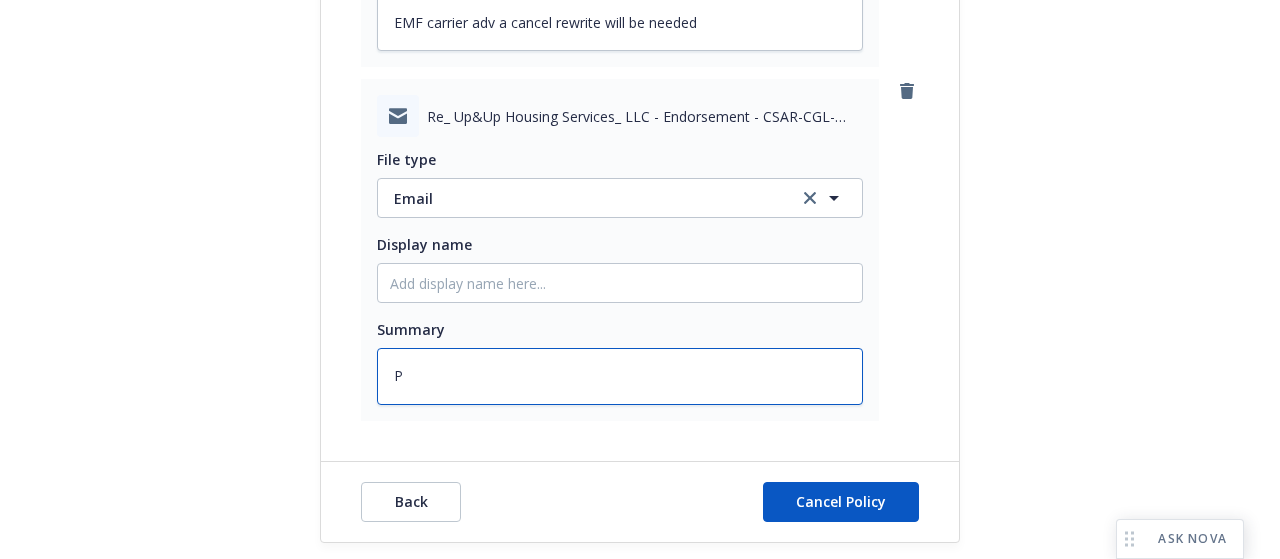 type on "x" 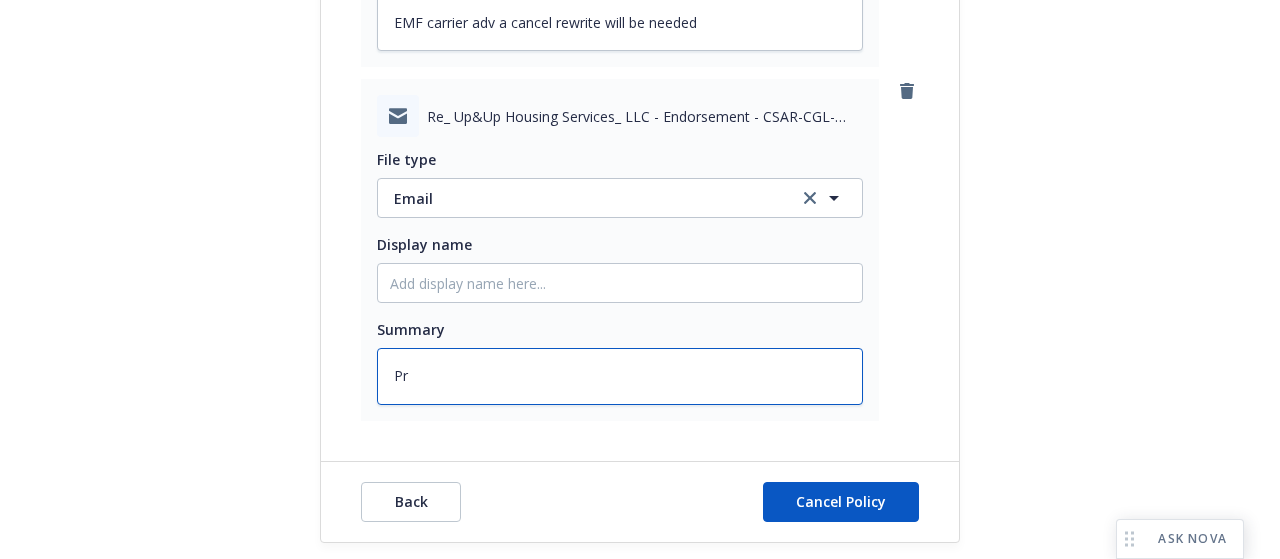 type on "x" 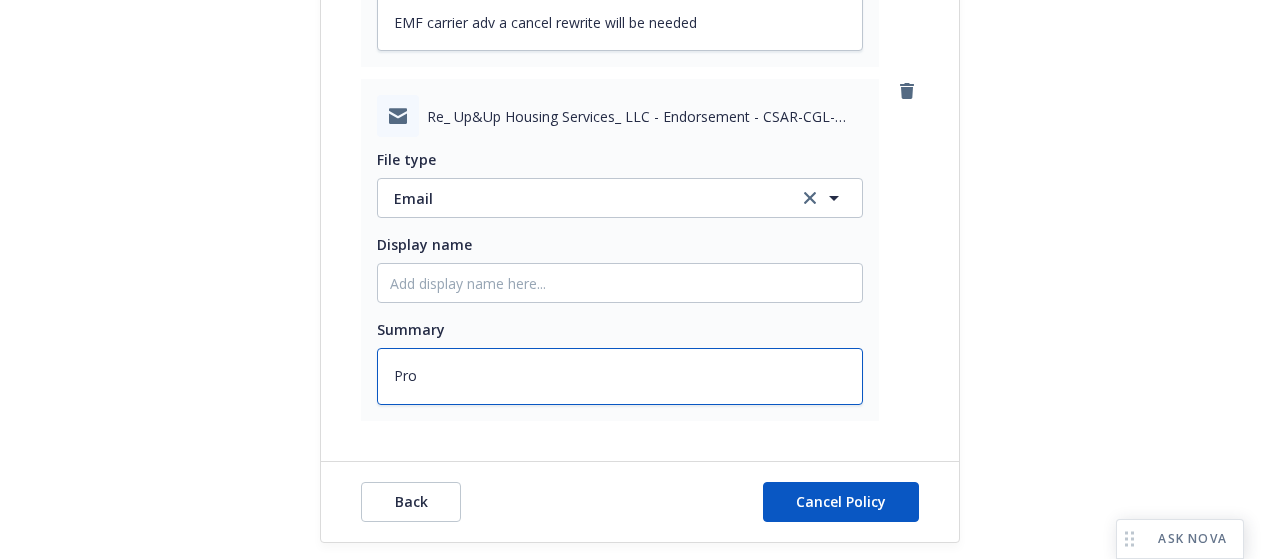 type on "x" 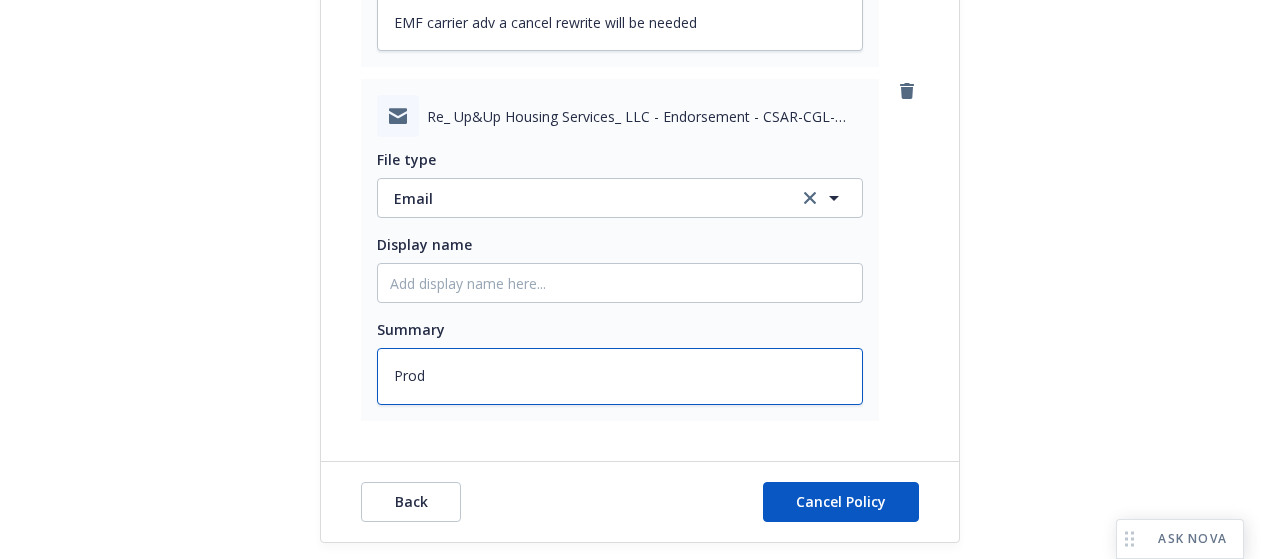 type on "x" 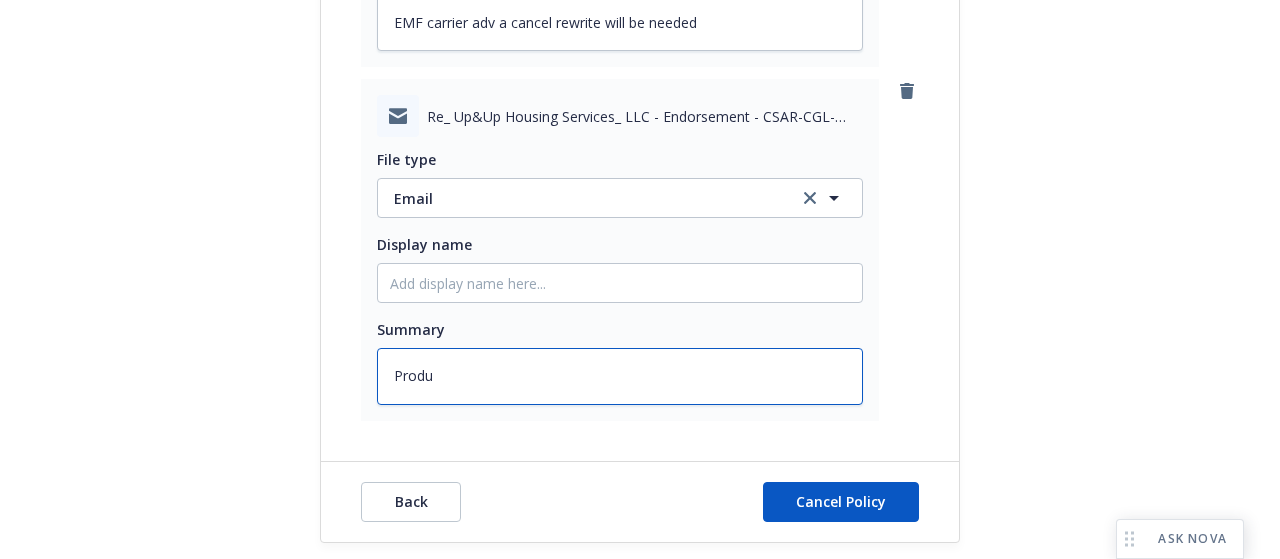type on "x" 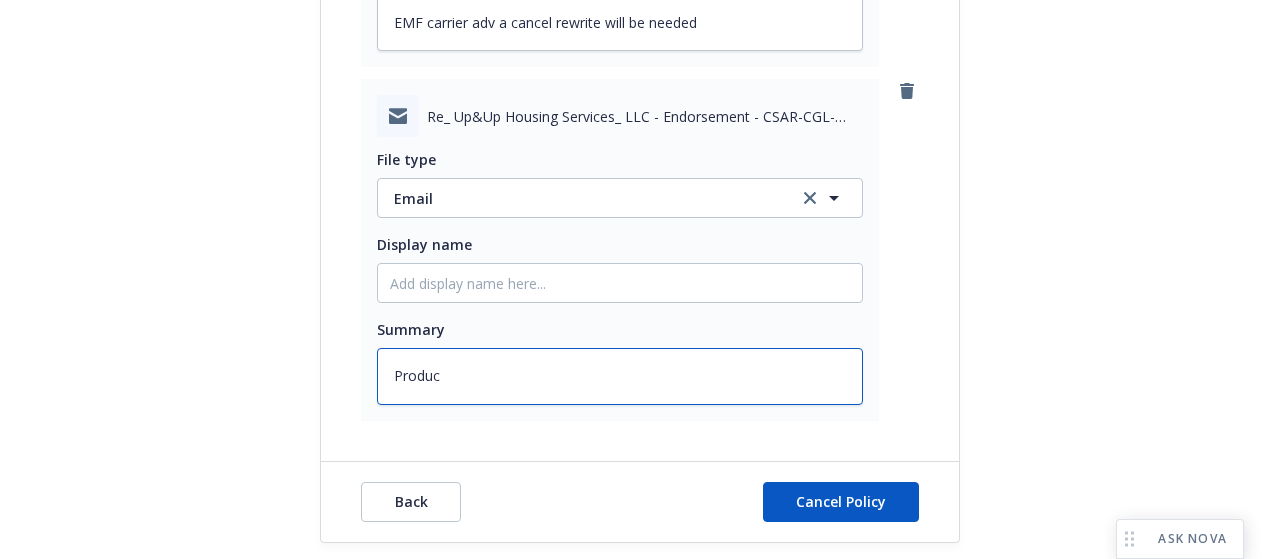 type on "x" 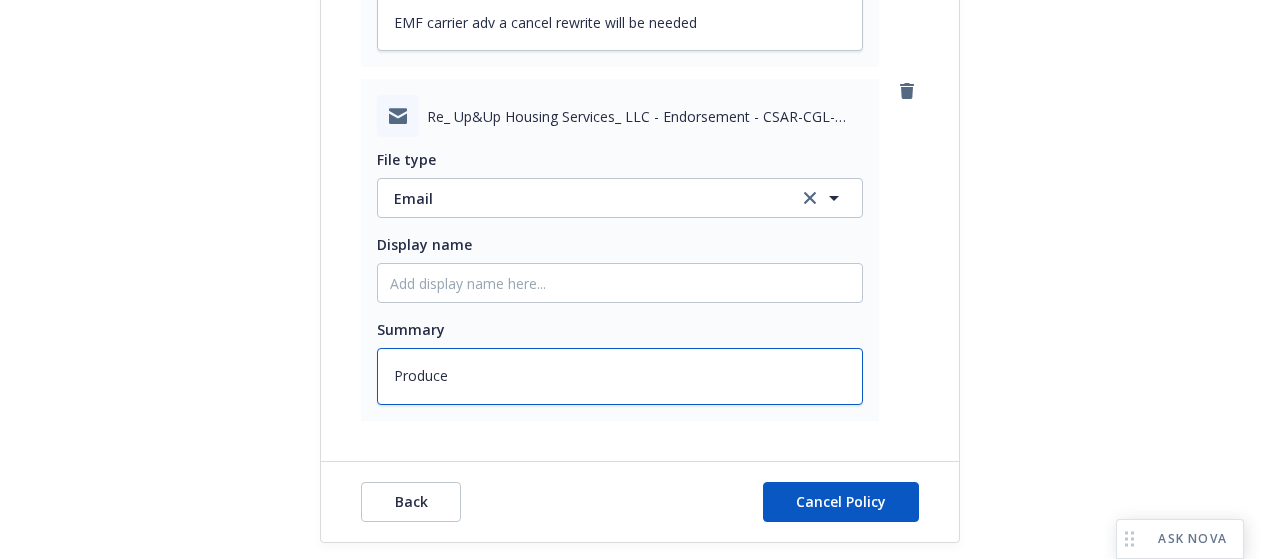 type on "Producer" 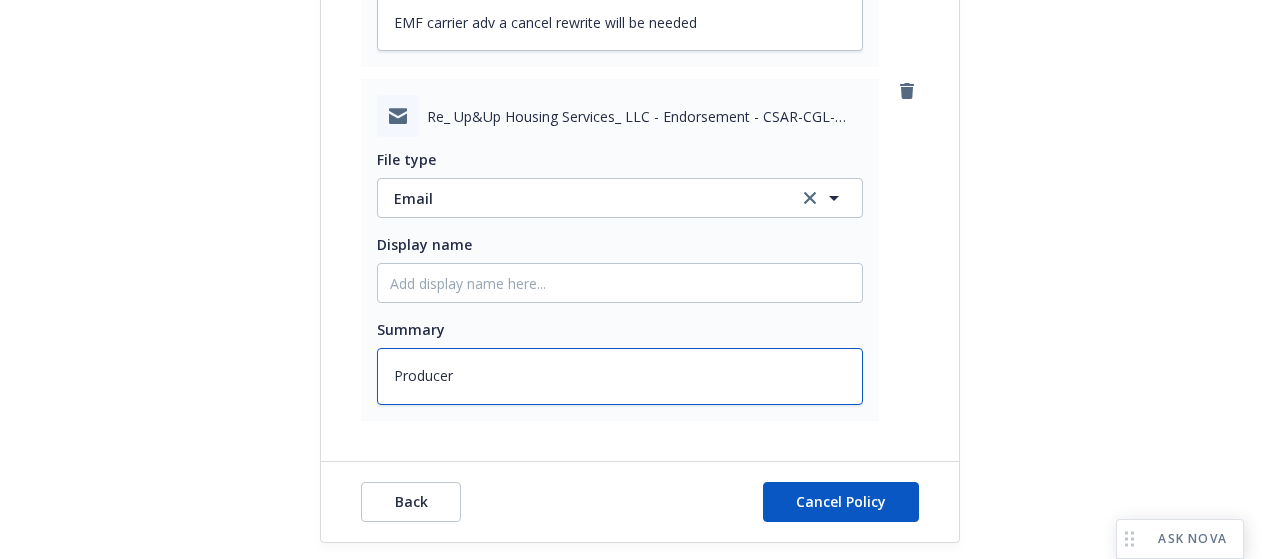 type on "x" 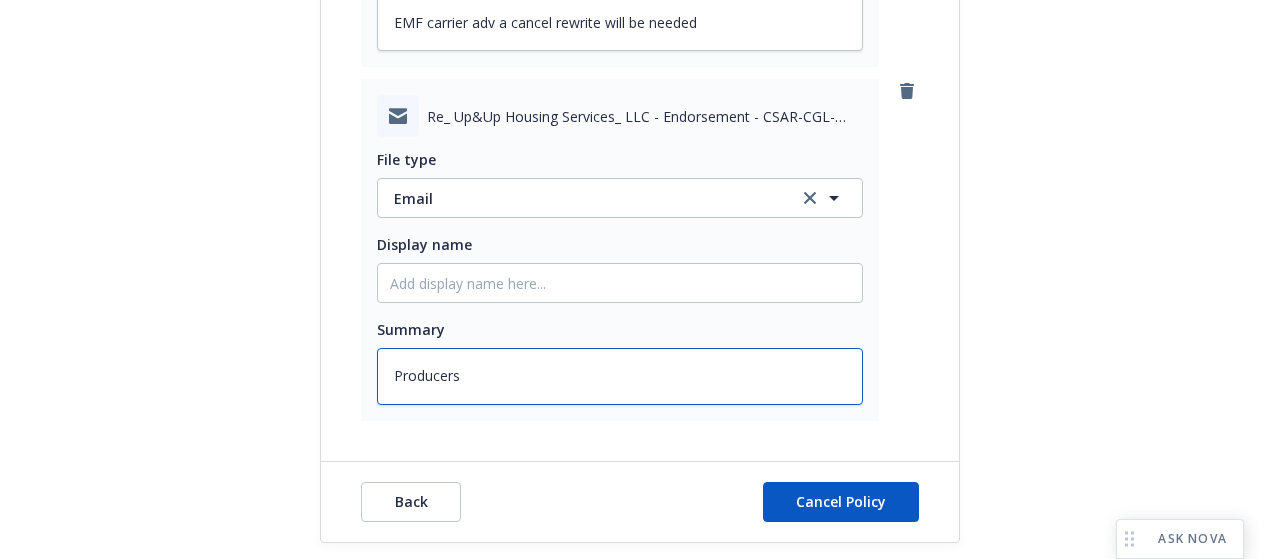 type on "x" 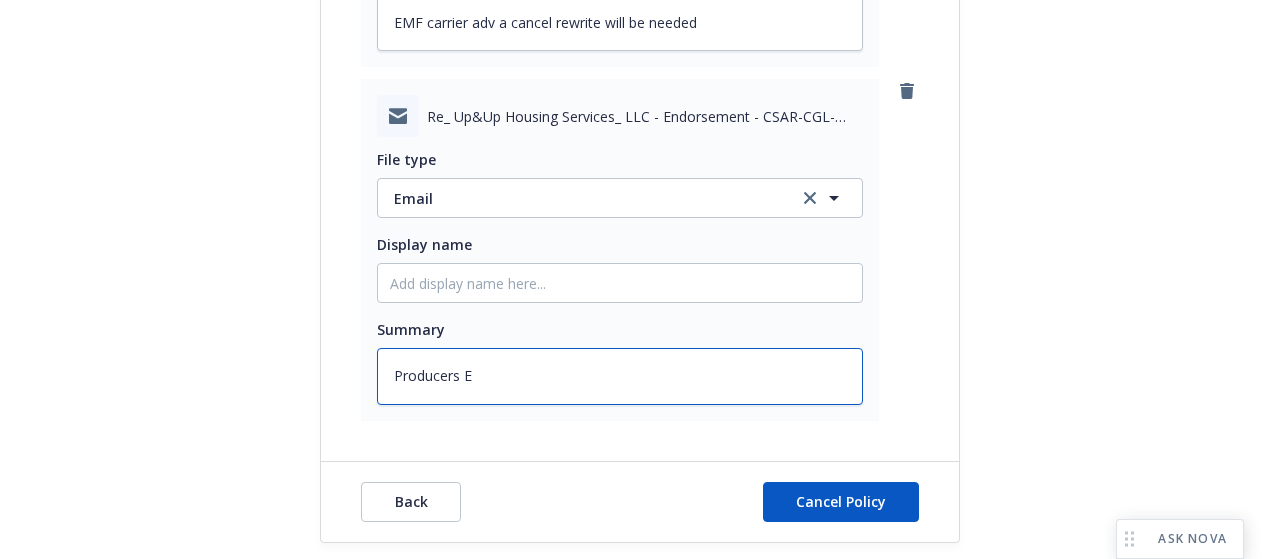 type on "Producers EM" 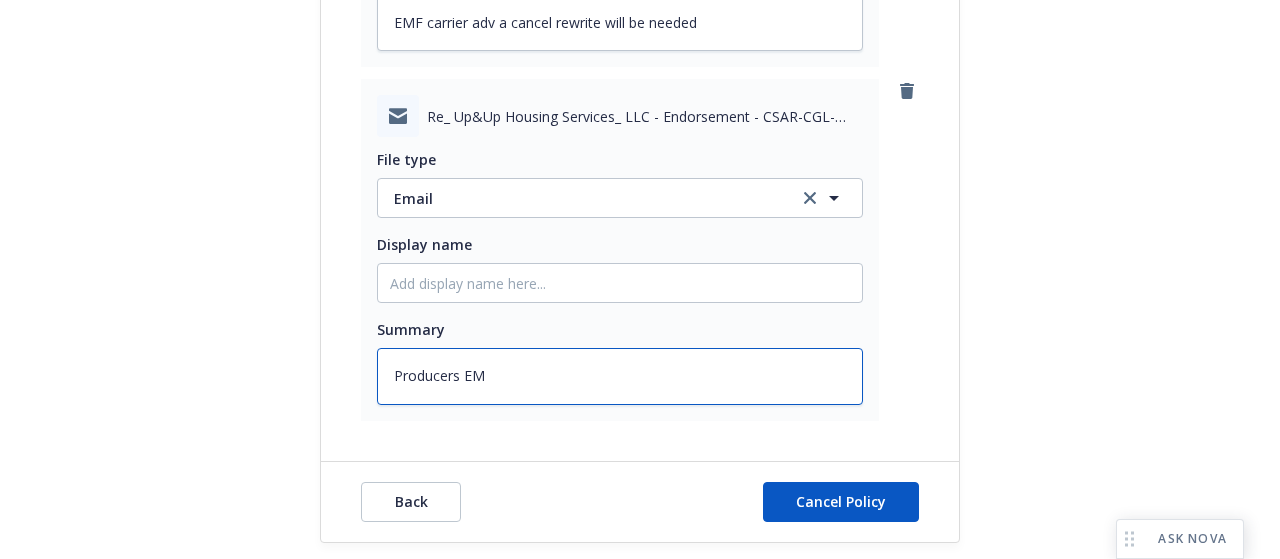 type on "x" 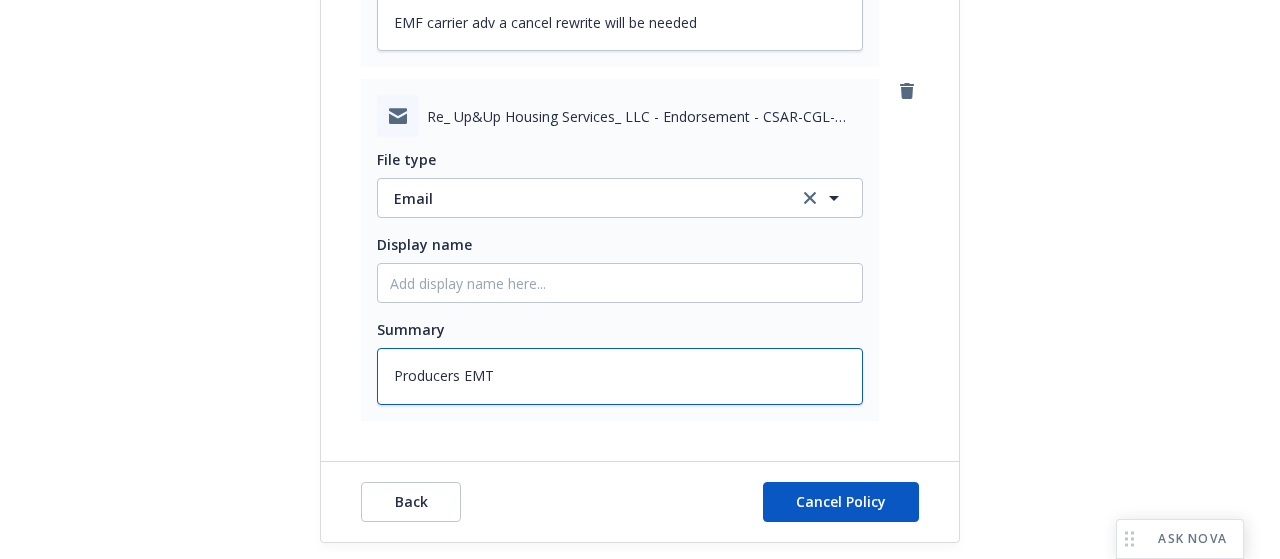 type on "x" 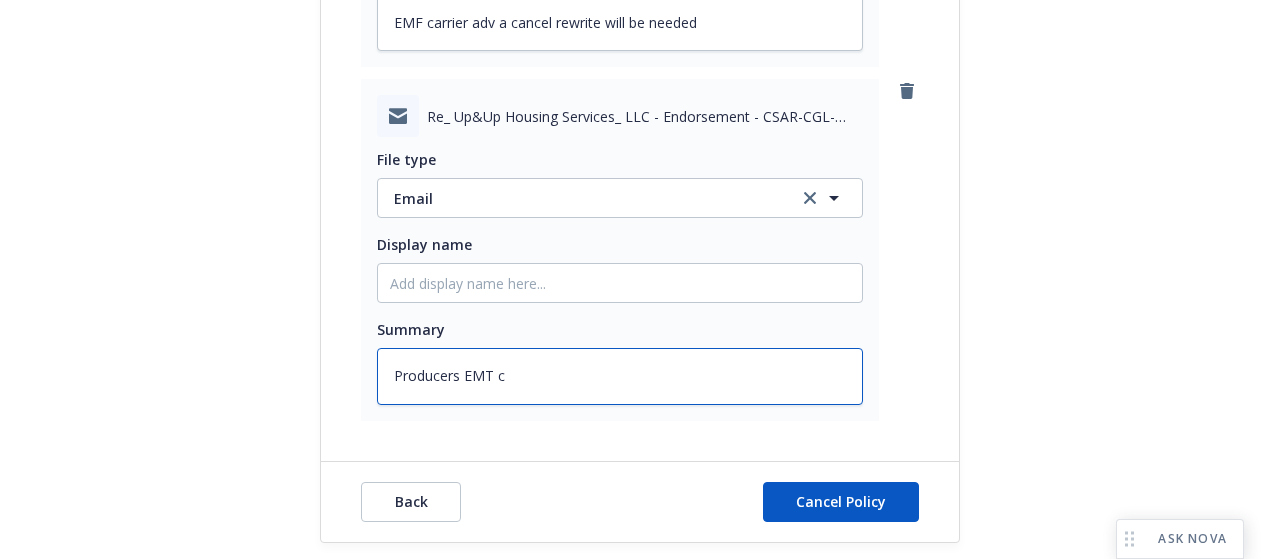 type on "x" 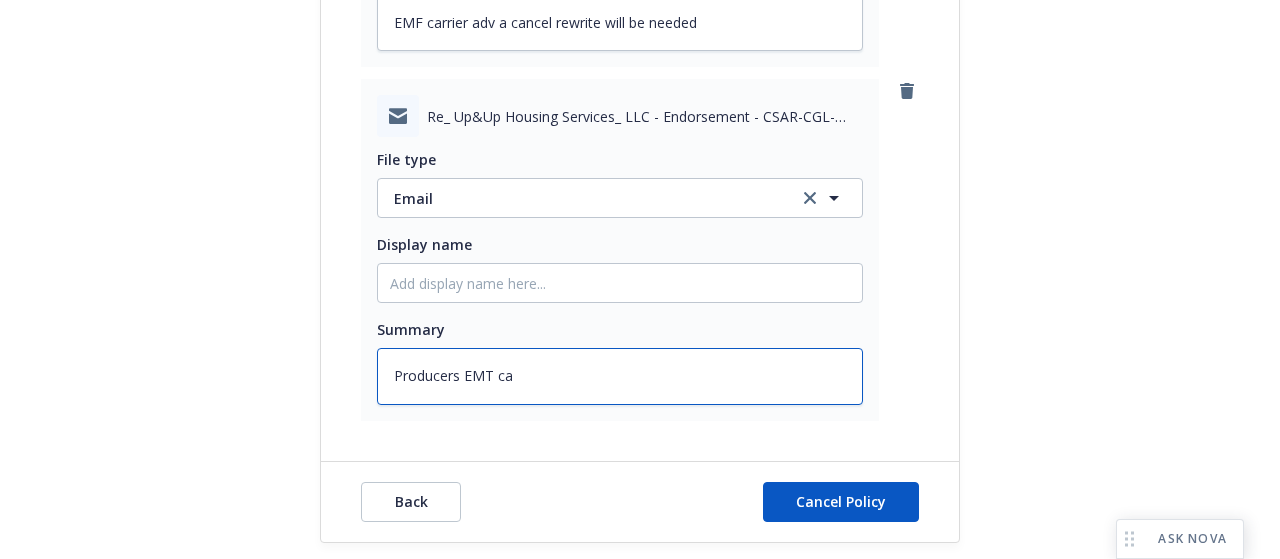 type on "x" 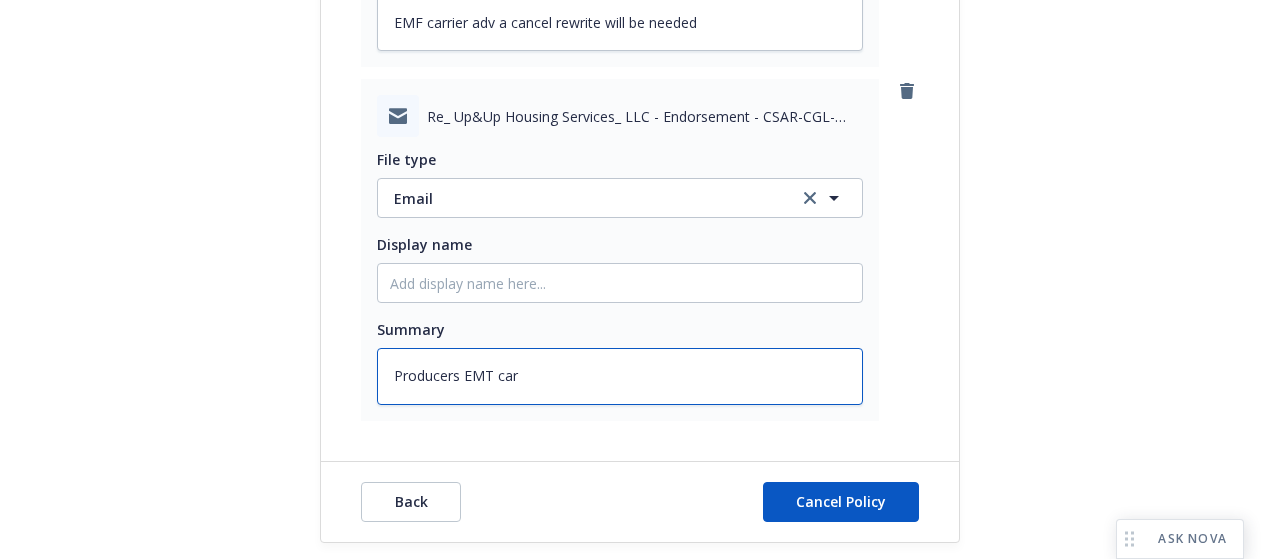 type on "x" 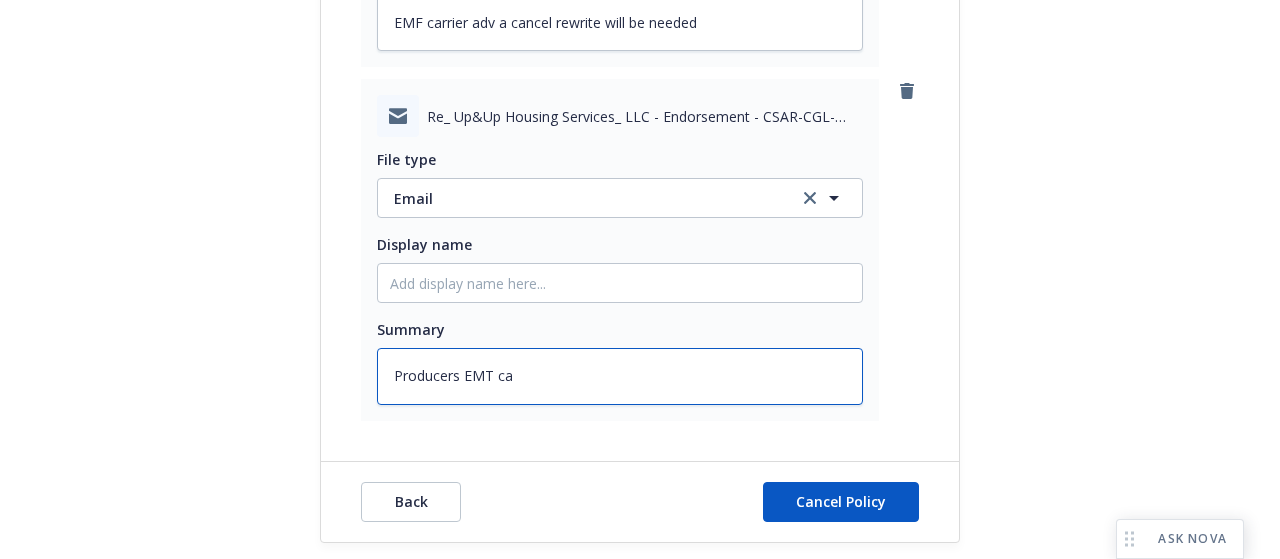 type on "x" 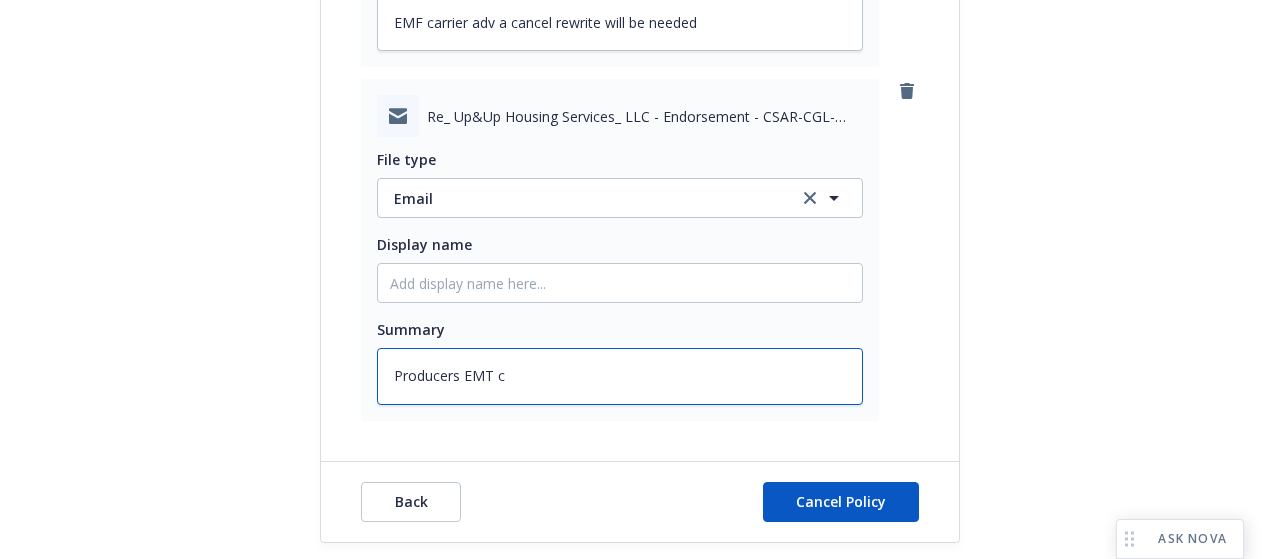 type on "x" 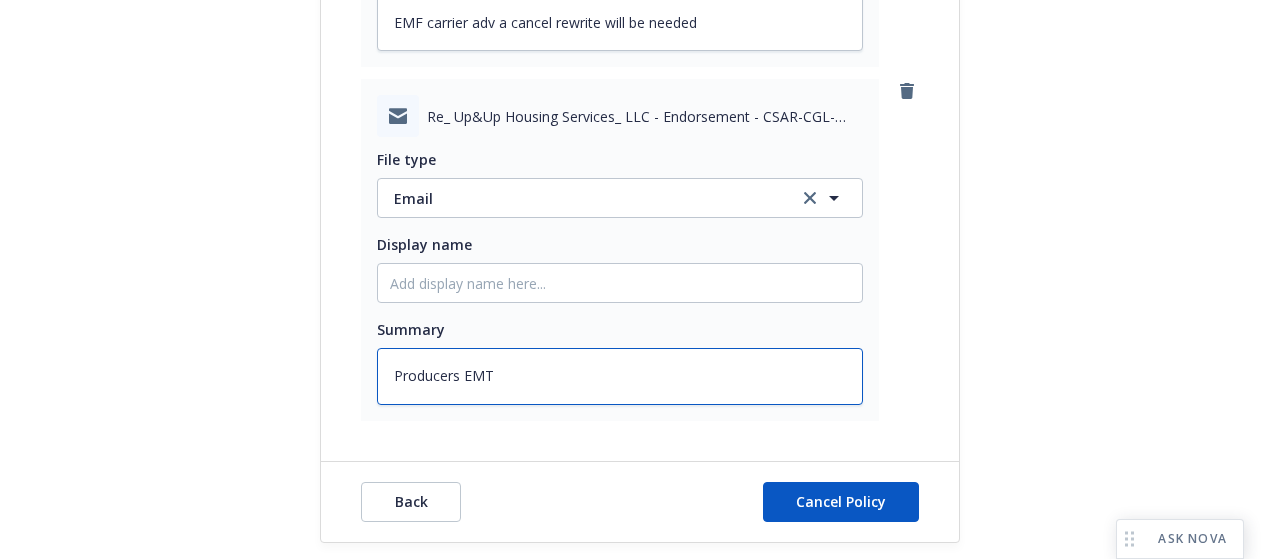type on "x" 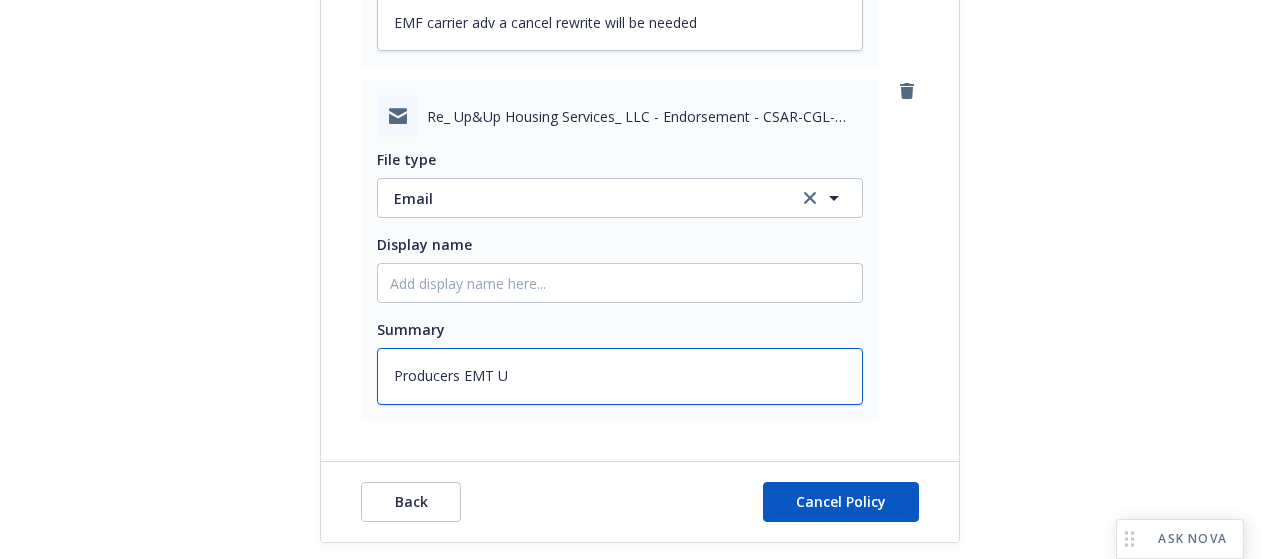 type on "x" 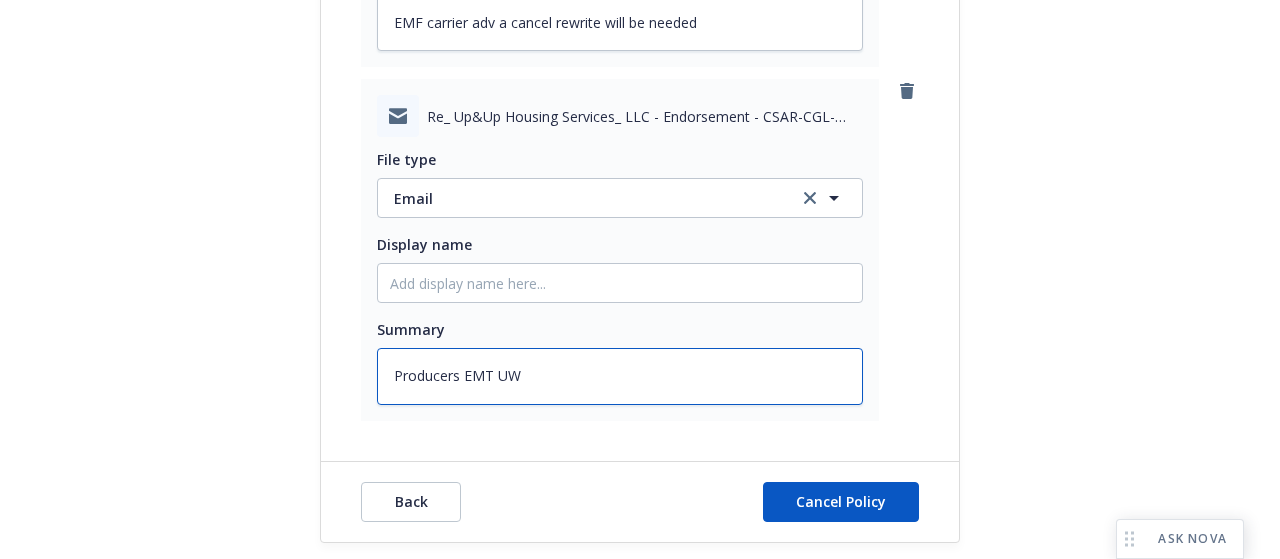 type on "x" 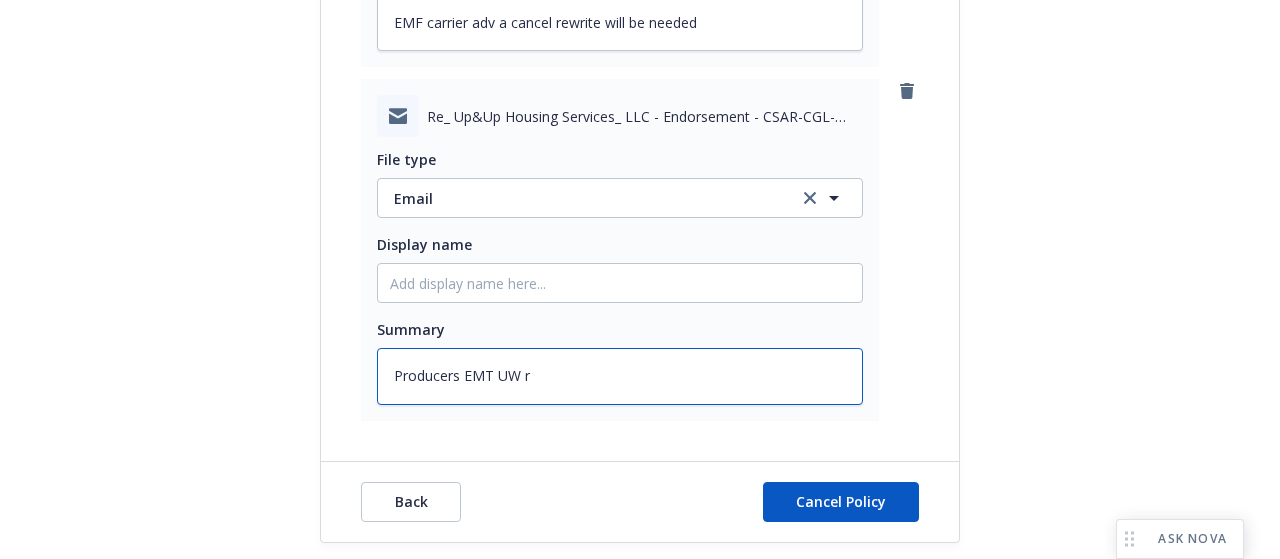 type on "x" 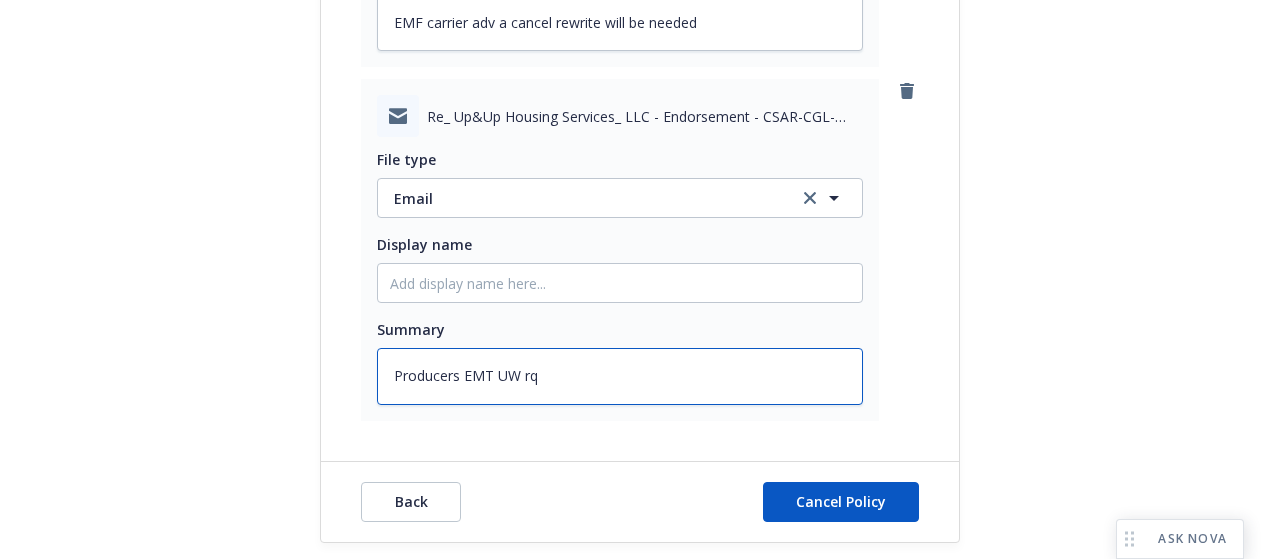 type on "x" 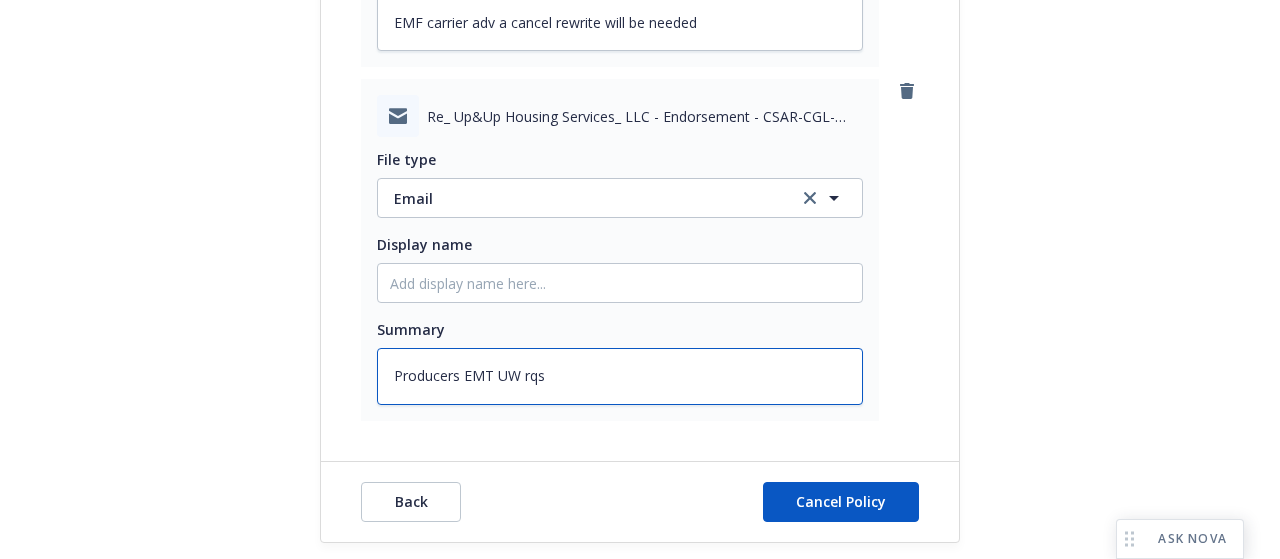 type on "x" 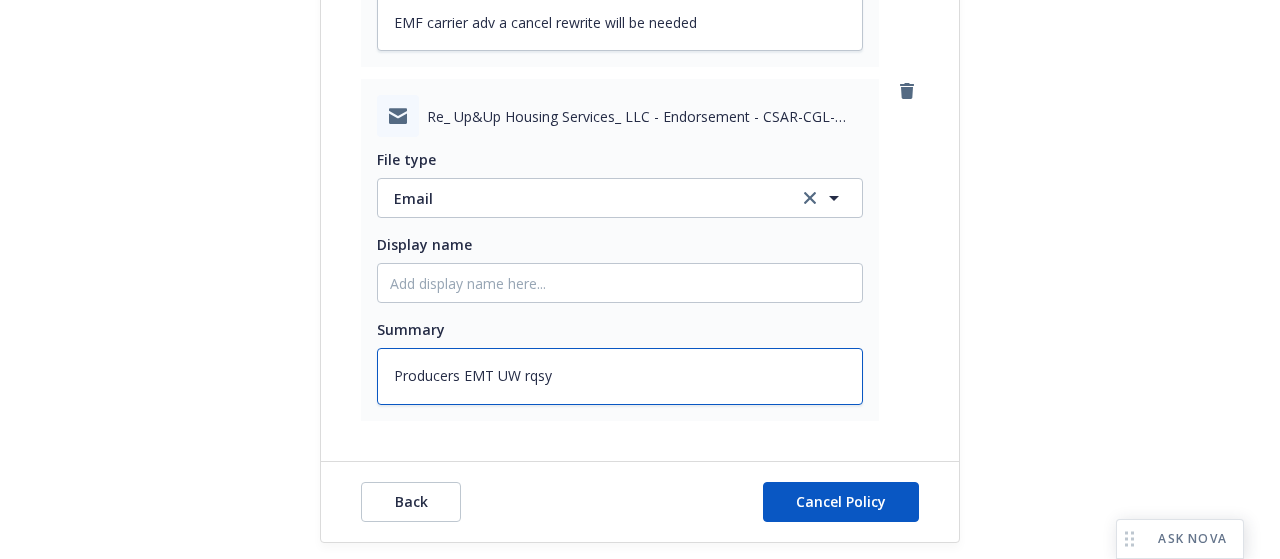 type on "x" 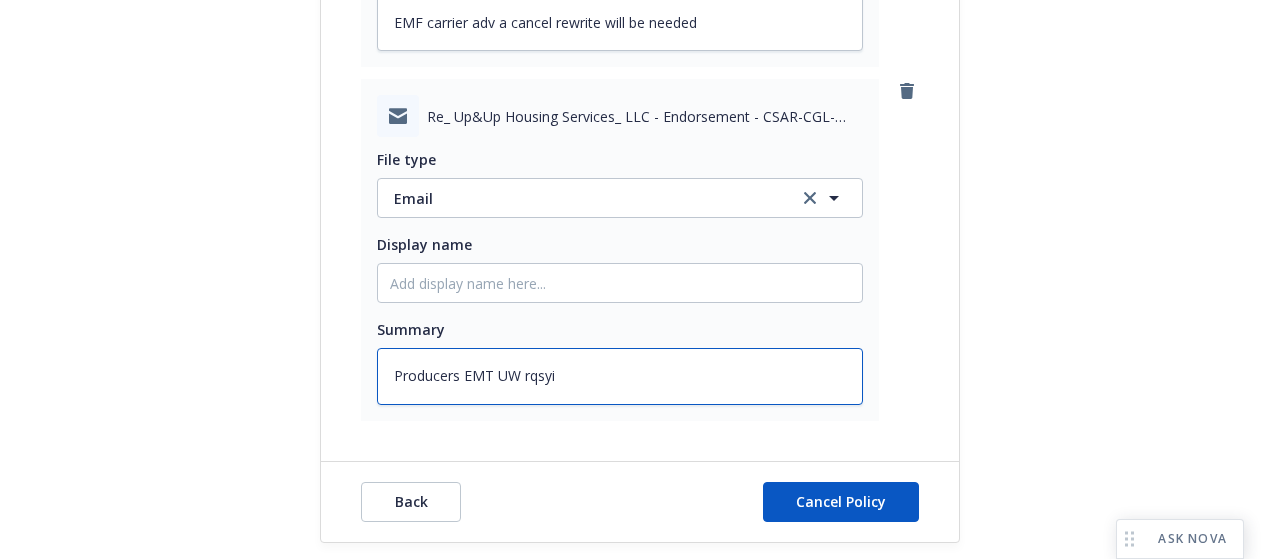type on "x" 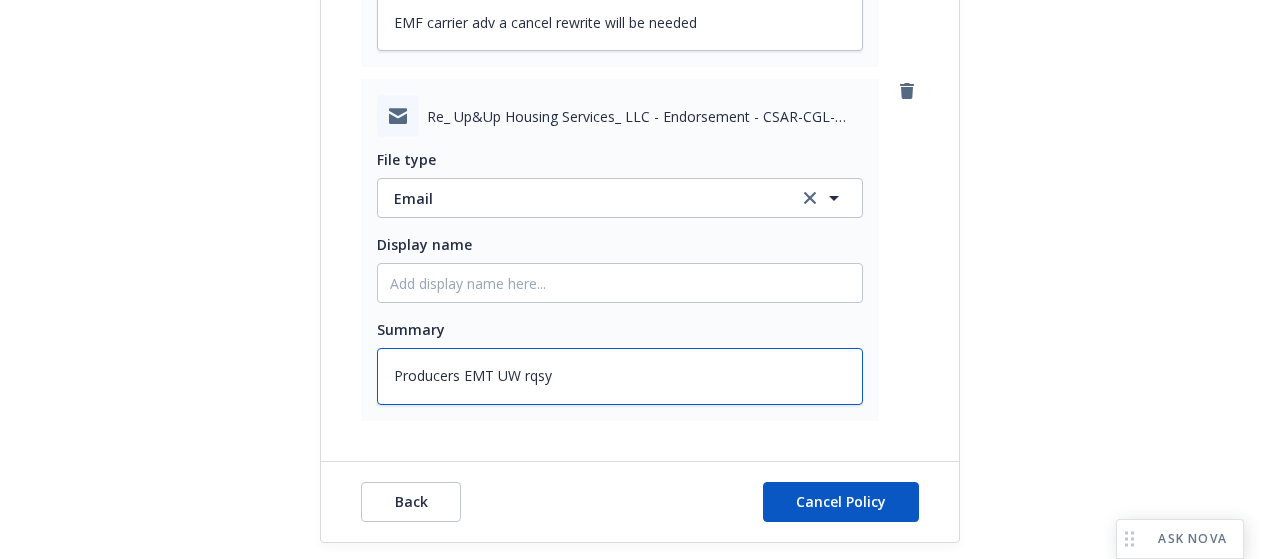 type on "x" 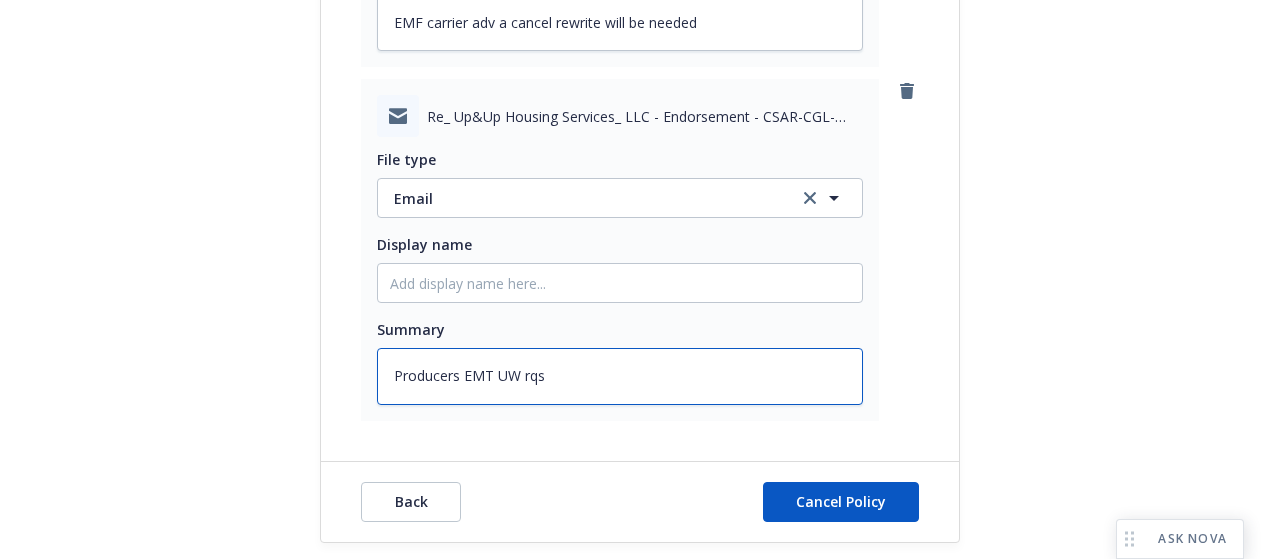 type on "x" 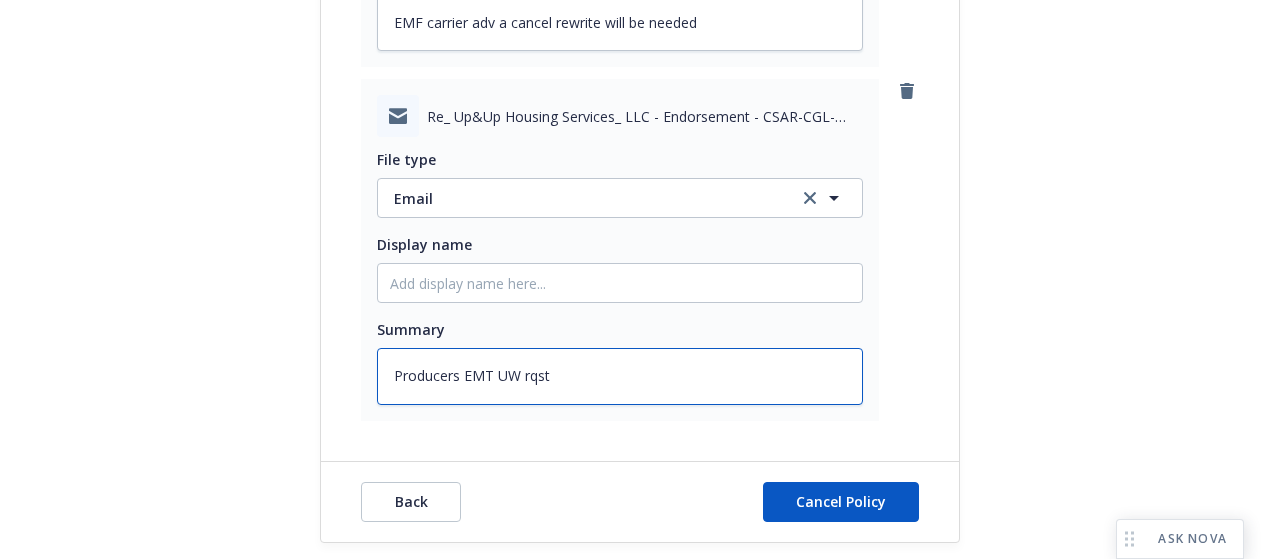 type on "x" 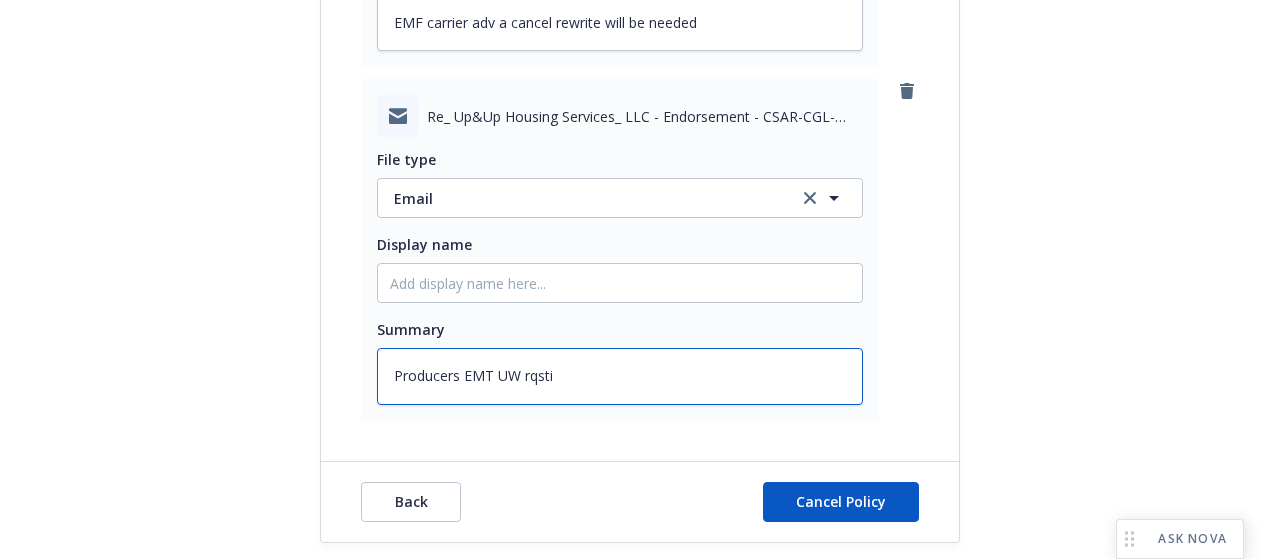 type on "x" 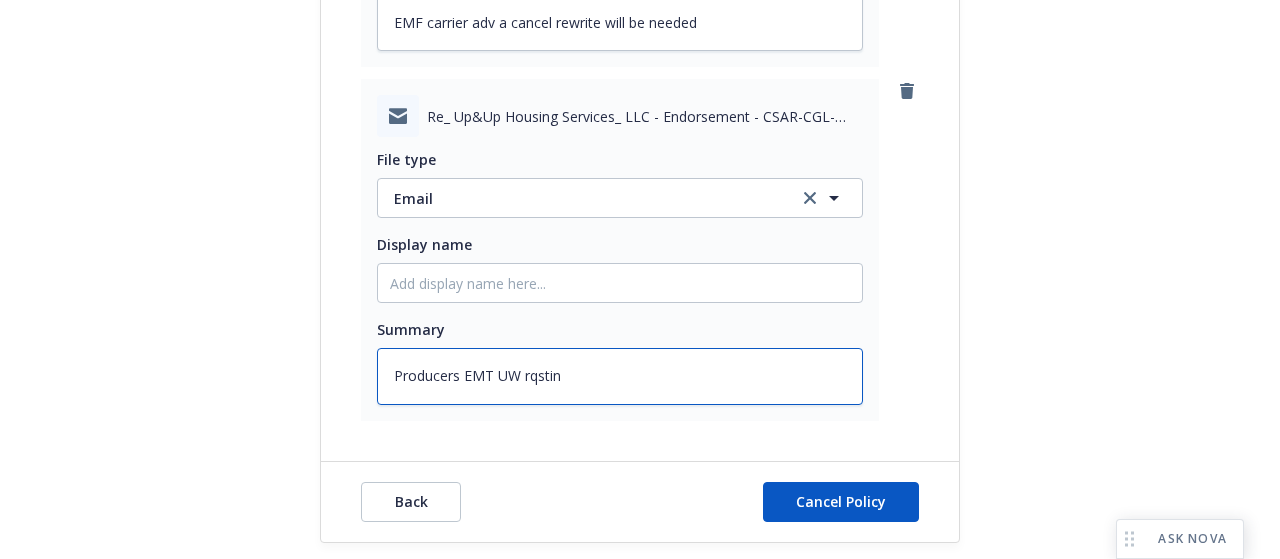 type on "x" 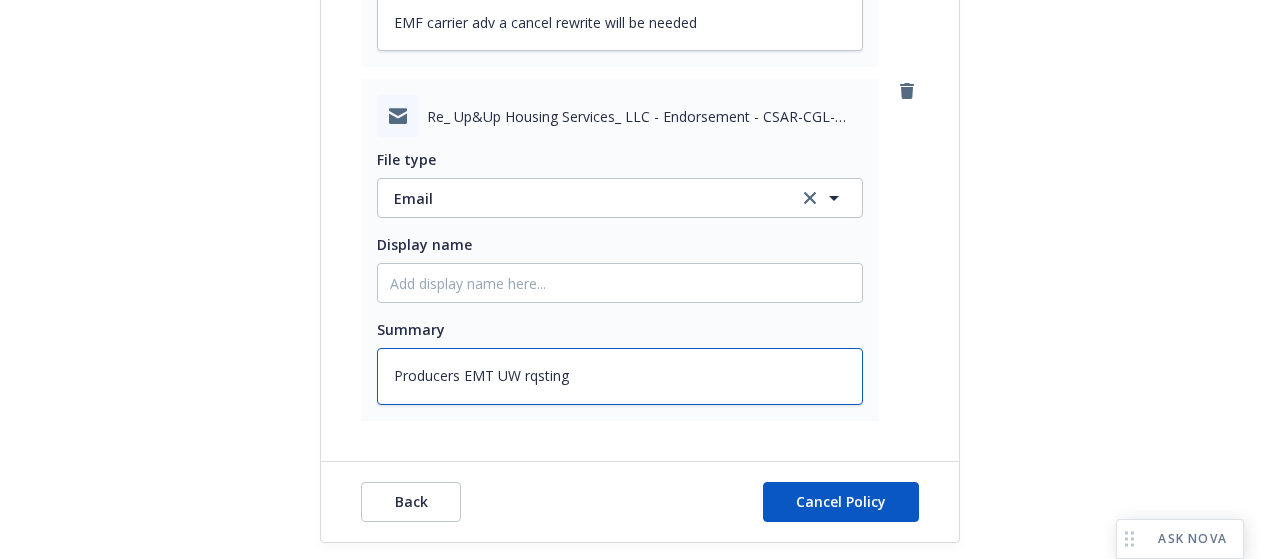 type on "x" 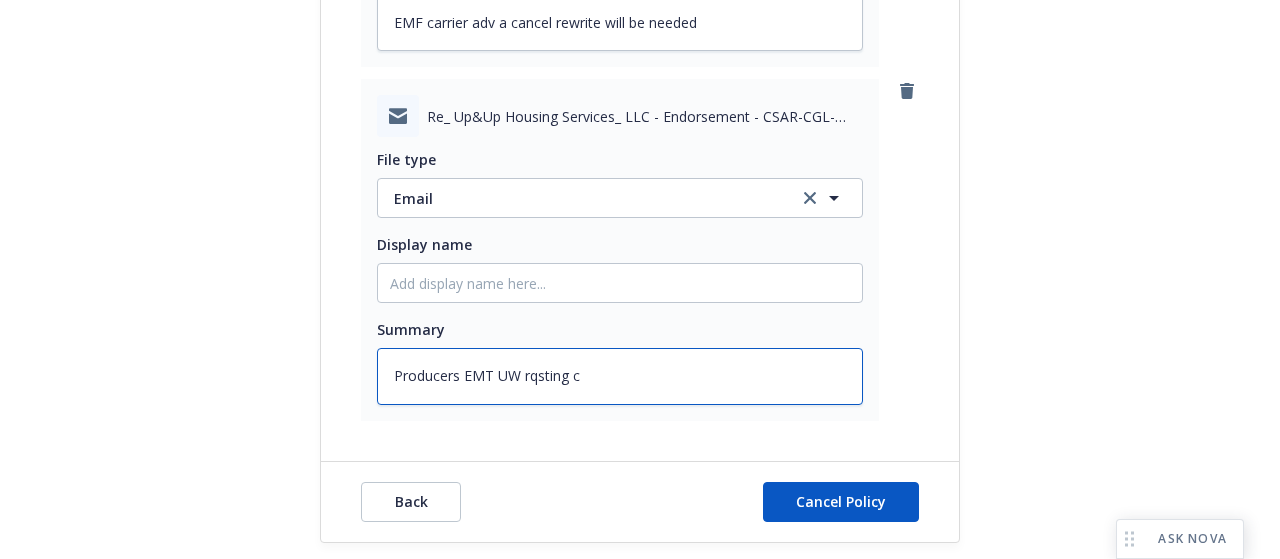 type on "x" 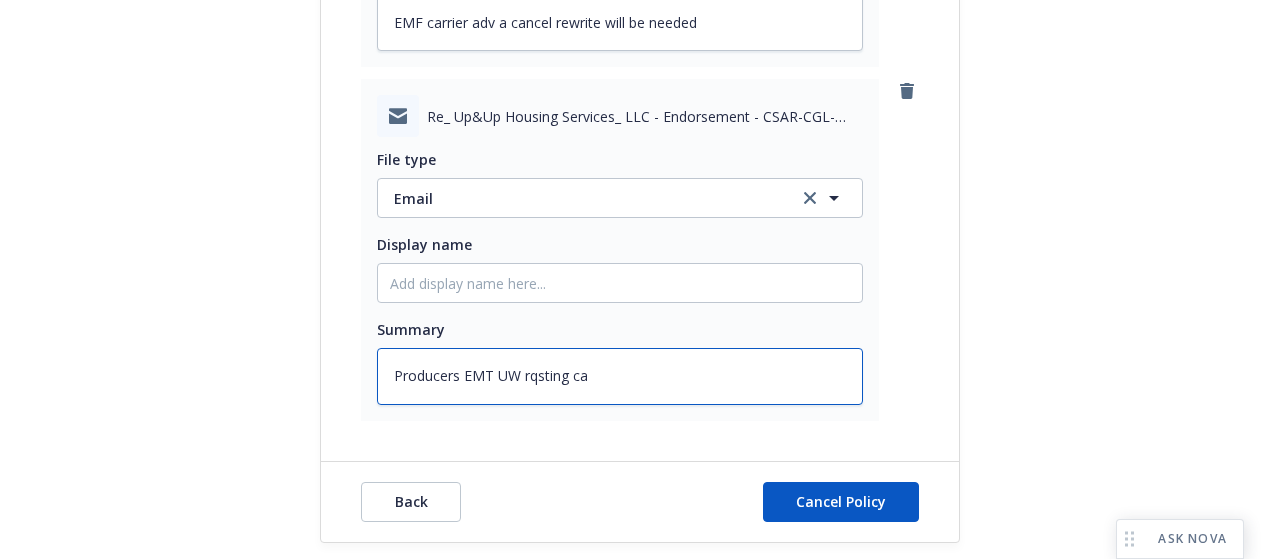 type on "x" 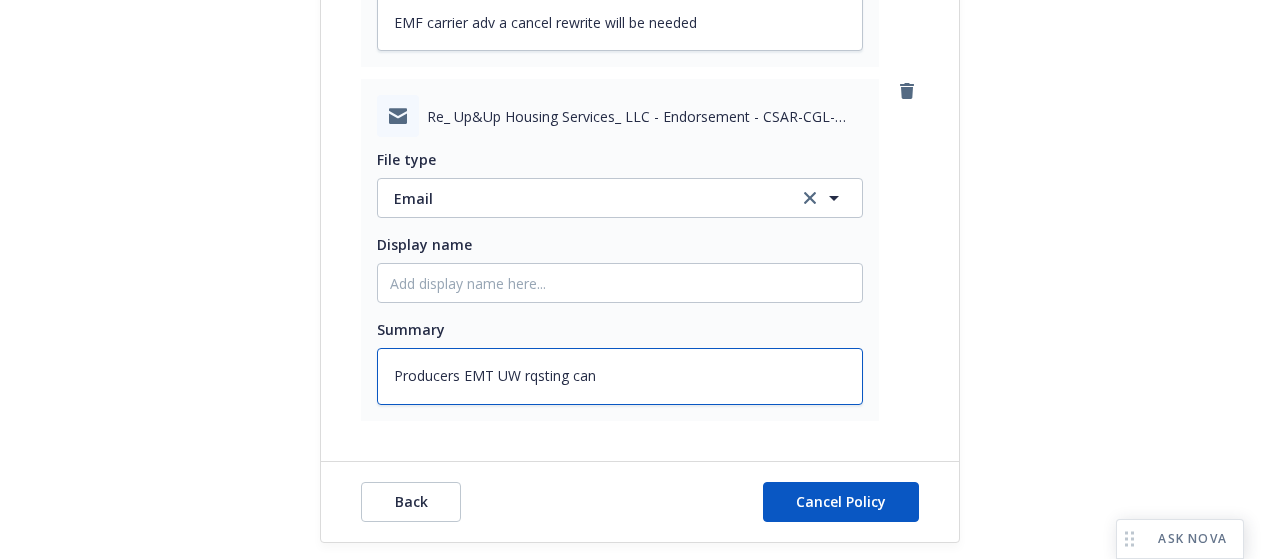 type on "x" 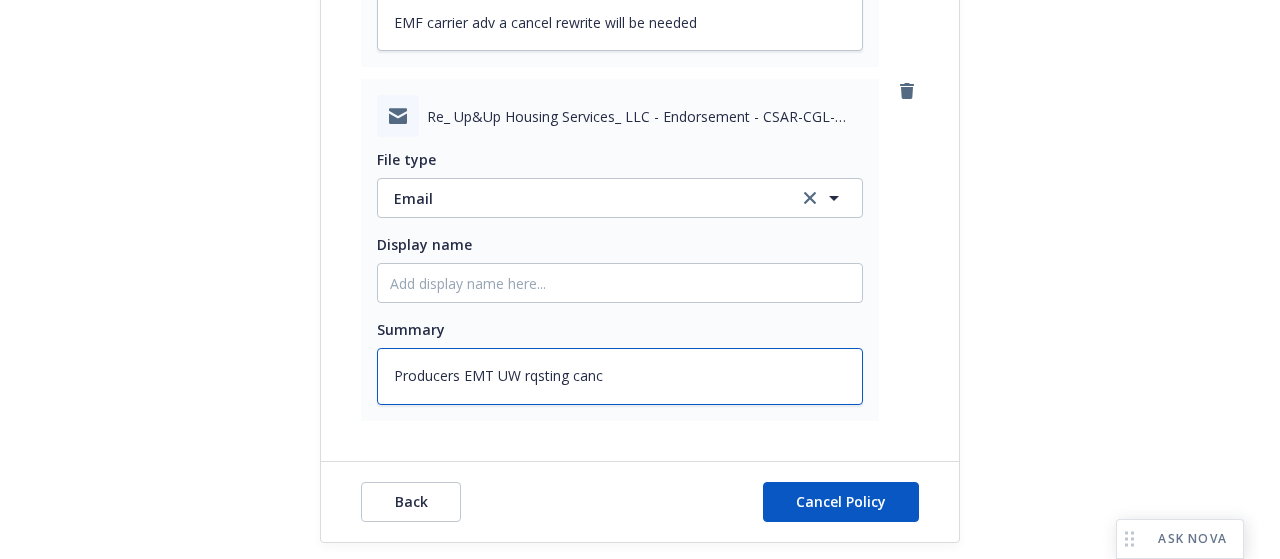 type on "x" 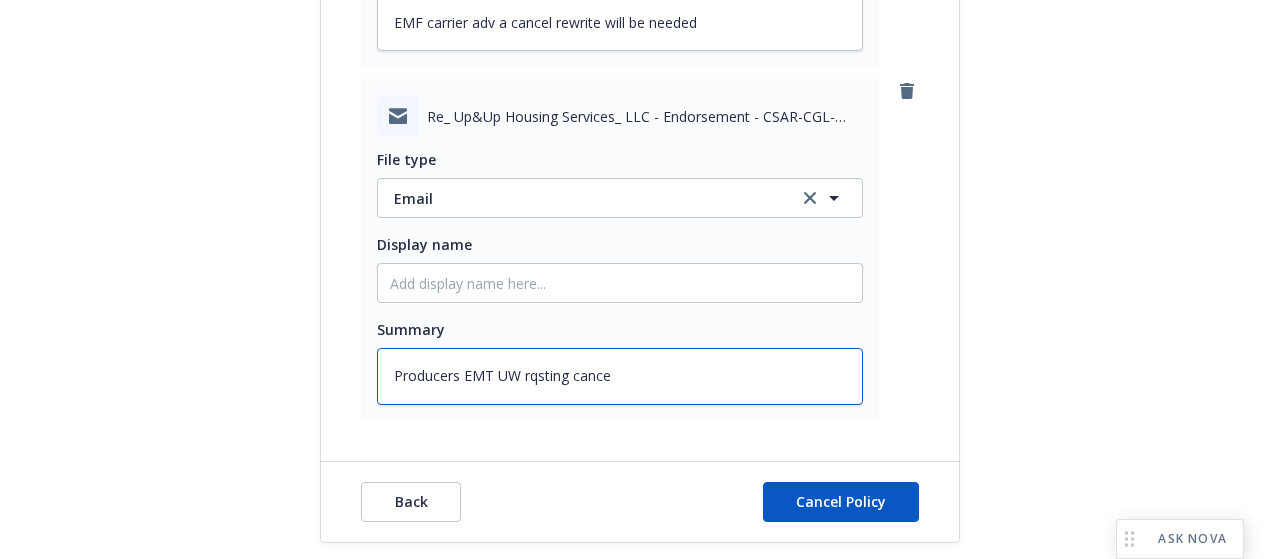 type on "x" 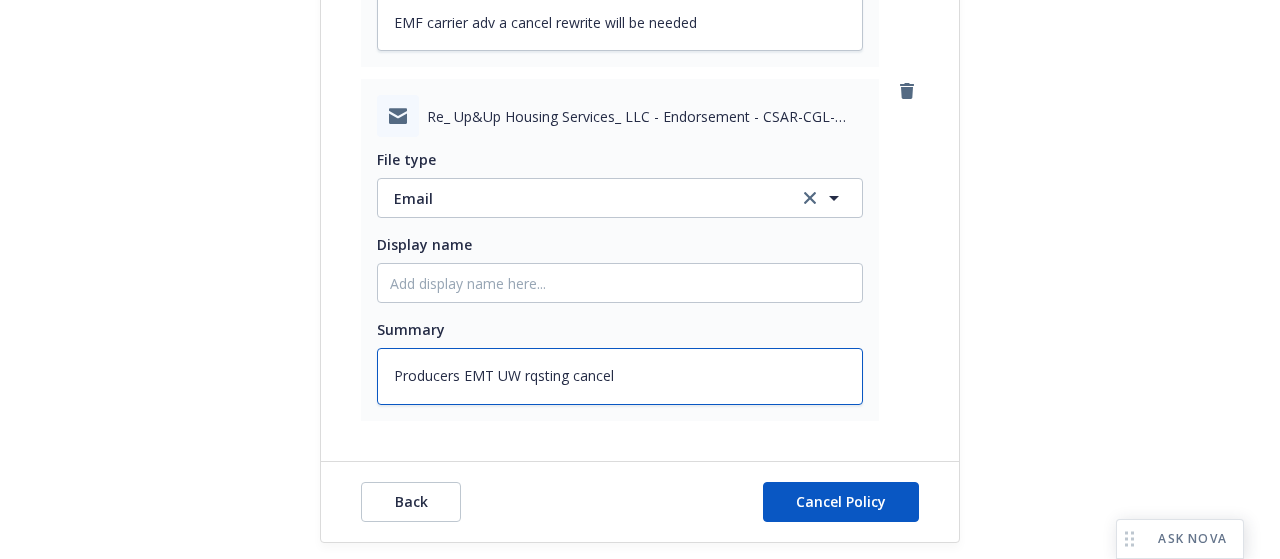 type on "x" 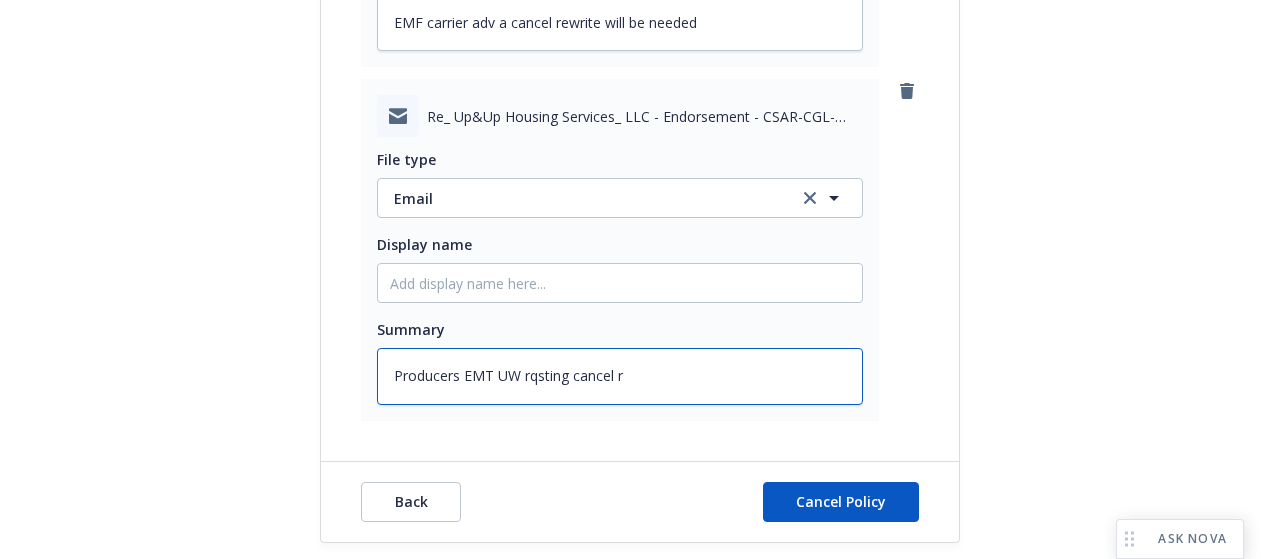 type on "x" 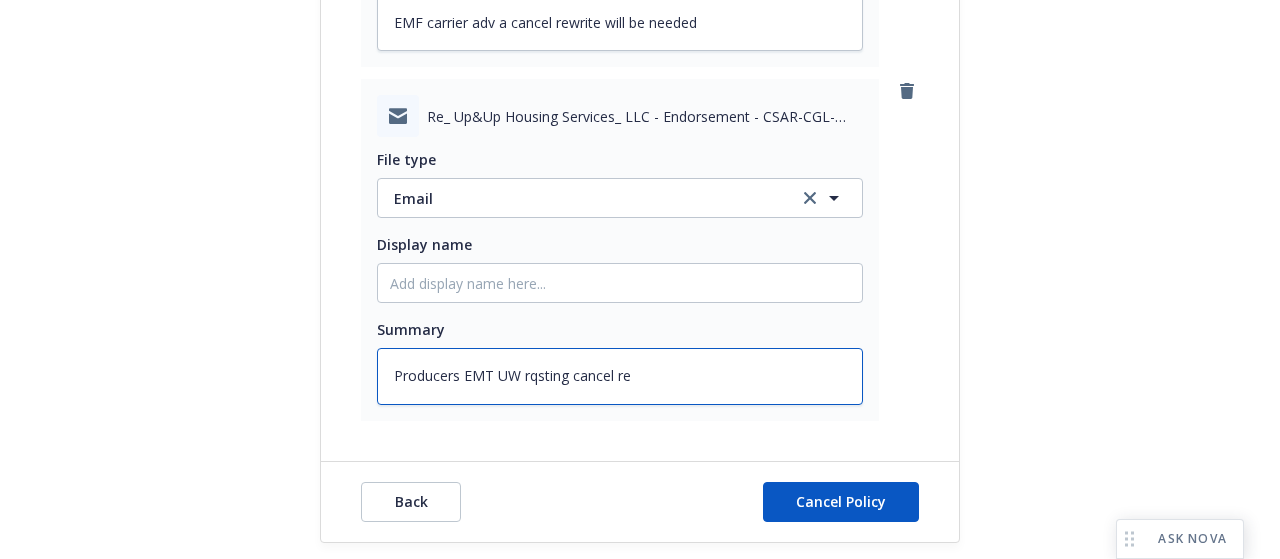 type on "x" 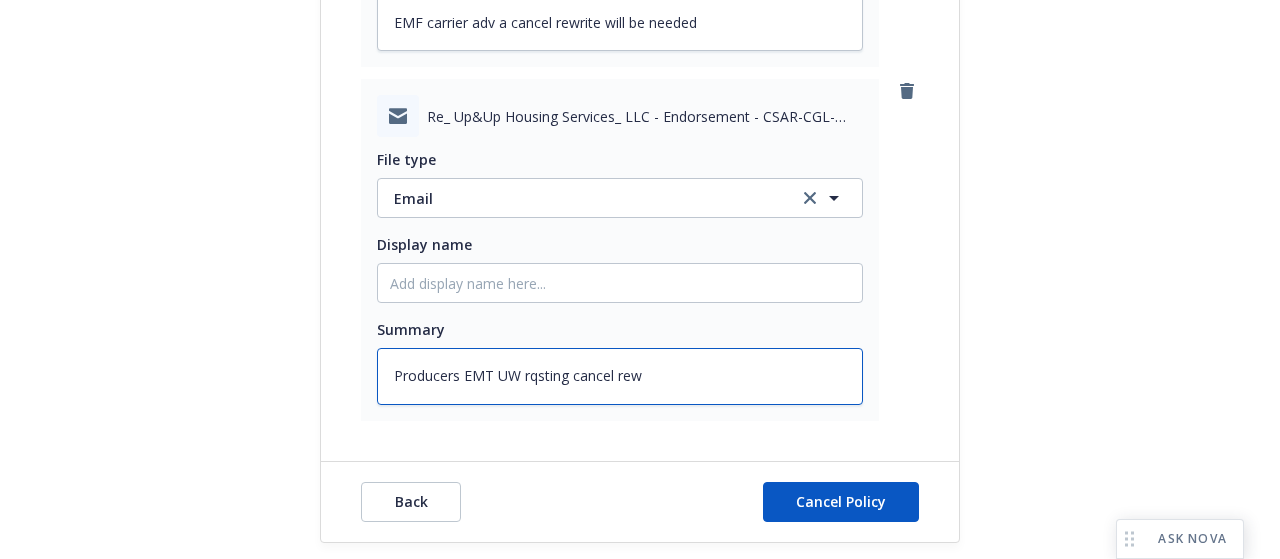 type on "x" 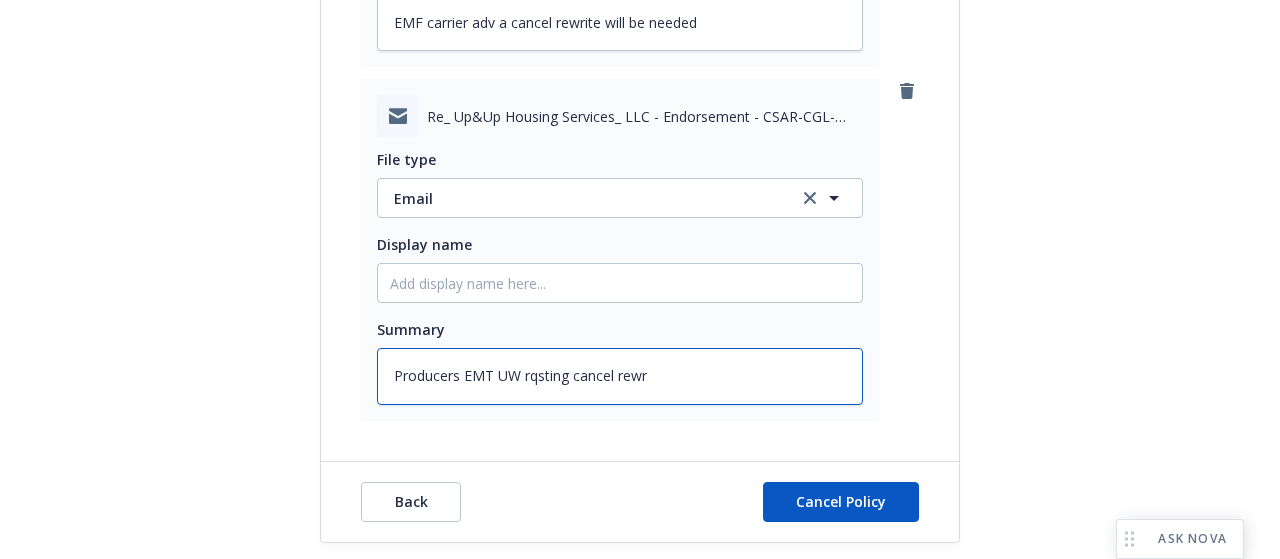 type on "x" 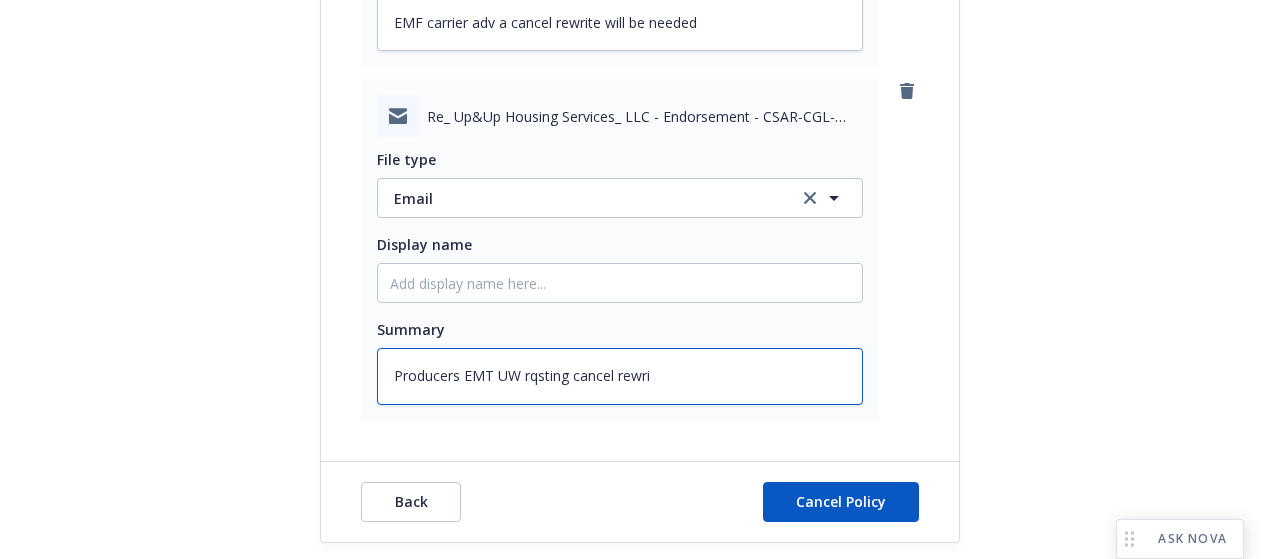 type on "x" 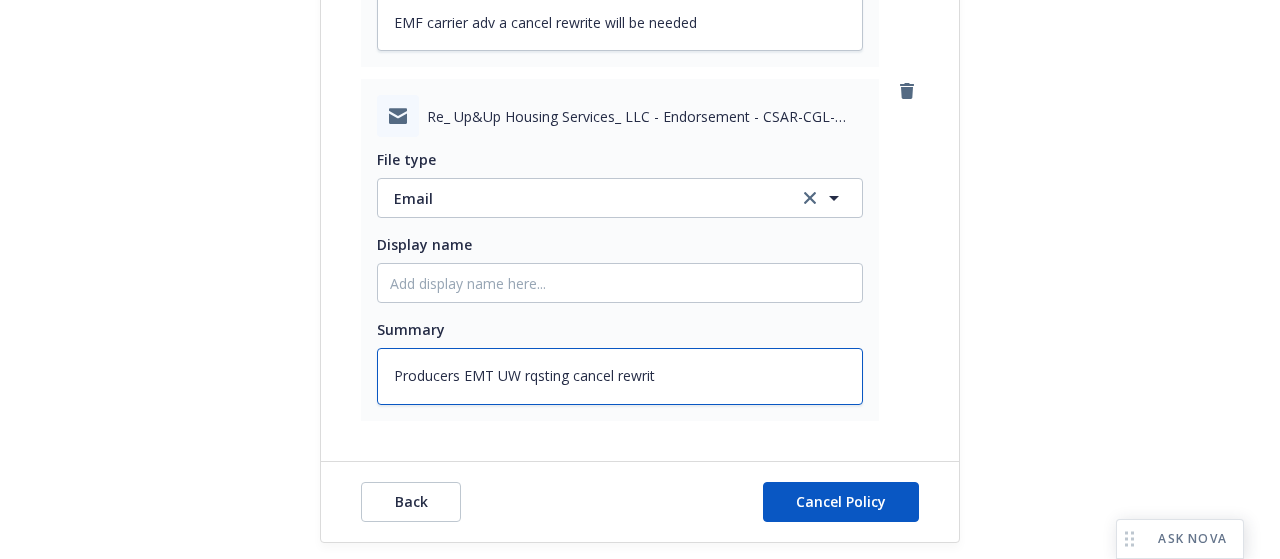 type on "x" 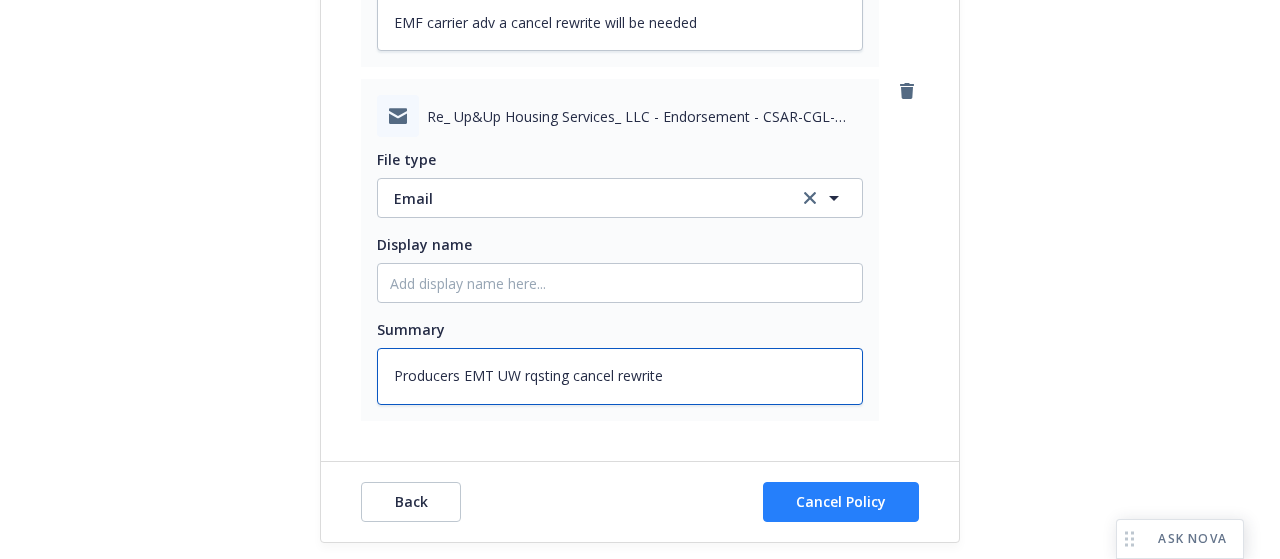 type on "Producers EMT UW rqsting cancel rewrite" 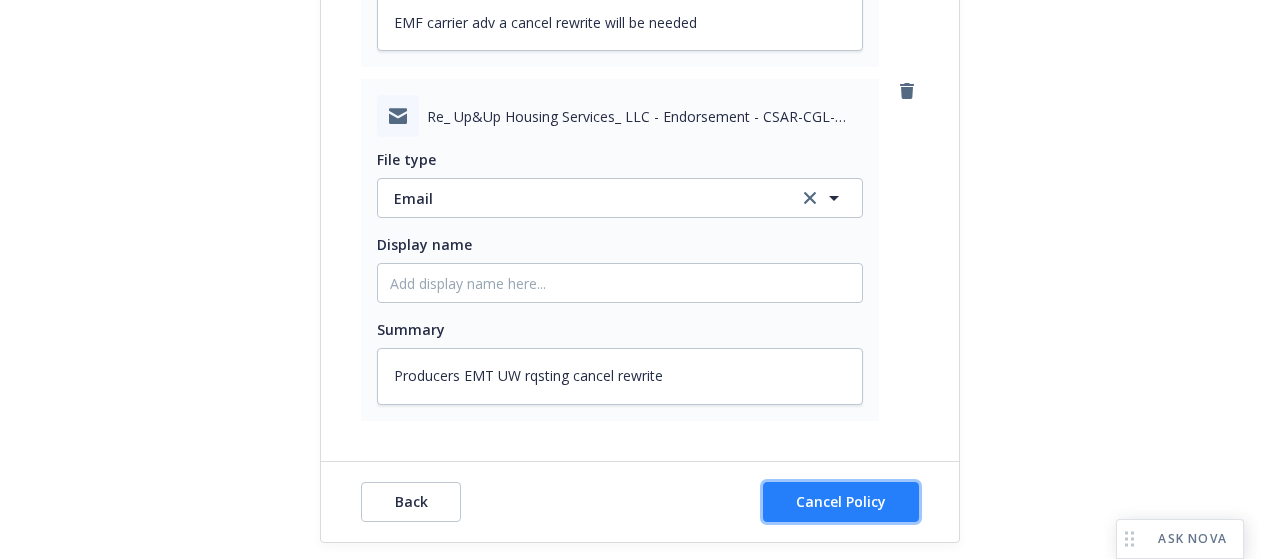 click on "Cancel Policy" at bounding box center [841, 502] 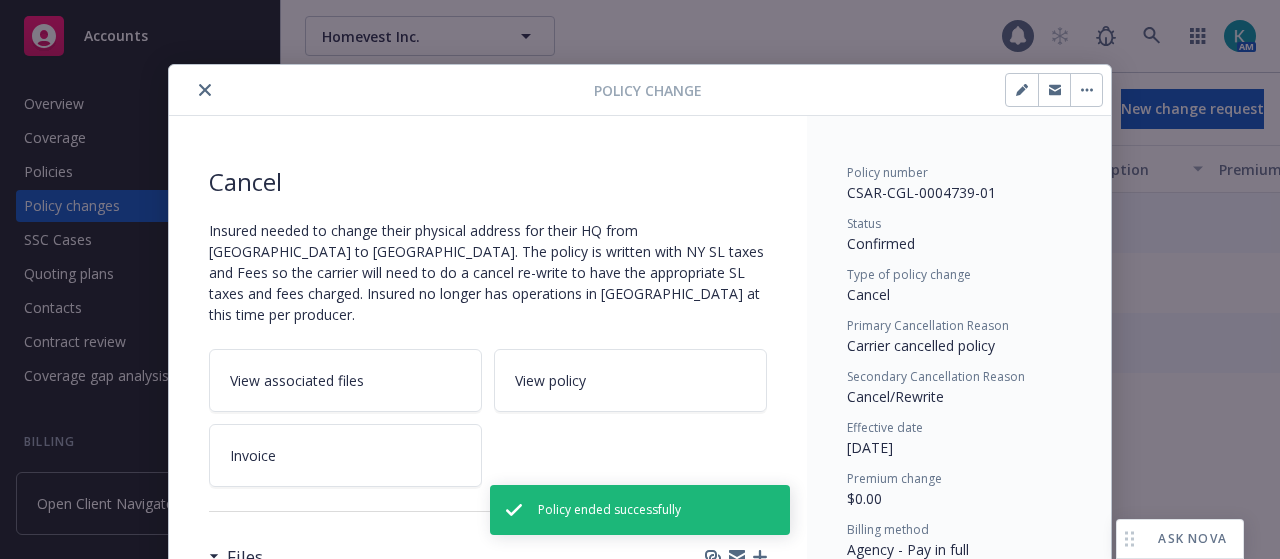 scroll, scrollTop: 60, scrollLeft: 0, axis: vertical 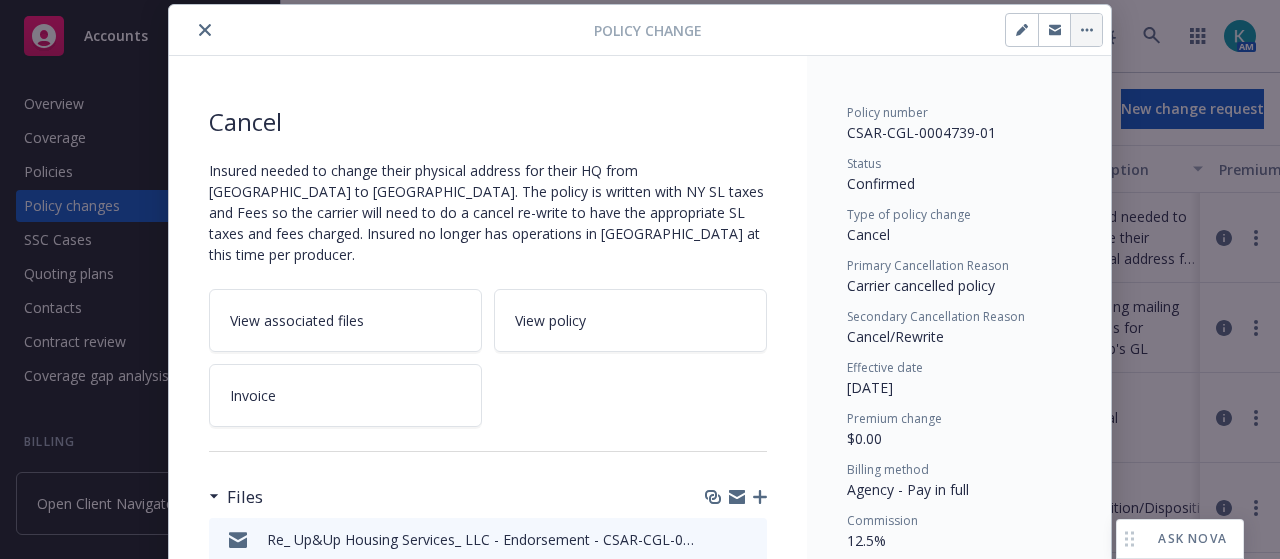 click at bounding box center (1086, 30) 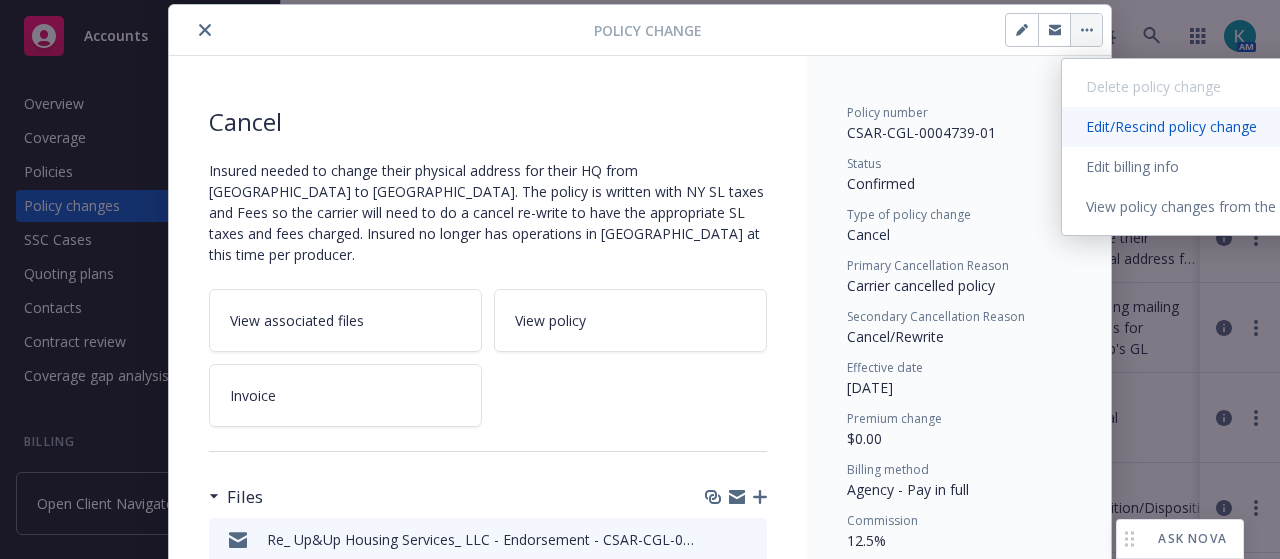 click on "Edit/Rescind policy change" at bounding box center [1229, 127] 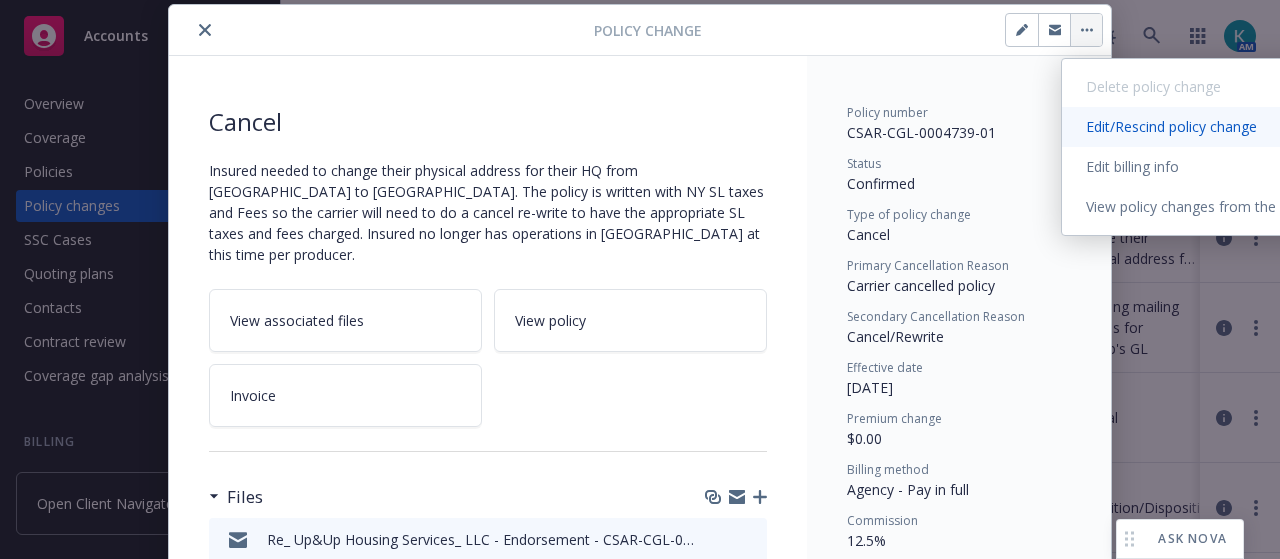 type on "x" 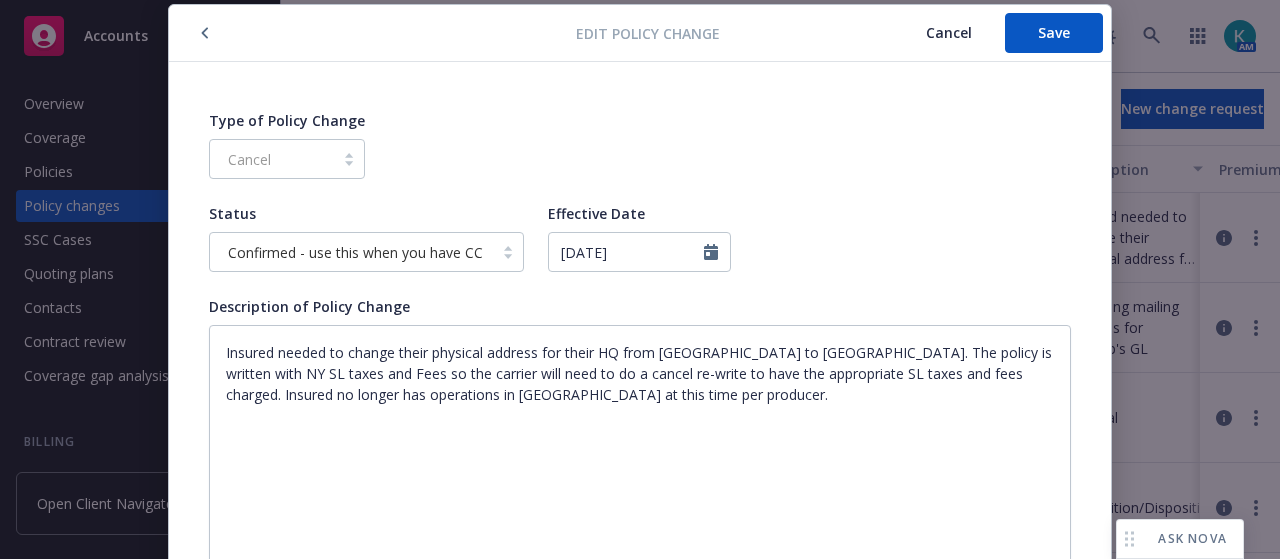 click on "Cancel" at bounding box center [287, 159] 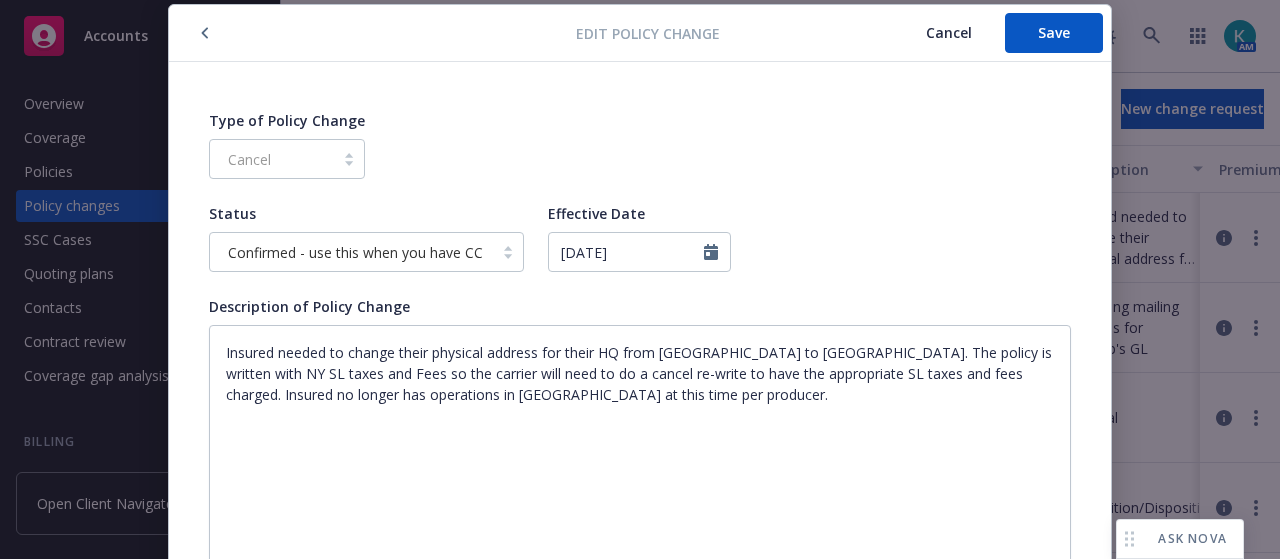 click on "Confirmed - use this when you have CC" at bounding box center [351, 252] 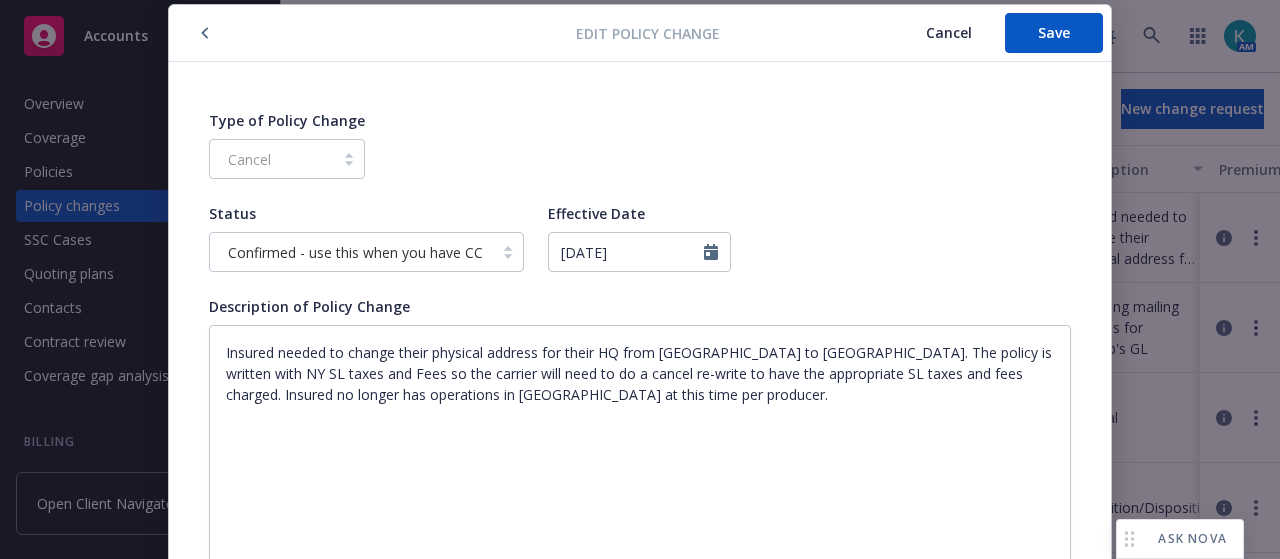 click on "Description of Policy Change" at bounding box center (640, 306) 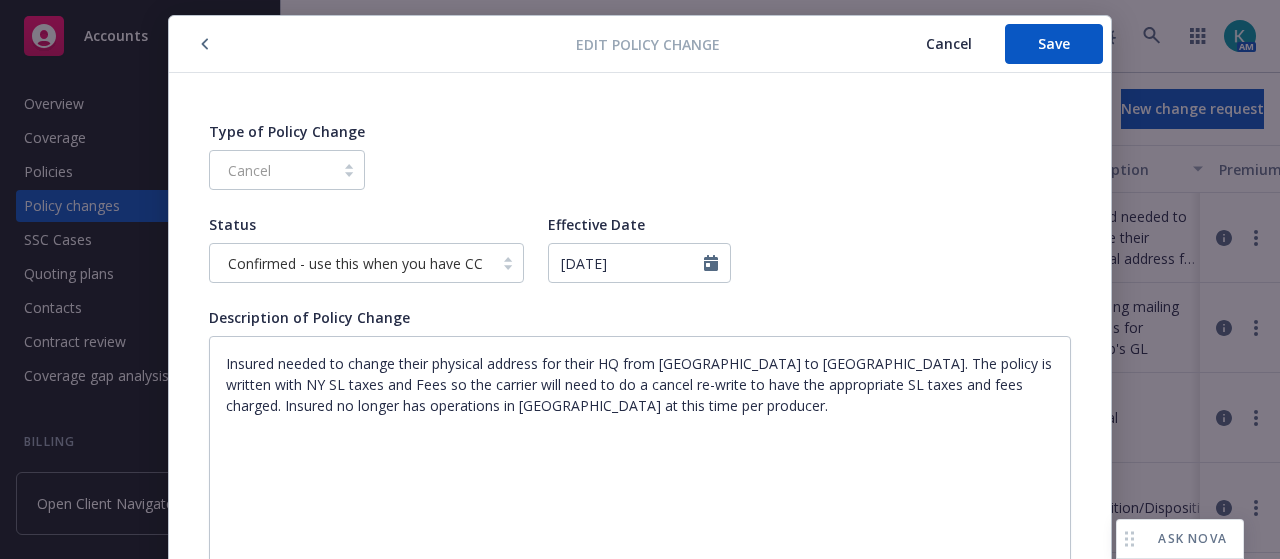 scroll, scrollTop: 0, scrollLeft: 0, axis: both 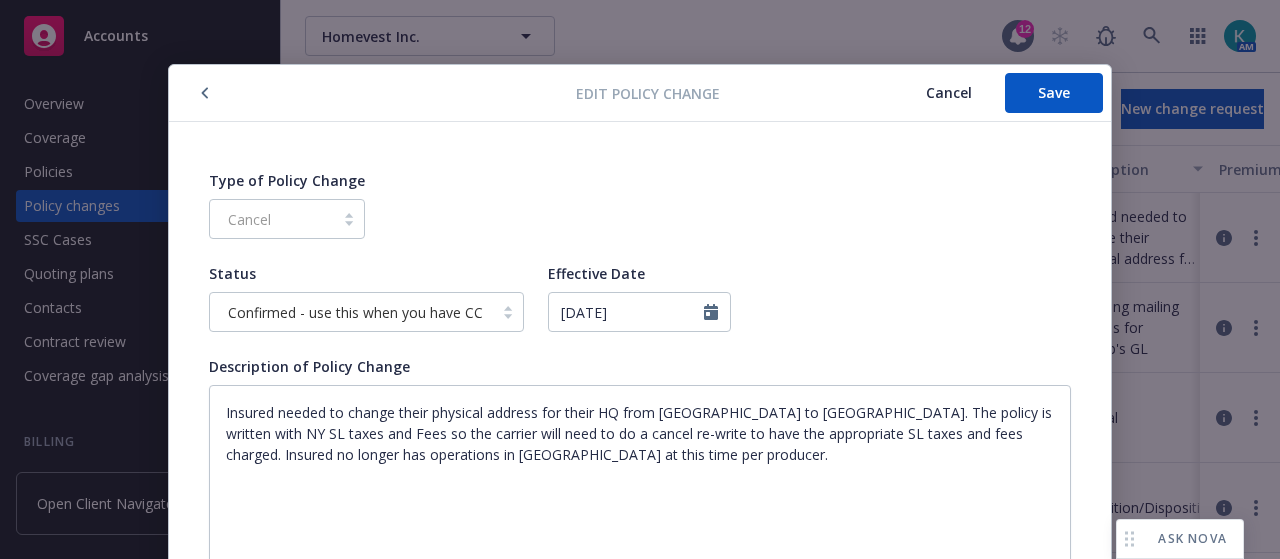 click on "Cancel" at bounding box center [949, 92] 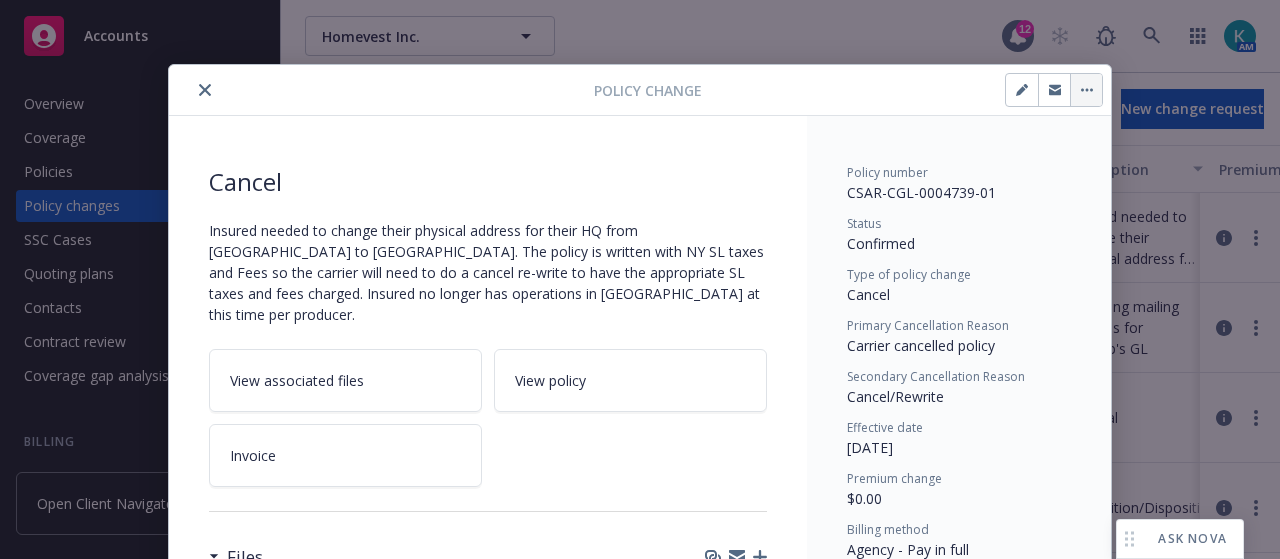 click 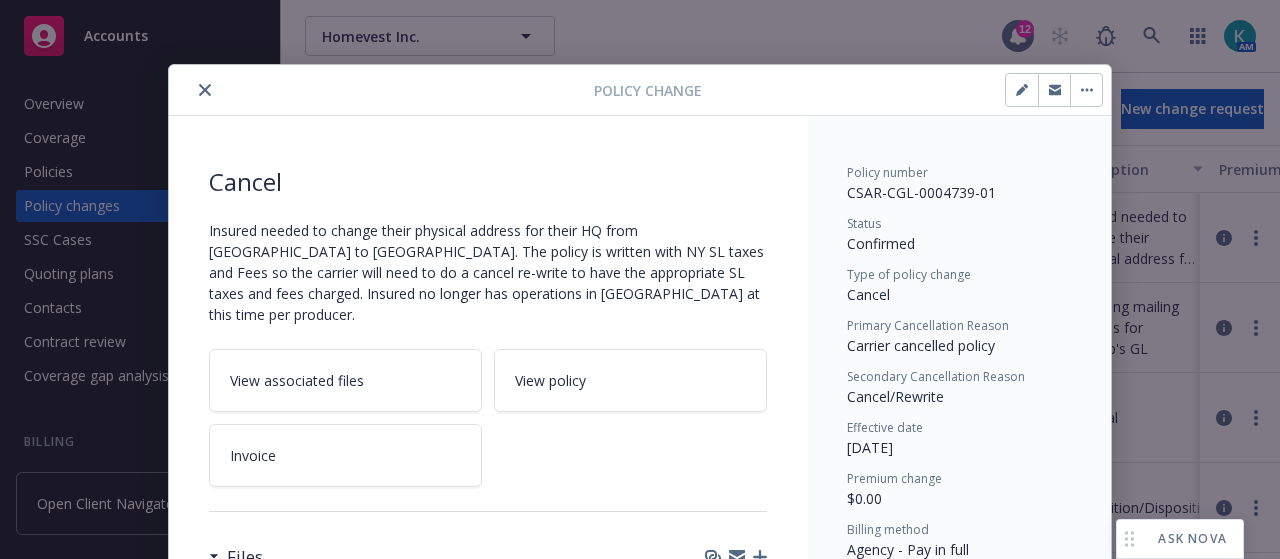 click at bounding box center [488, 499] 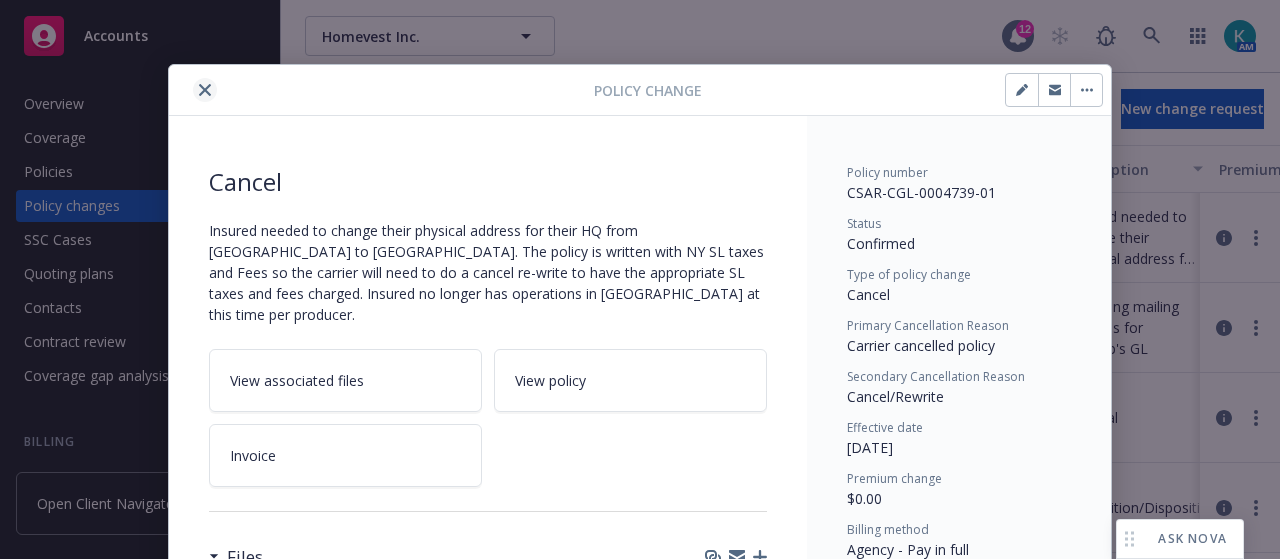 click 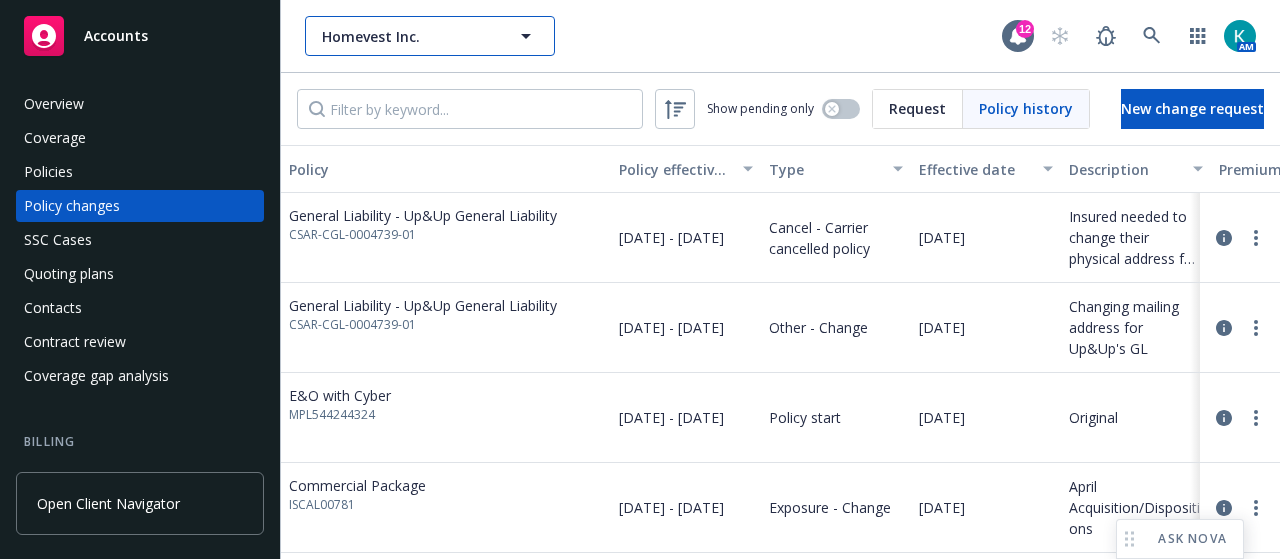 click on "Homevest Inc." at bounding box center (408, 36) 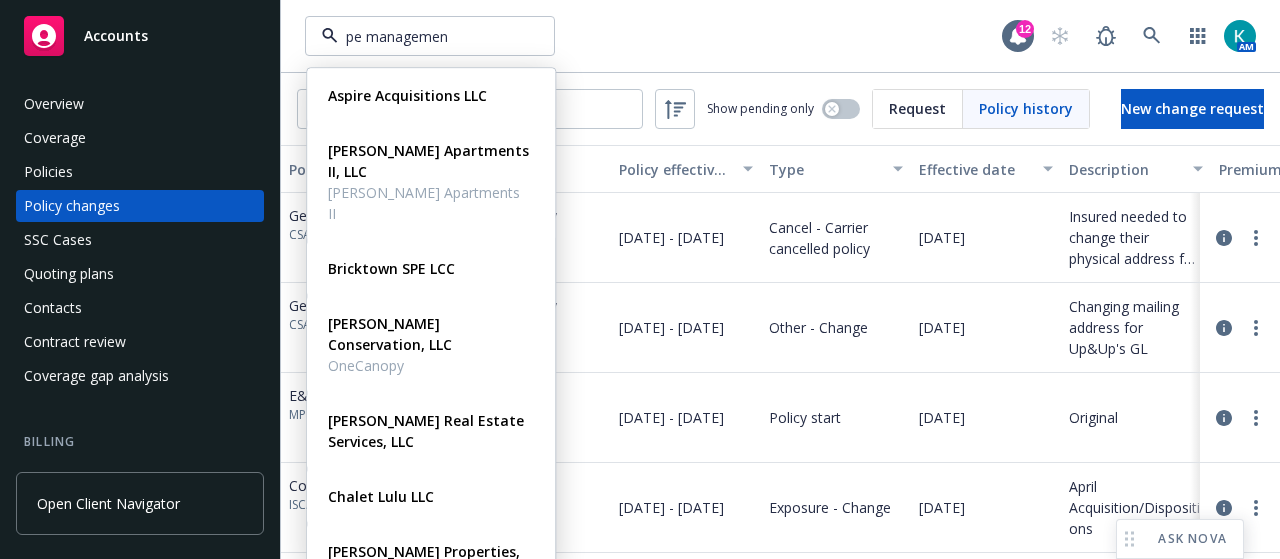 type on "pe management" 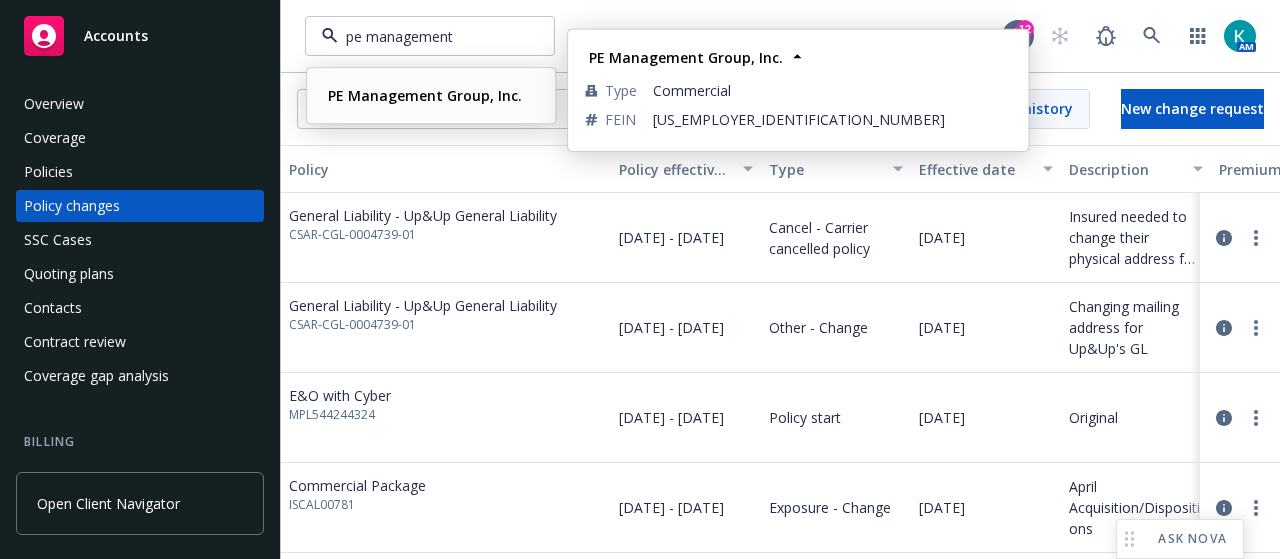click on "PE Management Group, Inc." at bounding box center [425, 95] 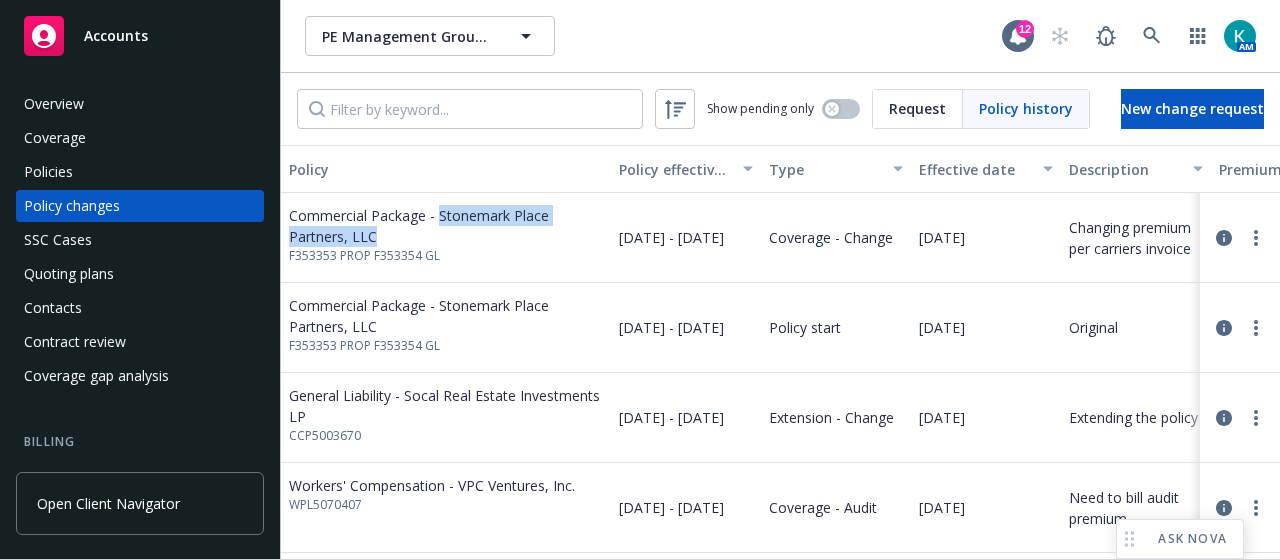 drag, startPoint x: 375, startPoint y: 242, endPoint x: 438, endPoint y: 220, distance: 66.730804 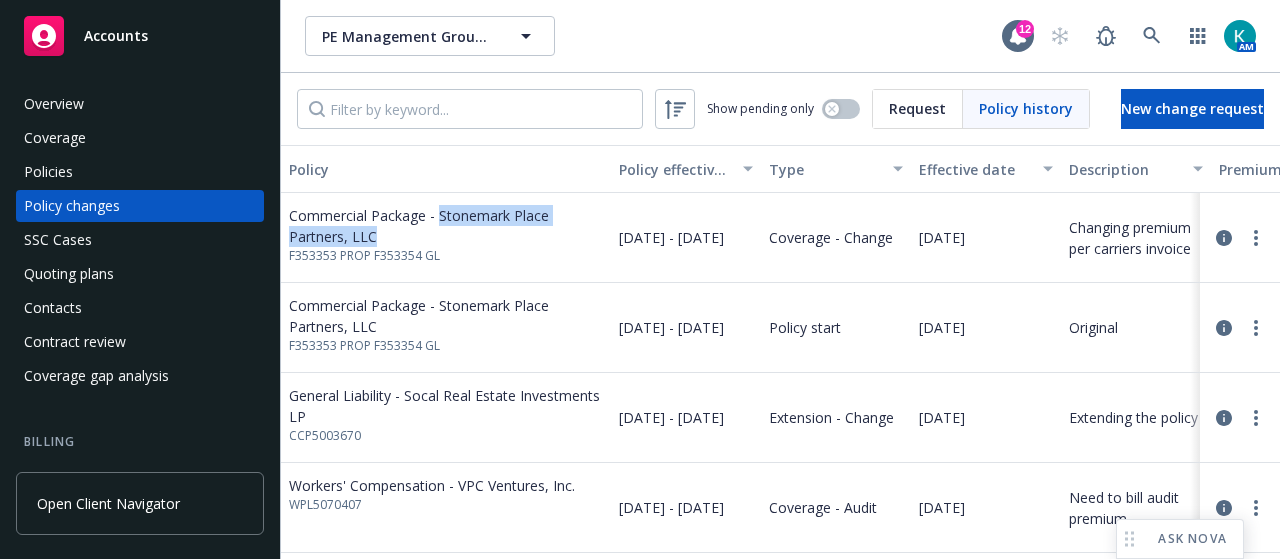 click on "Commercial Package - Stonemark Place Partners, LLC" at bounding box center (446, 226) 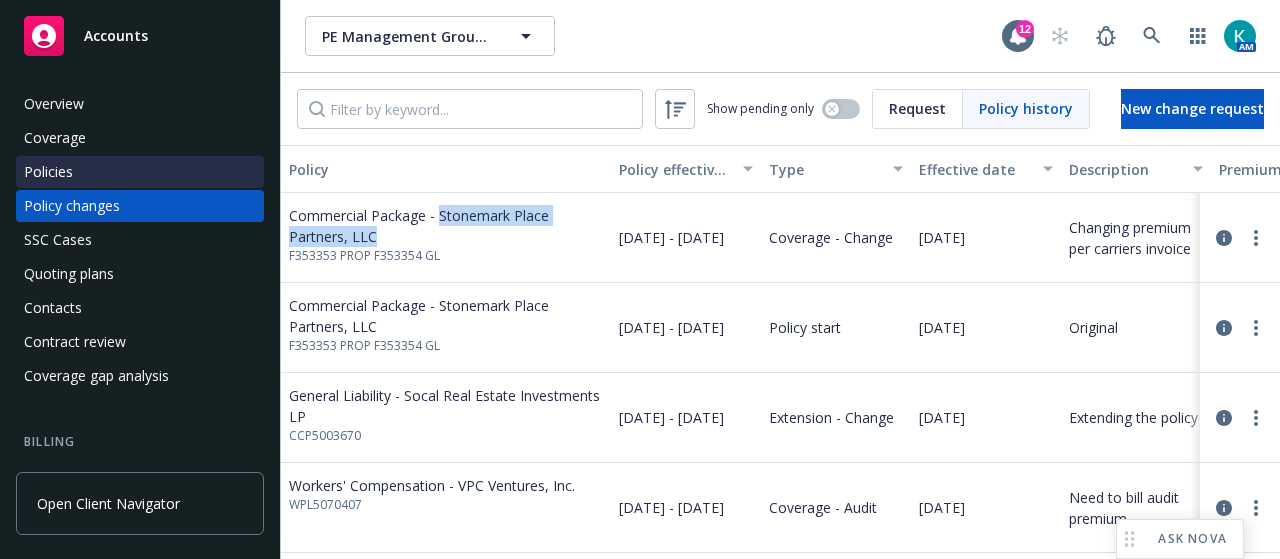 click on "Policies" at bounding box center (140, 172) 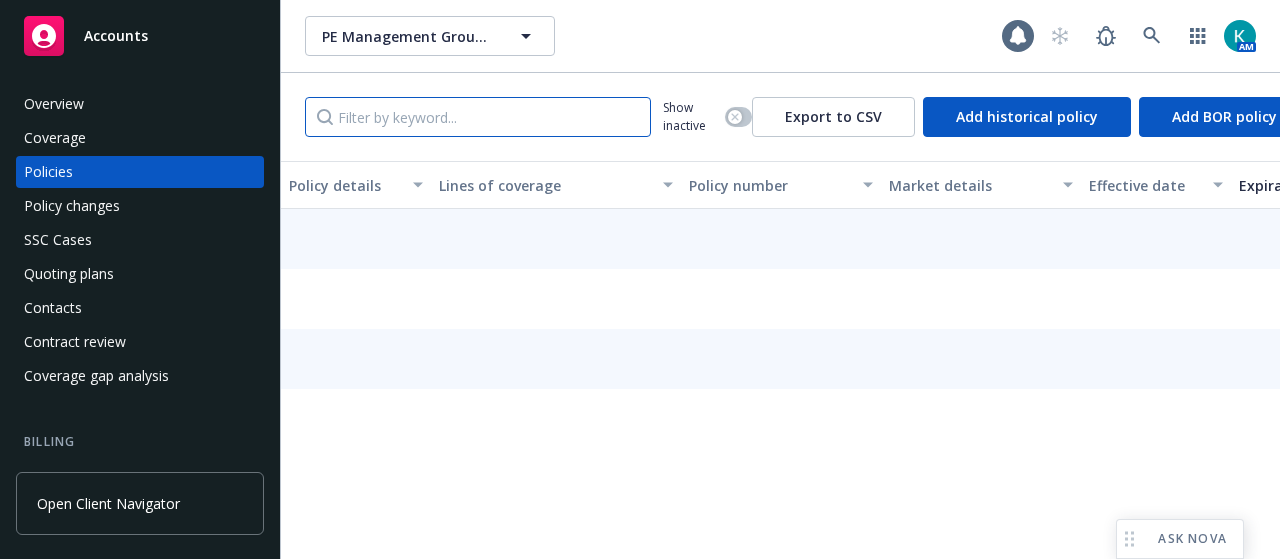 click at bounding box center (478, 117) 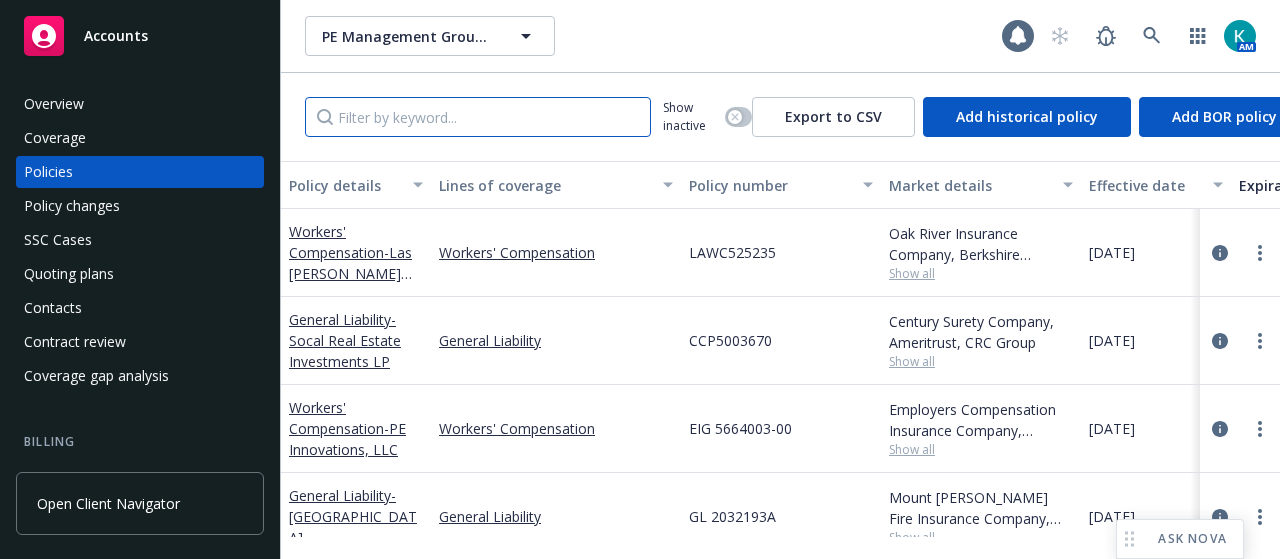 type on "r" 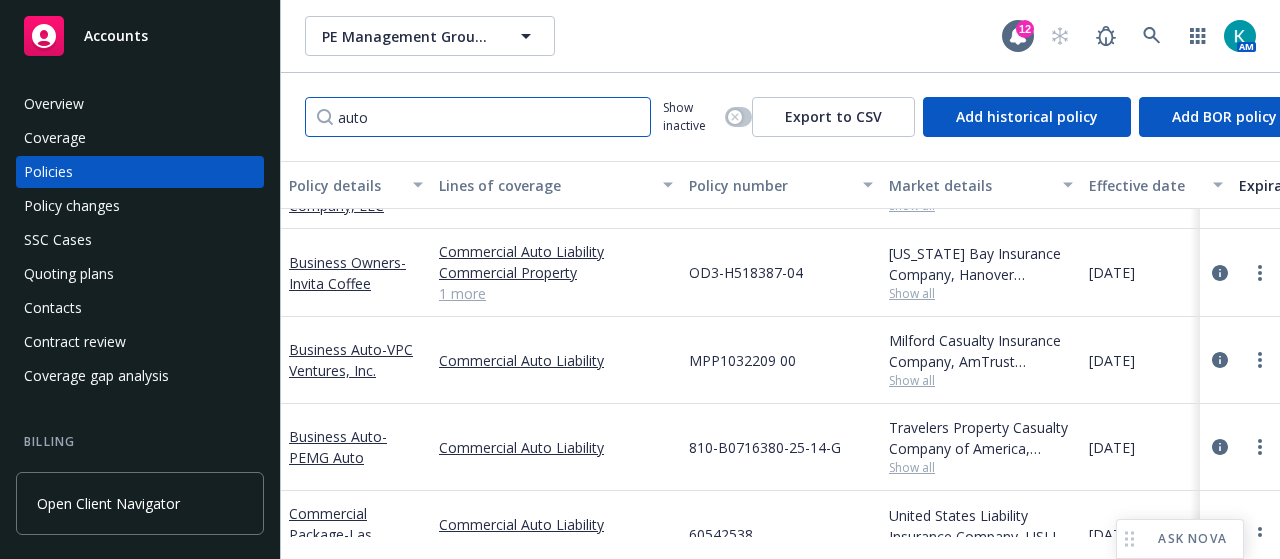 scroll, scrollTop: 135, scrollLeft: 0, axis: vertical 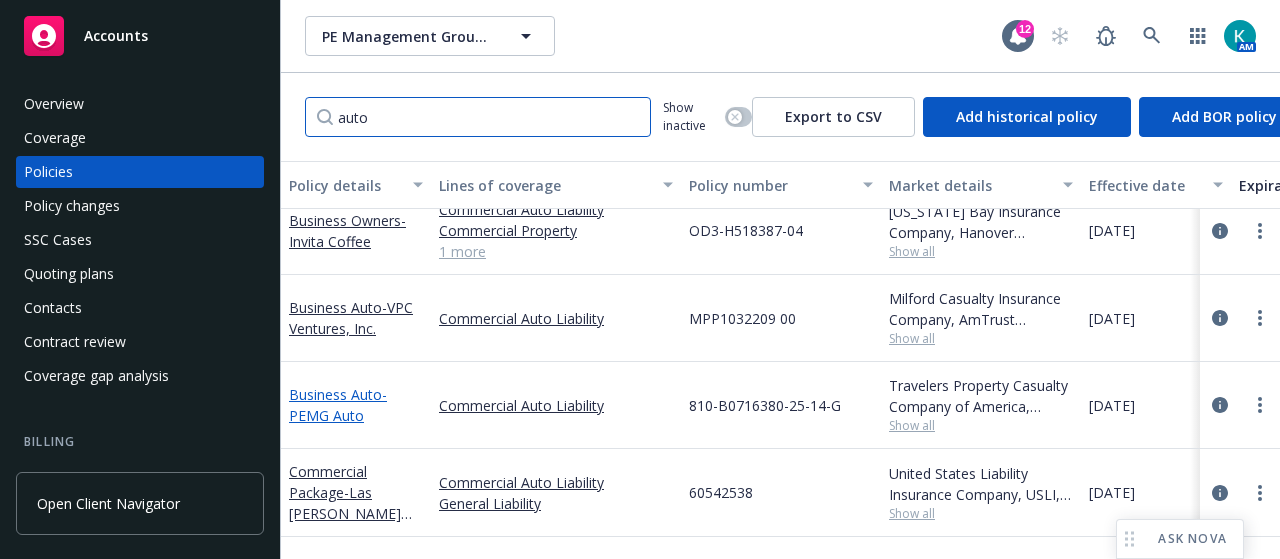 type on "auto" 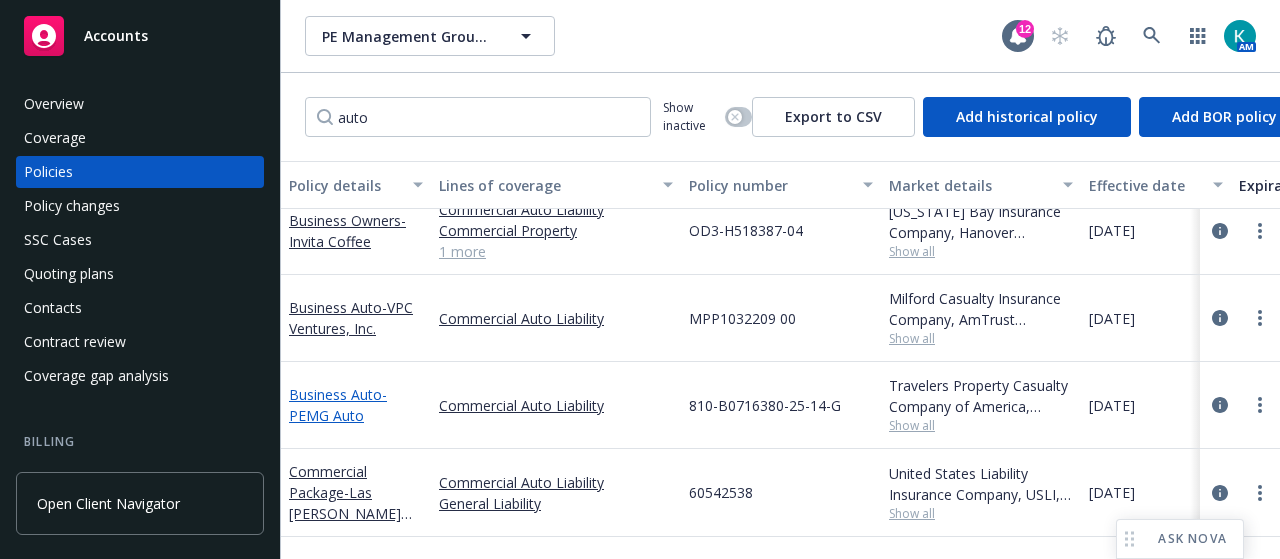 click on "-  PEMG Auto" at bounding box center (338, 405) 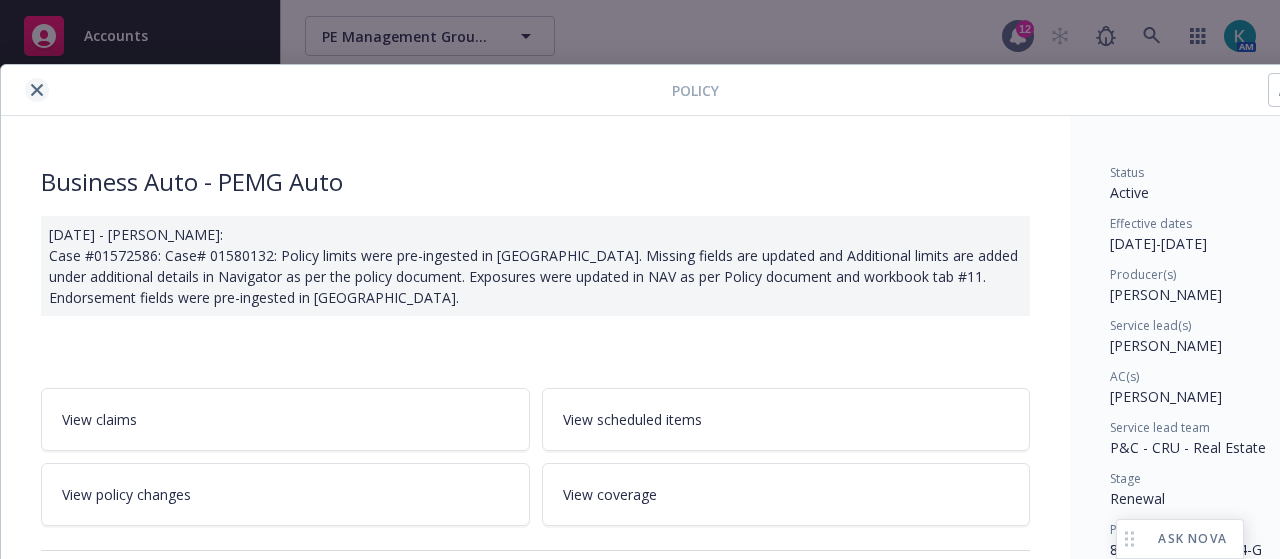 click 